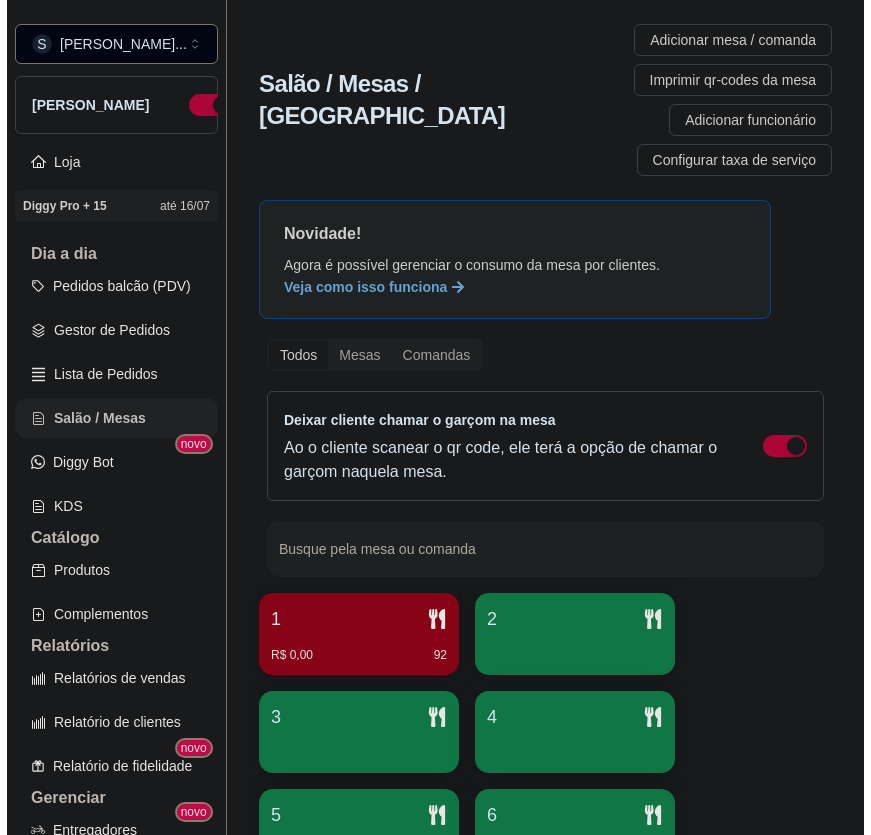 scroll, scrollTop: 0, scrollLeft: 0, axis: both 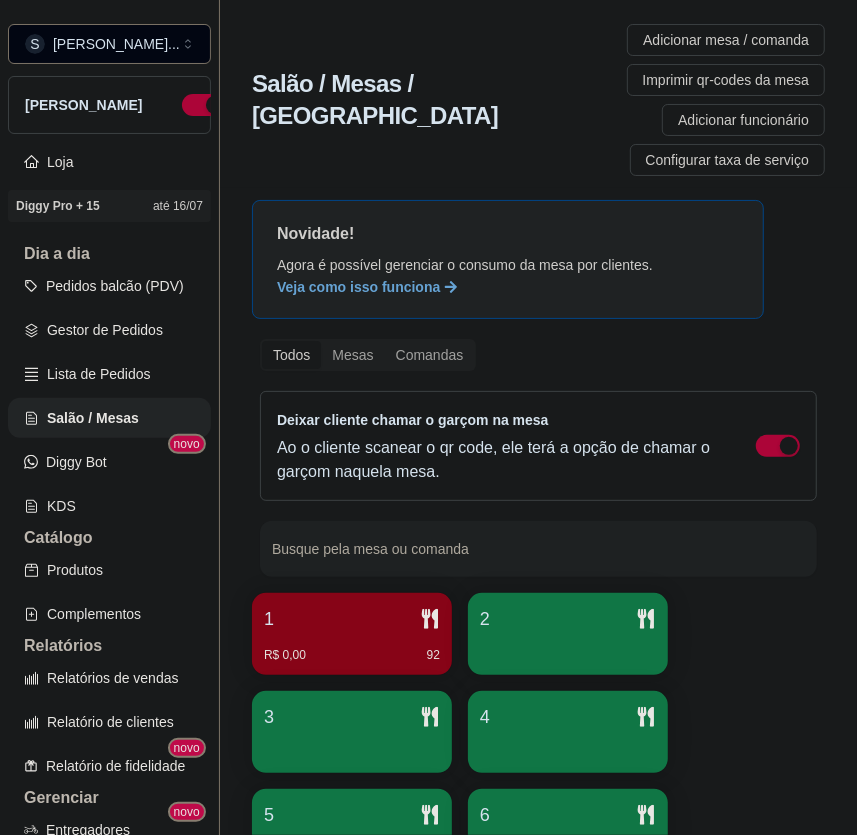 click on "1 R$ 0,00 92" at bounding box center (352, 634) 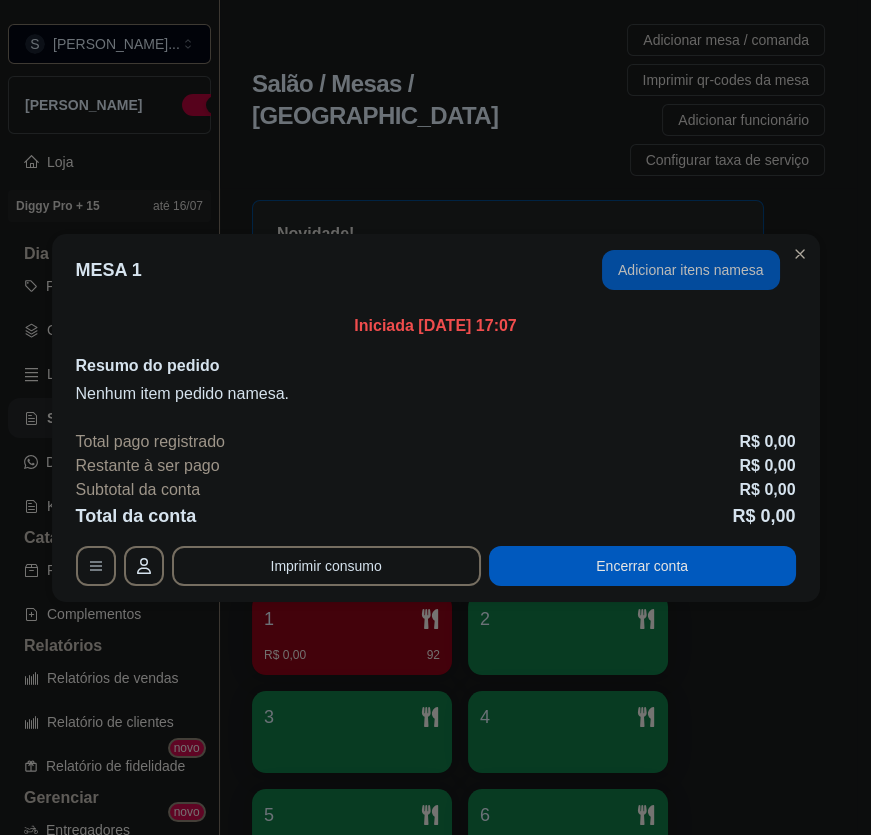 click on "Adicionar itens na  mesa" at bounding box center (691, 270) 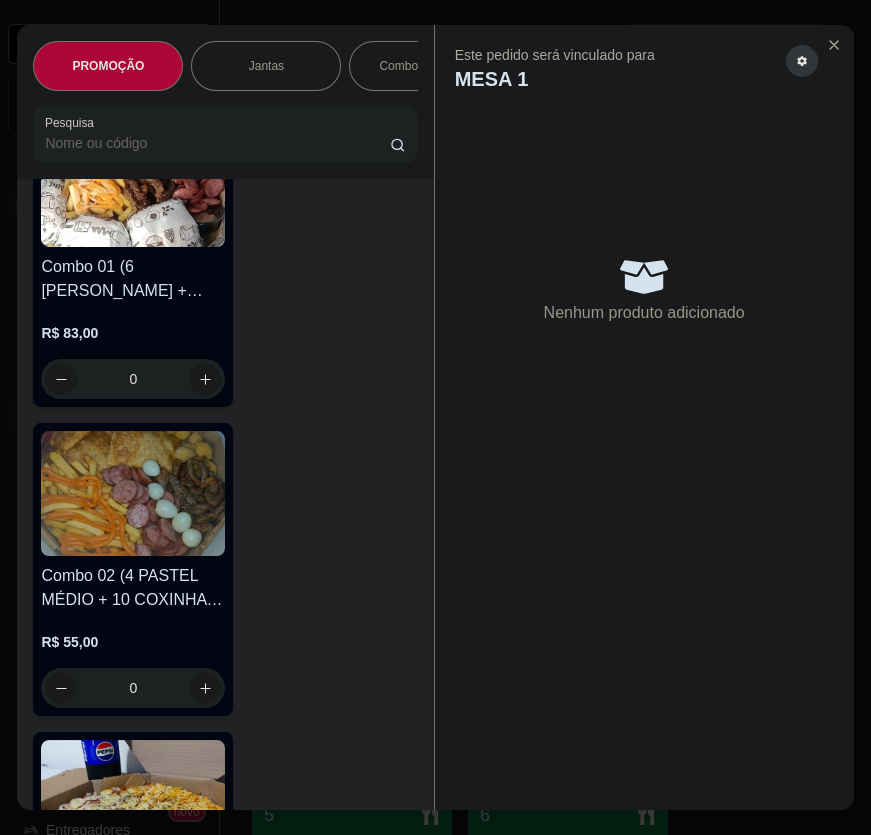 scroll, scrollTop: 1636, scrollLeft: 0, axis: vertical 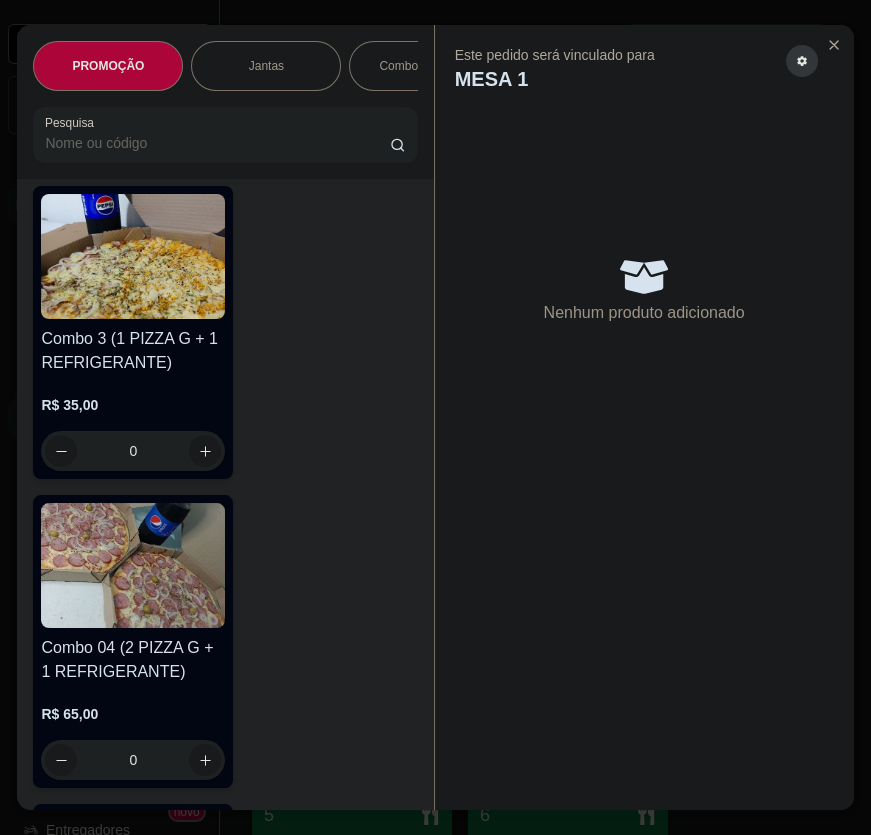 click at bounding box center [133, 256] 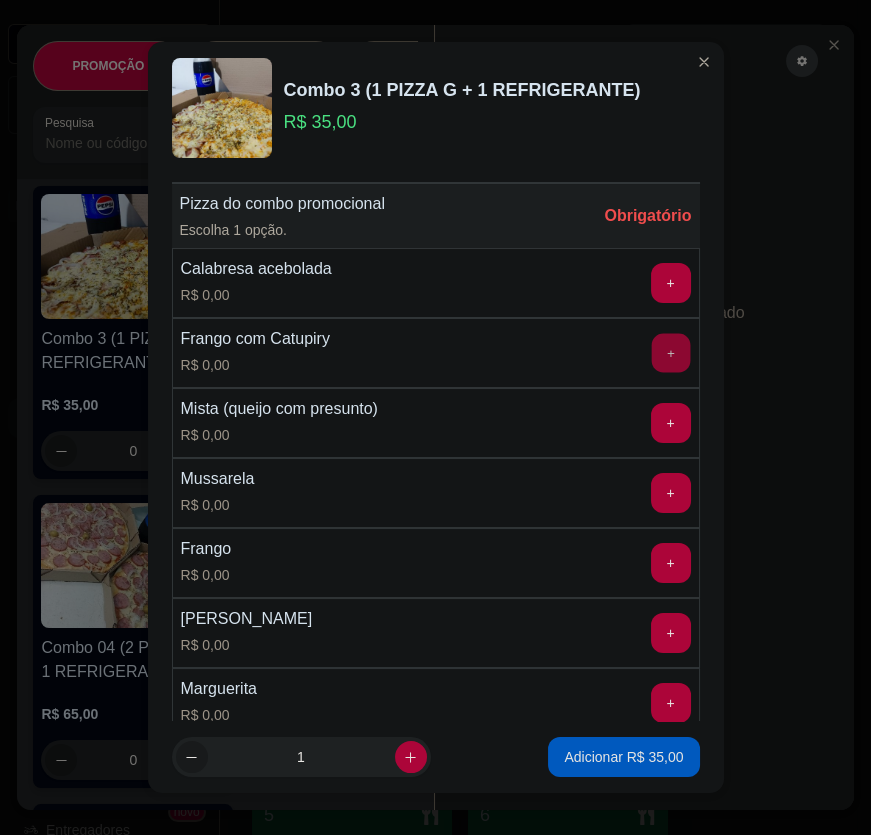click on "+" at bounding box center (670, 352) 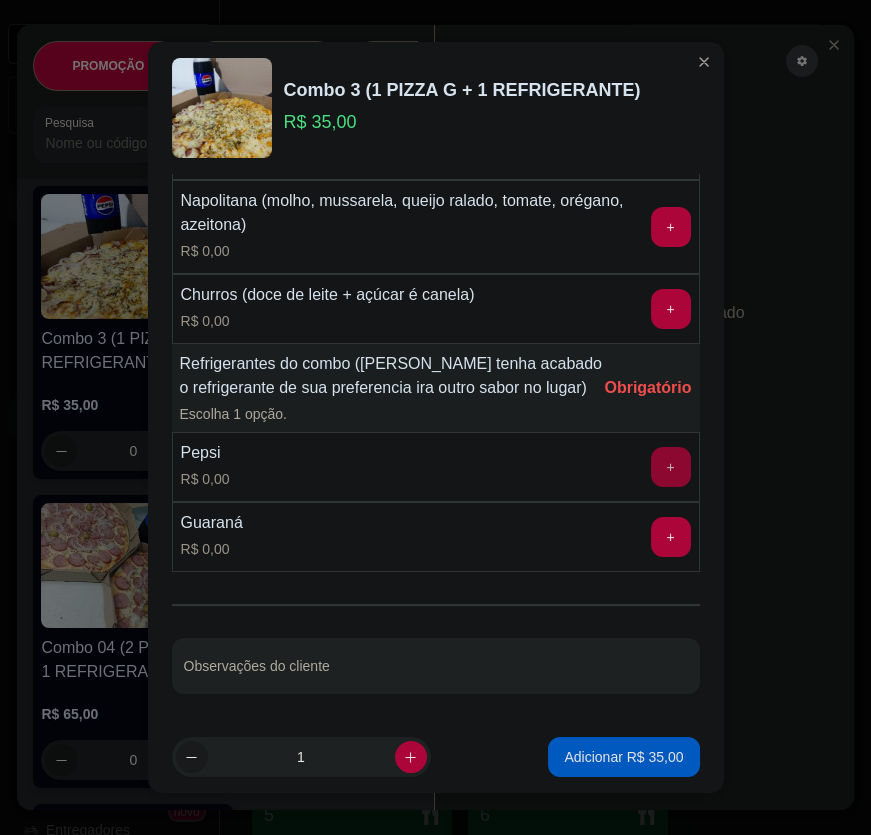 click on "+" at bounding box center [671, 467] 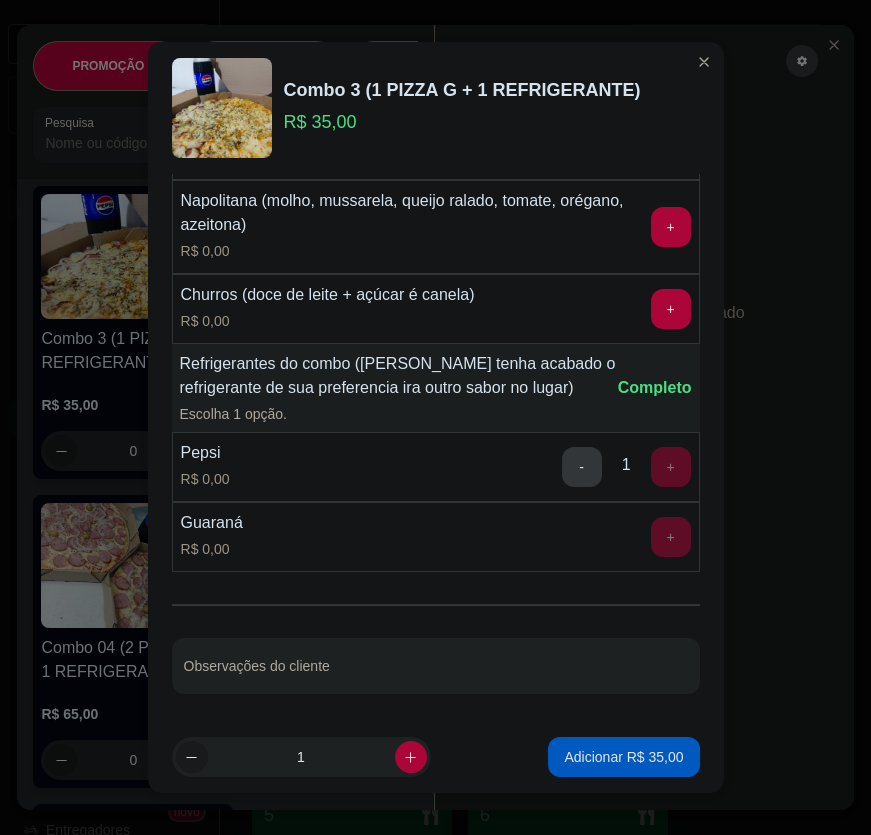 scroll, scrollTop: 719, scrollLeft: 0, axis: vertical 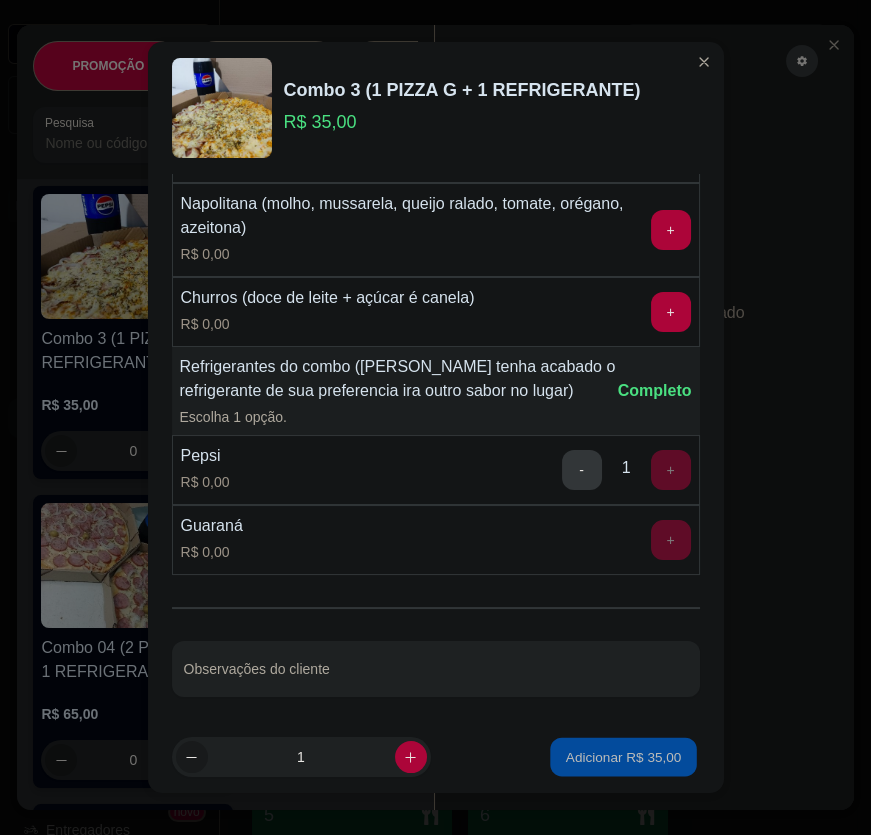 click on "Adicionar   R$ 35,00" at bounding box center (624, 757) 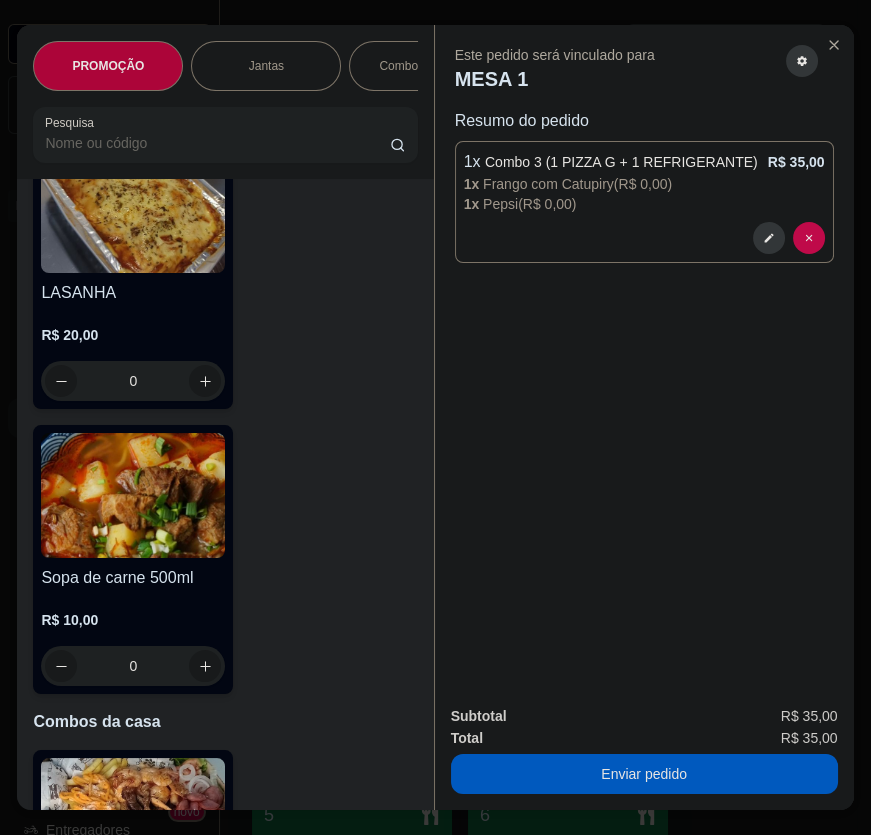 scroll, scrollTop: 0, scrollLeft: 0, axis: both 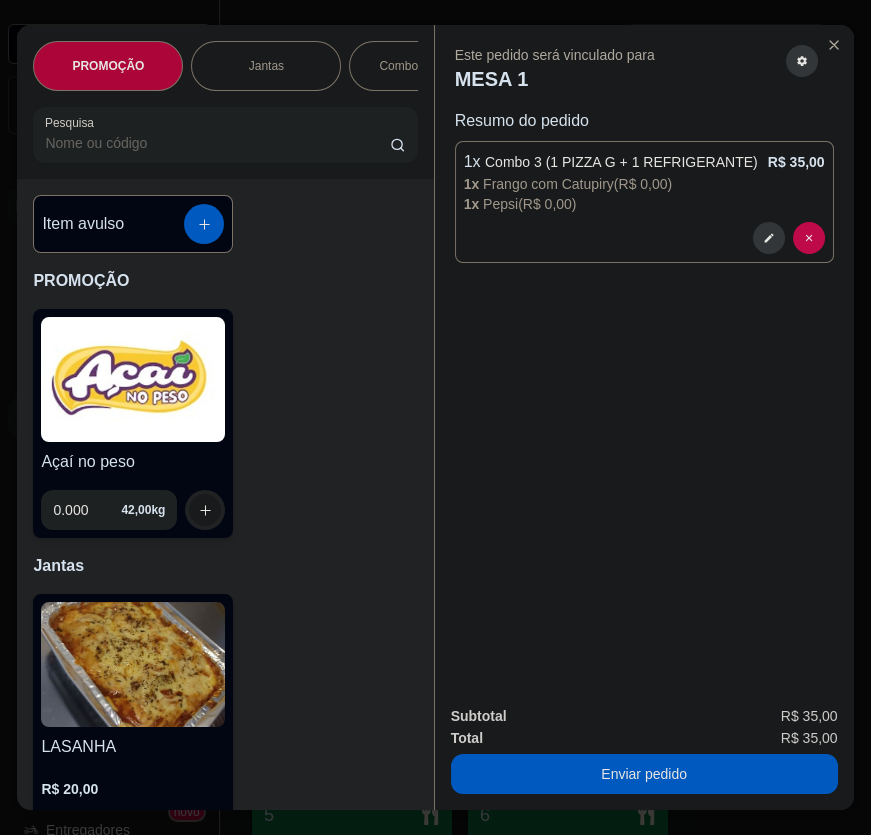 click at bounding box center (133, 379) 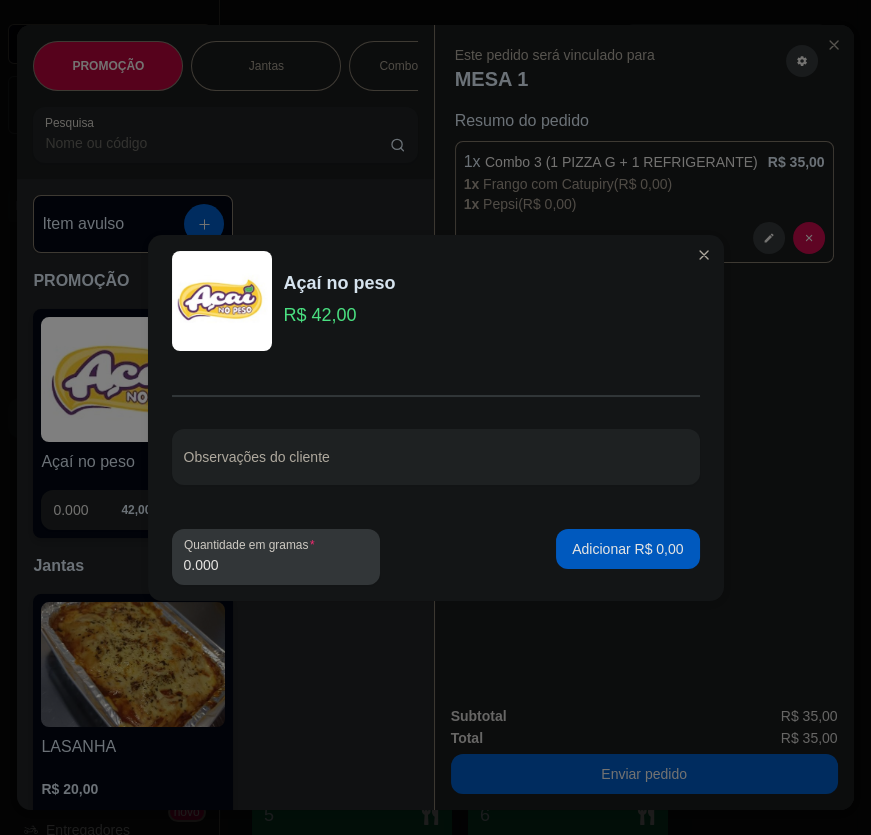 click on "0.000" at bounding box center [276, 565] 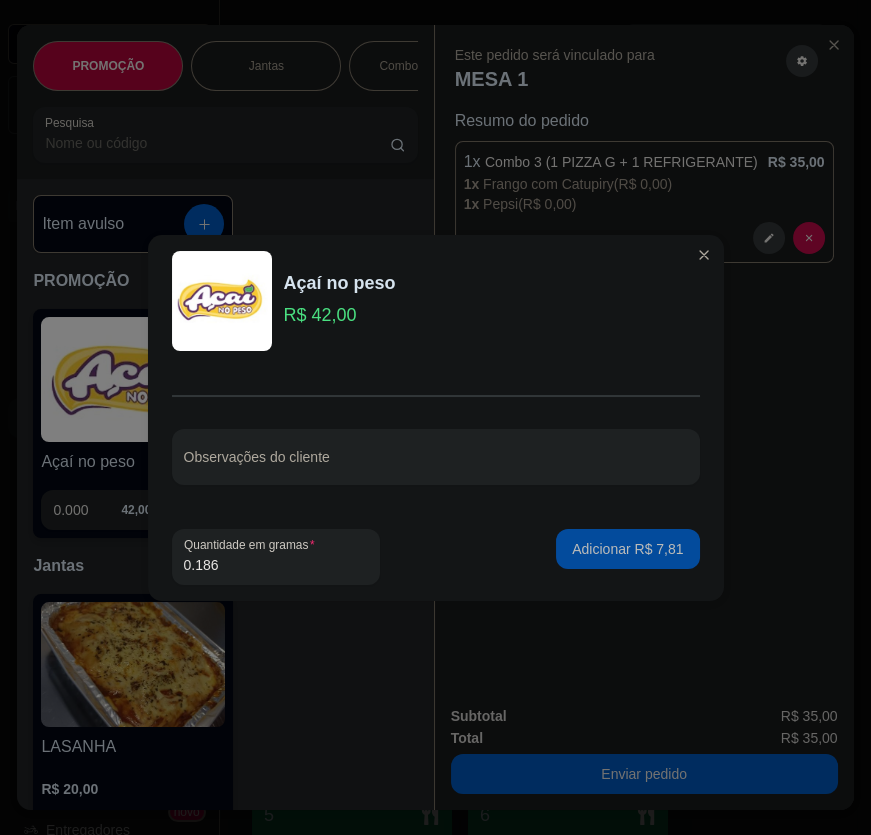 type on "0.186" 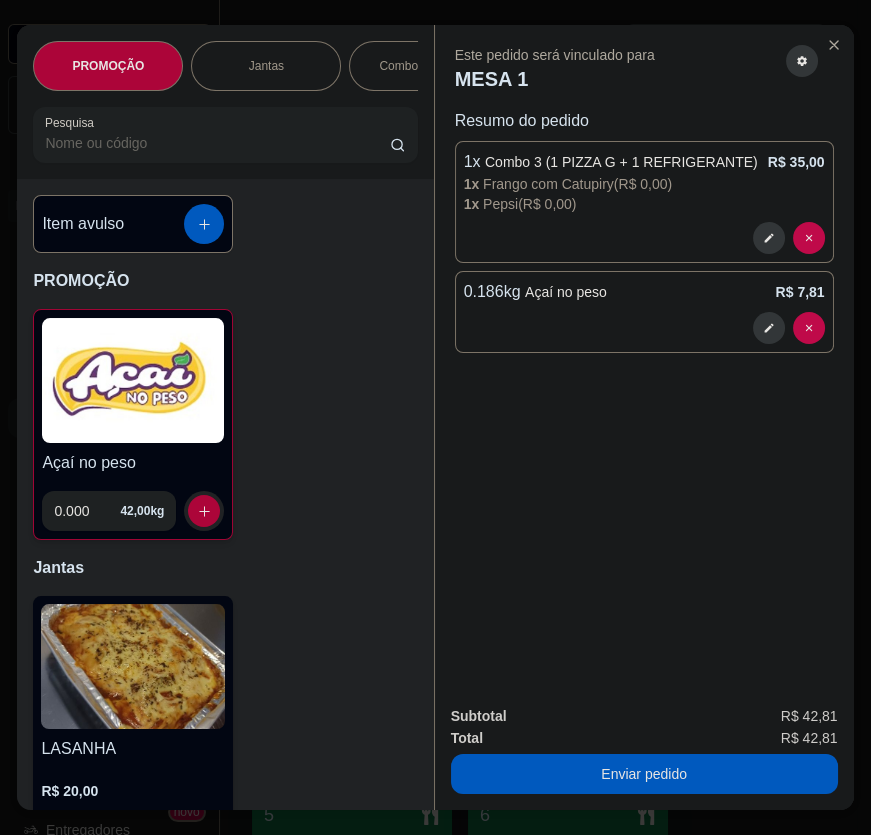 click on "Açaí no peso" at bounding box center [133, 463] 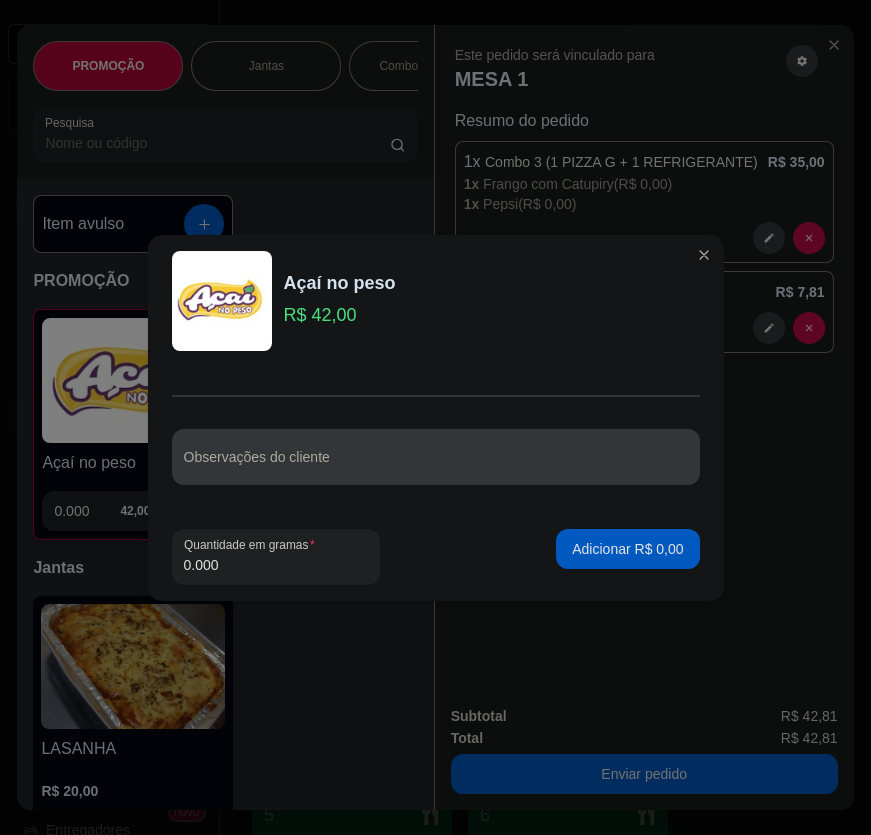 drag, startPoint x: 261, startPoint y: 465, endPoint x: 252, endPoint y: 443, distance: 23.769728 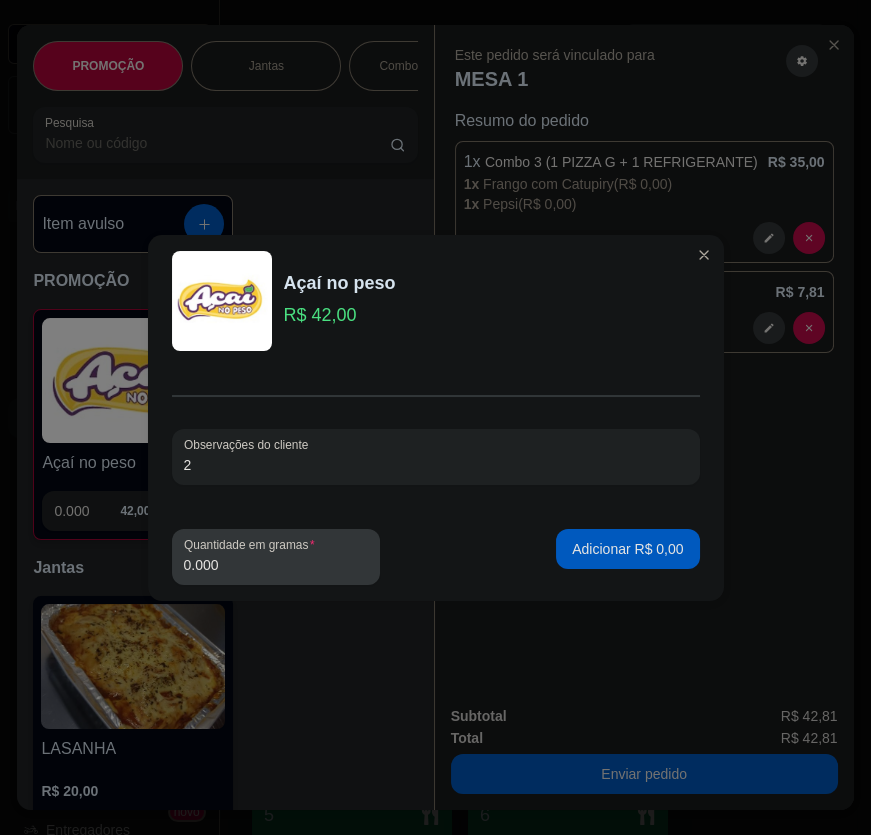 type on "2" 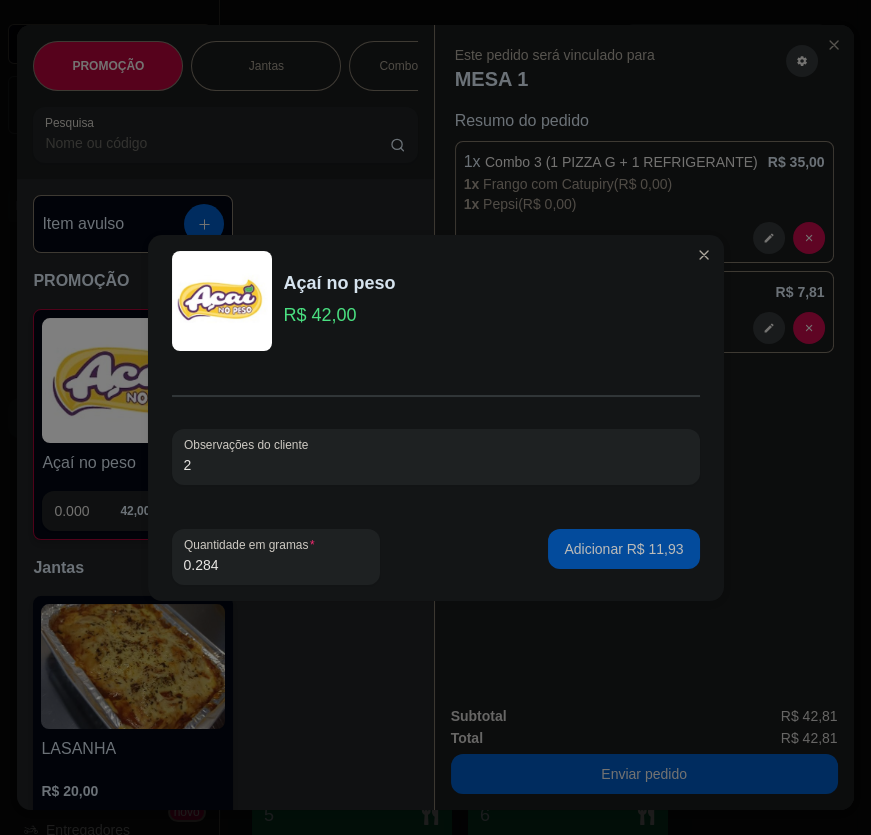 type on "0.284" 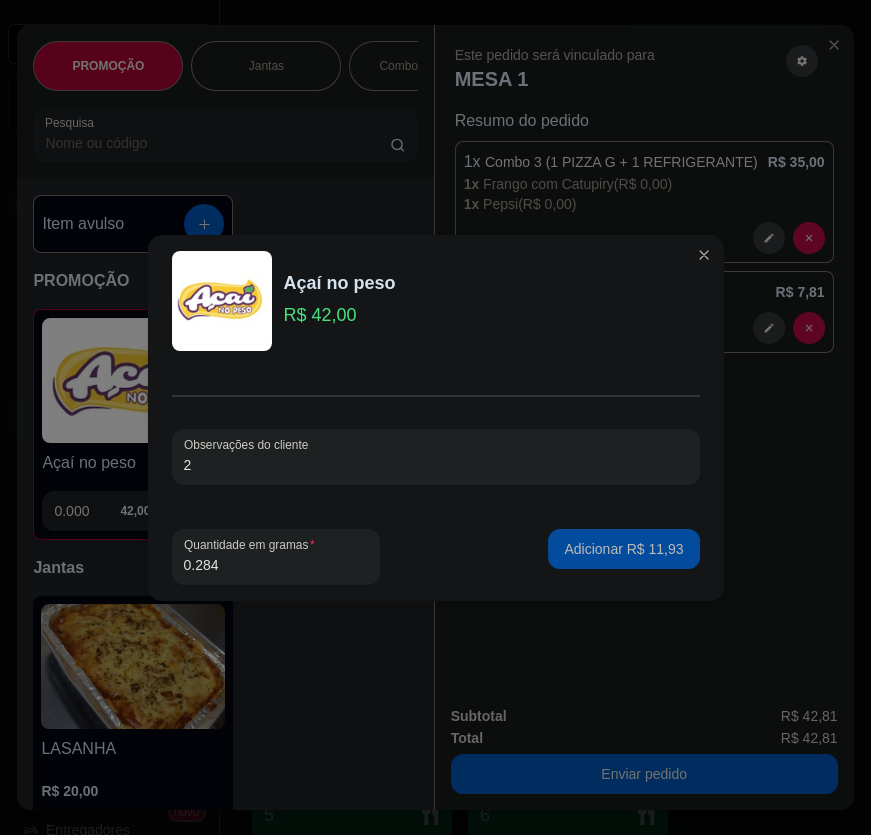 click on "Adicionar   R$ 11,93" at bounding box center [623, 549] 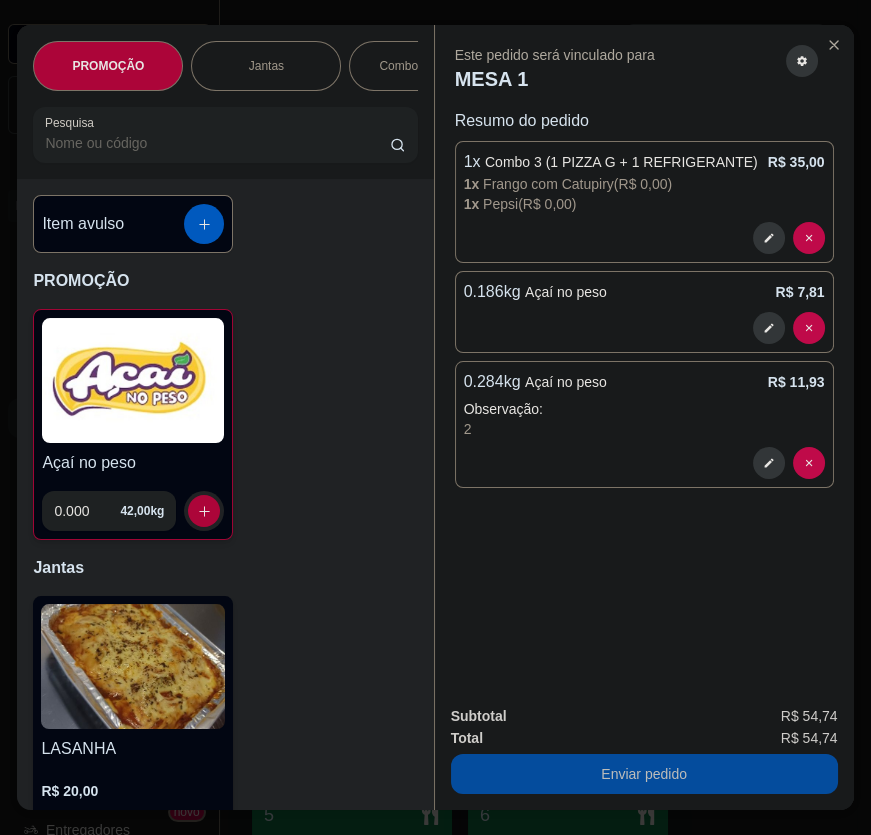 click on "Enviar pedido" at bounding box center [644, 774] 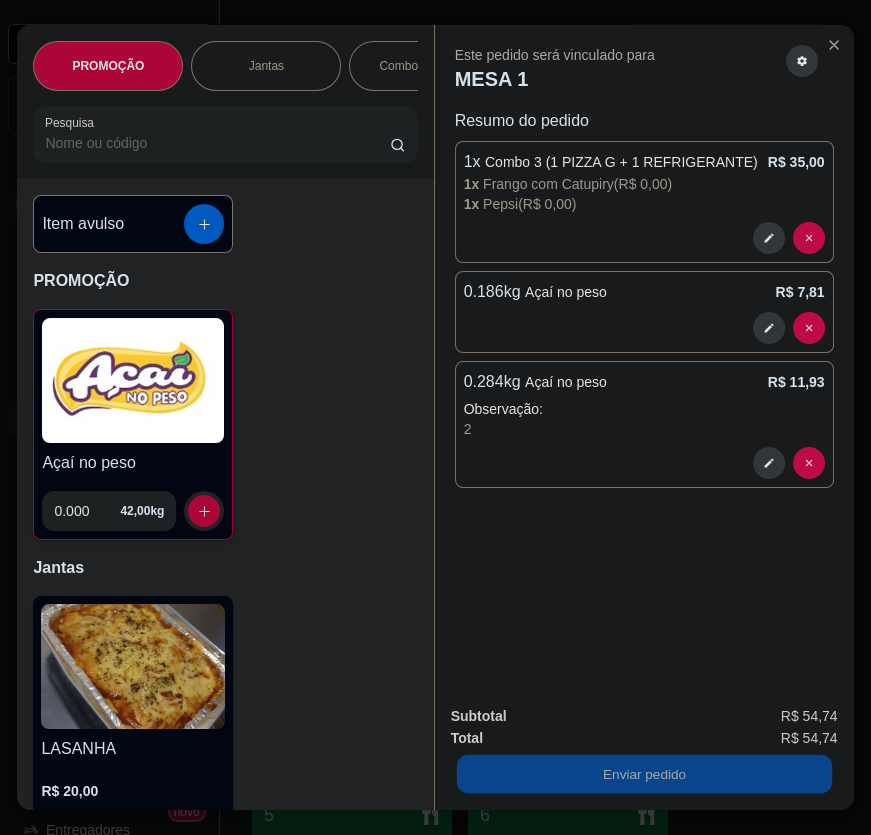 click on "Não registrar e enviar pedido" at bounding box center (576, 717) 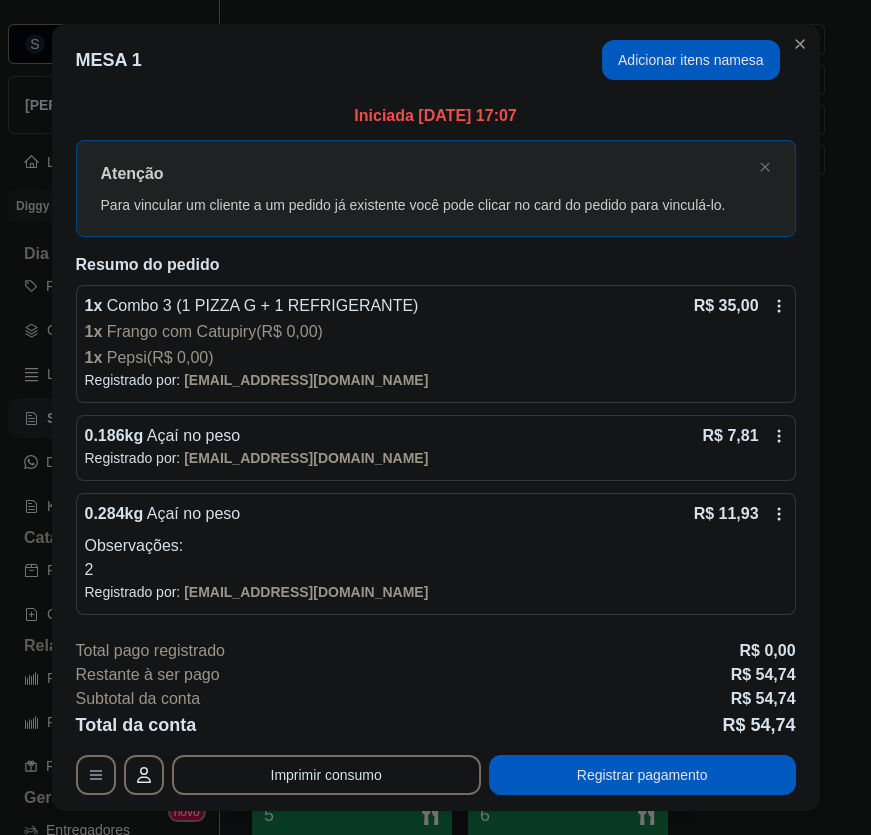 drag, startPoint x: 616, startPoint y: 678, endPoint x: 612, endPoint y: 690, distance: 12.649111 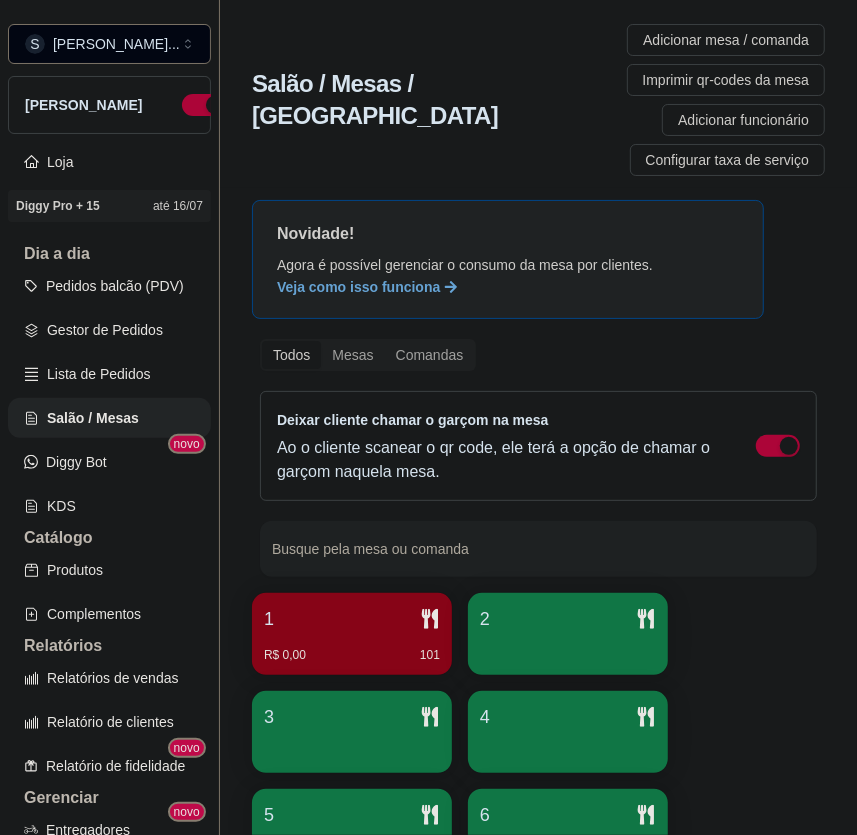 click on "2" at bounding box center (568, 619) 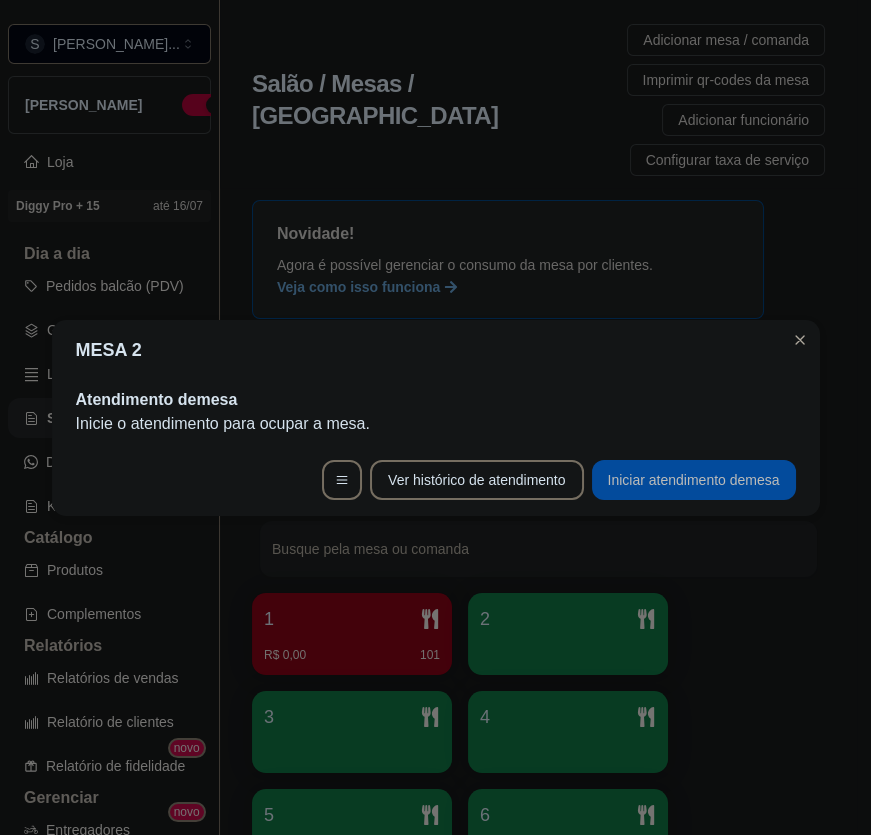click on "Iniciar atendimento de  mesa" at bounding box center (694, 480) 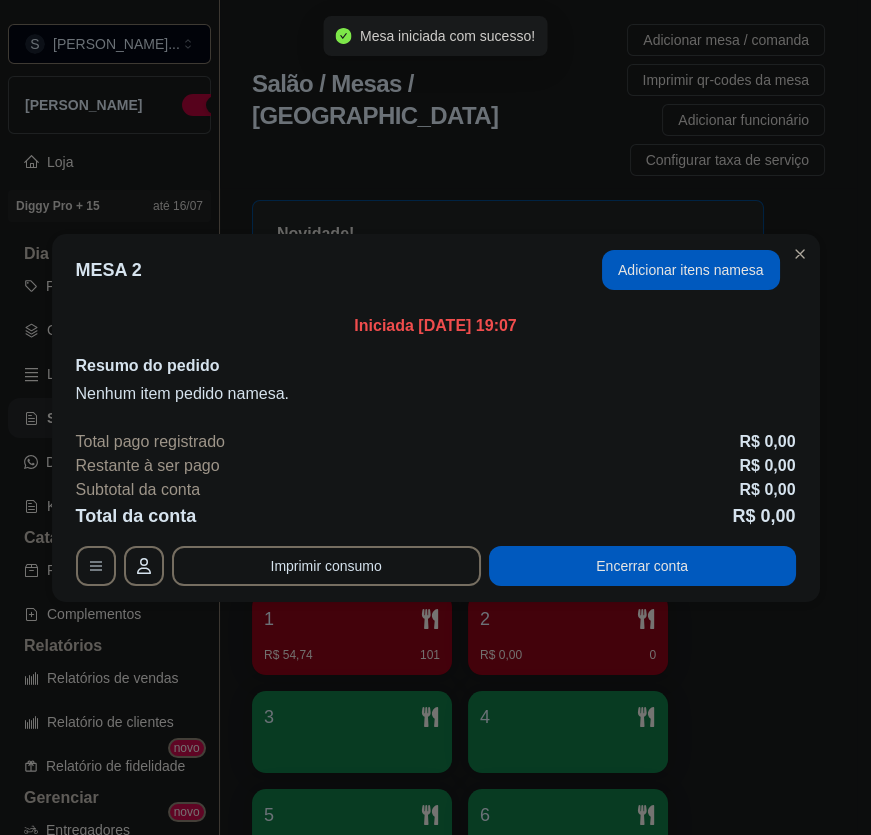 click on "MESA 2 Adicionar itens na  mesa" at bounding box center [436, 270] 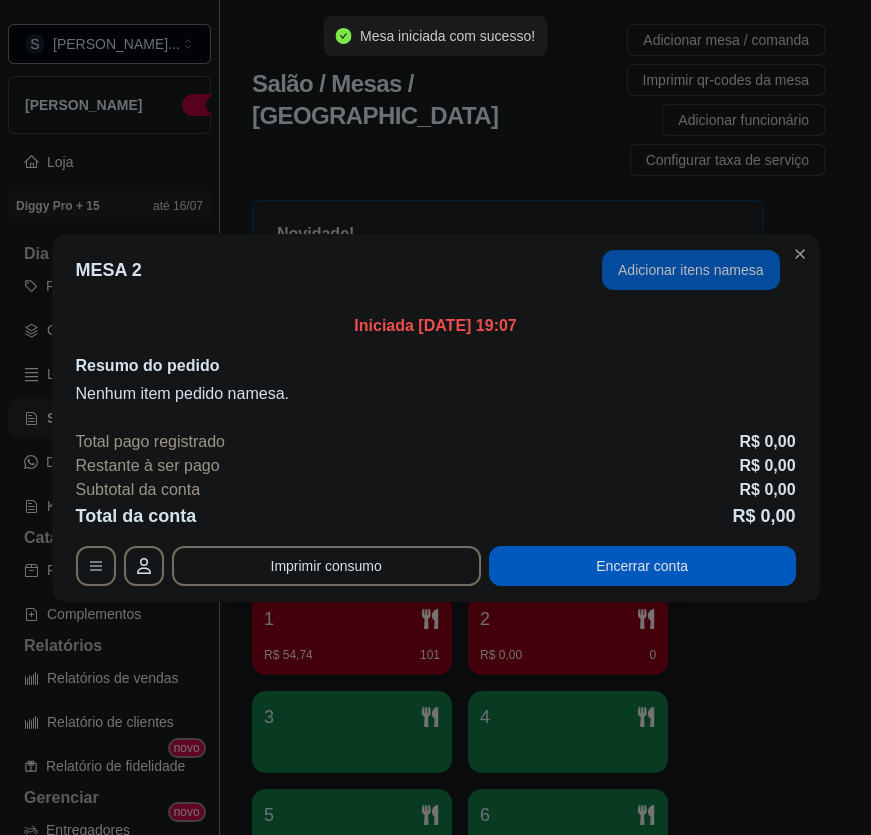 click on "Adicionar itens na  mesa" at bounding box center [691, 270] 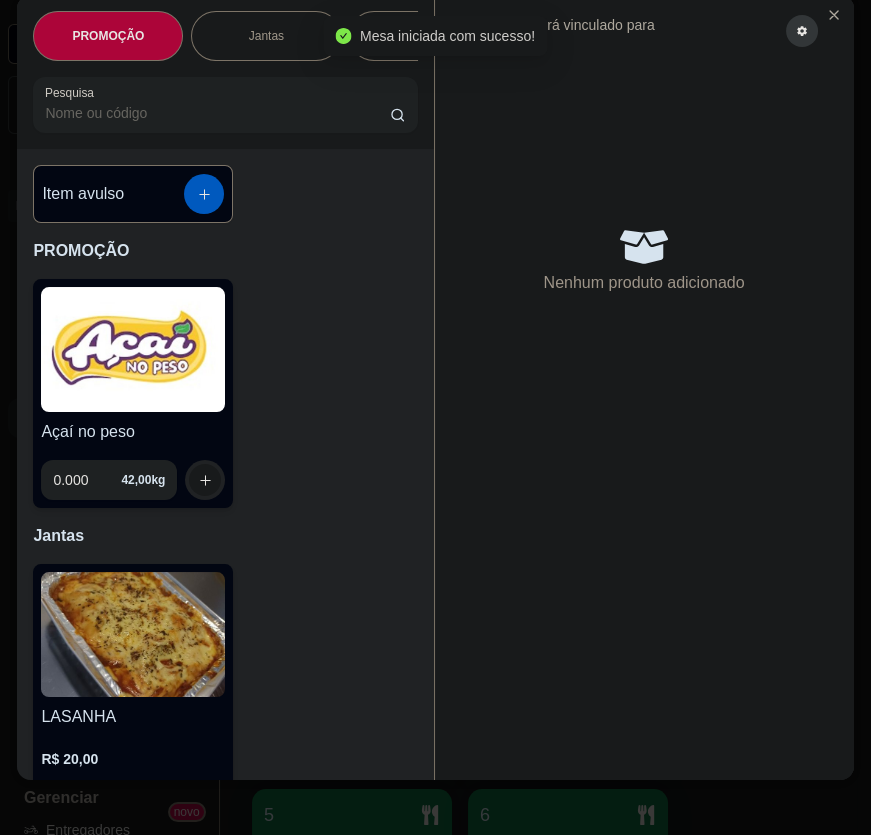 scroll, scrollTop: 45, scrollLeft: 0, axis: vertical 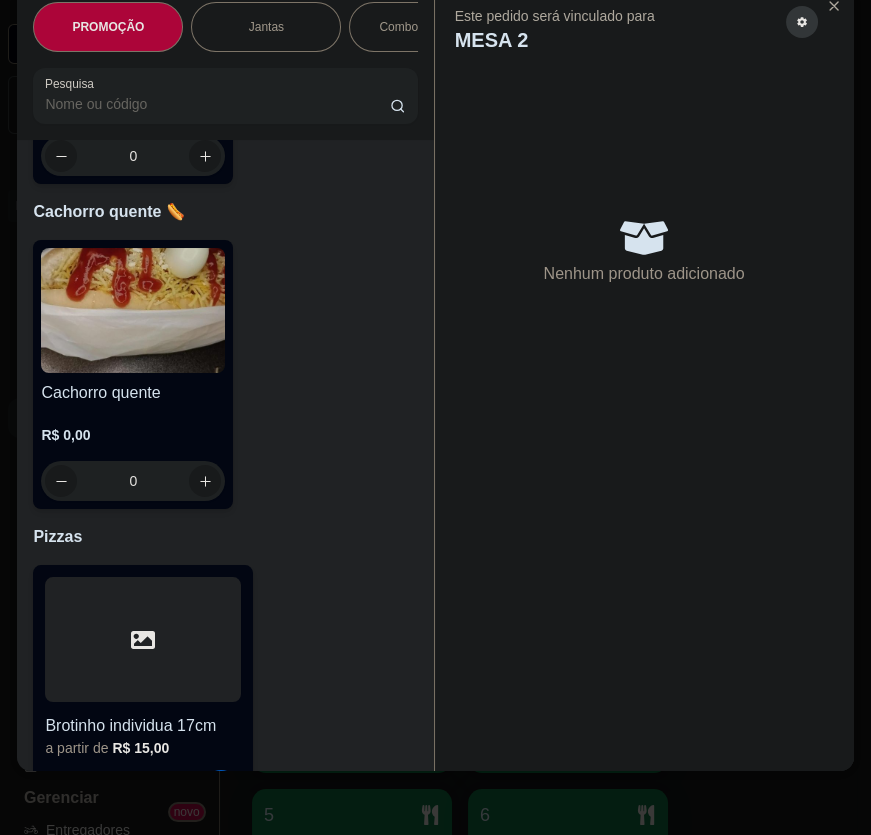 click on "0" at bounding box center (133, 481) 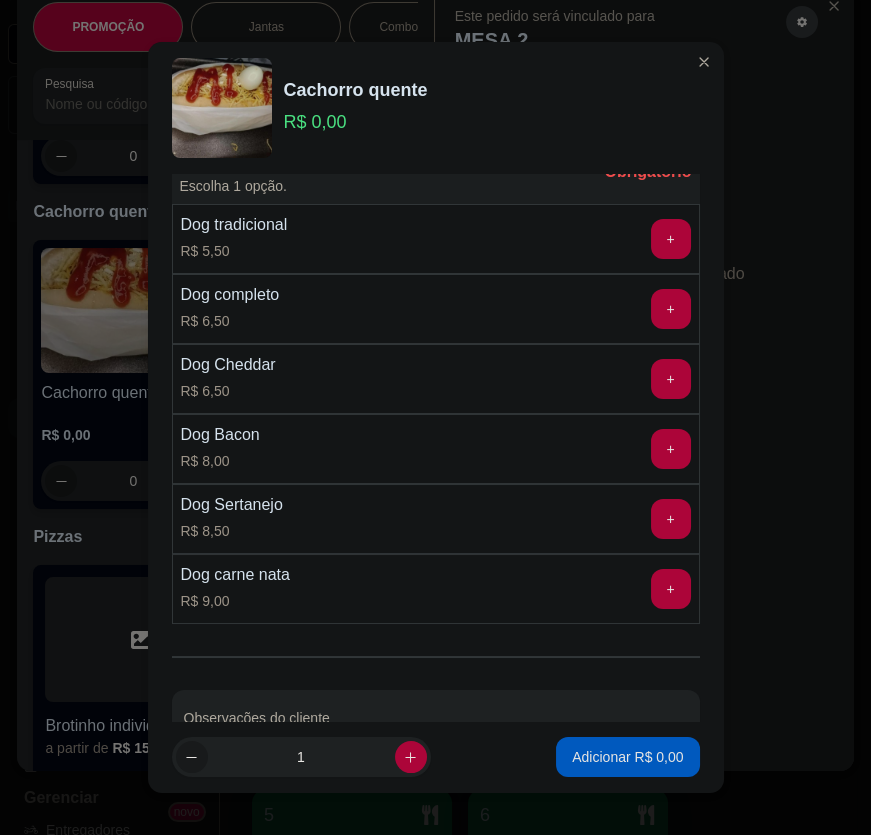 scroll, scrollTop: 0, scrollLeft: 0, axis: both 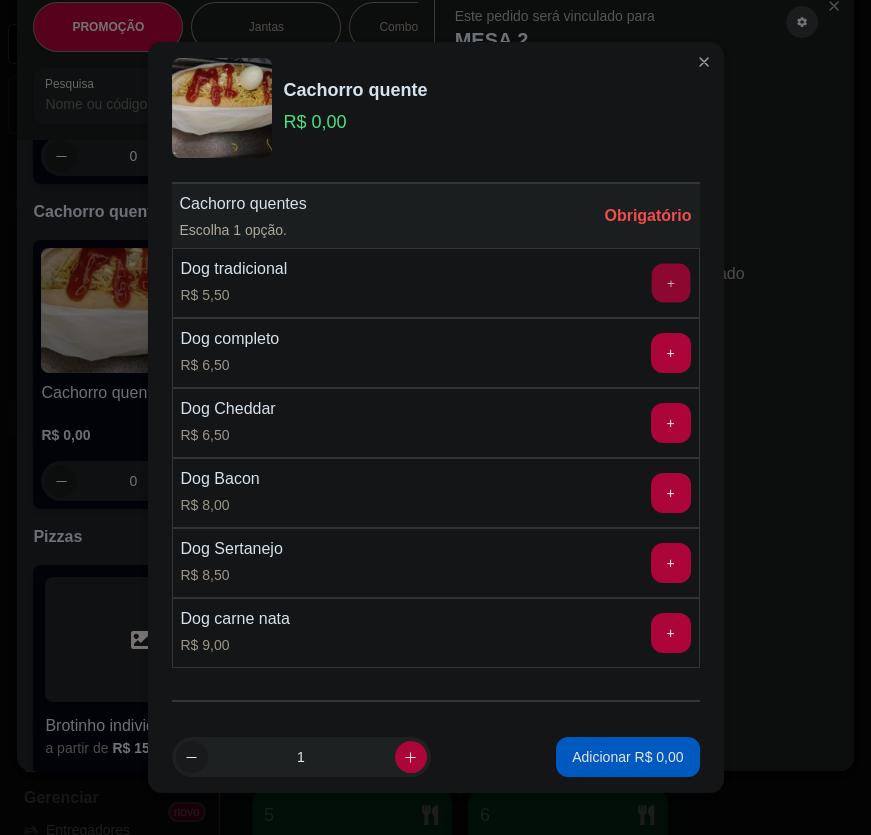 click on "+" at bounding box center (670, 282) 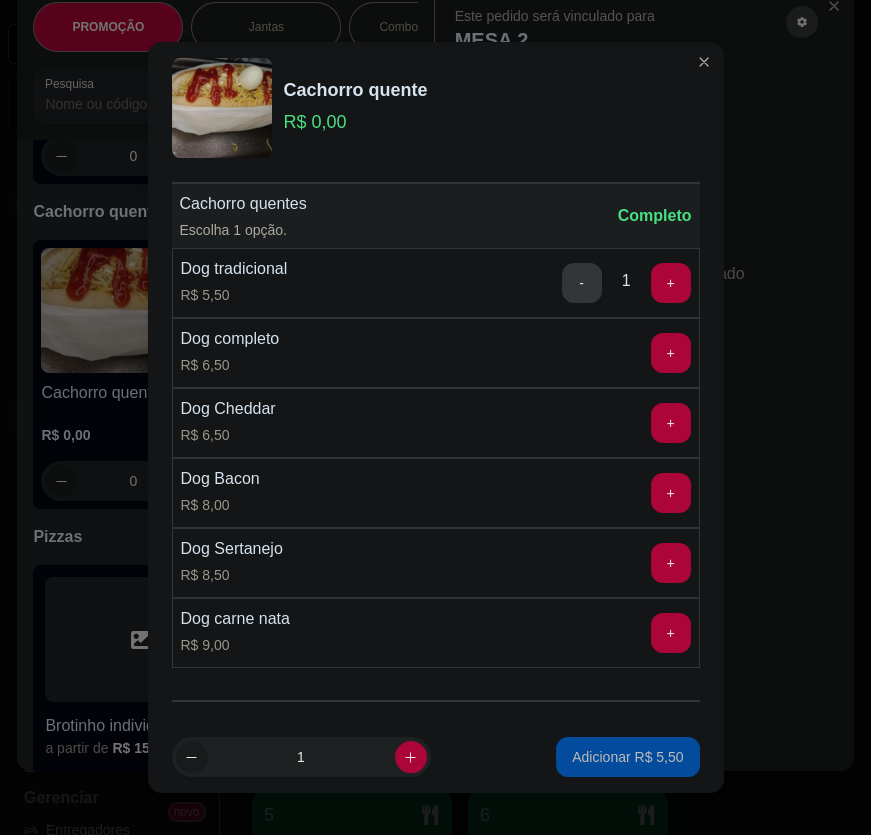 click on "Adicionar   R$ 5,50" at bounding box center (627, 757) 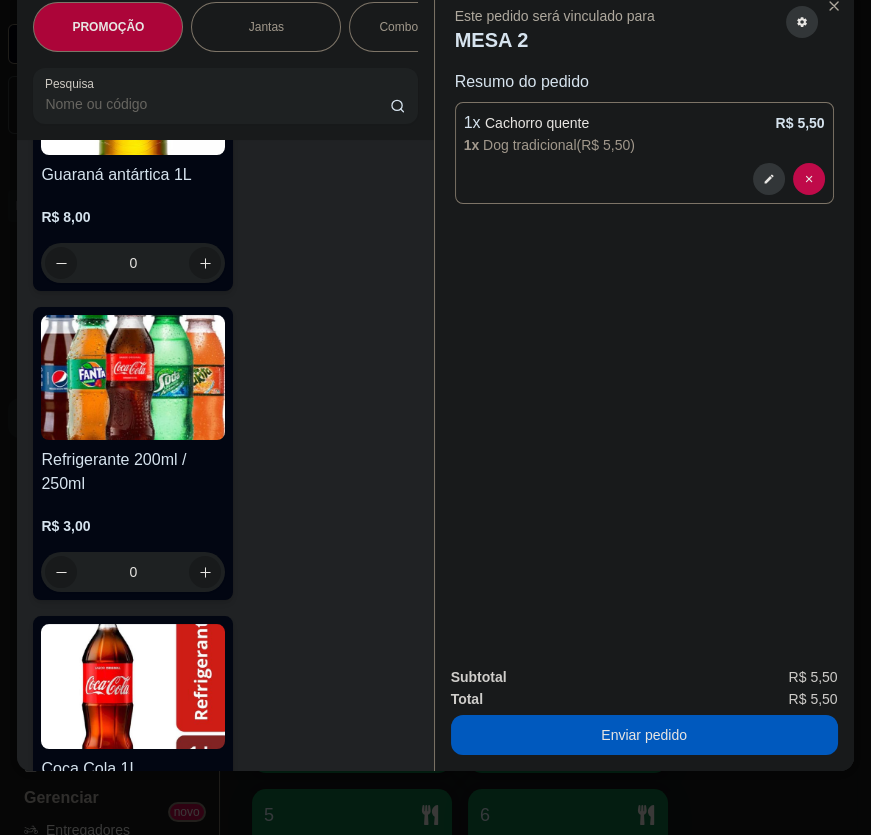 scroll, scrollTop: 12454, scrollLeft: 0, axis: vertical 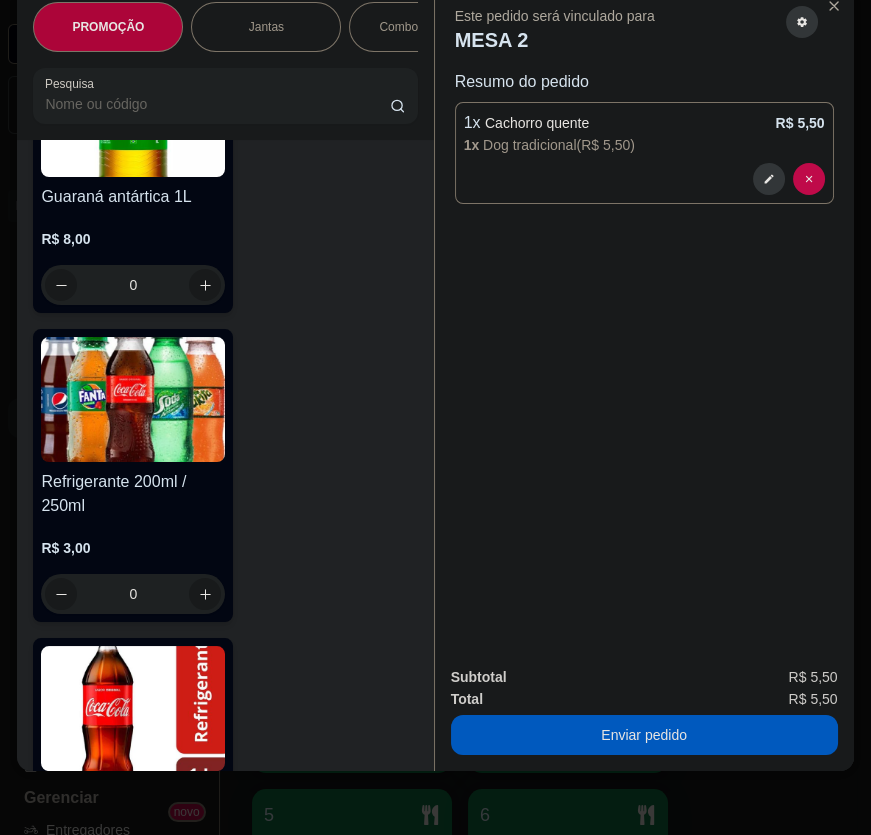 click on "Refrigerante 200ml / 250ml" at bounding box center (133, 494) 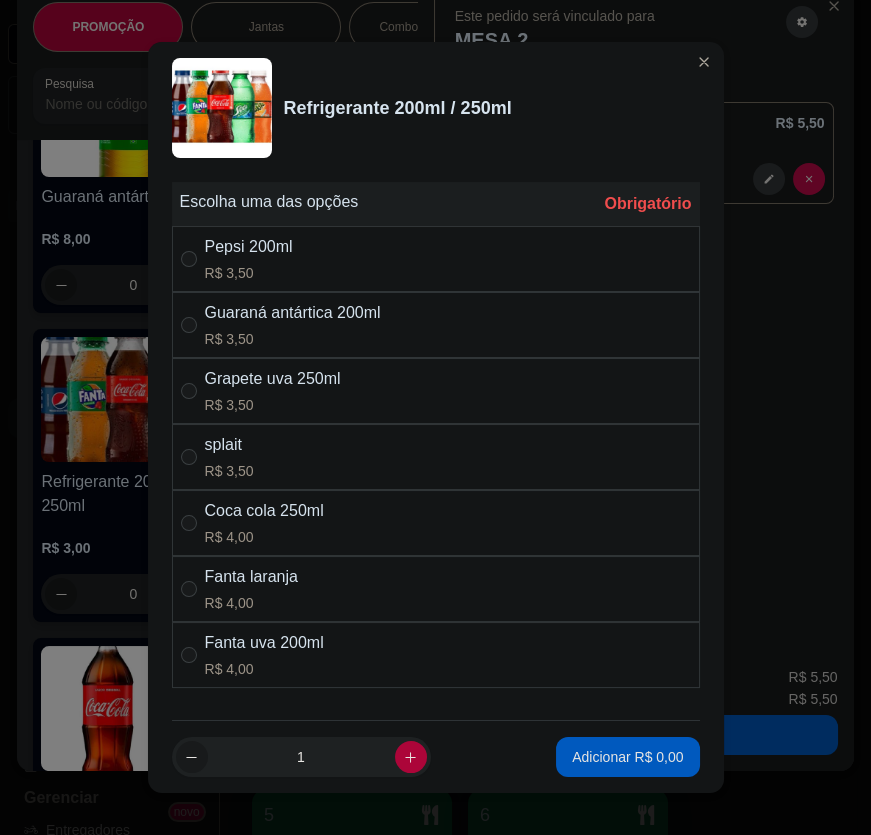 click on "Pepsi 200ml  R$ 3,50" at bounding box center [436, 259] 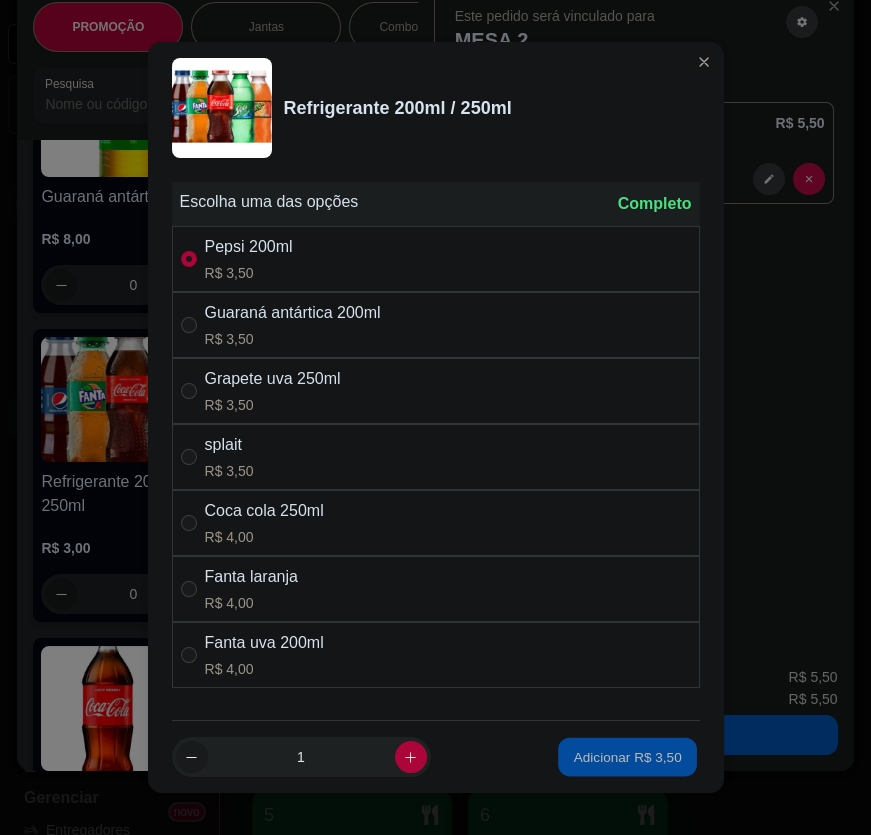 click on "Adicionar   R$ 3,50" at bounding box center [628, 757] 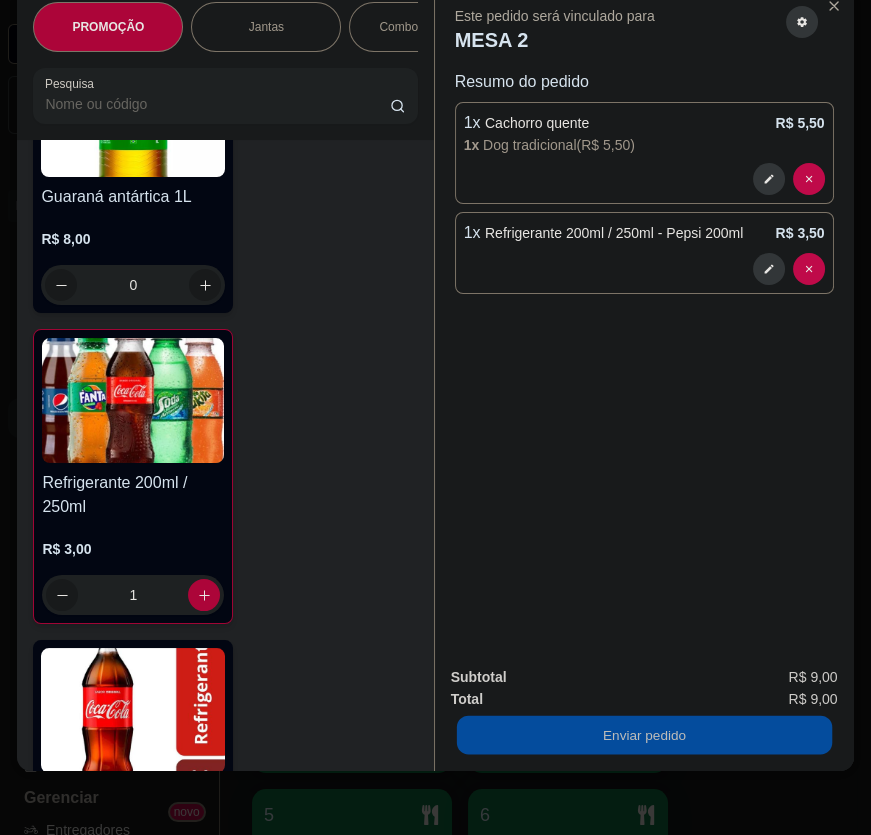 click on "Enviar pedido" at bounding box center (643, 735) 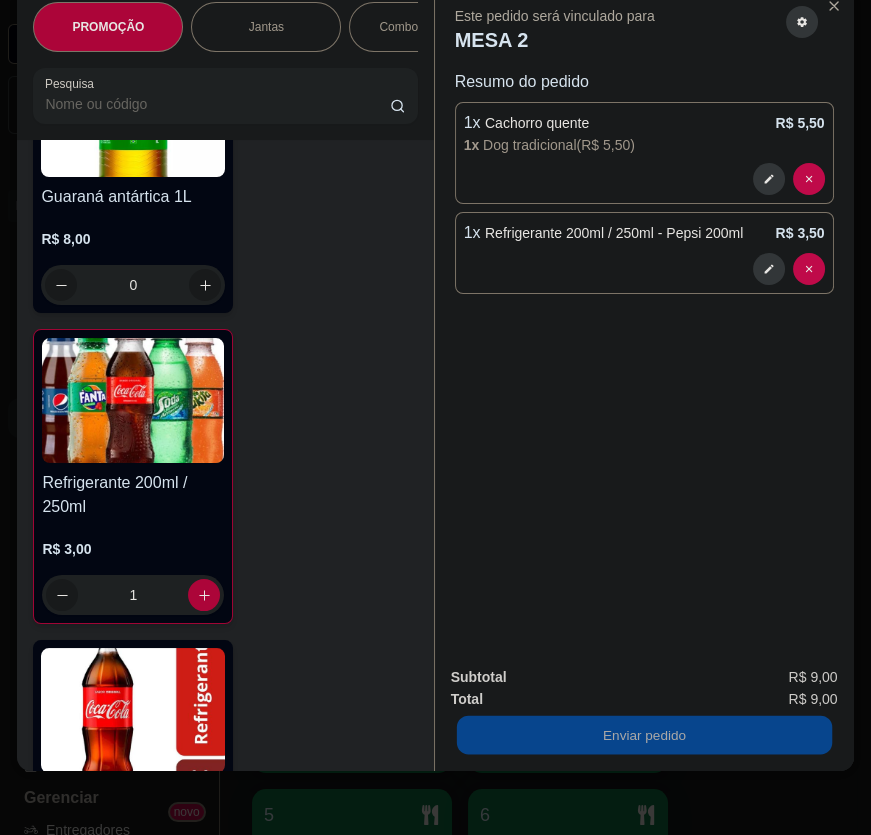 click on "Não registrar e enviar pedido" at bounding box center [576, 672] 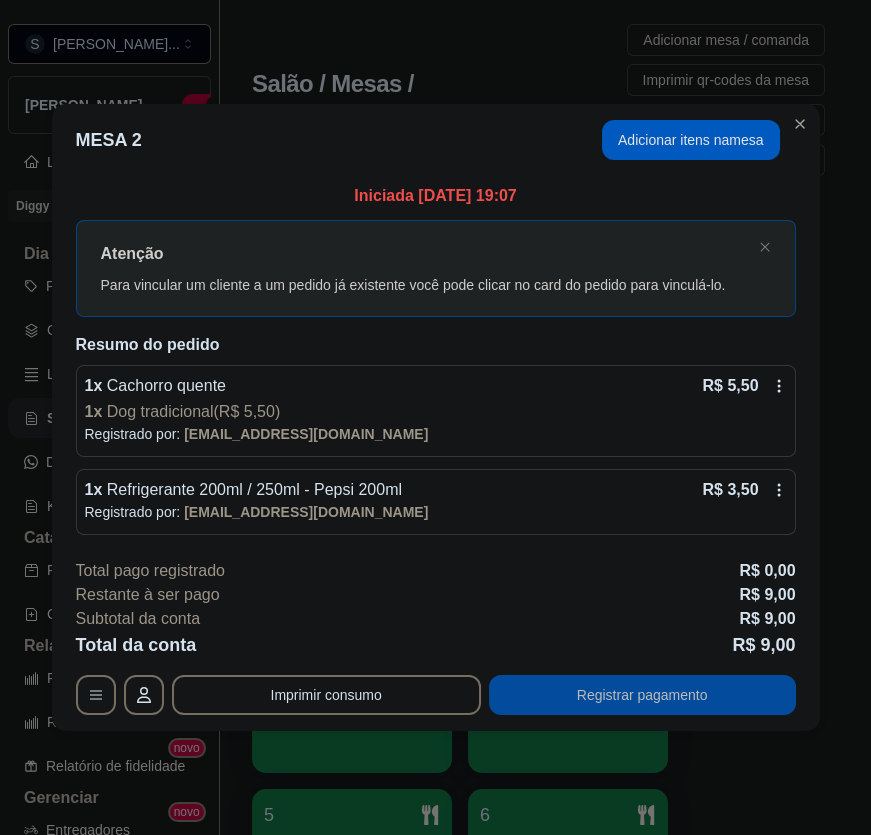 click on "Registrar pagamento" at bounding box center (642, 695) 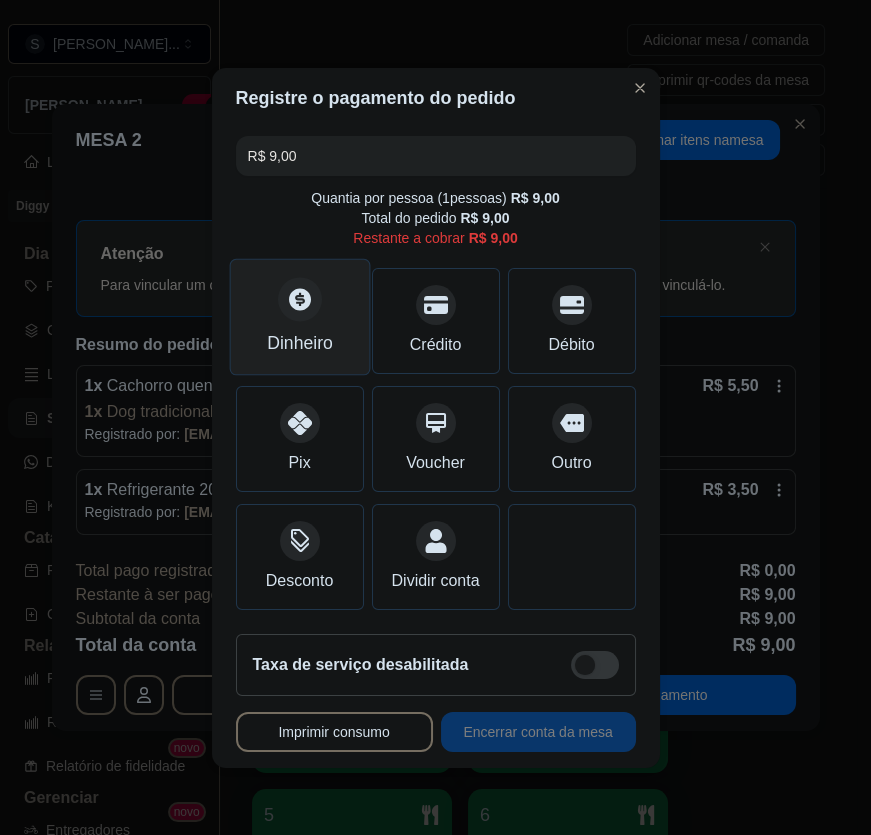 click on "Dinheiro" at bounding box center [300, 343] 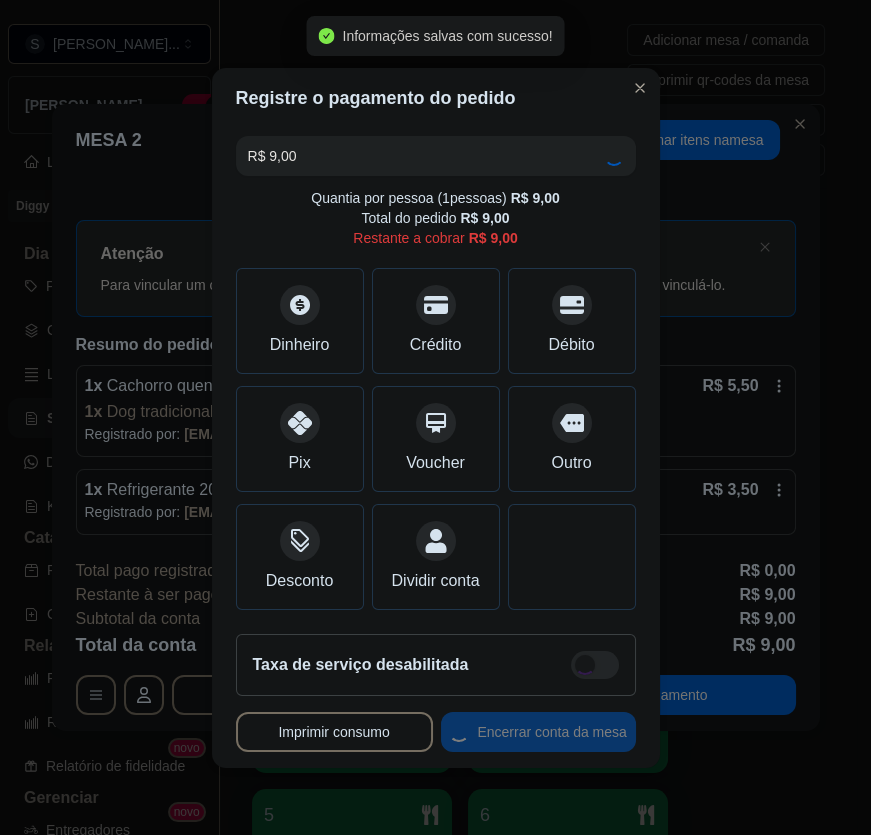 type on "R$ 0,00" 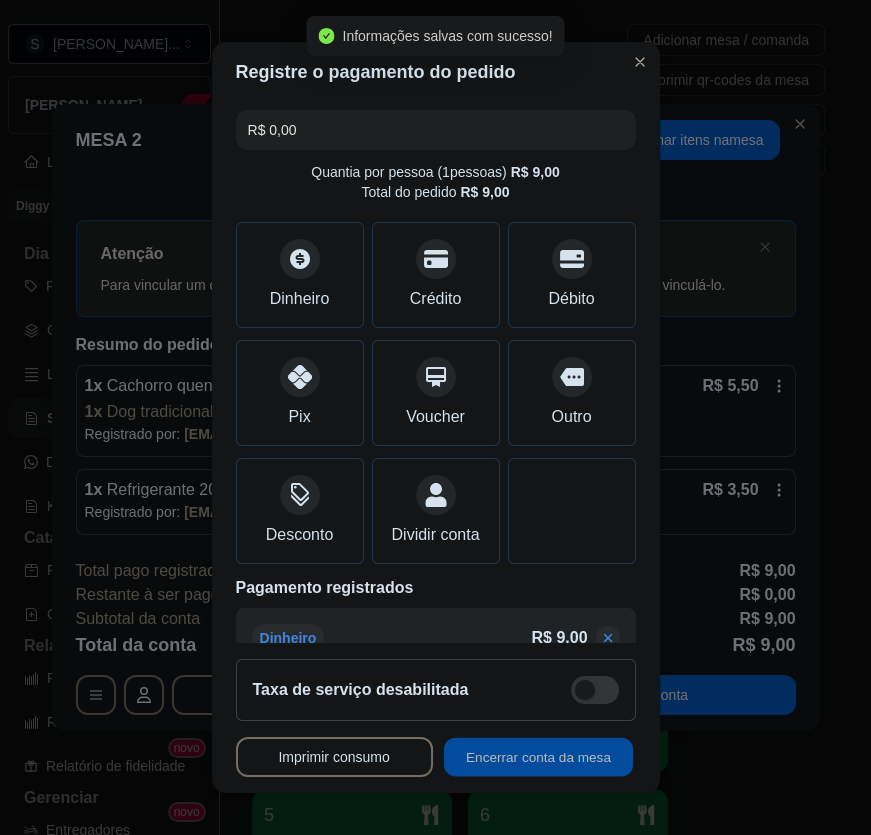 click on "Encerrar conta da mesa" at bounding box center (538, 757) 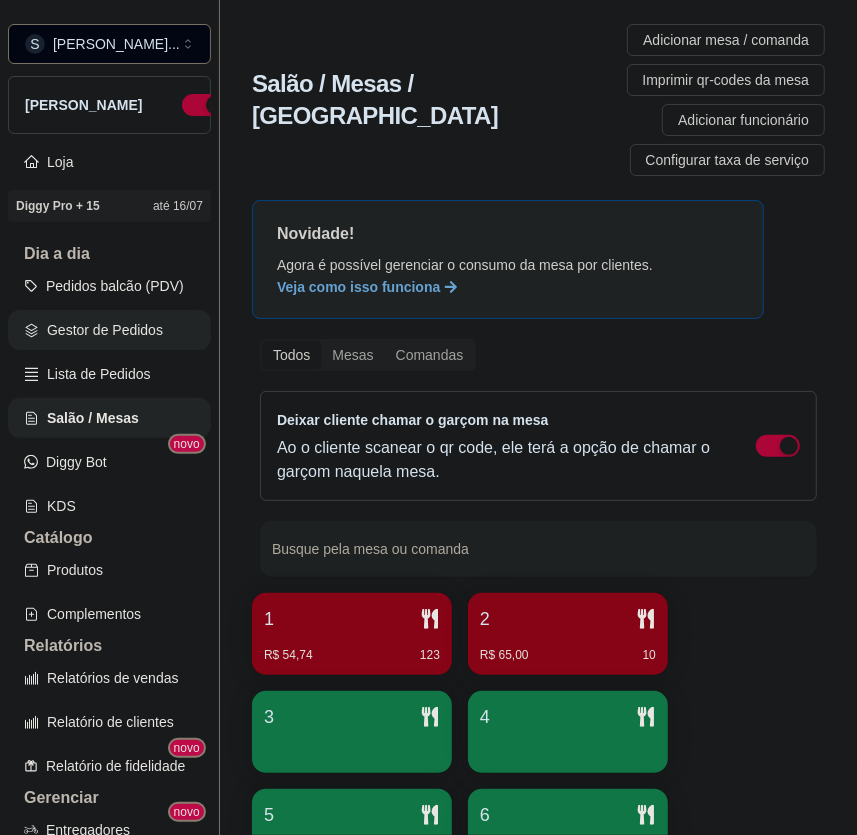 click on "Gestor de Pedidos" at bounding box center [109, 330] 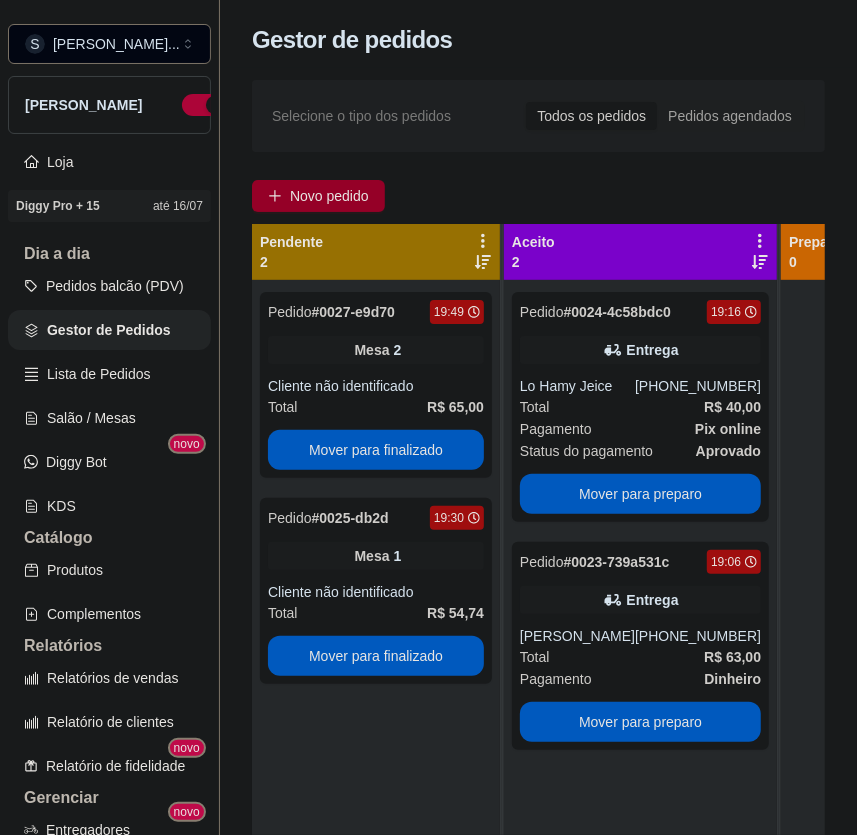 click on "Novo pedido" at bounding box center (329, 196) 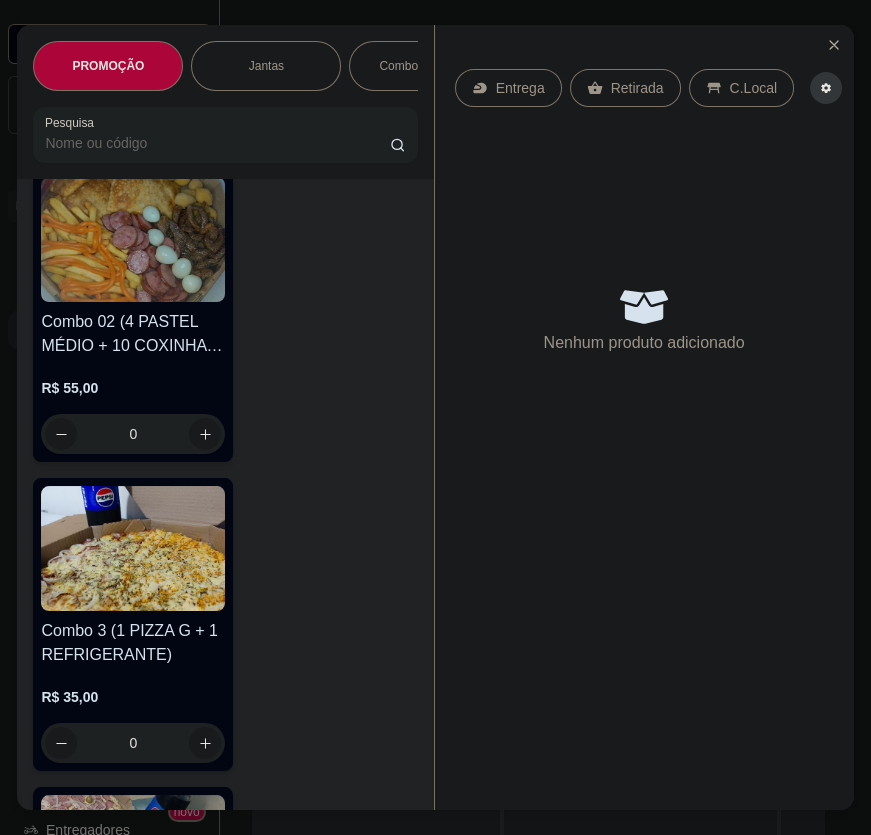 scroll, scrollTop: 1454, scrollLeft: 0, axis: vertical 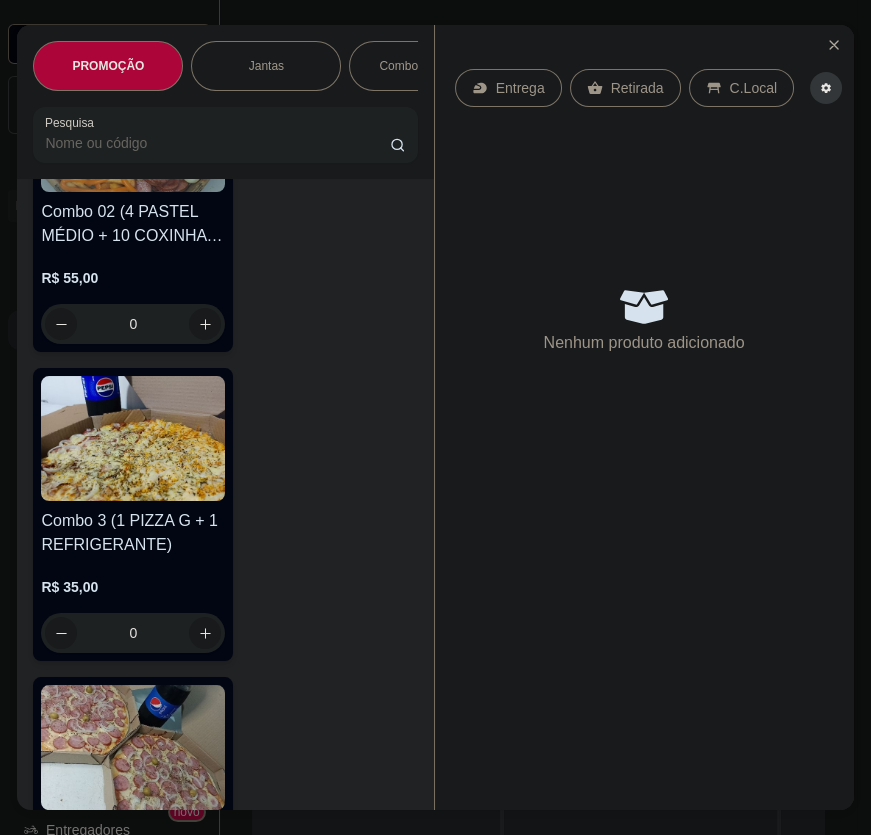 click on "Combo 3 (1 PIZZA G  + 1 REFRIGERANTE)" at bounding box center (133, 533) 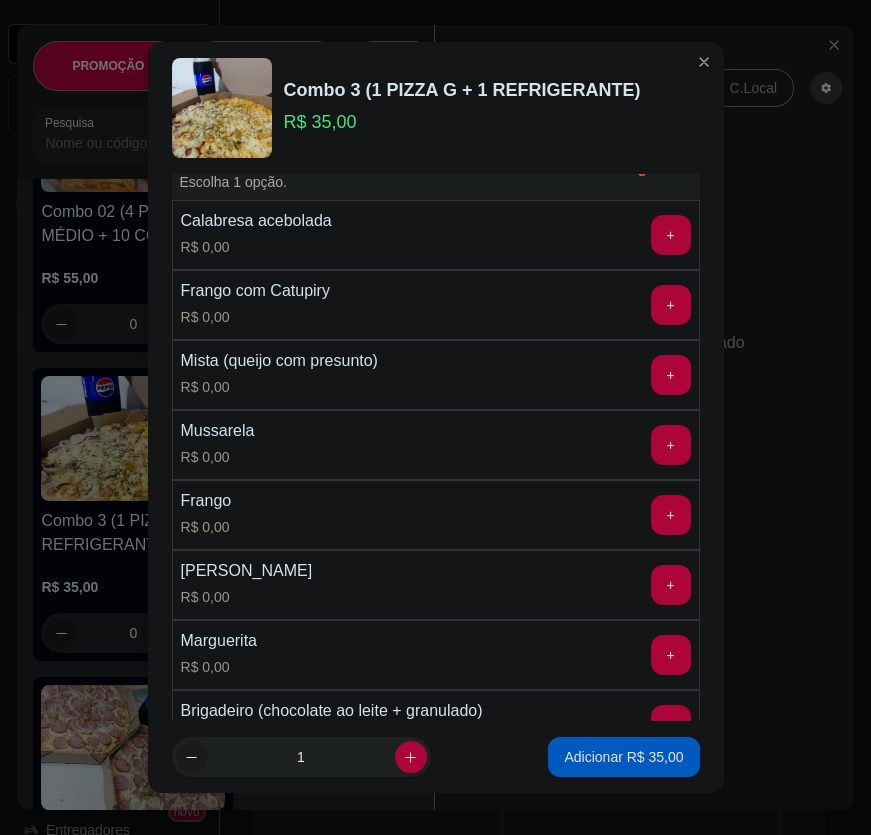 scroll, scrollTop: 90, scrollLeft: 0, axis: vertical 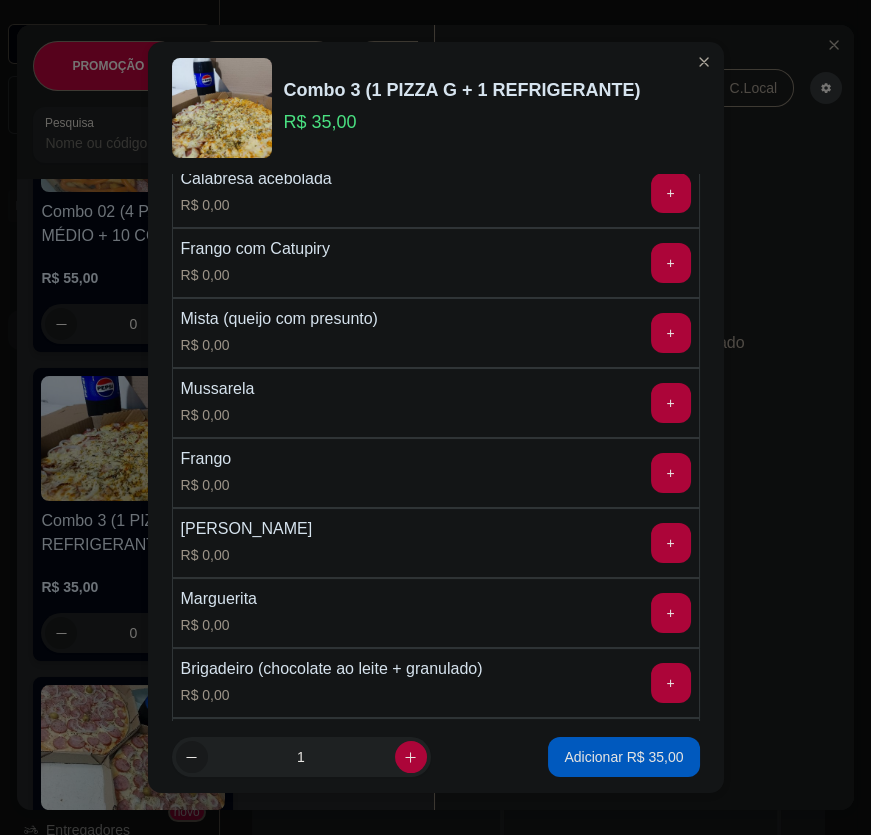 click on "[PERSON_NAME]  R$ 0,00 +" at bounding box center [436, 543] 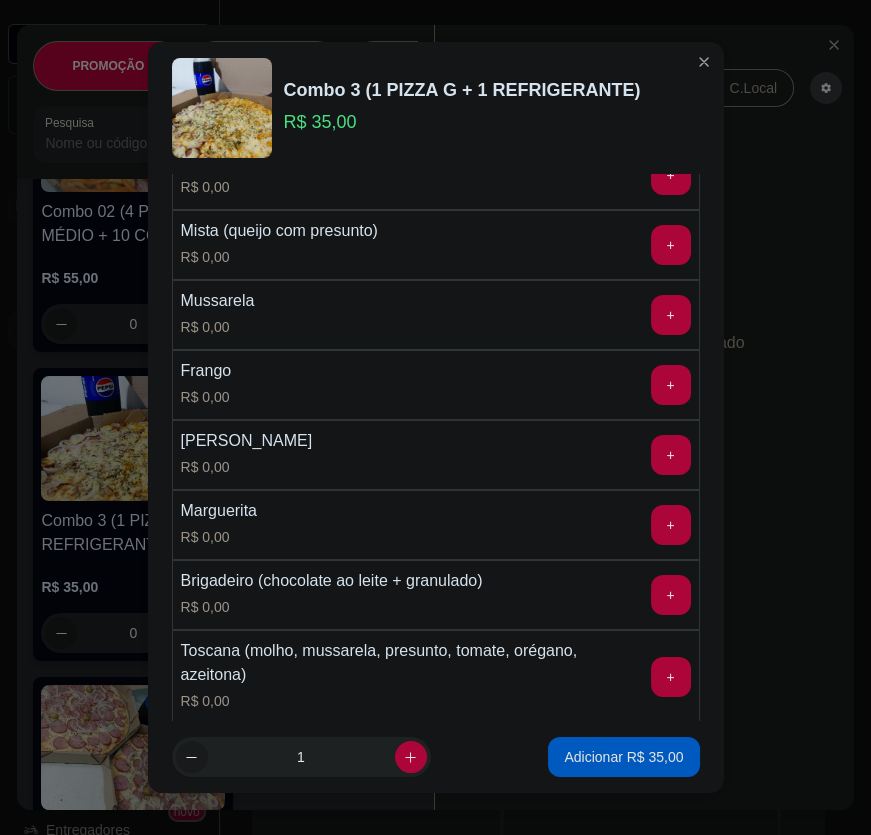 scroll, scrollTop: 0, scrollLeft: 0, axis: both 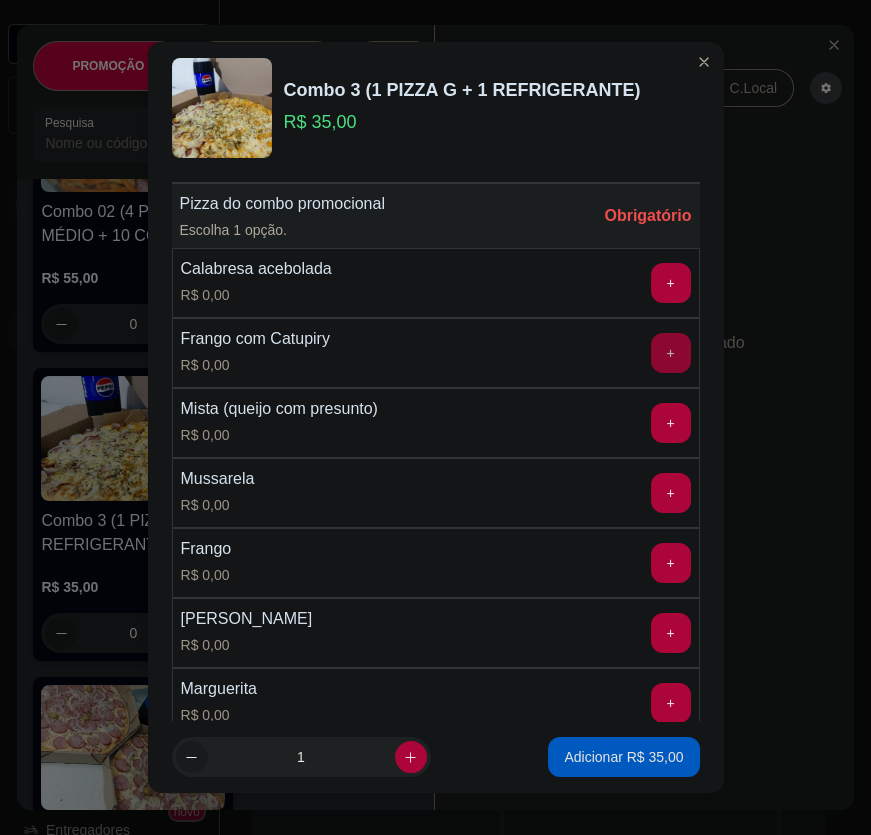 click on "+" at bounding box center (671, 353) 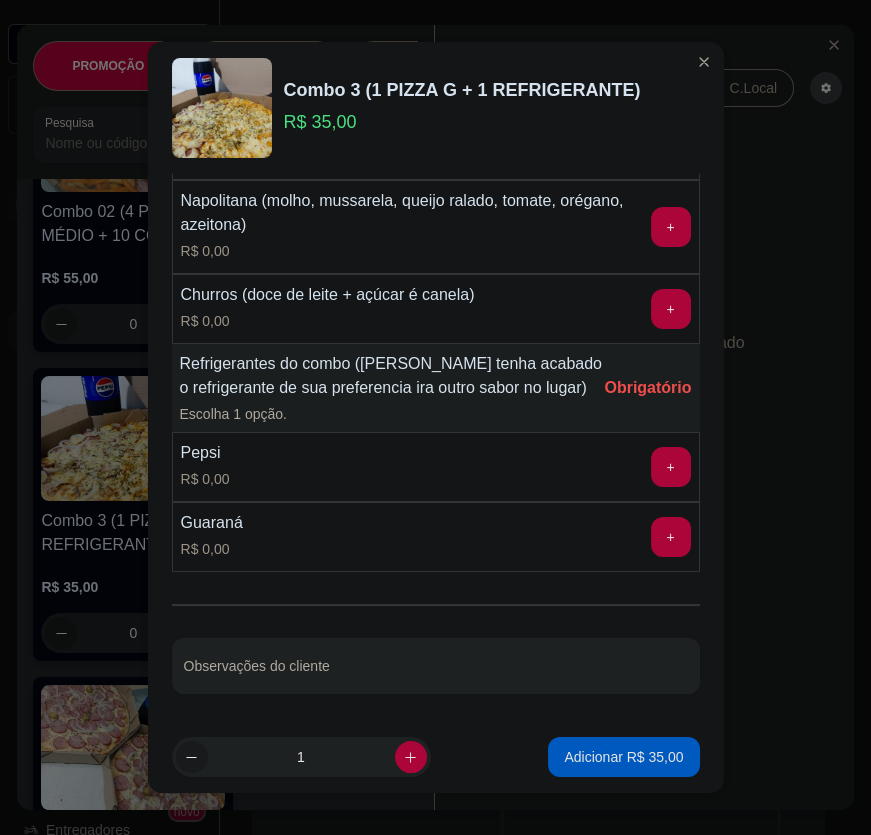 scroll, scrollTop: 743, scrollLeft: 0, axis: vertical 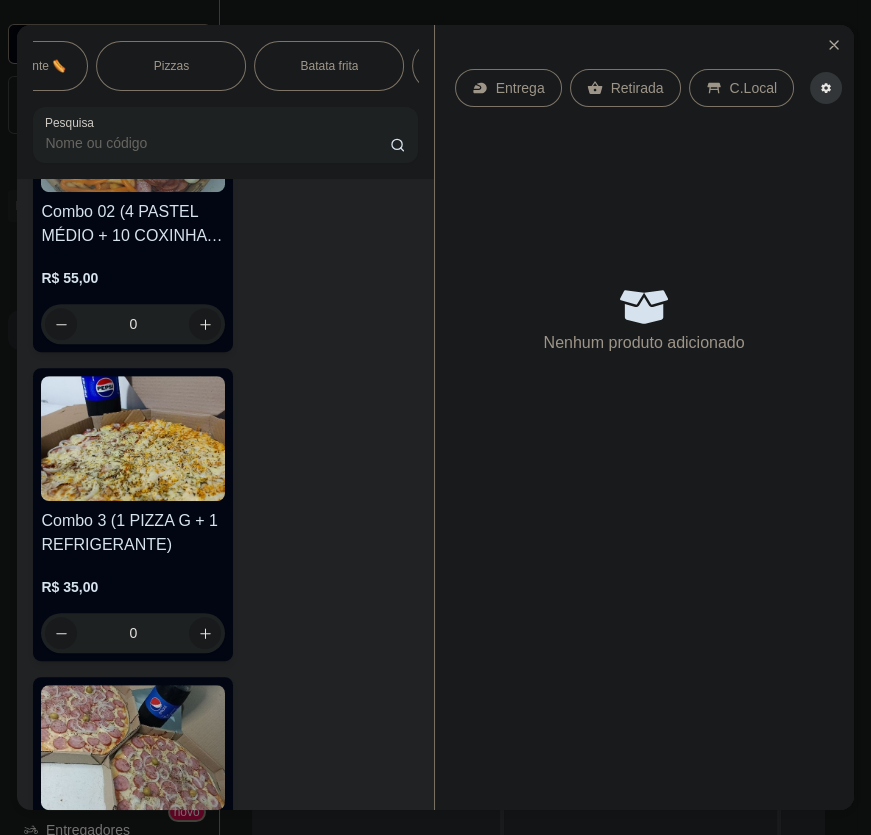click on "Pizzas" at bounding box center (171, 66) 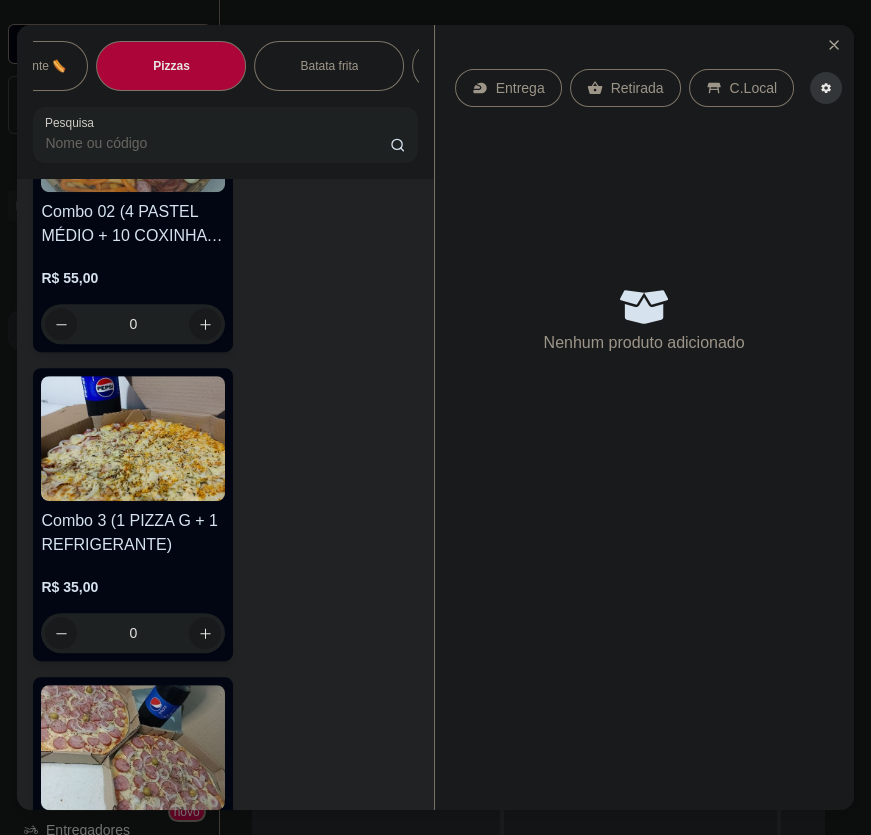 scroll, scrollTop: 7838, scrollLeft: 0, axis: vertical 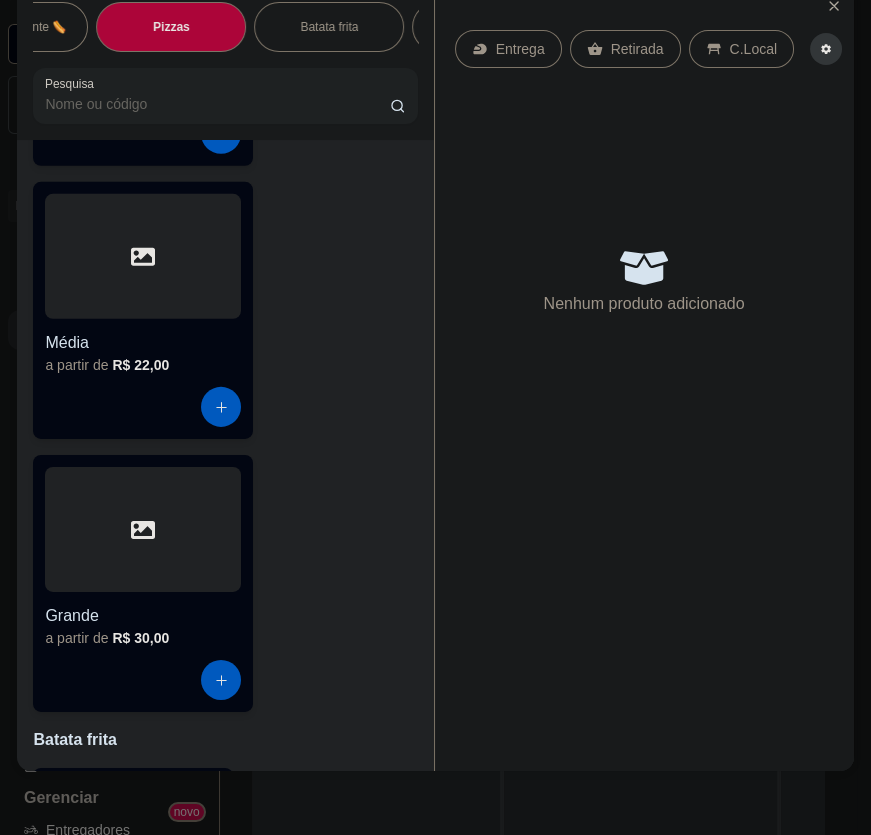 click at bounding box center (143, 529) 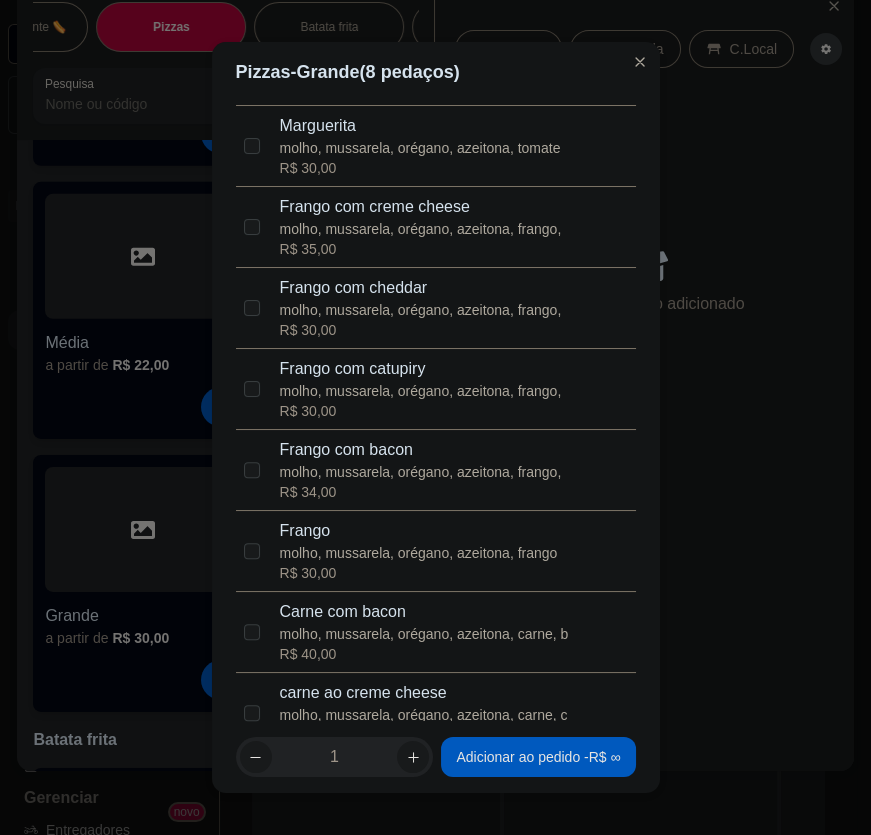 scroll, scrollTop: 1090, scrollLeft: 0, axis: vertical 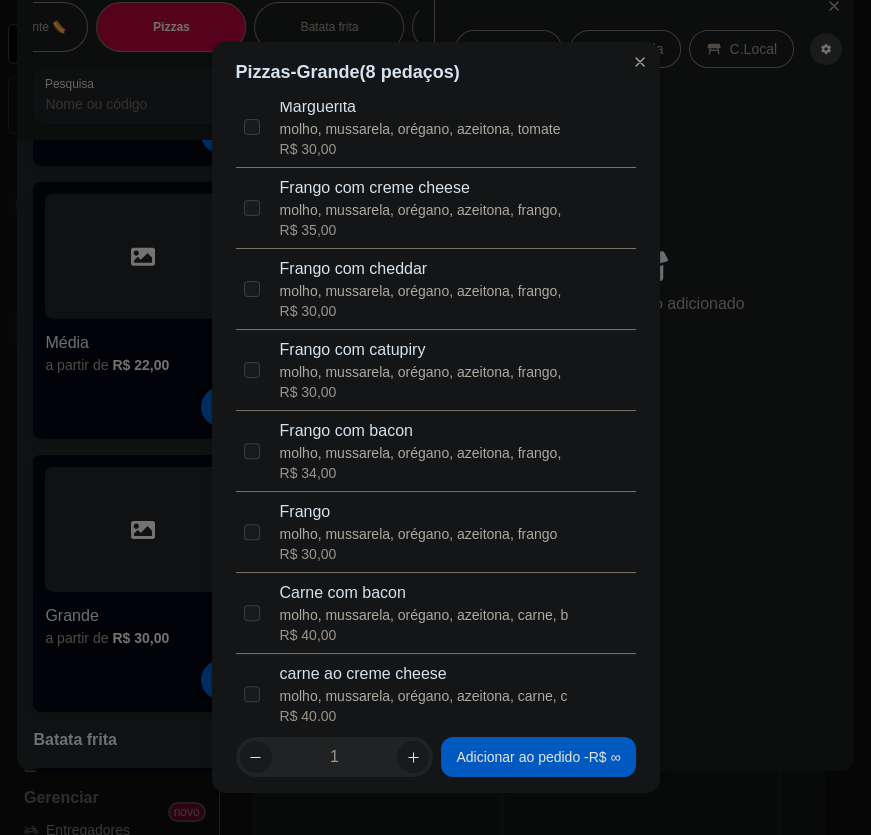 click on "Frango com catupiry  molho, mussarela, orégano, azeitona, frango,  R$ 30,00" at bounding box center [436, 370] 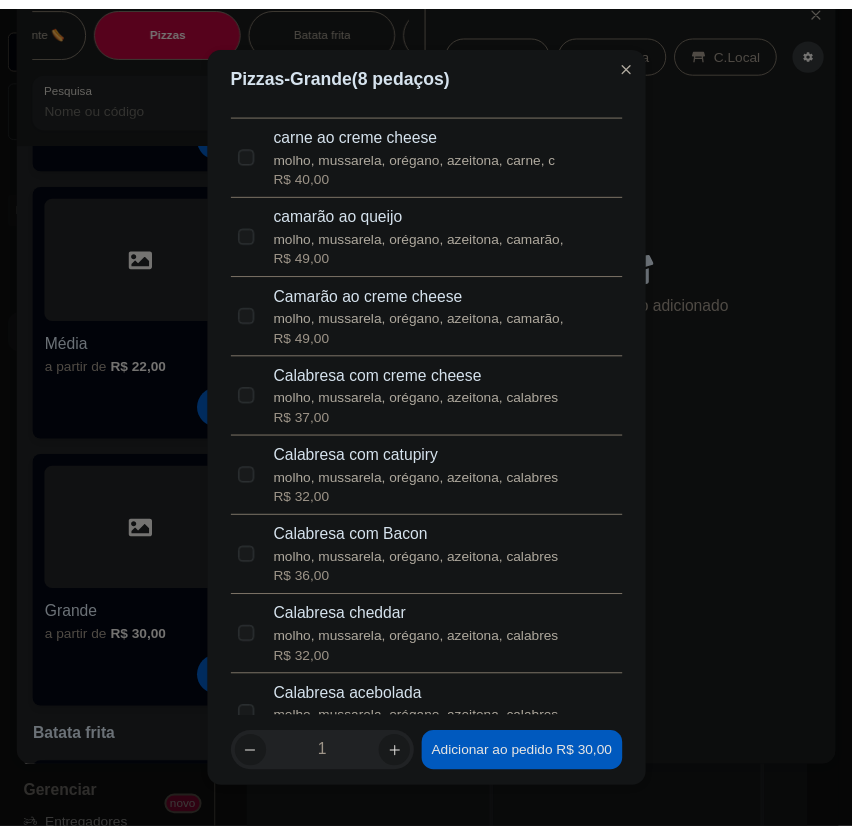 scroll, scrollTop: 1636, scrollLeft: 0, axis: vertical 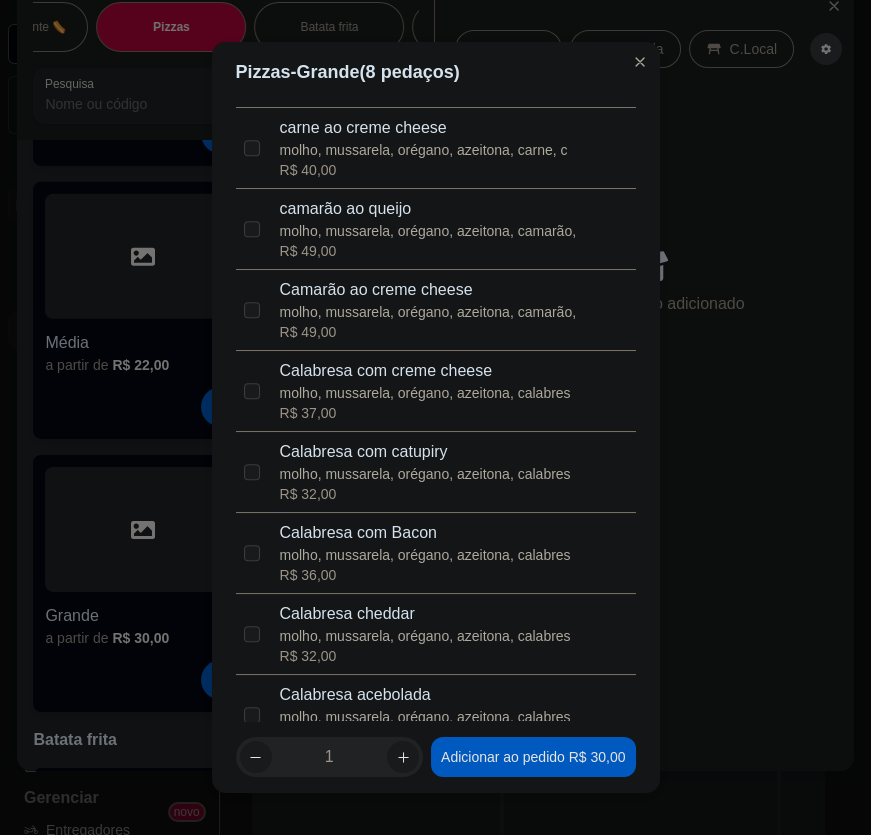 click on "Calabresa cheddar  molho, mussarela, orégano, azeitona, calabres R$ 32,00" at bounding box center (436, 634) 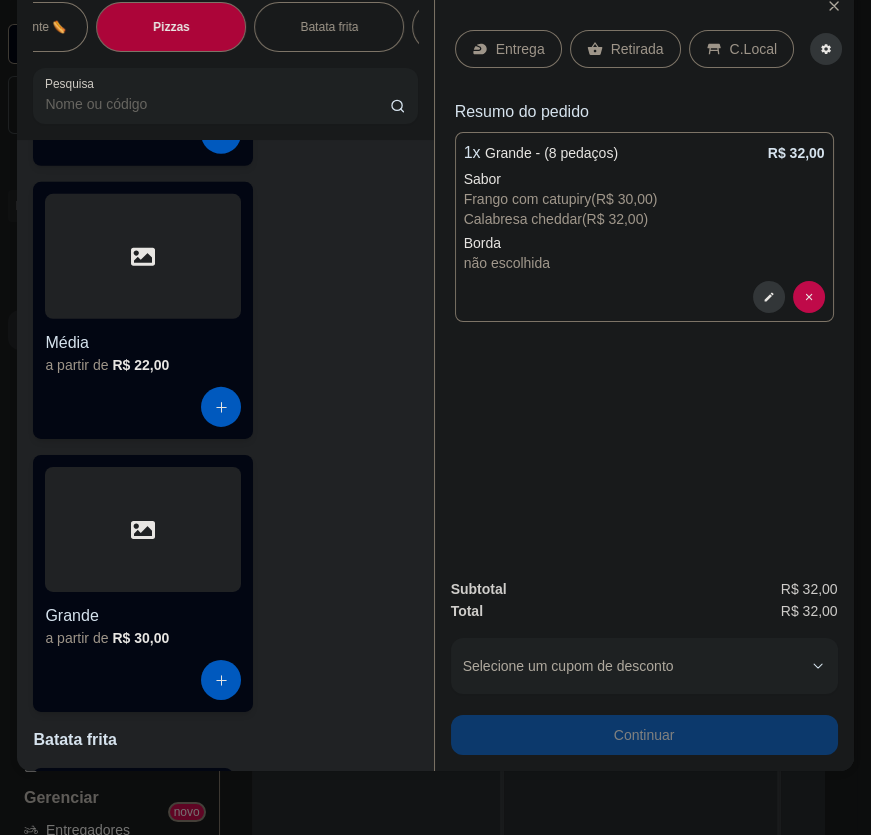 click on "Continuar" at bounding box center (644, 732) 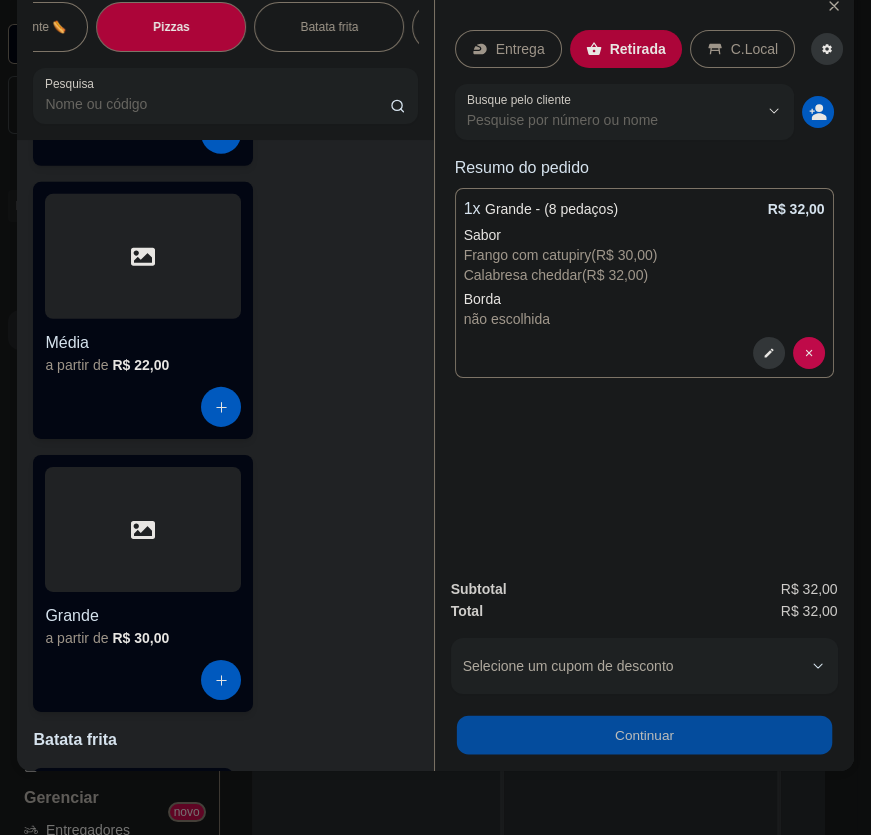 click on "Continuar" at bounding box center (643, 735) 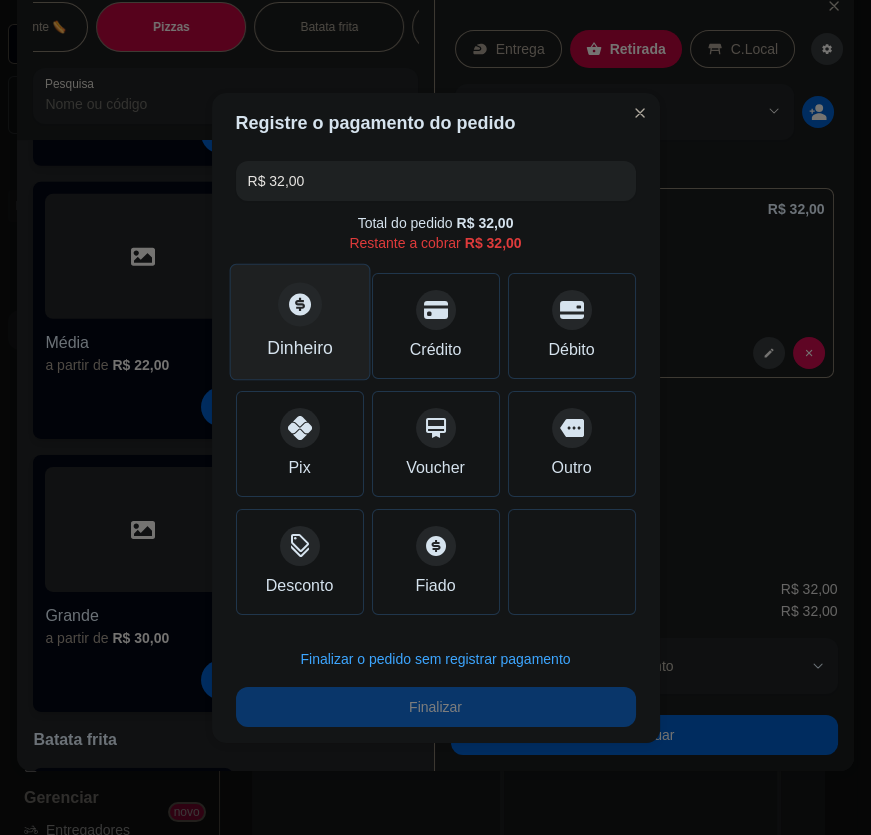 click on "Dinheiro" at bounding box center (300, 348) 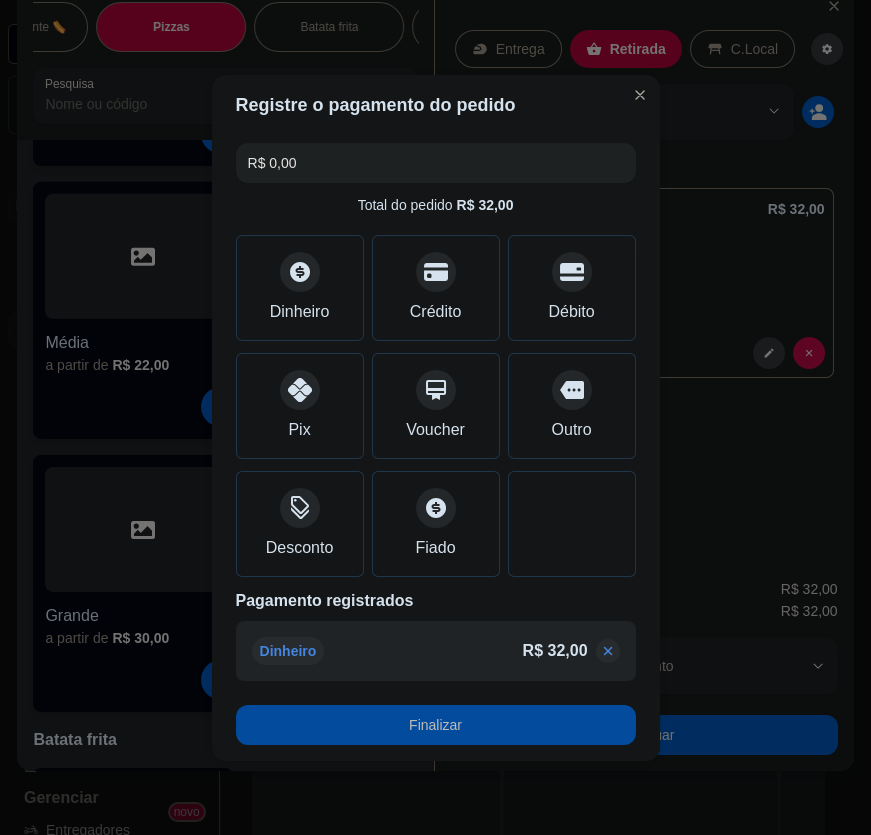 click on "Finalizar" at bounding box center (436, 725) 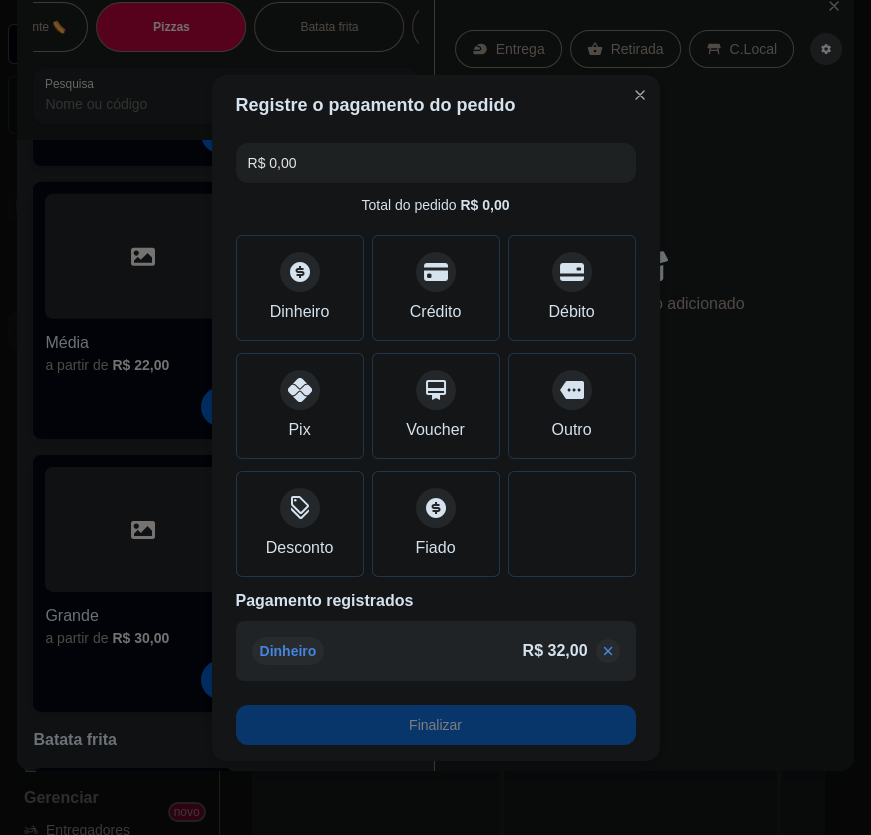 type on "-R$ 32,00" 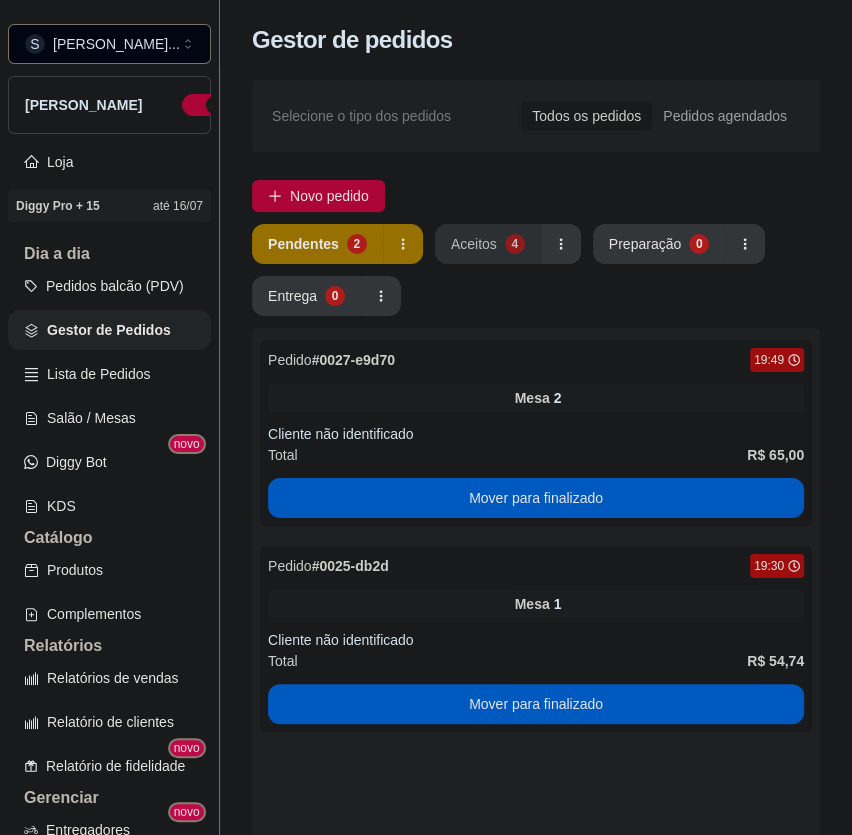 click on "Aceitos 4" at bounding box center (488, 244) 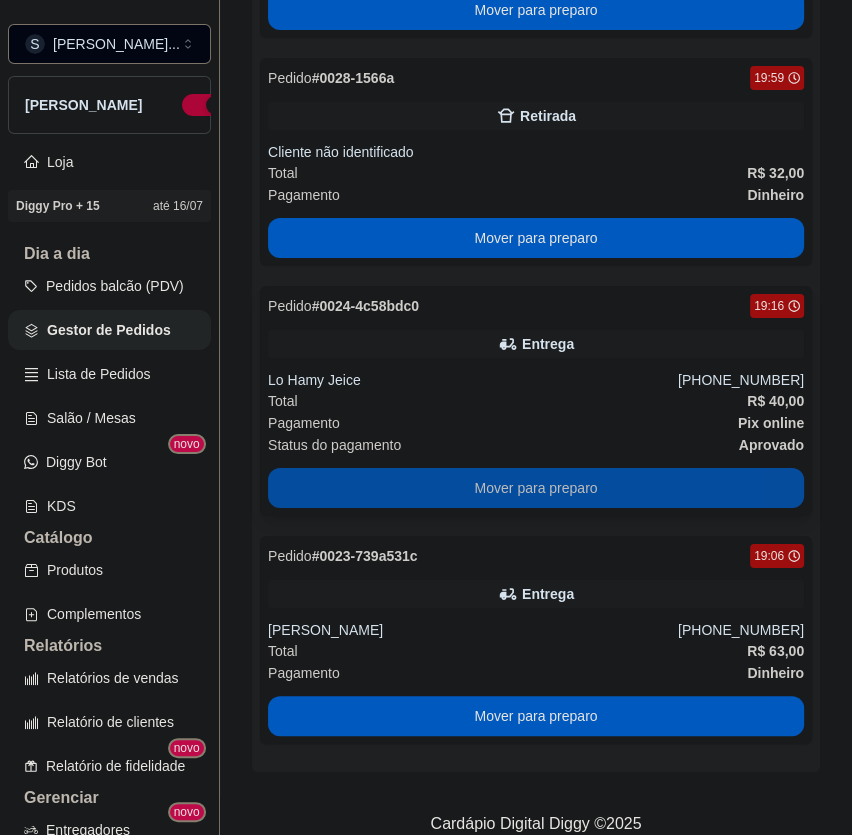 scroll, scrollTop: 540, scrollLeft: 0, axis: vertical 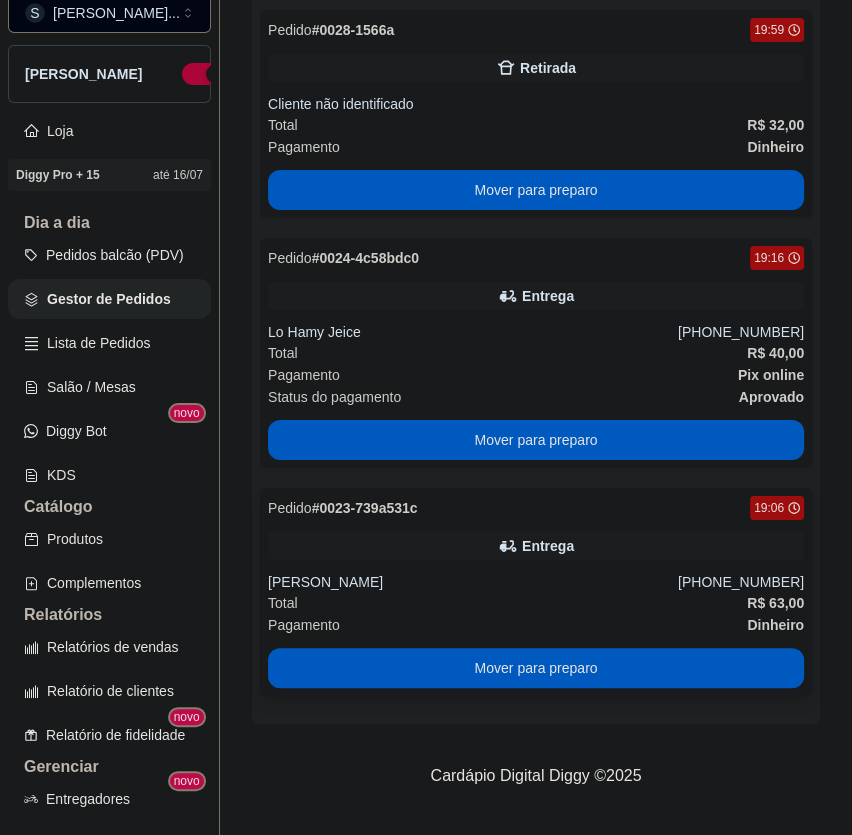 click on "[PERSON_NAME]" at bounding box center (473, 582) 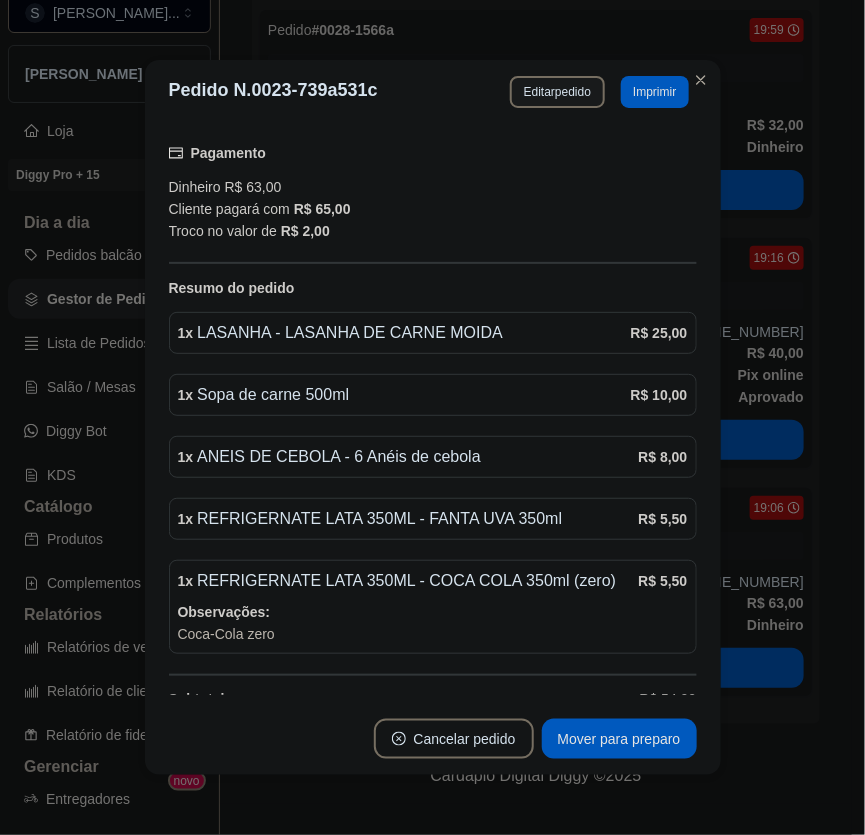 scroll, scrollTop: 556, scrollLeft: 0, axis: vertical 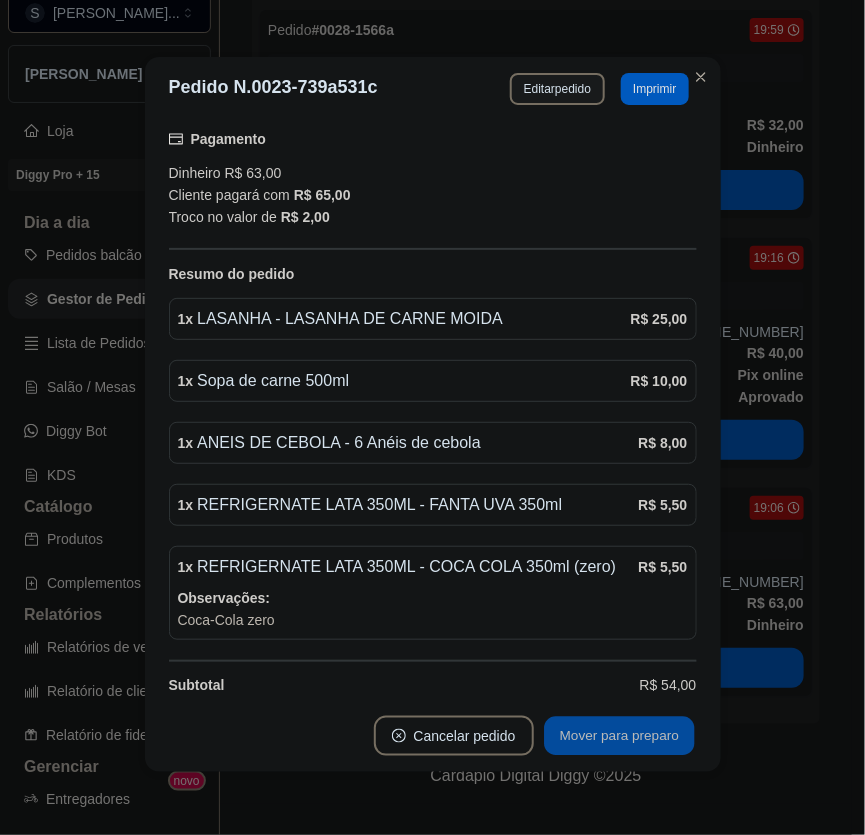 click on "Mover para preparo" at bounding box center [619, 736] 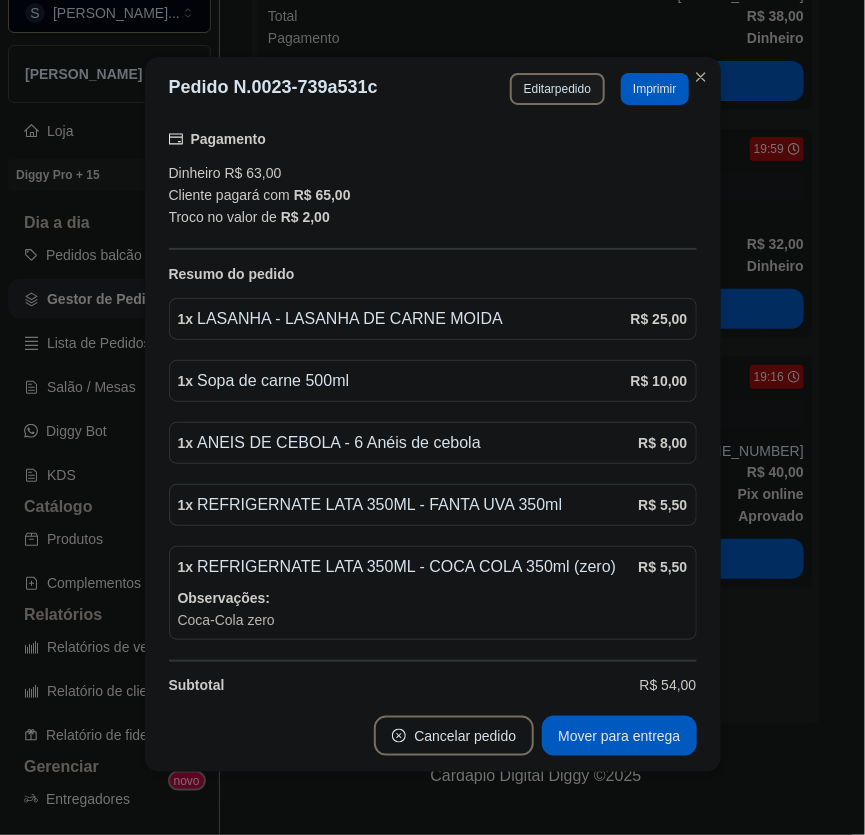 scroll, scrollTop: 421, scrollLeft: 0, axis: vertical 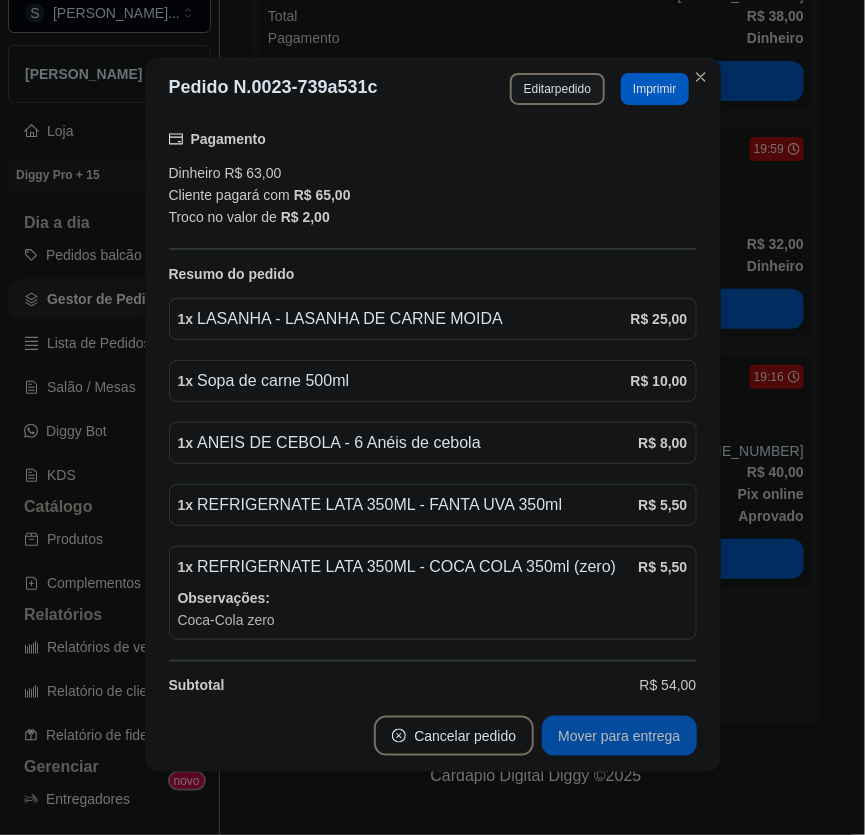 click on "Mover para entrega" at bounding box center [619, 736] 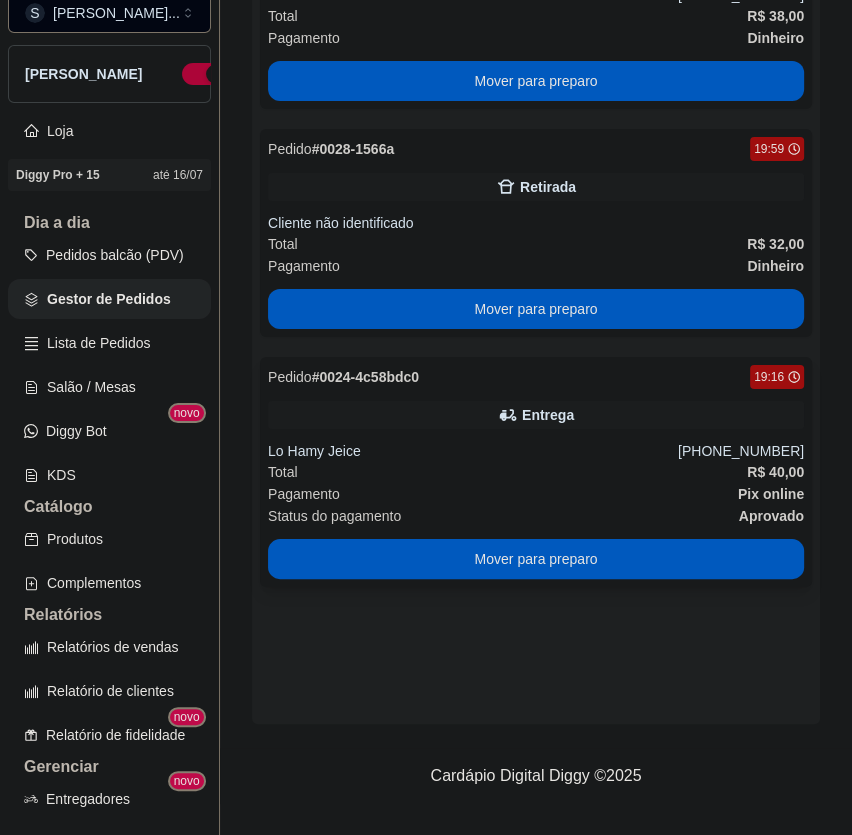 click on "Pagamento Pix online" at bounding box center [536, 494] 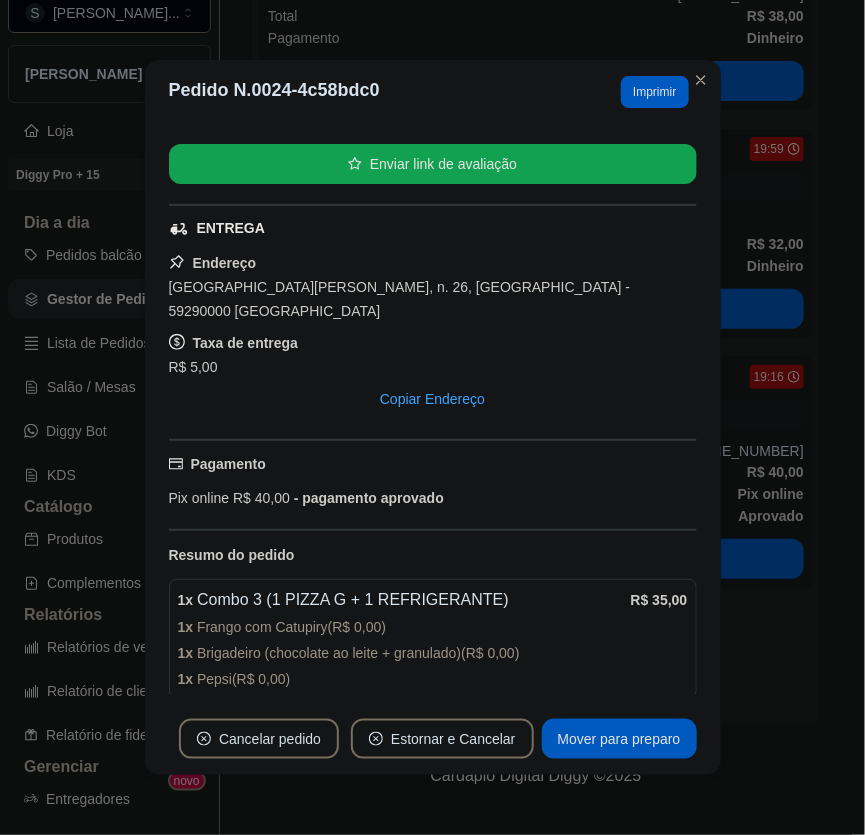 scroll, scrollTop: 290, scrollLeft: 0, axis: vertical 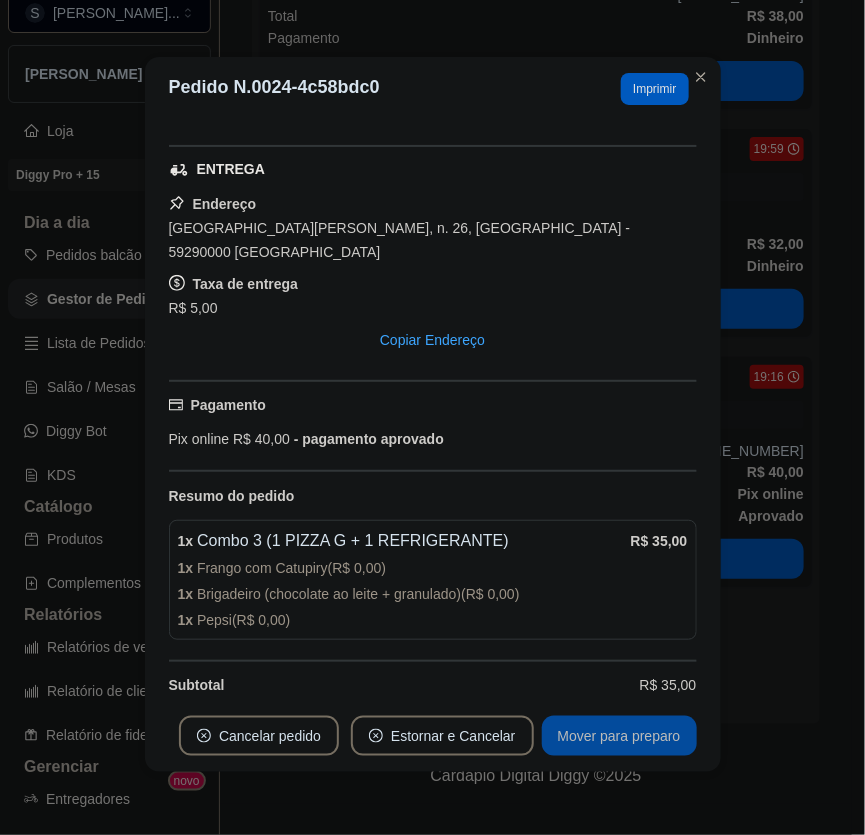 click on "Mover para preparo" at bounding box center (619, 736) 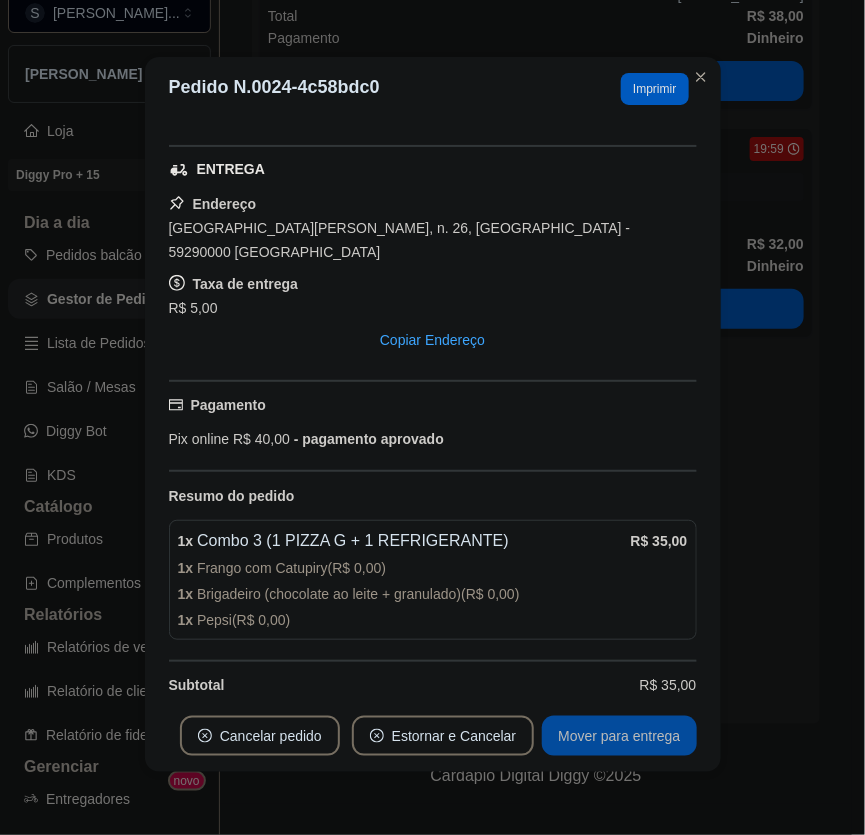 click on "Mover para entrega" at bounding box center [619, 736] 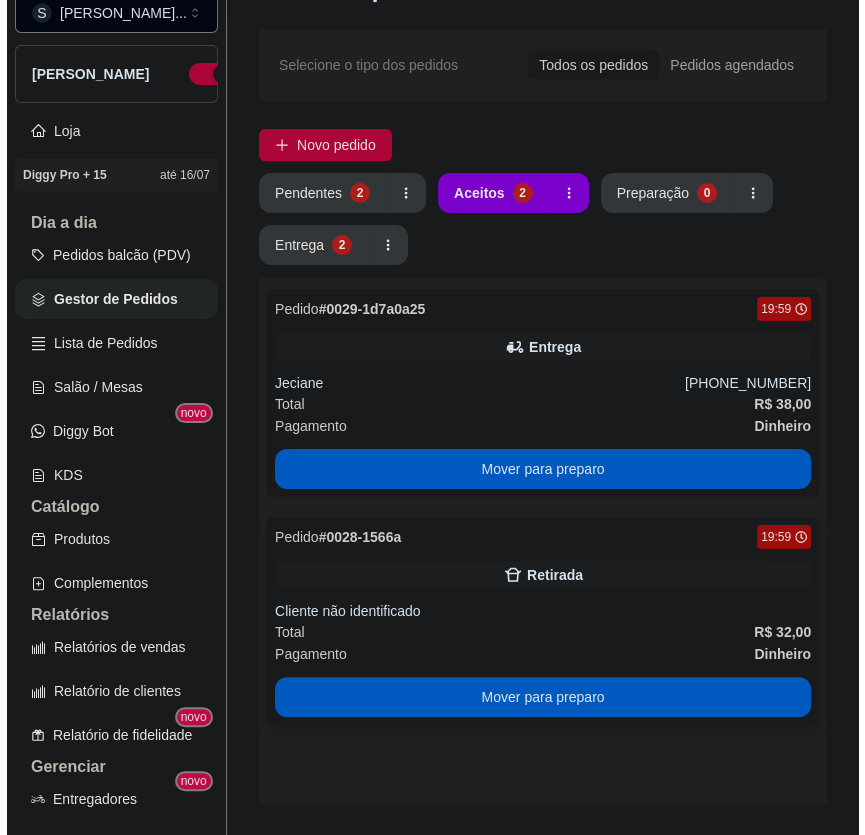 scroll, scrollTop: 0, scrollLeft: 0, axis: both 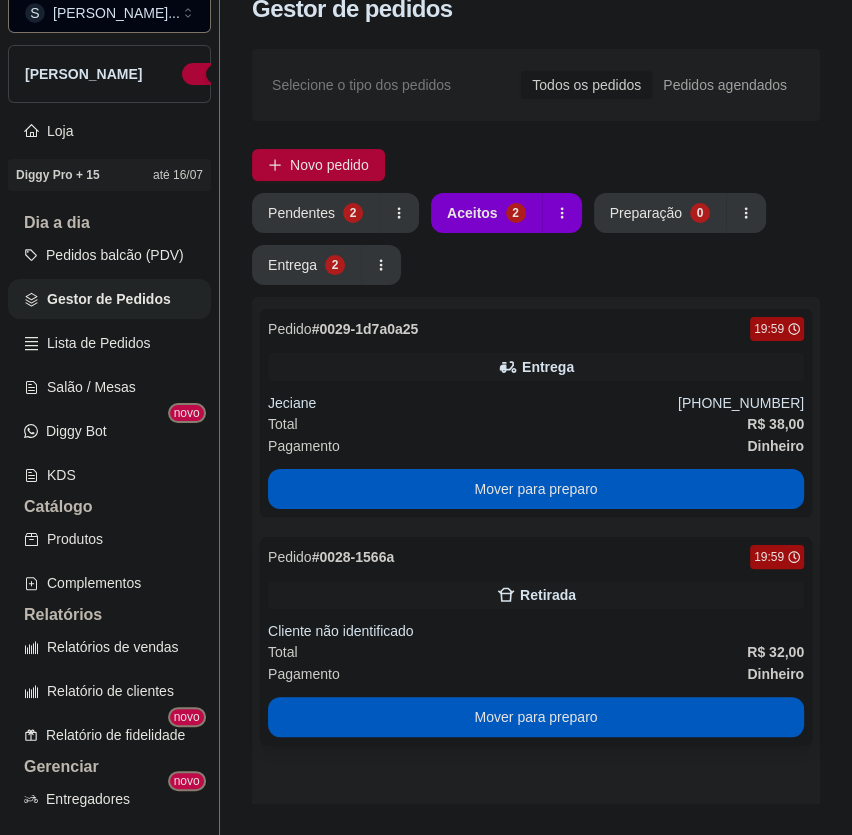 click on "Retirada" at bounding box center (536, 595) 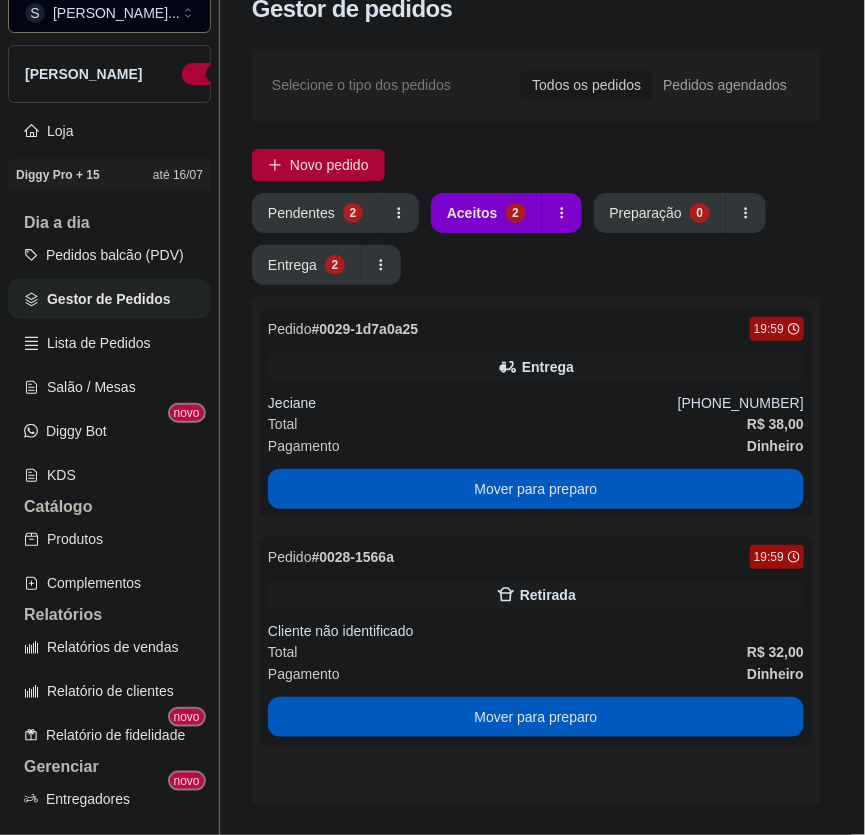 scroll, scrollTop: 125, scrollLeft: 0, axis: vertical 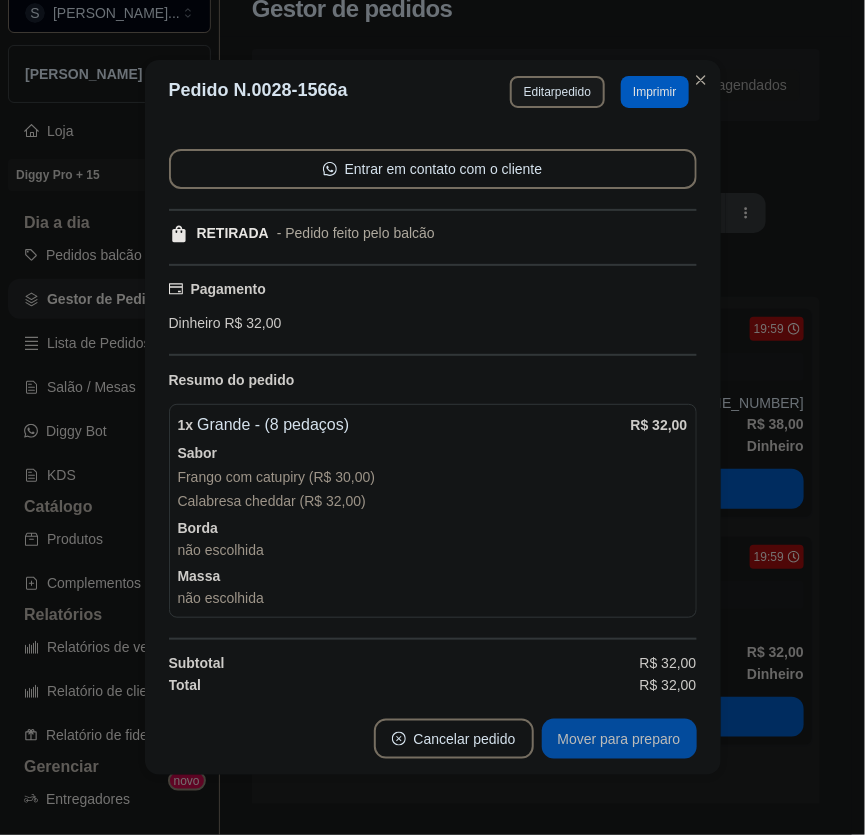 click on "Mover para preparo" at bounding box center [619, 739] 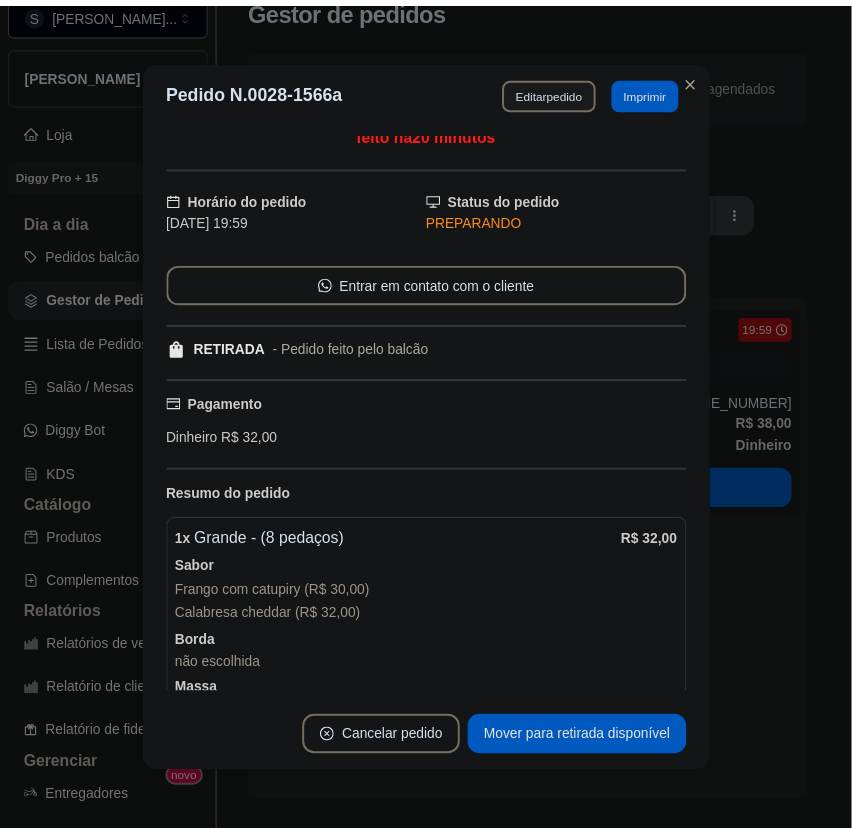 scroll, scrollTop: 0, scrollLeft: 0, axis: both 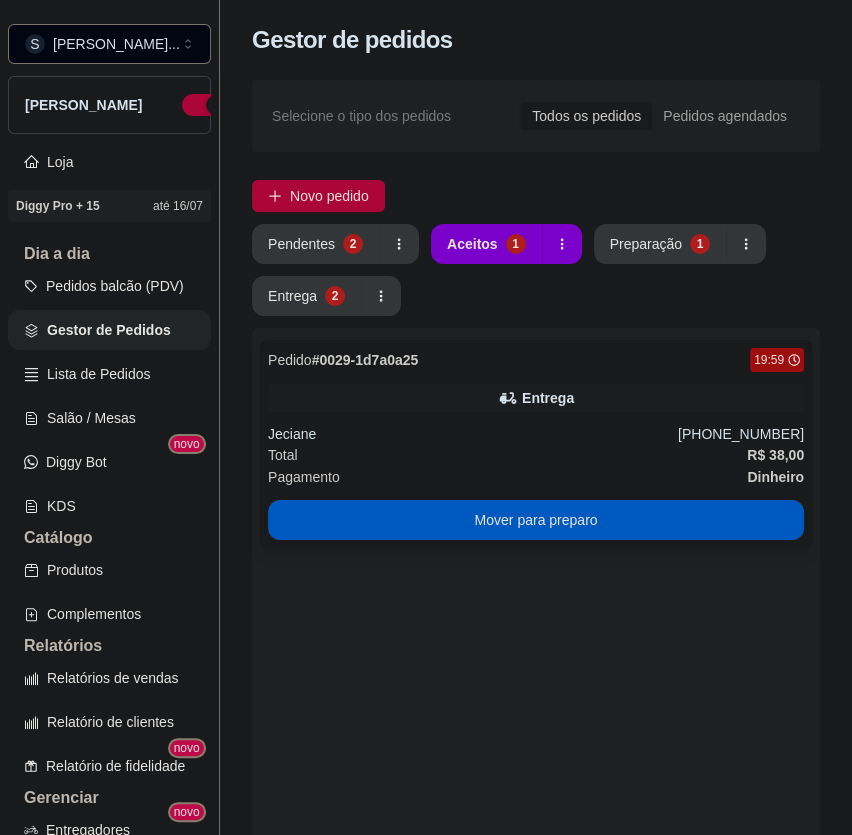 click on "Pedido  # 0029-1d7a0a25 19:59 Entrega Jeciane  [PHONE_NUMBER] Total R$ 38,00 Pagamento Dinheiro Mover para preparo" at bounding box center (536, 444) 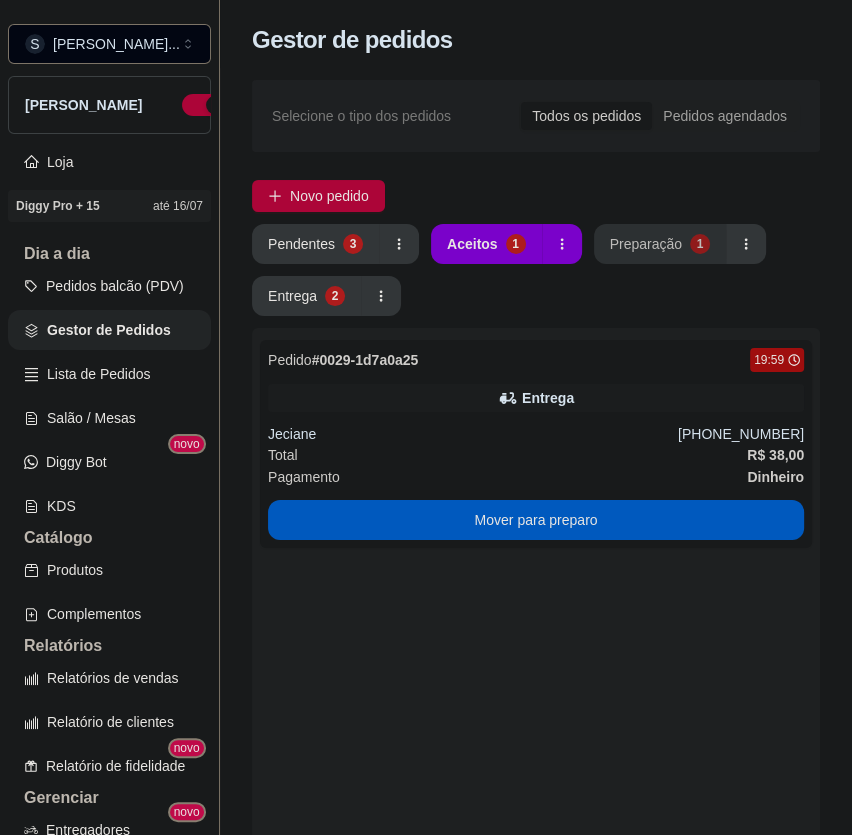 click on "Preparação" at bounding box center [646, 244] 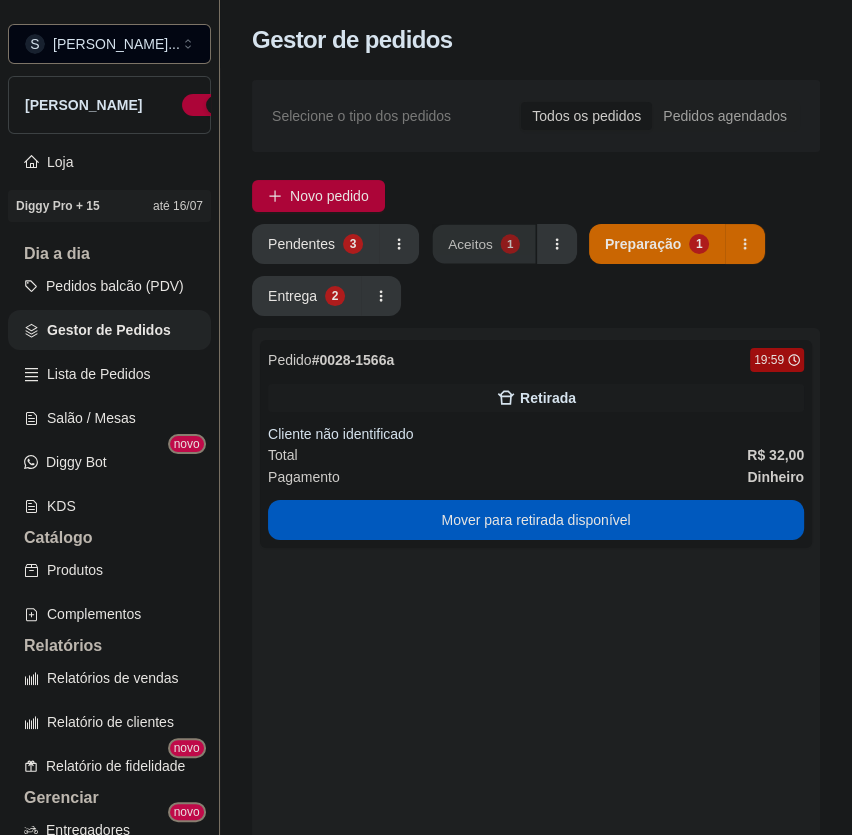 click on "Aceitos" at bounding box center (470, 243) 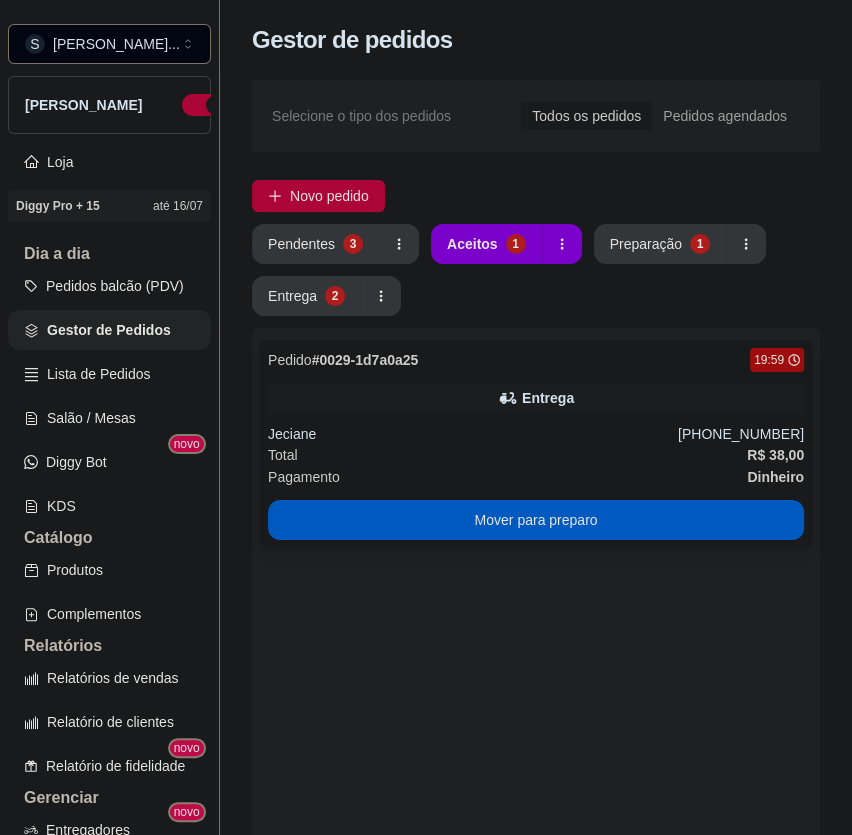 click on "Jeciane" at bounding box center (473, 434) 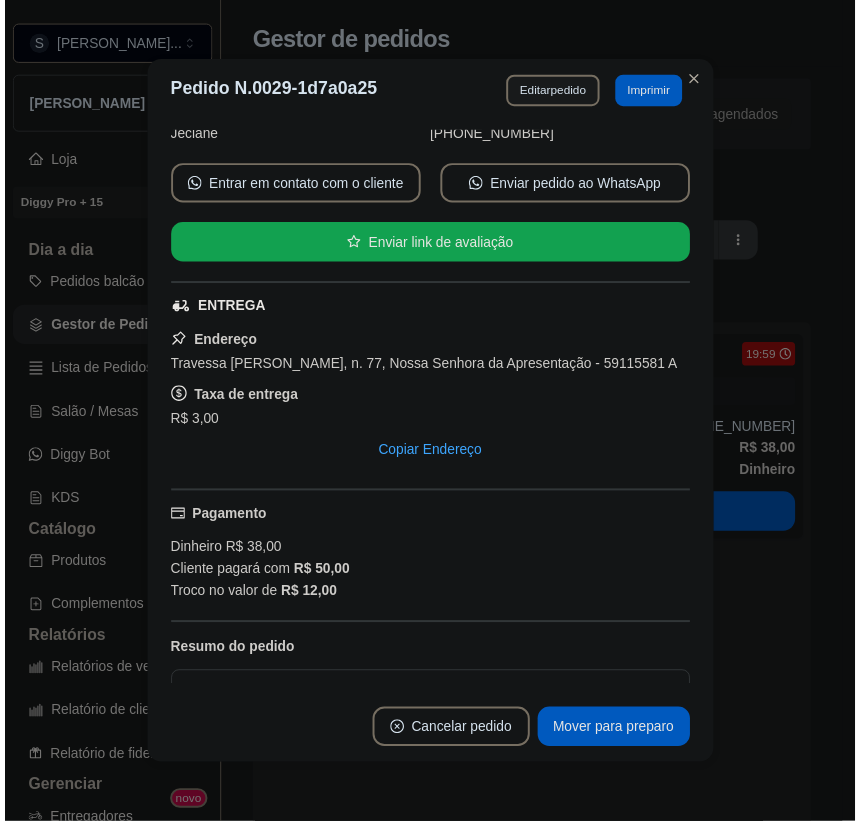 scroll, scrollTop: 0, scrollLeft: 0, axis: both 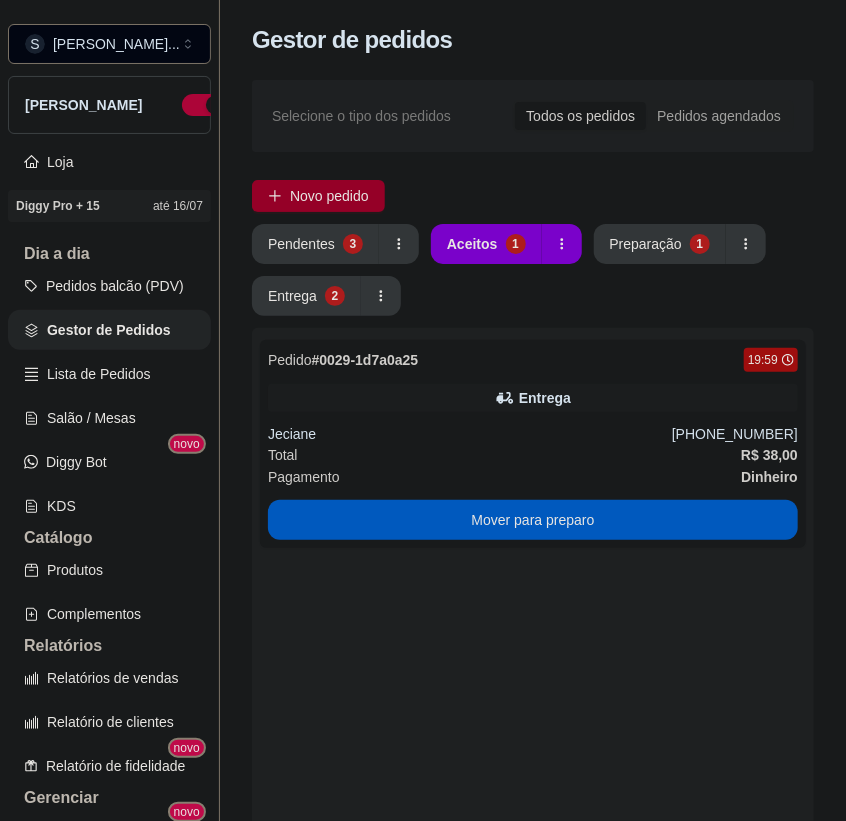 click on "Novo pedido" at bounding box center (329, 196) 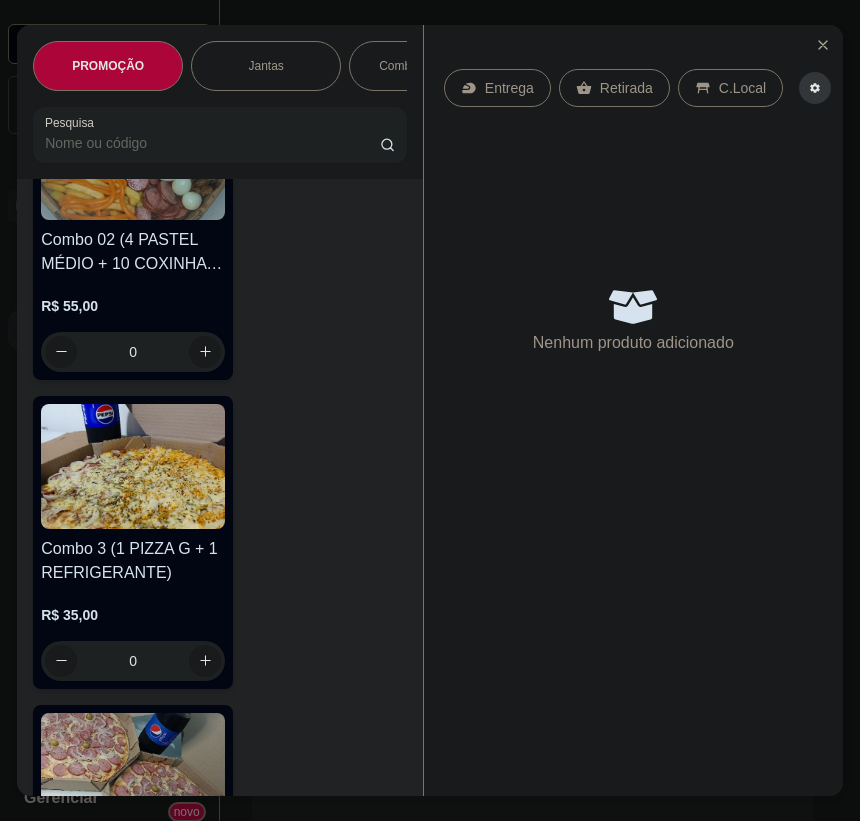 scroll, scrollTop: 1454, scrollLeft: 0, axis: vertical 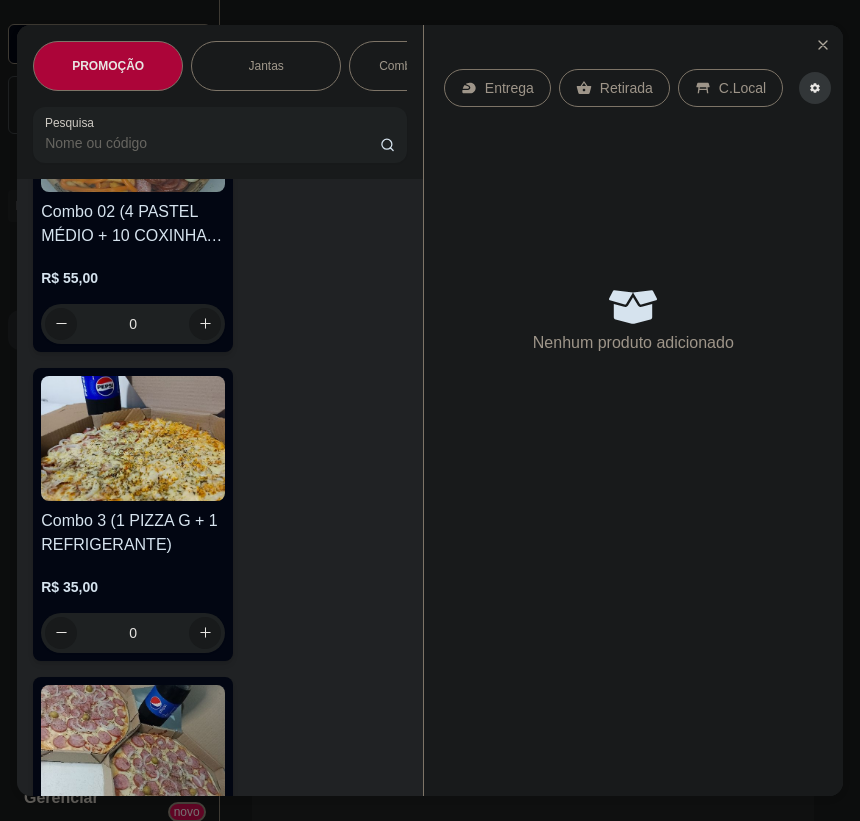 click at bounding box center [133, 438] 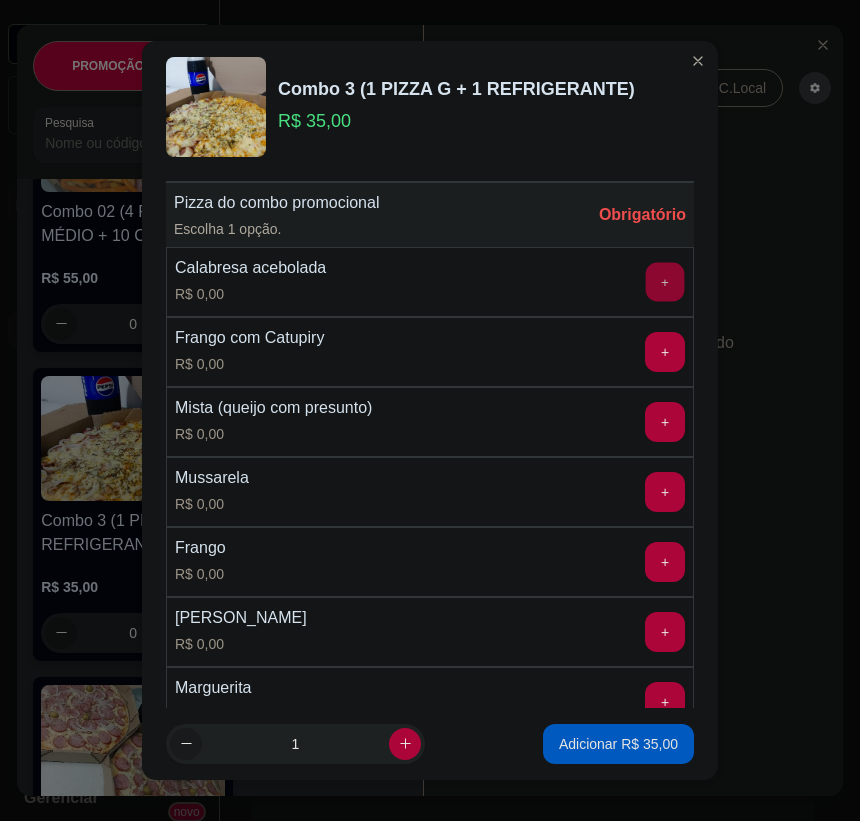 click on "+" at bounding box center (665, 282) 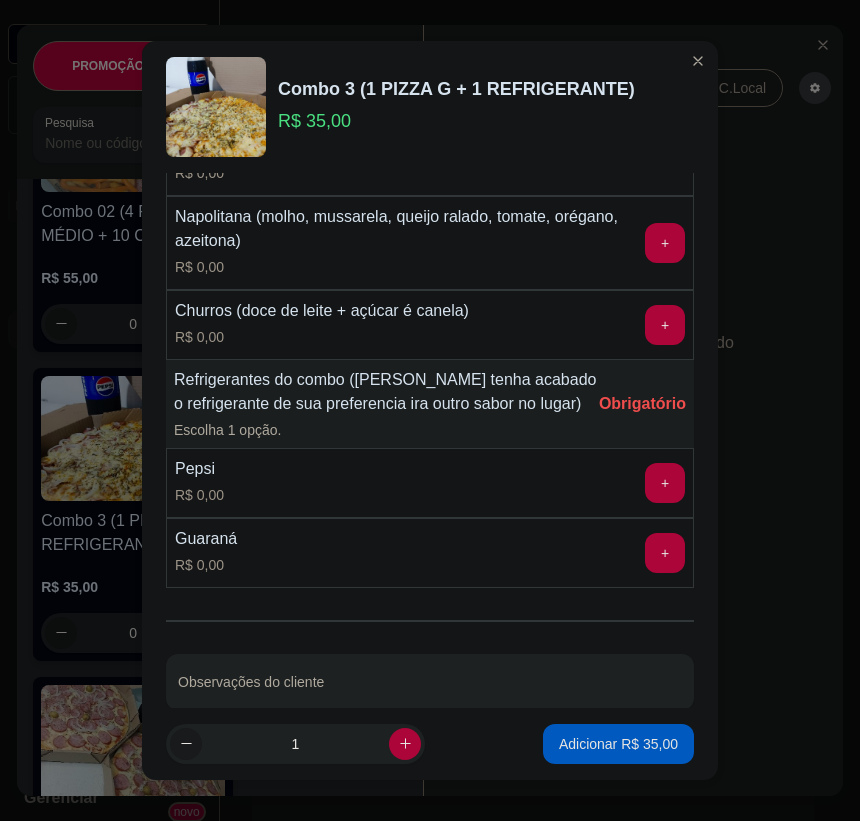 scroll, scrollTop: 755, scrollLeft: 0, axis: vertical 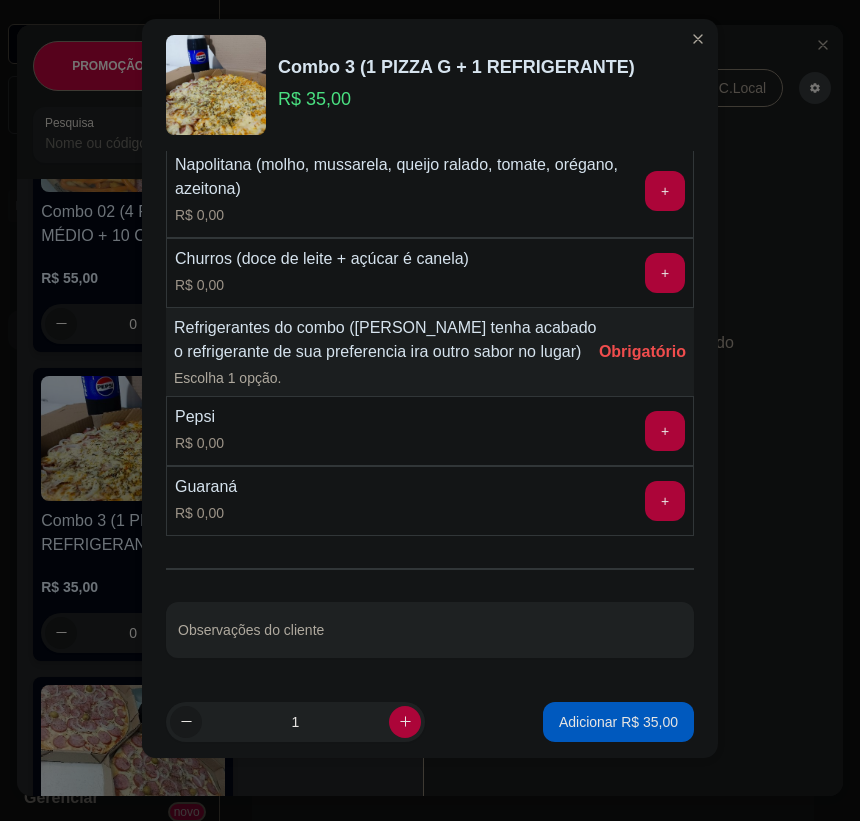 click on "+" at bounding box center (665, 501) 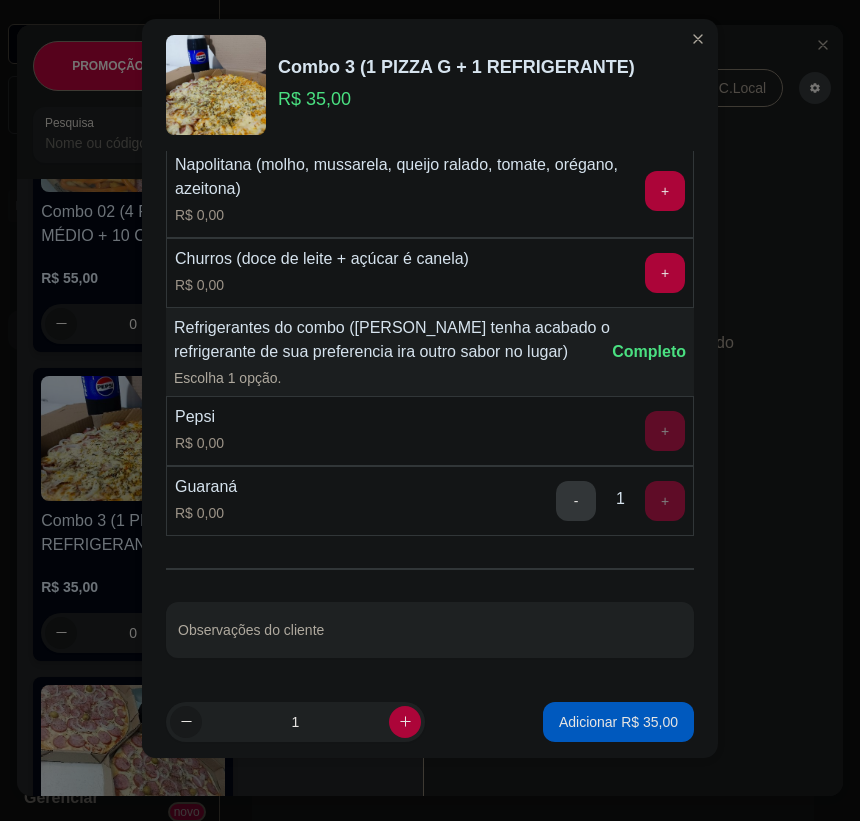 scroll, scrollTop: 731, scrollLeft: 0, axis: vertical 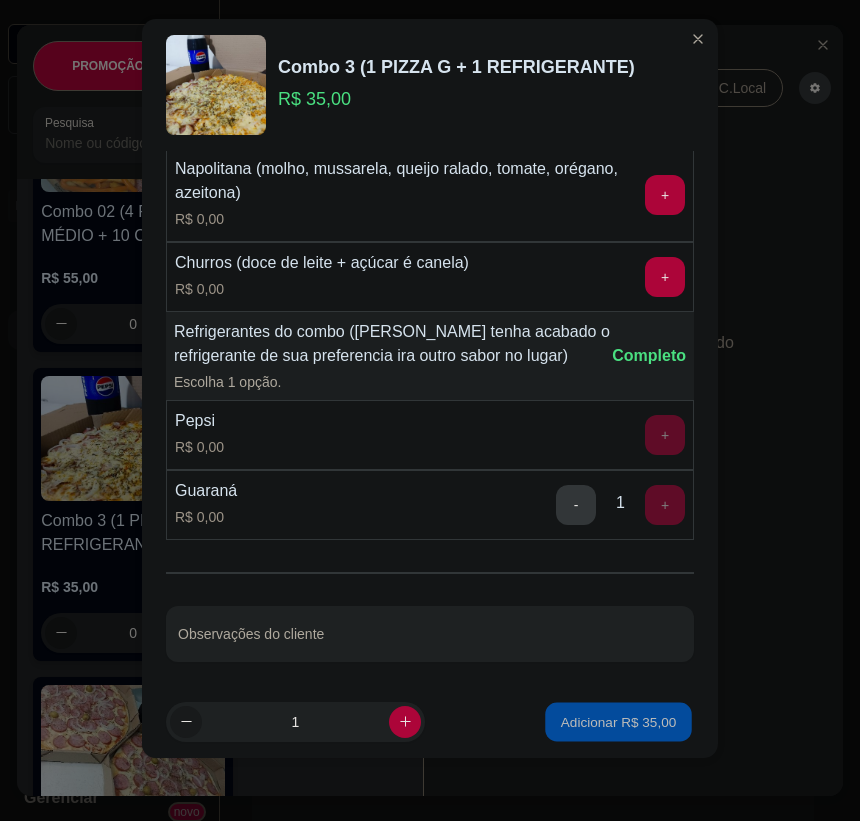 click on "Adicionar   R$ 35,00" at bounding box center (619, 721) 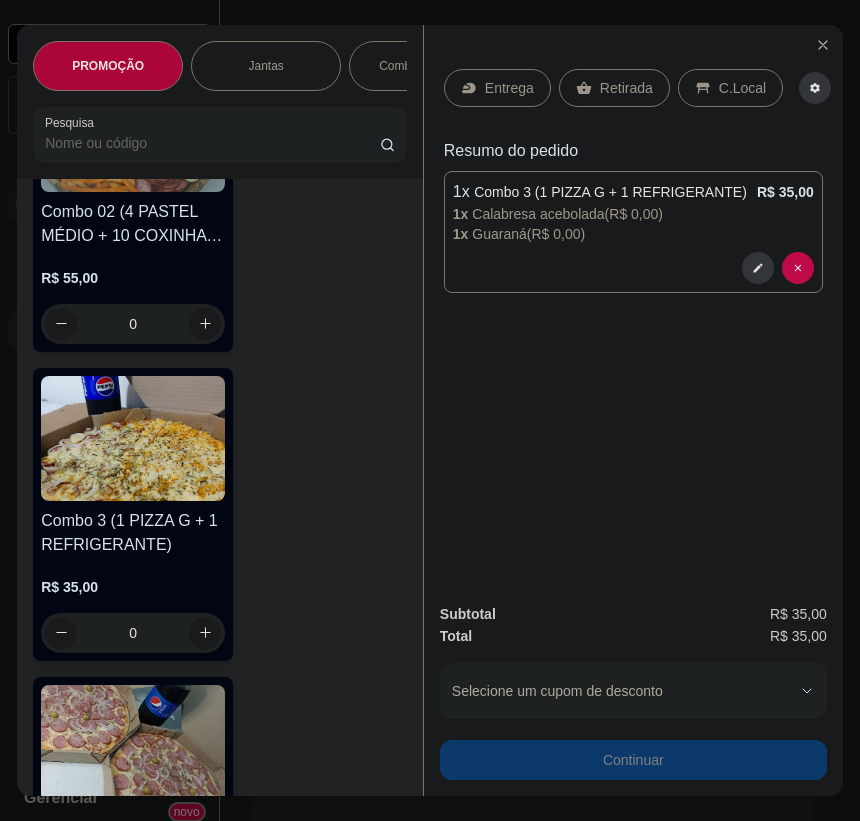 click on "Combo 3 (1 PIZZA G  + 1 REFRIGERANTE)" at bounding box center [133, 533] 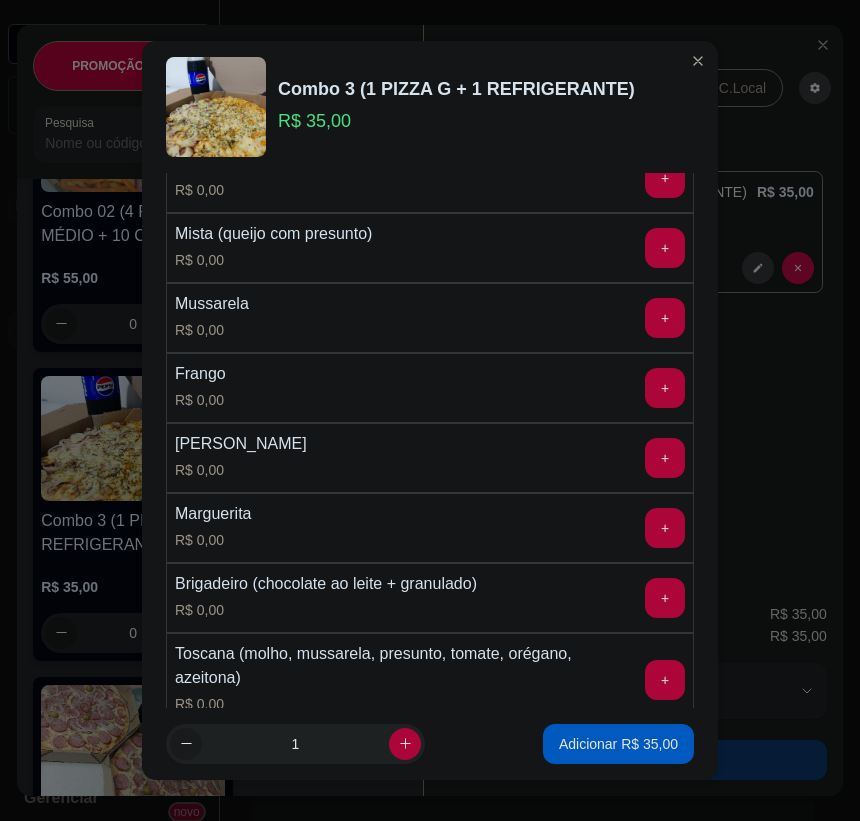 scroll, scrollTop: 181, scrollLeft: 0, axis: vertical 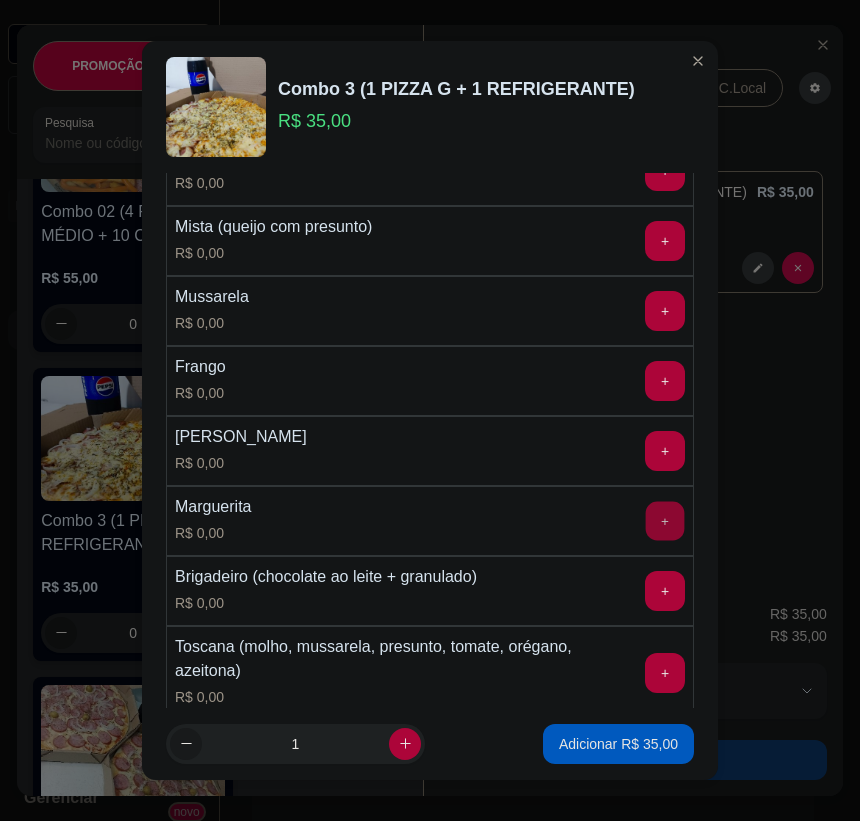 click on "+" at bounding box center [665, 521] 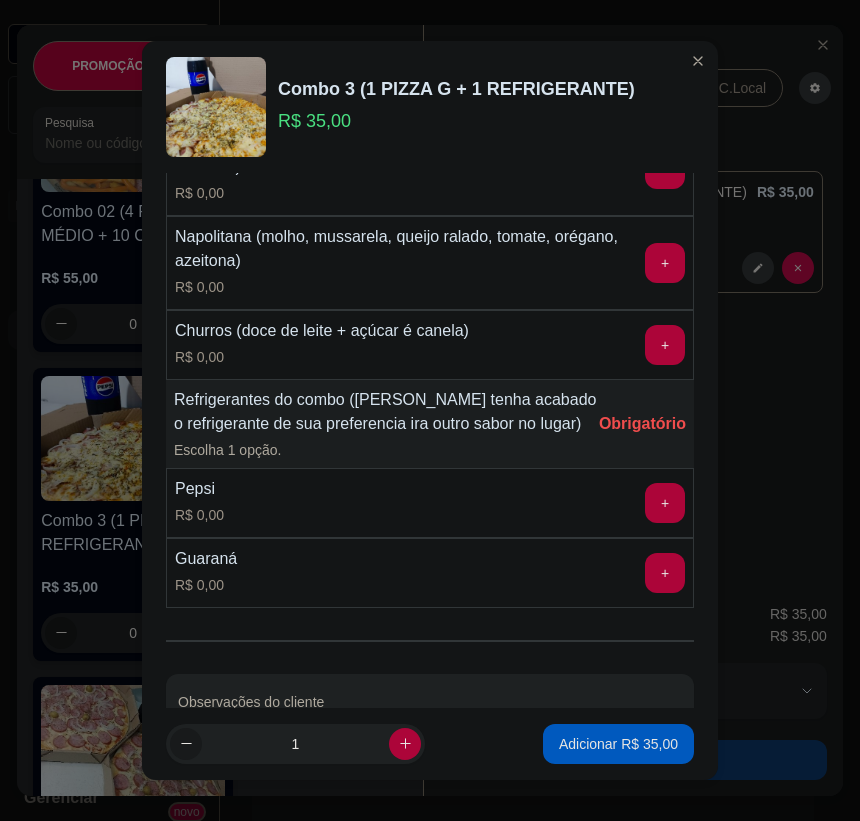 scroll, scrollTop: 727, scrollLeft: 0, axis: vertical 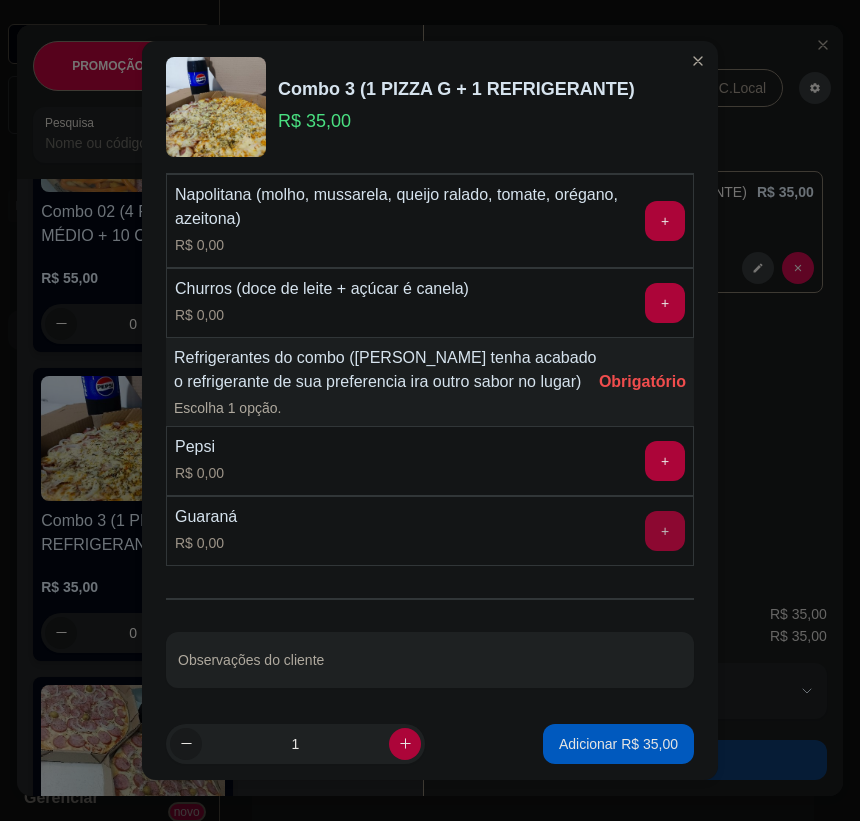 click on "+" at bounding box center (665, 531) 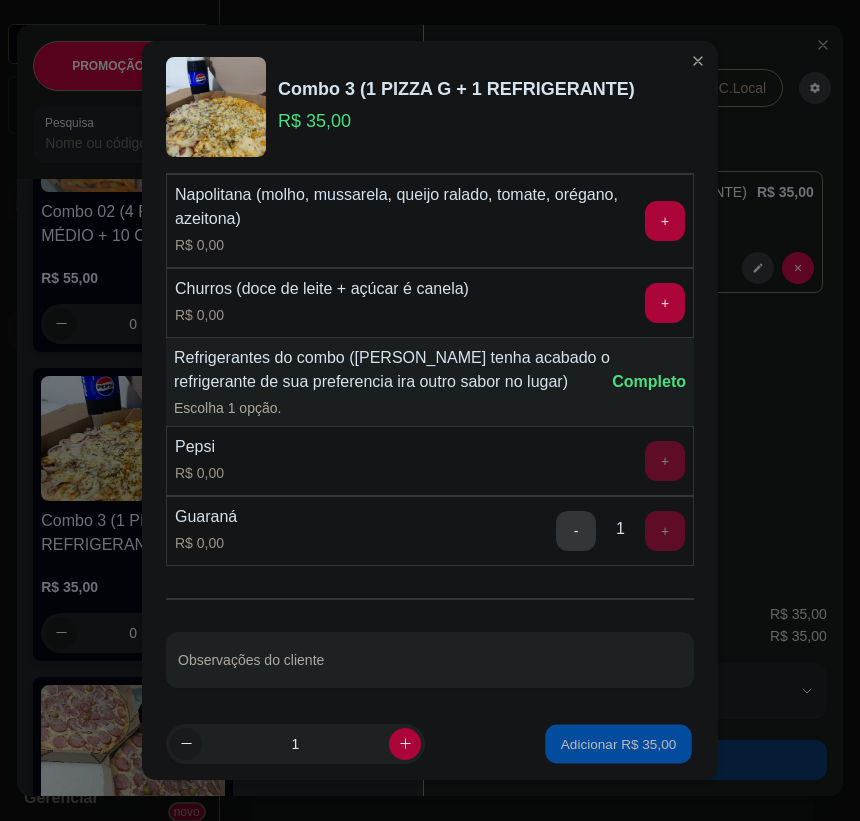 click on "Adicionar   R$ 35,00" at bounding box center [619, 743] 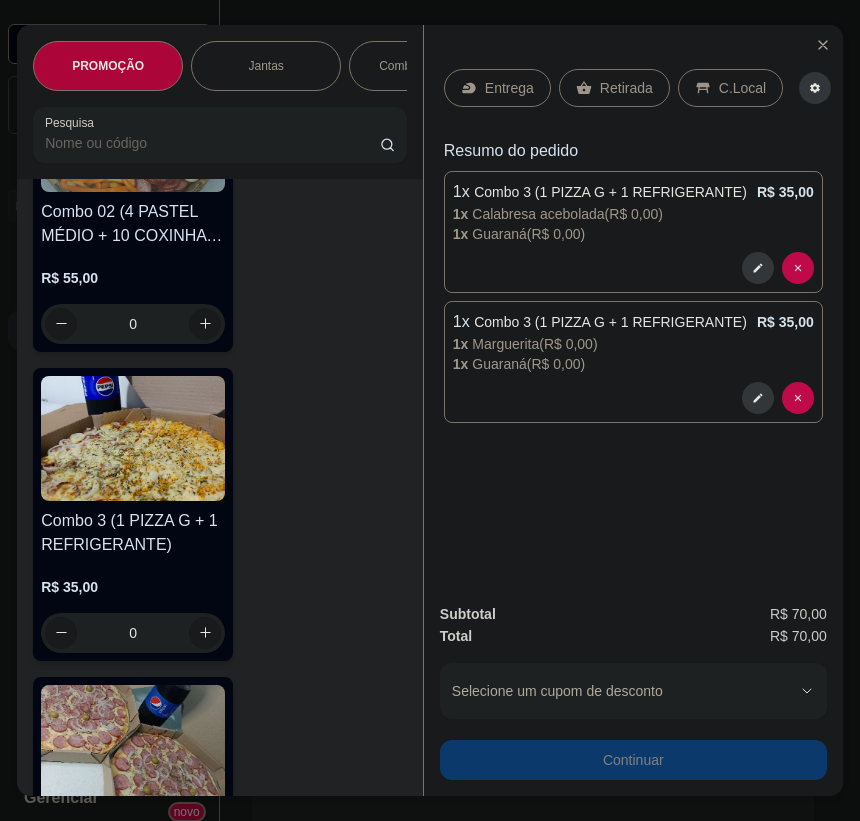 click on "Combo 3 (1 PIZZA G  + 1 REFRIGERANTE)" at bounding box center (133, 533) 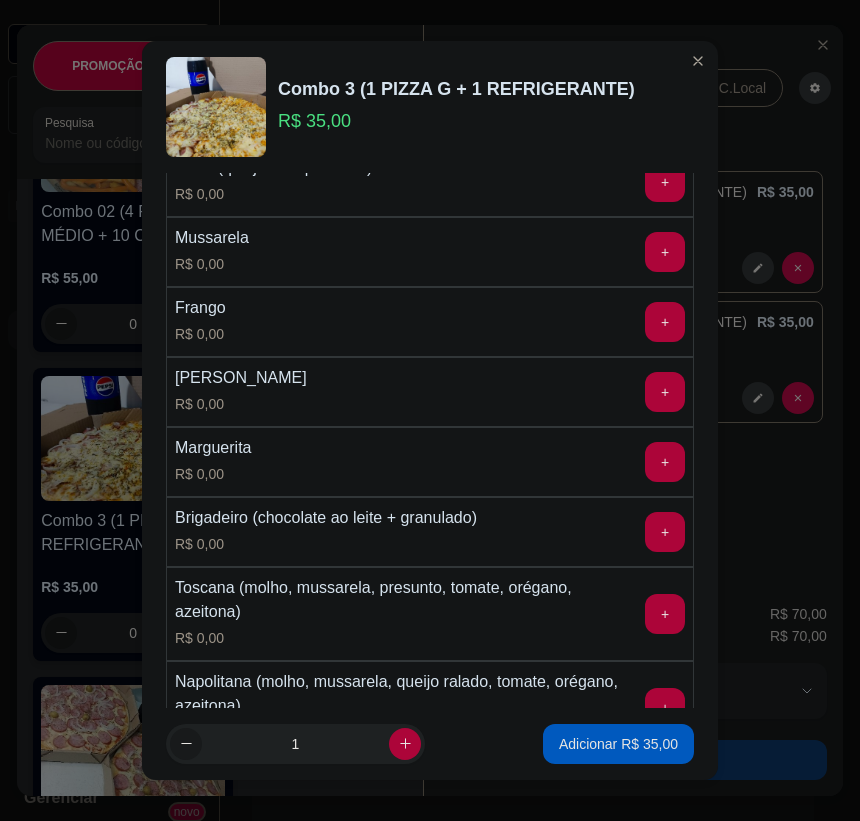 scroll, scrollTop: 272, scrollLeft: 0, axis: vertical 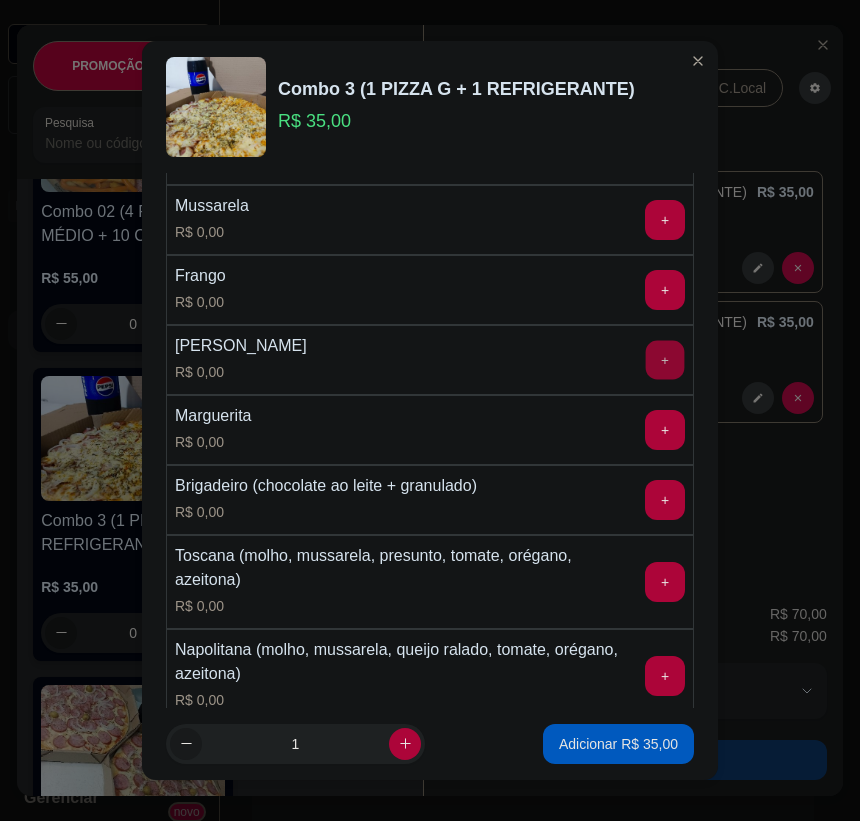 click on "+" at bounding box center [665, 360] 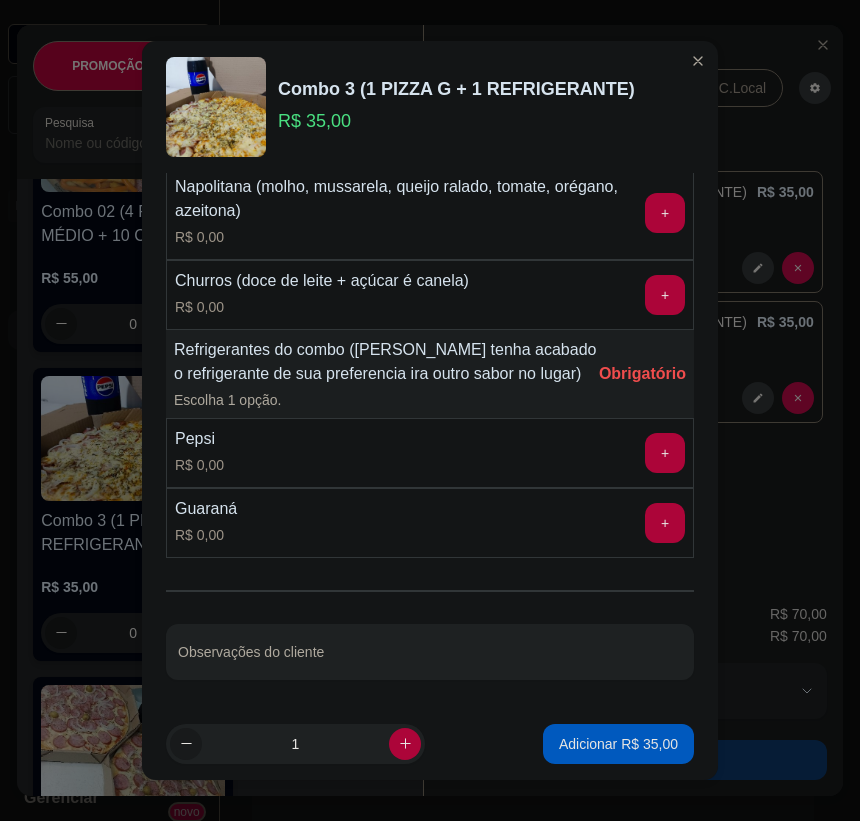 scroll, scrollTop: 755, scrollLeft: 0, axis: vertical 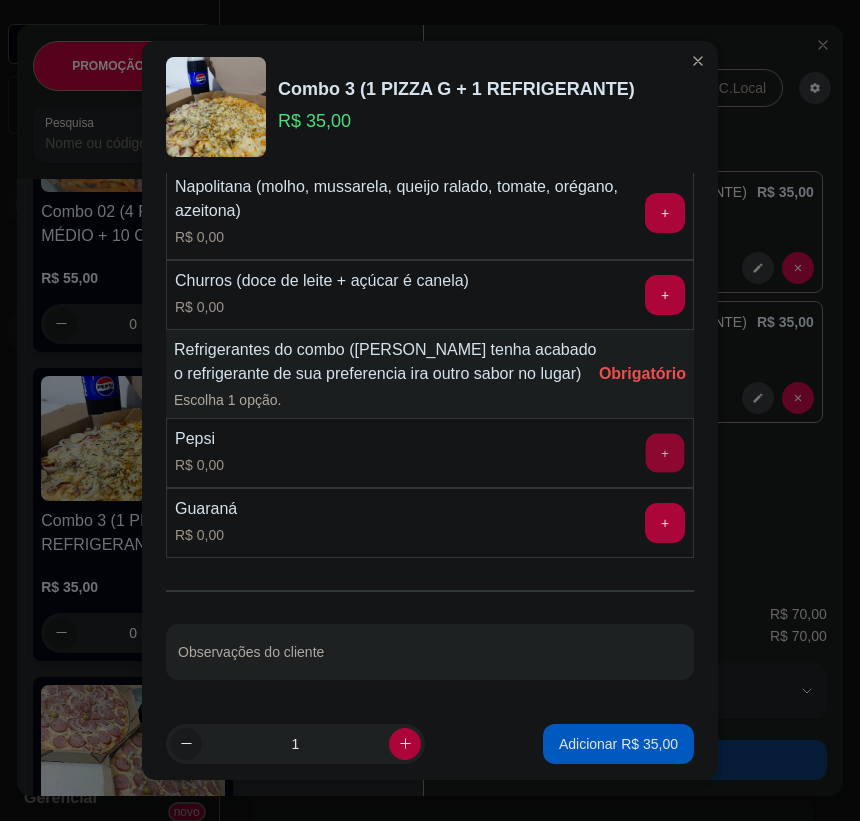 click on "+" at bounding box center [665, 453] 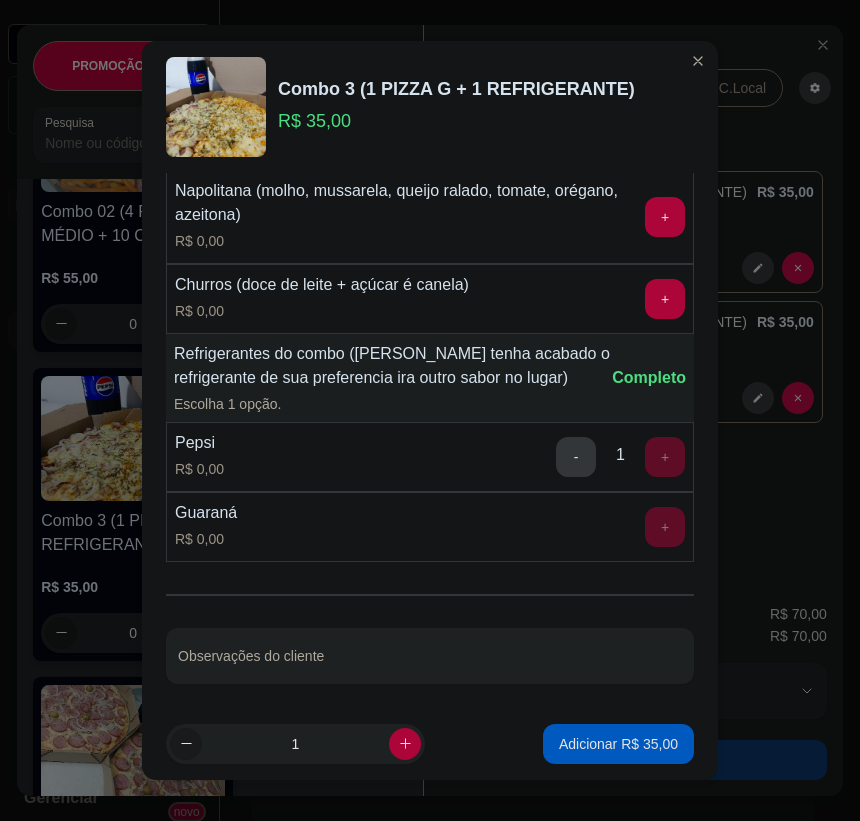 click on "1 Adicionar   R$ 35,00" at bounding box center (430, 744) 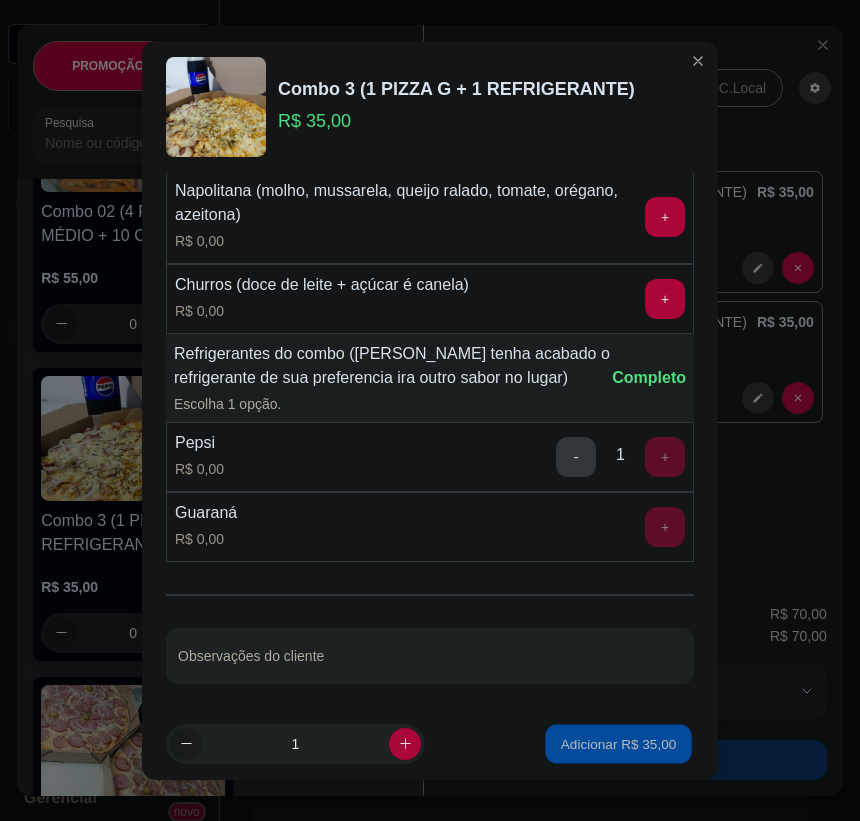 click on "Adicionar   R$ 35,00" at bounding box center (619, 743) 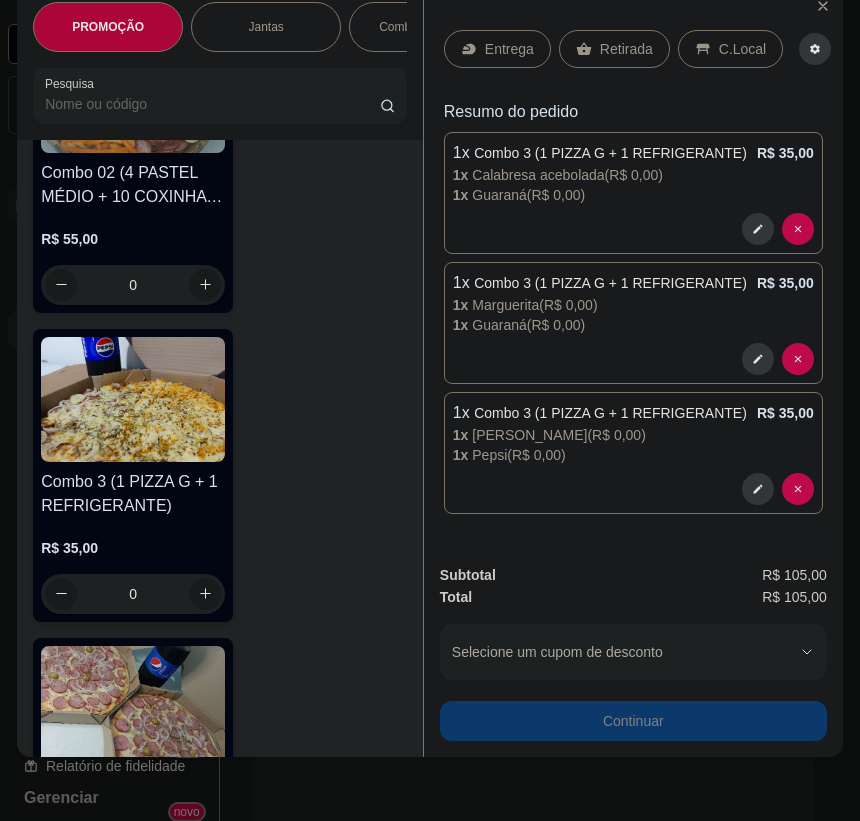 scroll, scrollTop: 0, scrollLeft: 0, axis: both 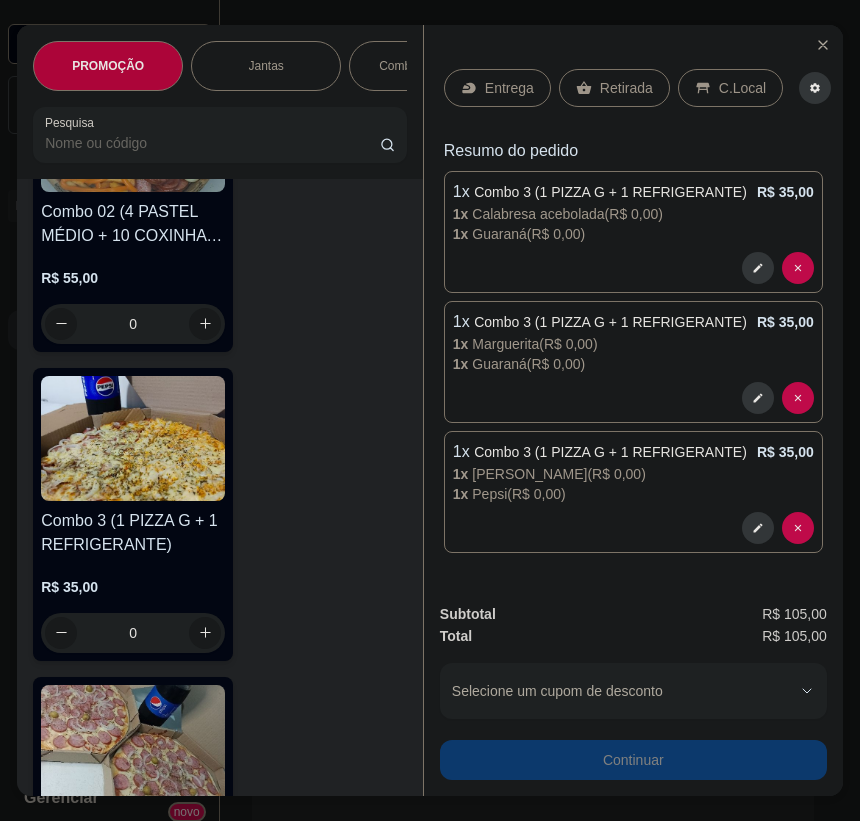 click on "Retirada" at bounding box center [614, 88] 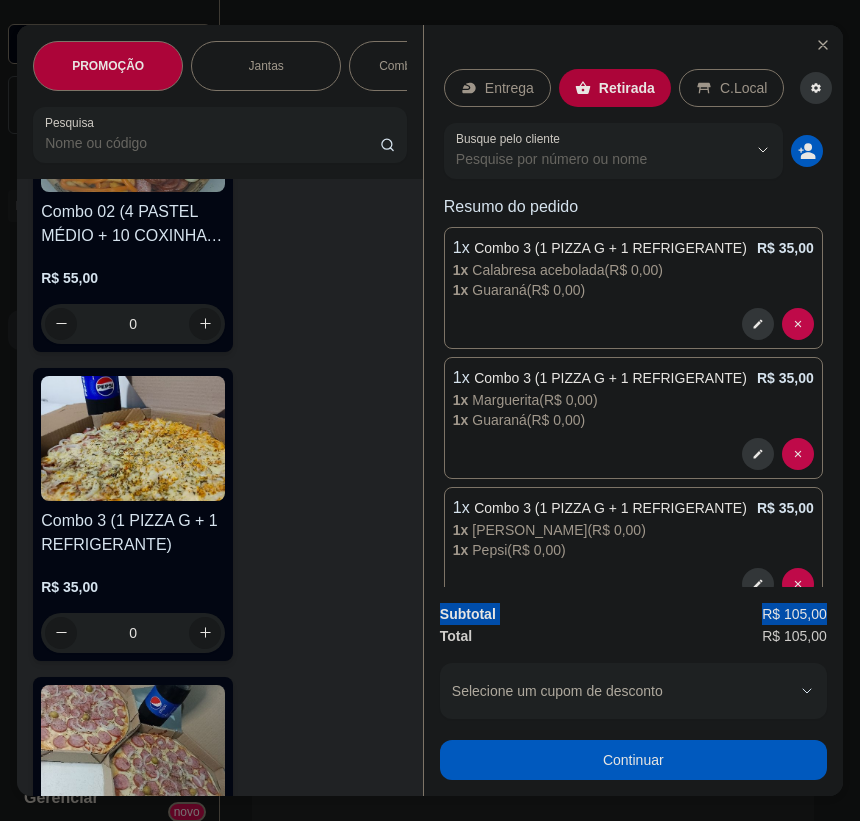 scroll, scrollTop: 0, scrollLeft: 13, axis: horizontal 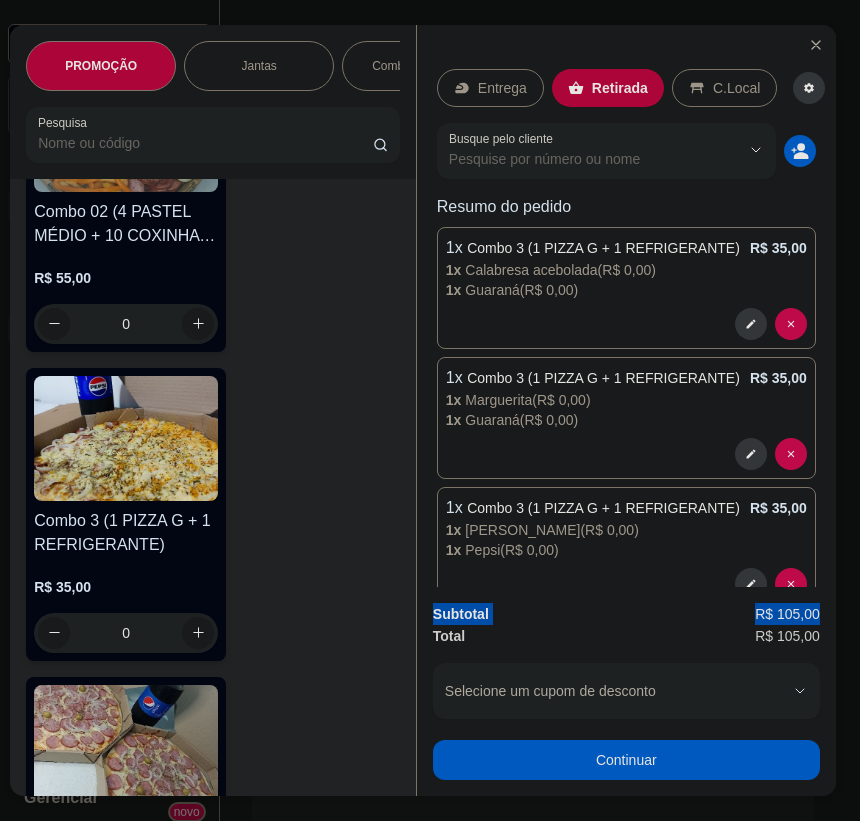 drag, startPoint x: 449, startPoint y: 610, endPoint x: 835, endPoint y: 617, distance: 386.06348 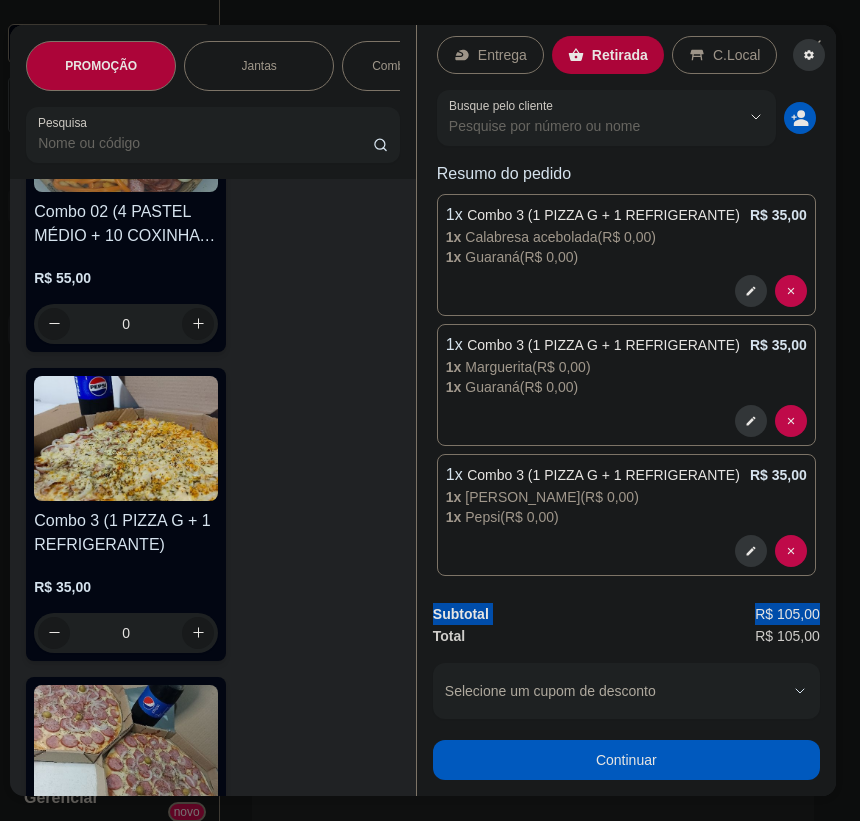 scroll, scrollTop: 48, scrollLeft: 0, axis: vertical 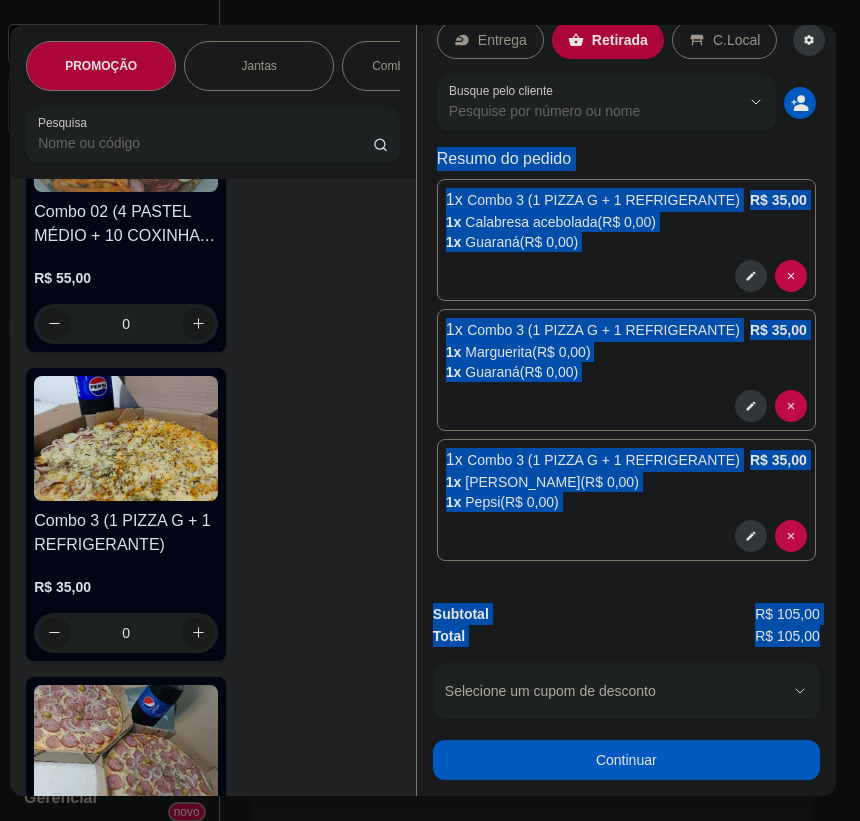 drag, startPoint x: 429, startPoint y: 149, endPoint x: 800, endPoint y: 607, distance: 589.4107 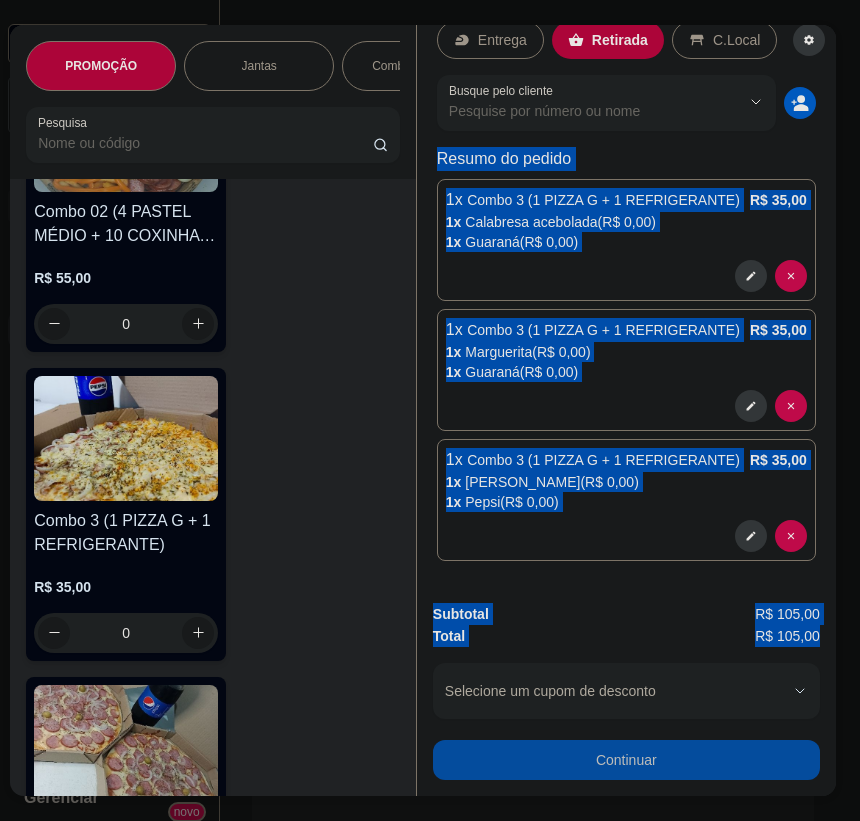 click on "Continuar" at bounding box center (626, 760) 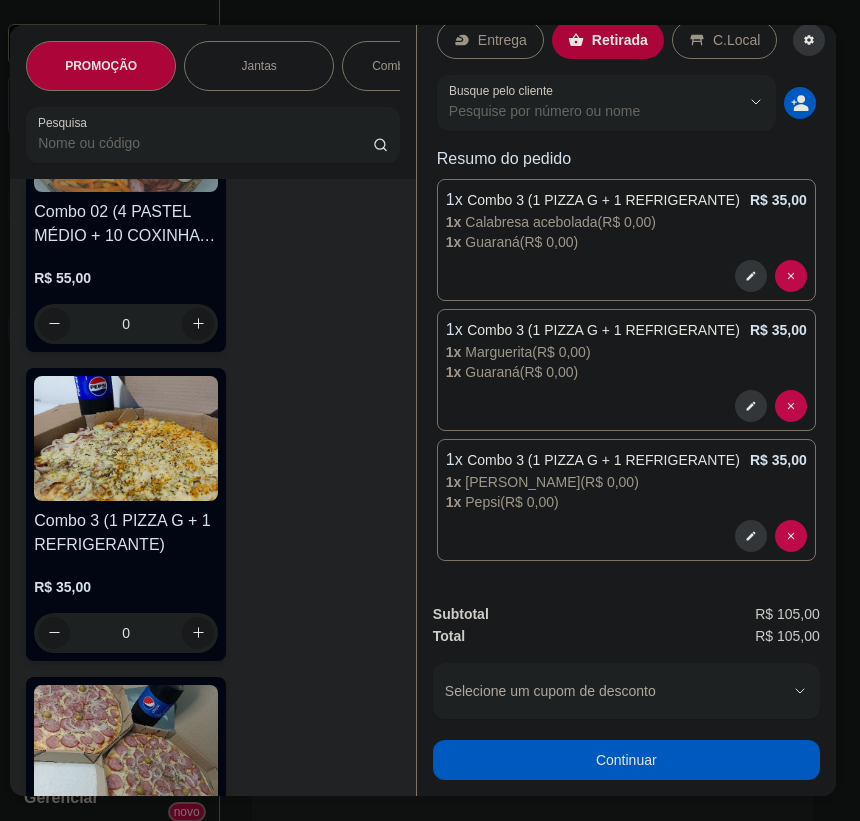 click on "Entrega Retirada C.Local Busque pelo cliente Resumo do pedido 1 x   Combo 3 (1 PIZZA G  + 1 REFRIGERANTE) R$ 35,00 1 x   Calabresa acebolada   ( R$ 0,00 ) 1 x   Guaraná   ( R$ 0,00 ) 1 x   Combo 3 (1 PIZZA G  + 1 REFRIGERANTE) R$ 35,00 1 x   Marguerita   ( R$ 0,00 ) 1 x   Guaraná   ( R$ 0,00 ) 1 x   Combo 3 (1 PIZZA G  + 1 REFRIGERANTE) R$ 35,00 1 x   Frango cheddar   ( R$ 0,00 ) 1 x   Pepsi   ( R$ 0,00 )" at bounding box center [626, 306] 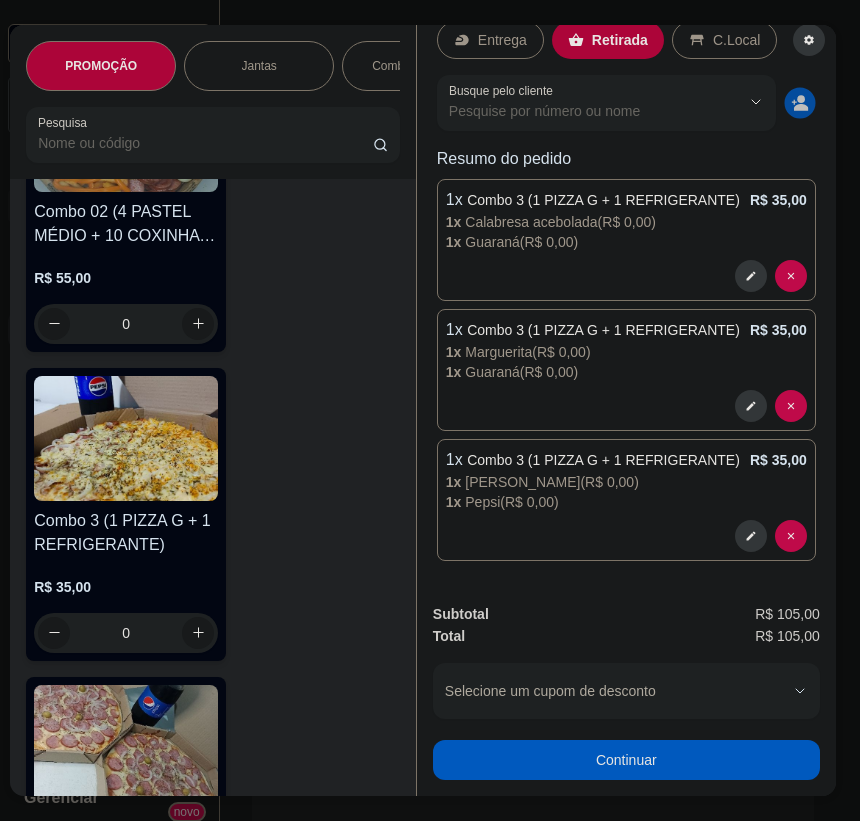 click 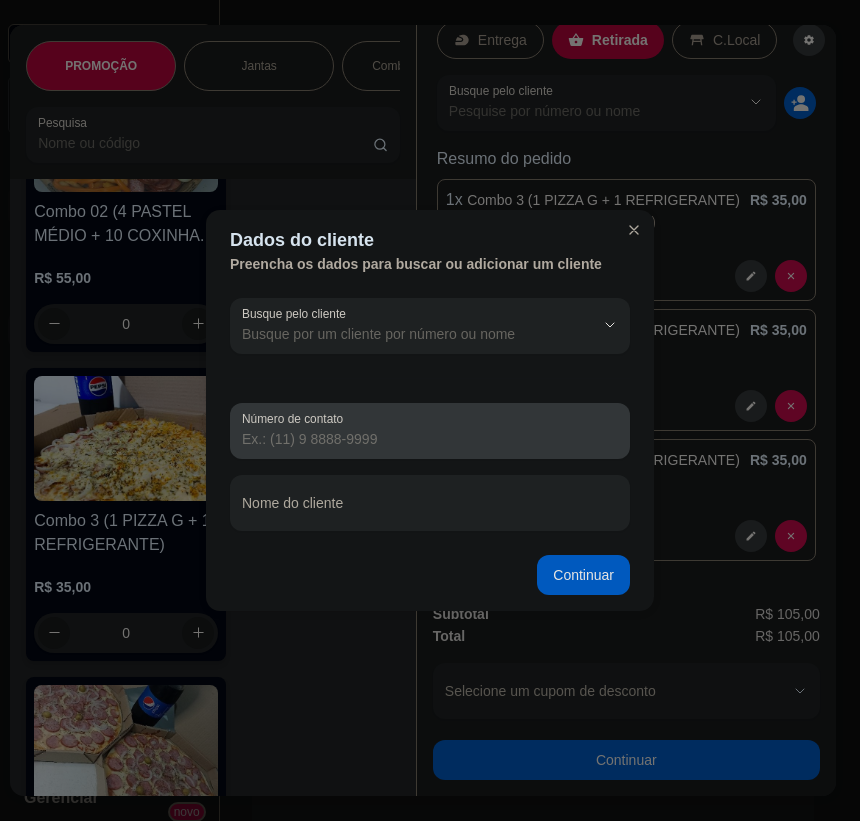 click on "Número de contato" at bounding box center [430, 439] 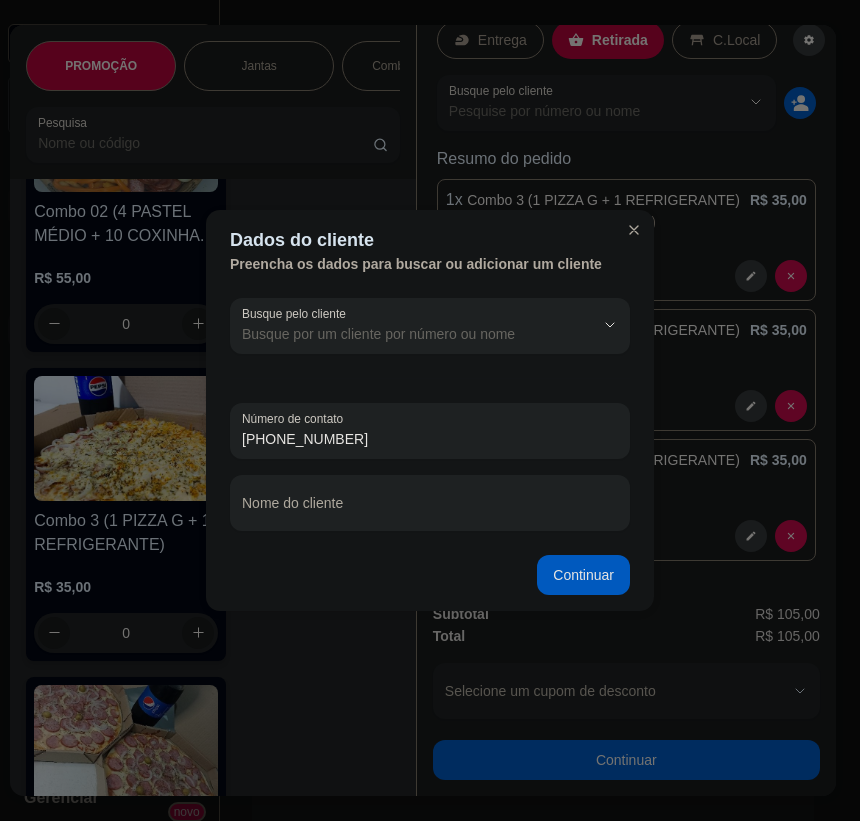 type on "[PHONE_NUMBER]" 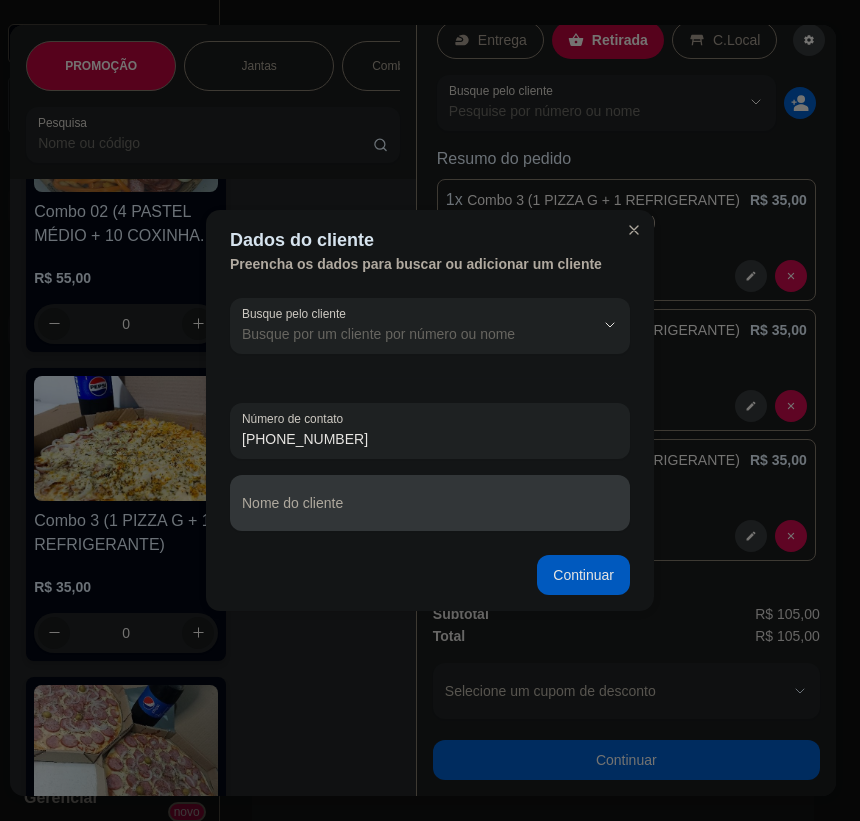 click on "Nome do cliente" at bounding box center [430, 503] 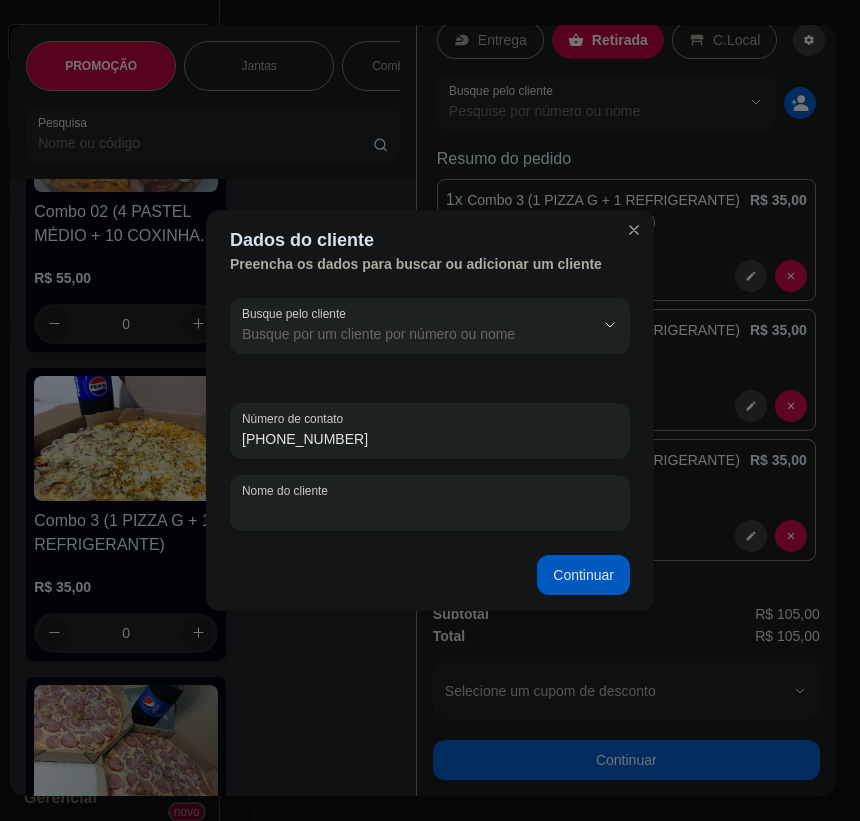 paste on "Laryssa" 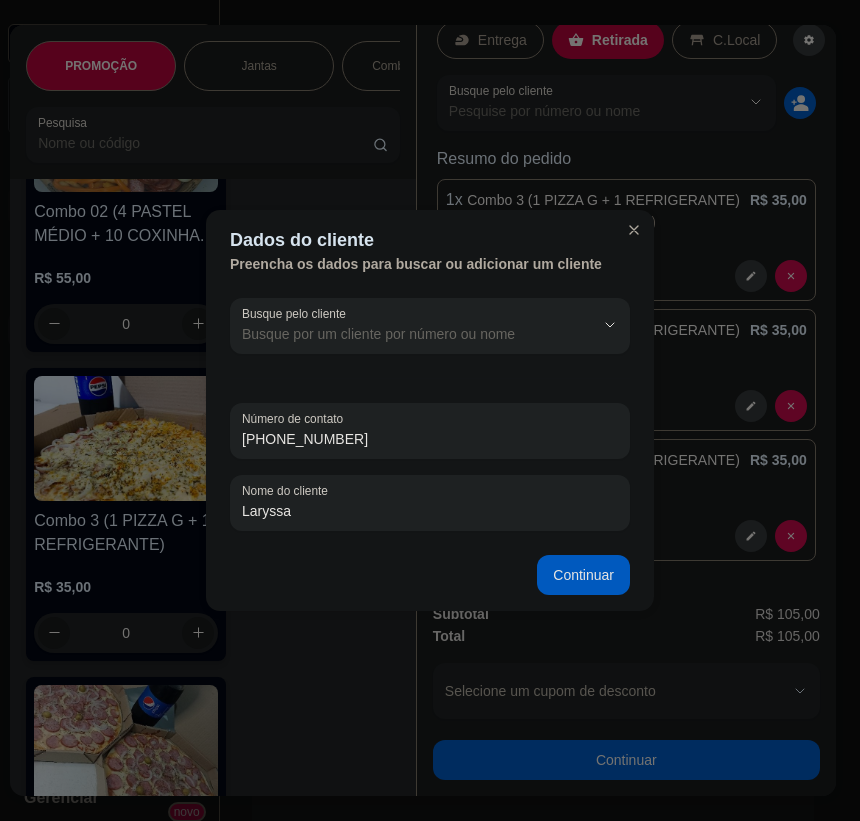 type on "Laryssa" 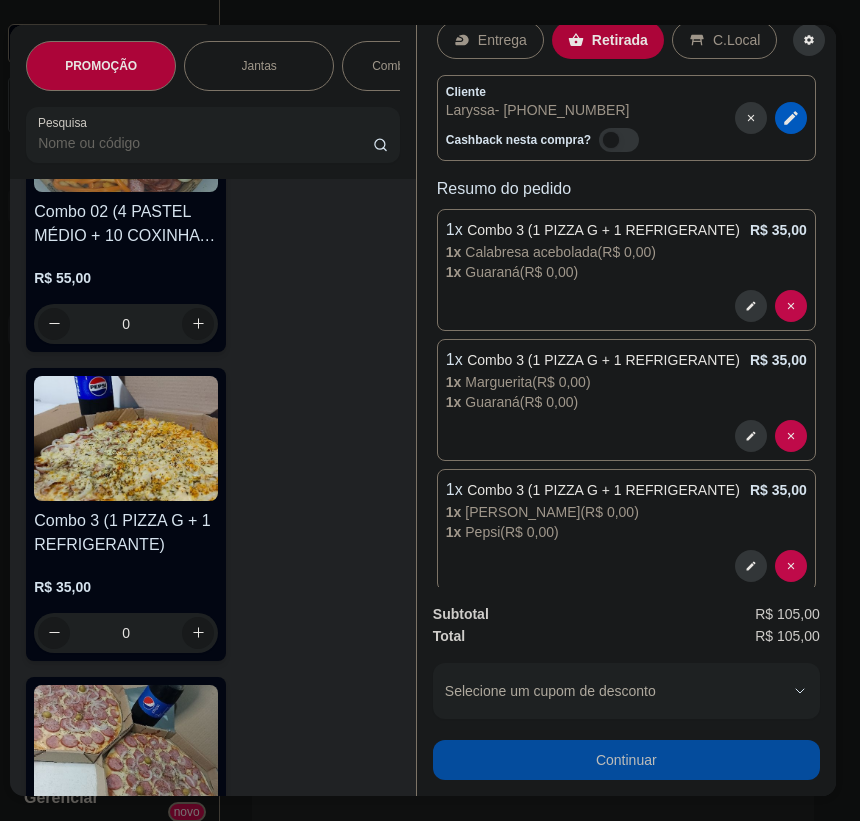 click on "Continuar" at bounding box center (626, 760) 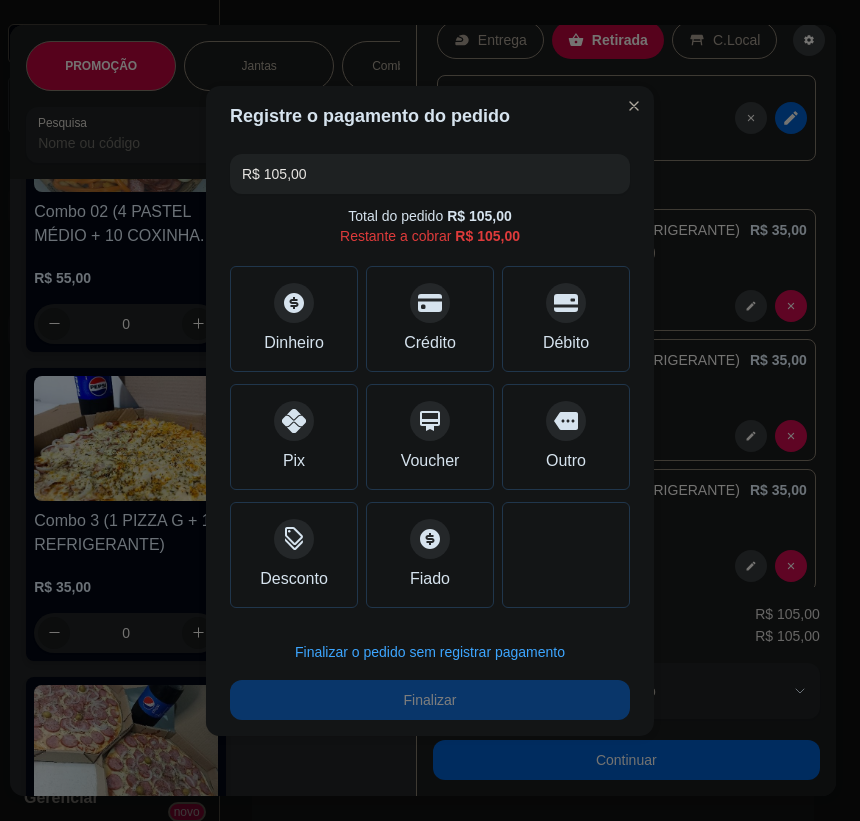 click on "Finalizar o pedido sem registrar pagamento Finalizar" at bounding box center [430, 676] 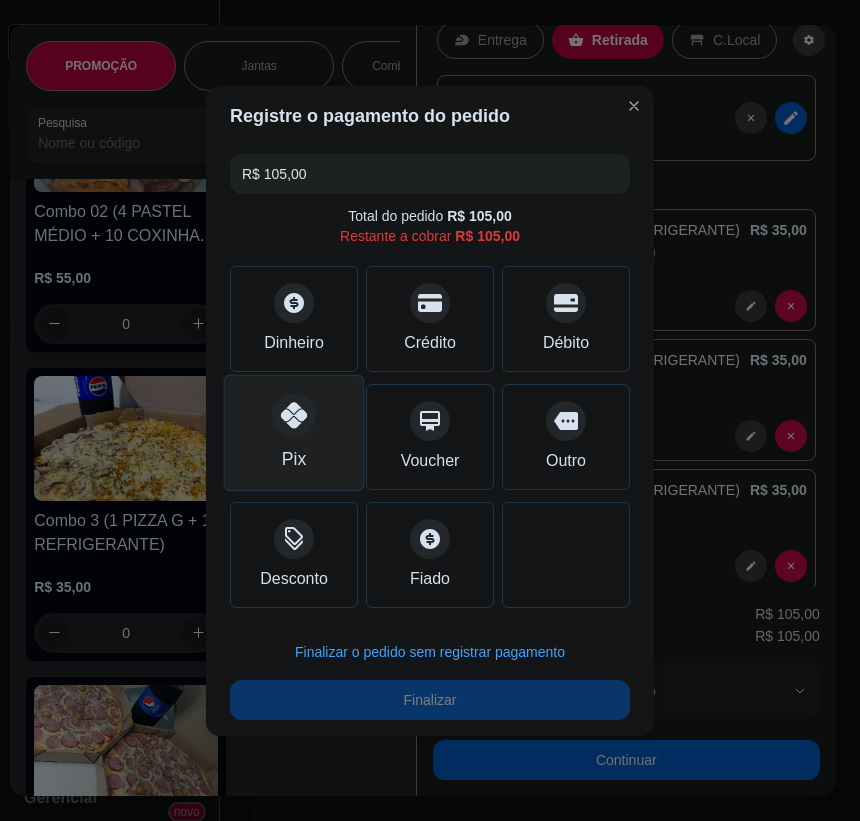 click on "Pix" at bounding box center (294, 432) 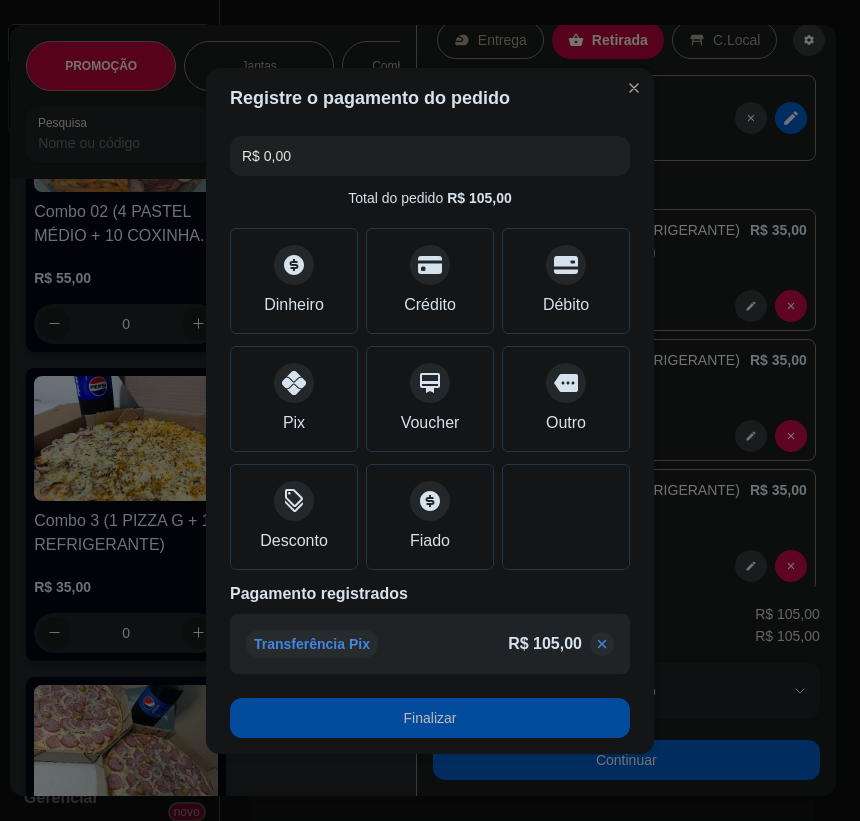 click on "Finalizar" at bounding box center (430, 718) 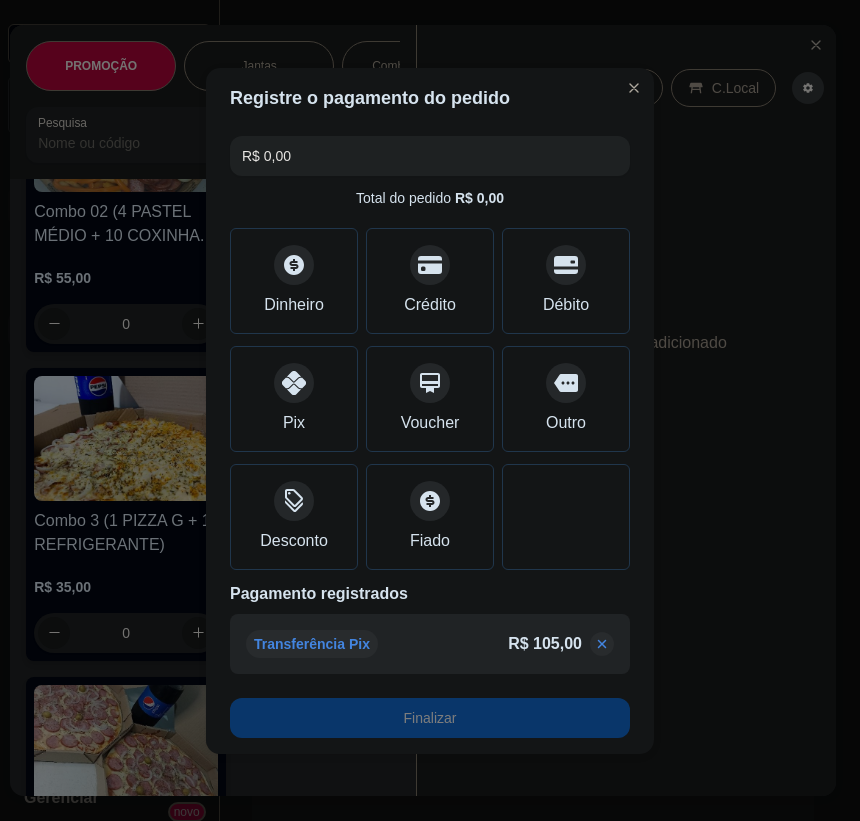 type on "-R$ 105,00" 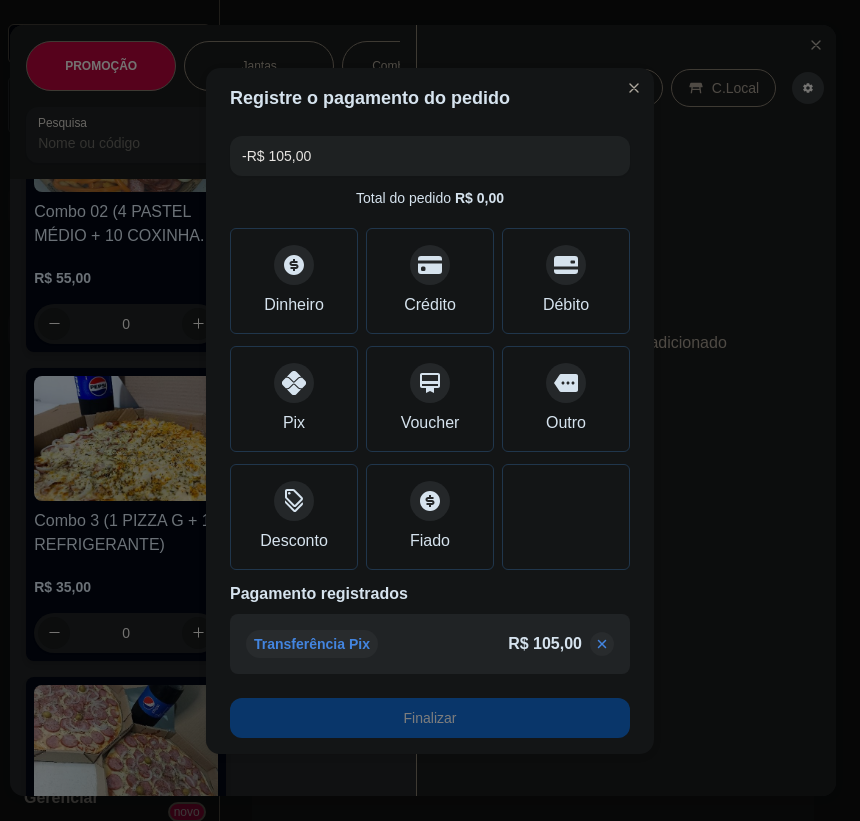 scroll, scrollTop: 0, scrollLeft: 0, axis: both 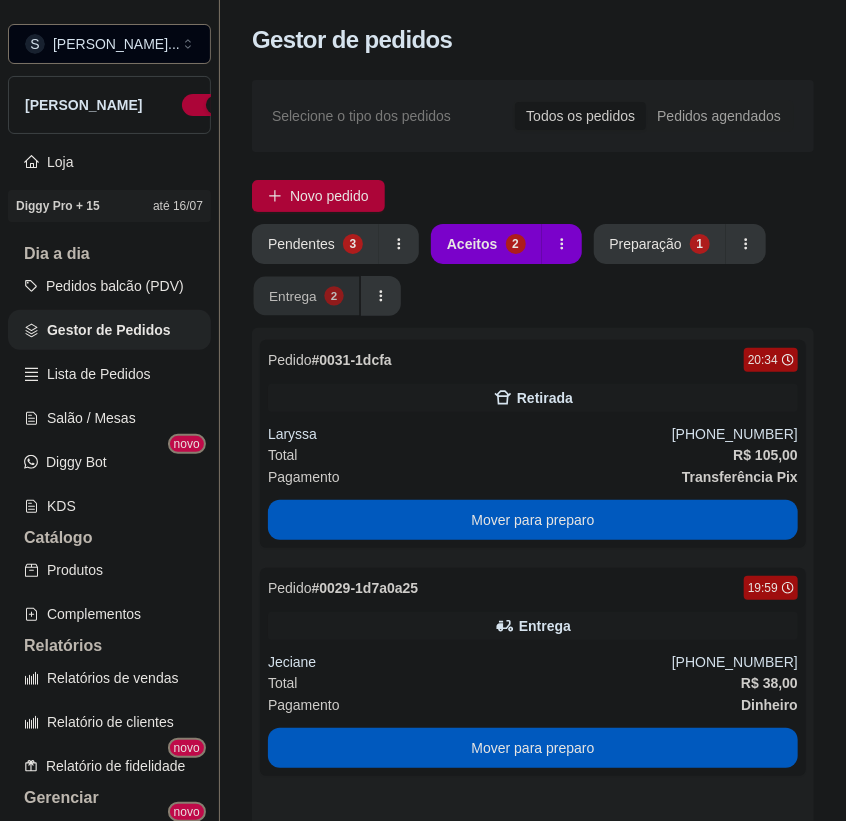 click on "2" at bounding box center [333, 295] 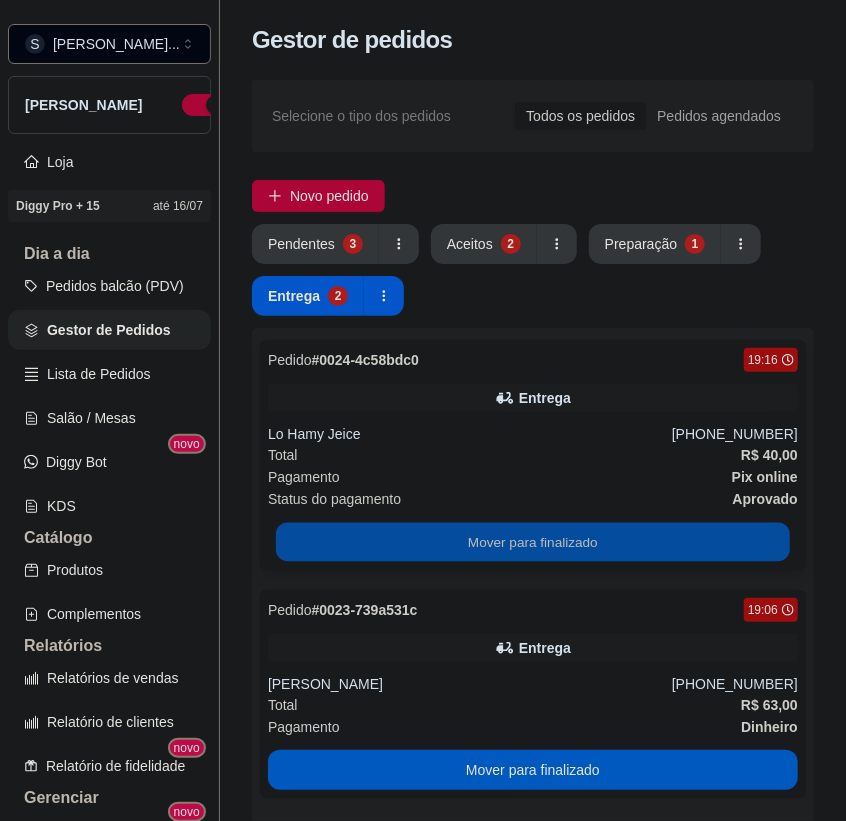 click on "Mover para finalizado" at bounding box center (533, 542) 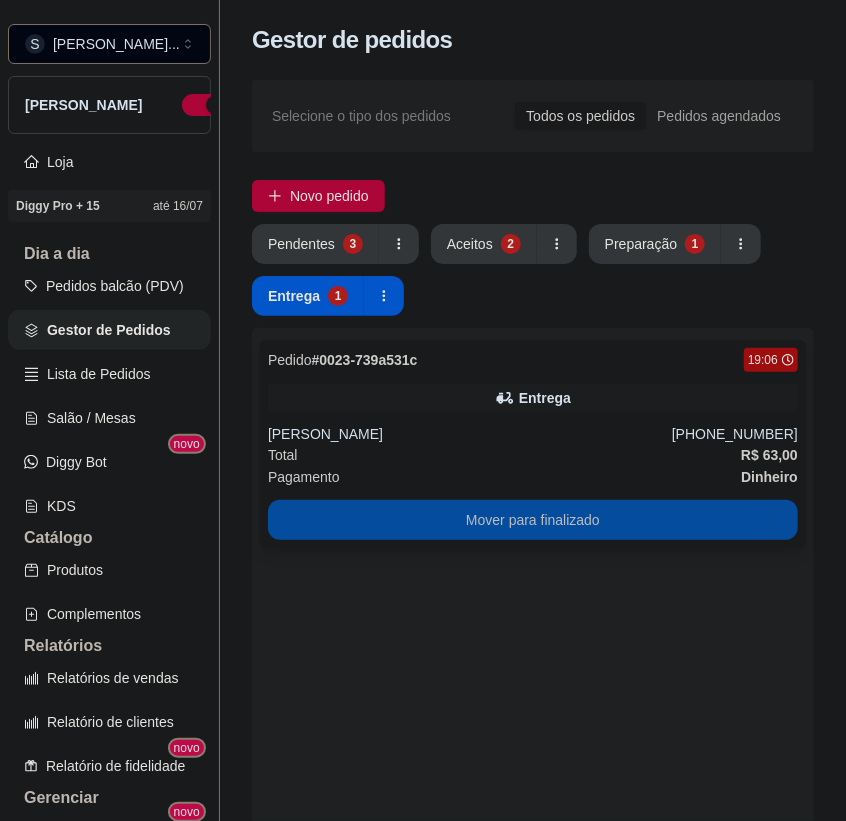 click on "Mover para finalizado" at bounding box center [533, 520] 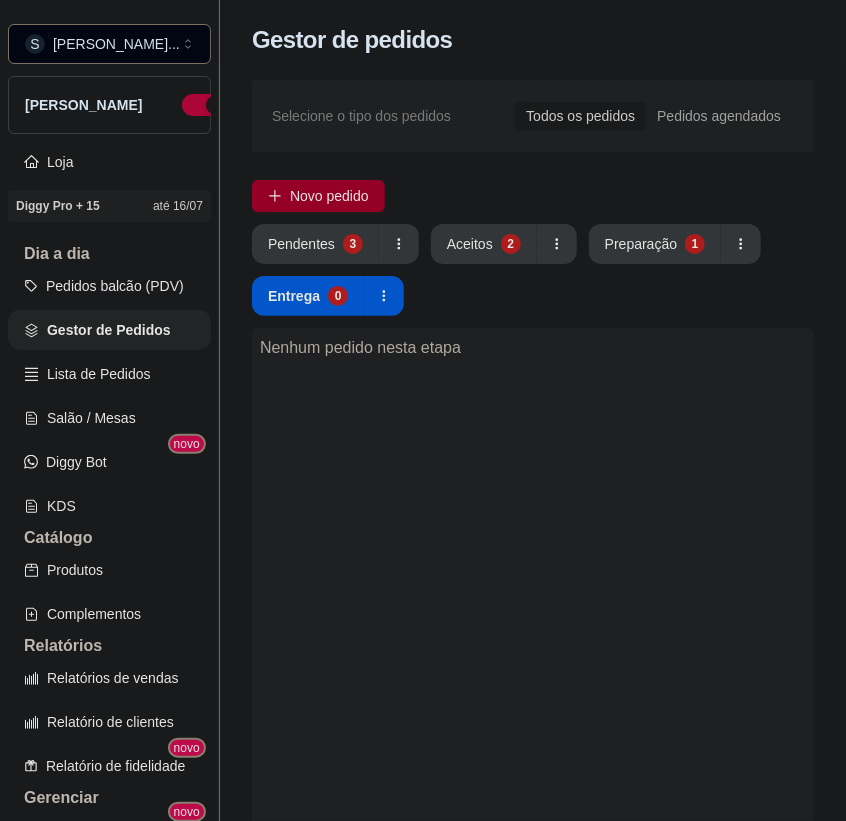 click on "Novo pedido" at bounding box center (329, 196) 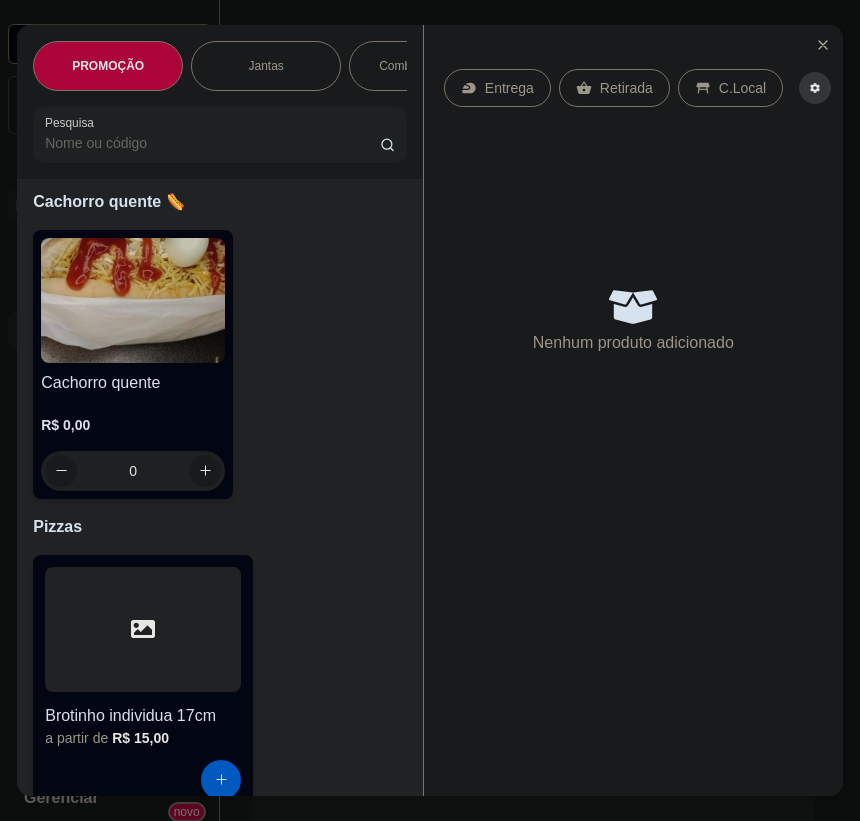 scroll, scrollTop: 7545, scrollLeft: 0, axis: vertical 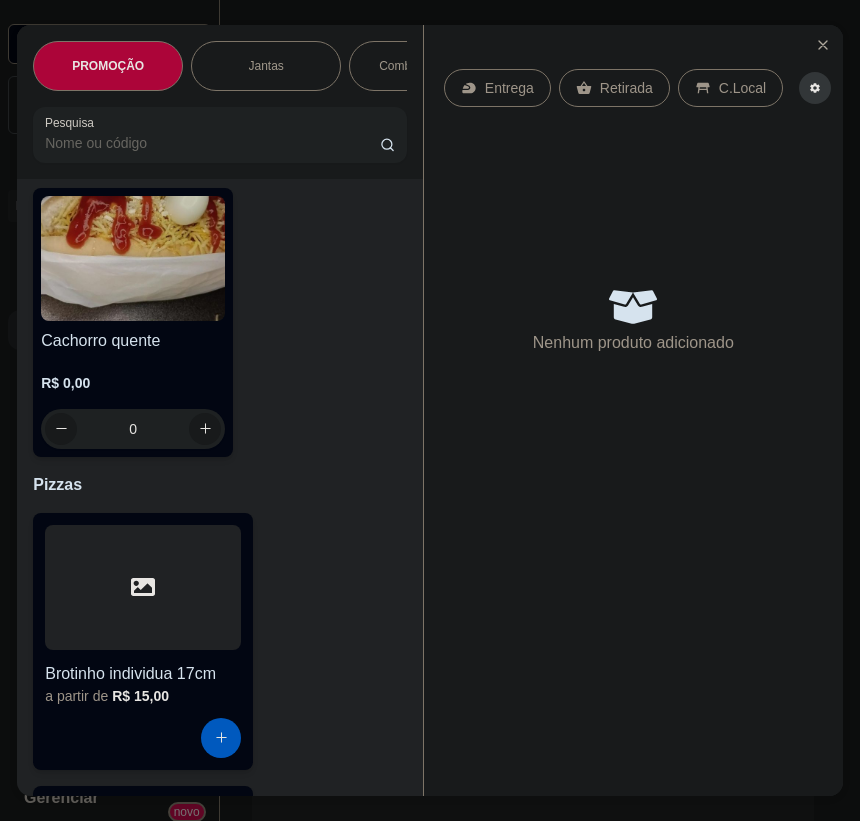click on "Cachorro quente" at bounding box center [133, 341] 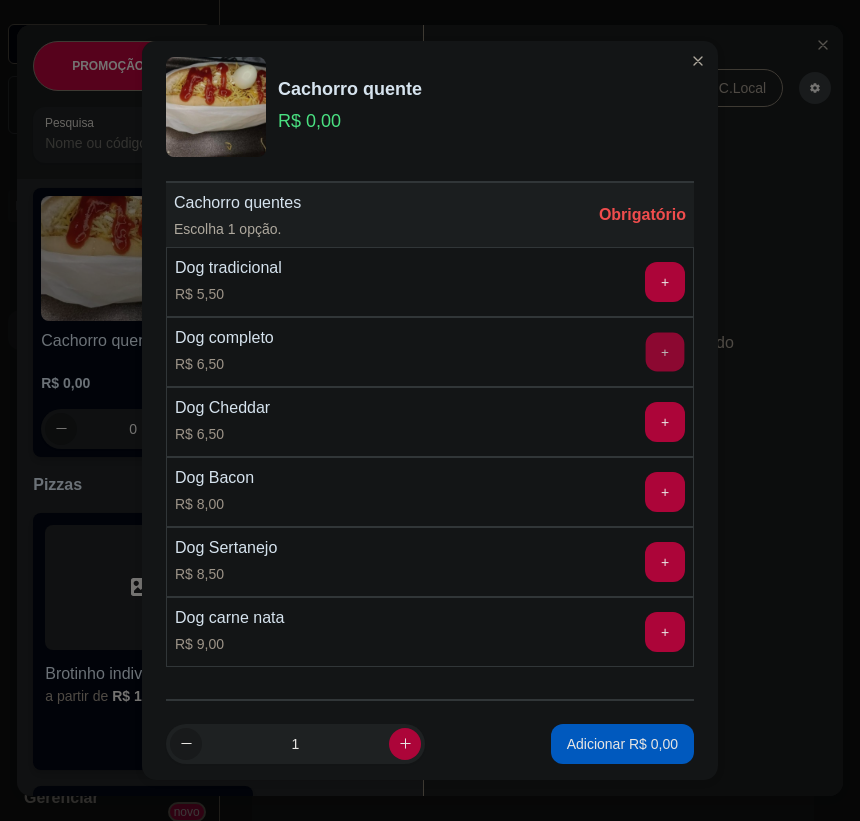 click on "+" at bounding box center [665, 352] 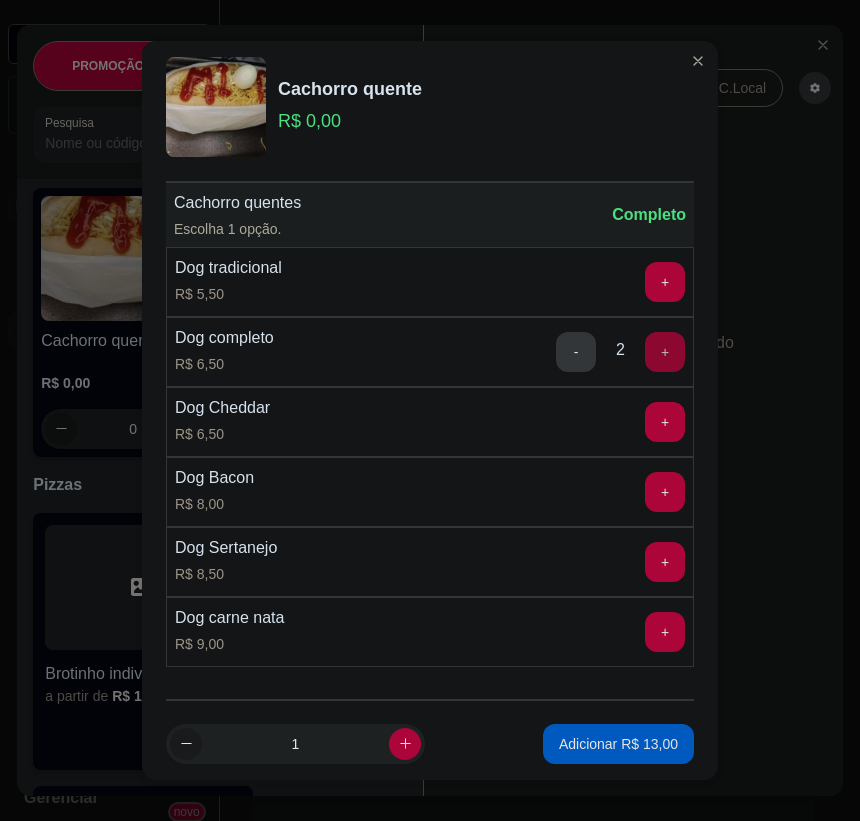 click on "+" at bounding box center (665, 352) 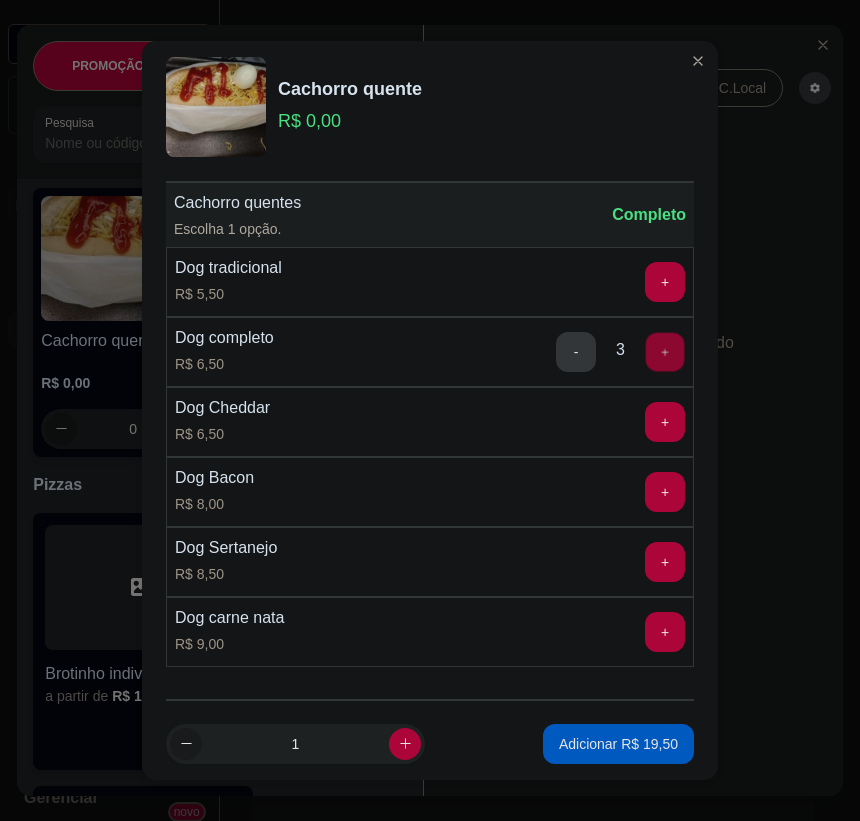 click on "+" at bounding box center (665, 352) 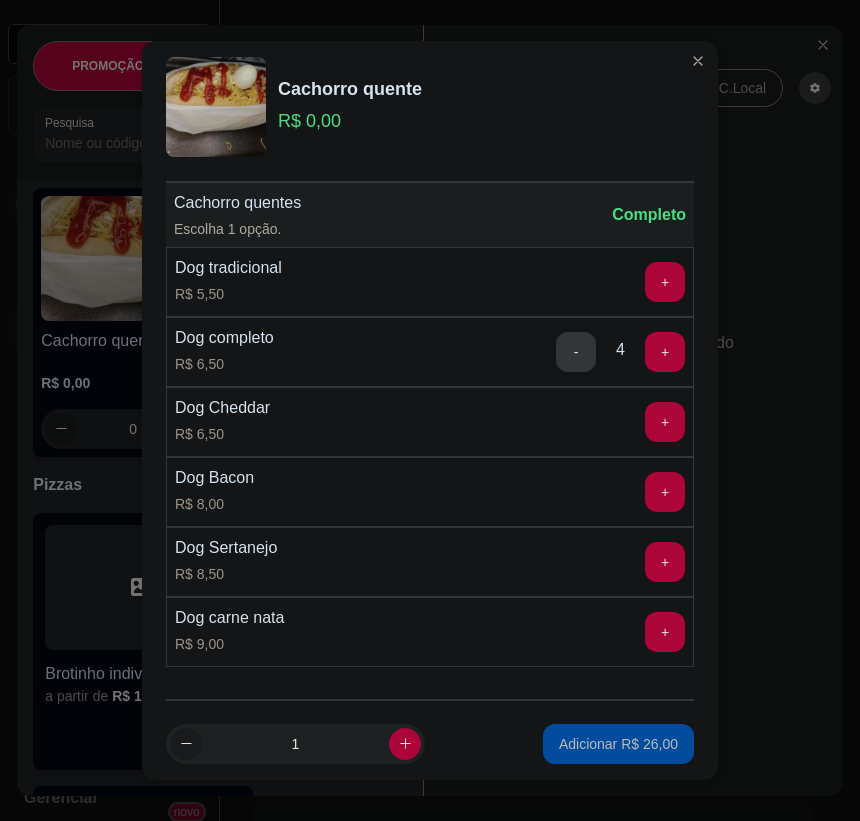 click on "Adicionar   R$ 26,00" at bounding box center [618, 744] 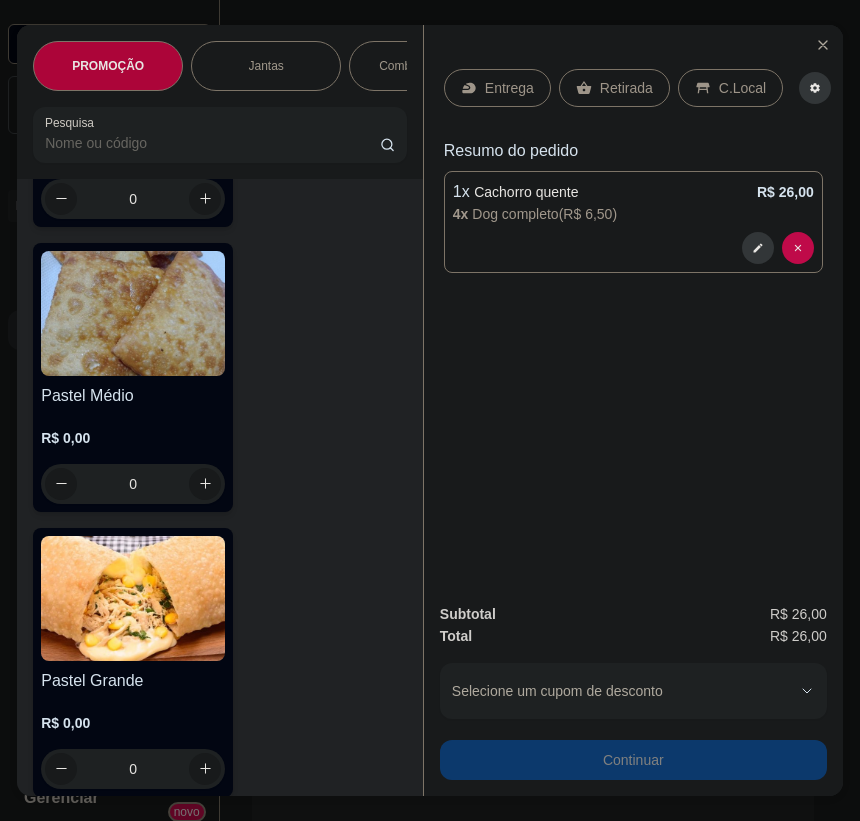 scroll, scrollTop: 9636, scrollLeft: 0, axis: vertical 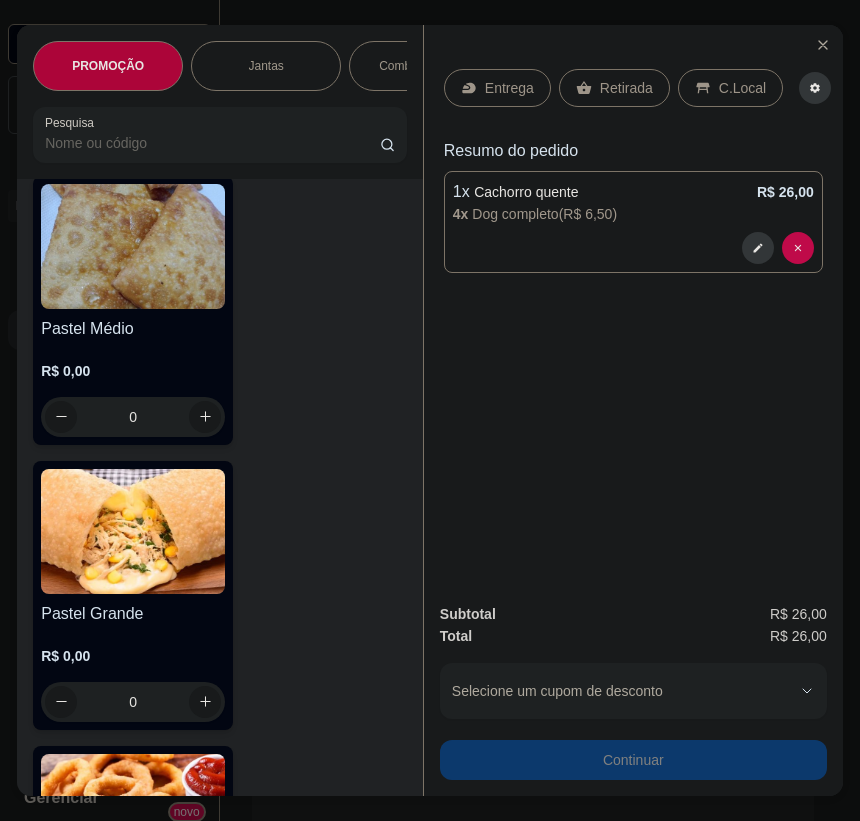 click at bounding box center [133, 531] 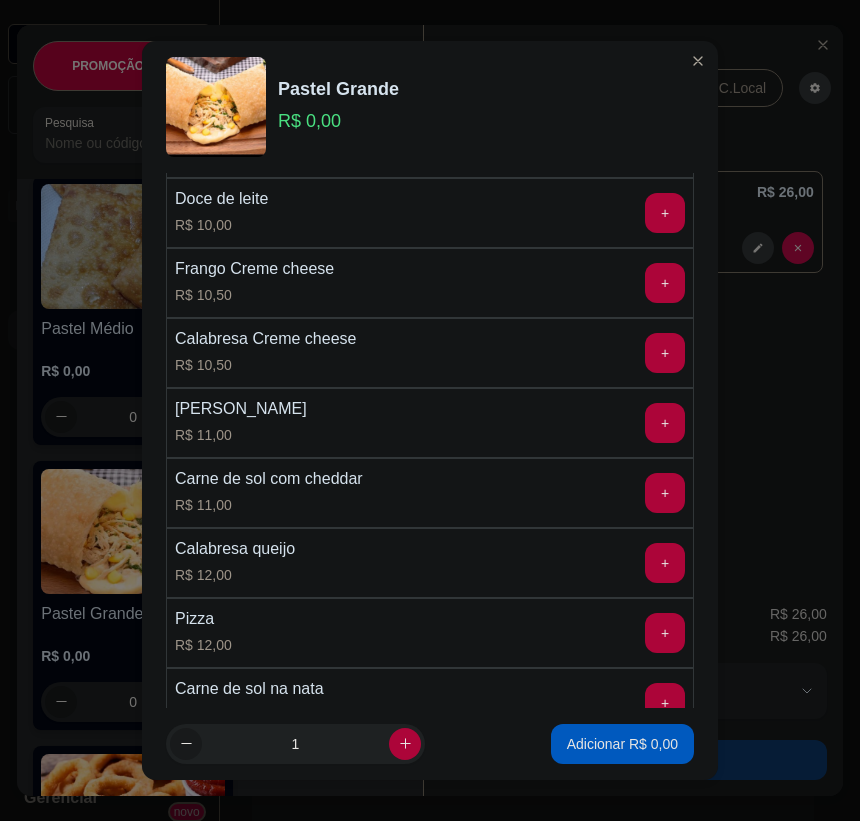 scroll, scrollTop: 363, scrollLeft: 0, axis: vertical 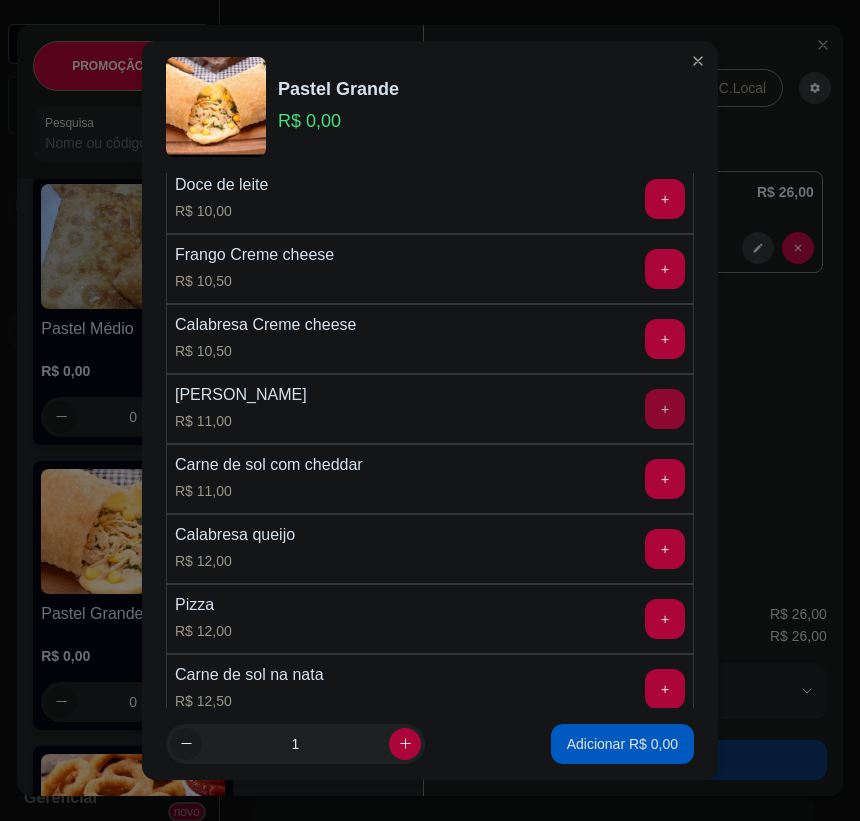 click on "+" at bounding box center (665, 409) 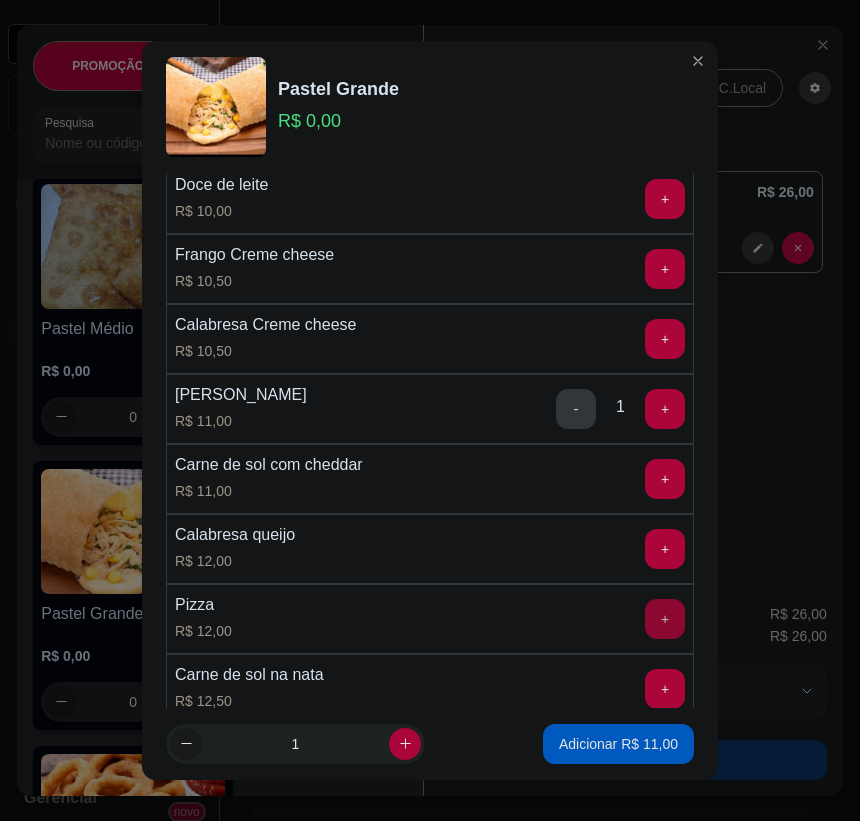 click on "+" at bounding box center (665, 619) 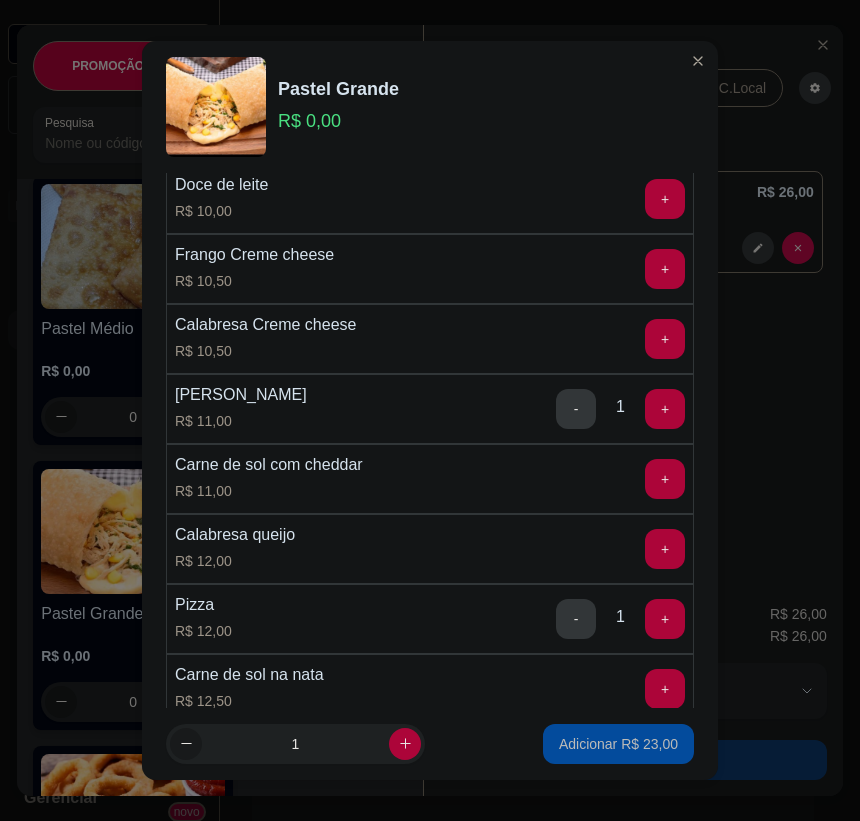 click on "Adicionar   R$ 23,00" at bounding box center [618, 744] 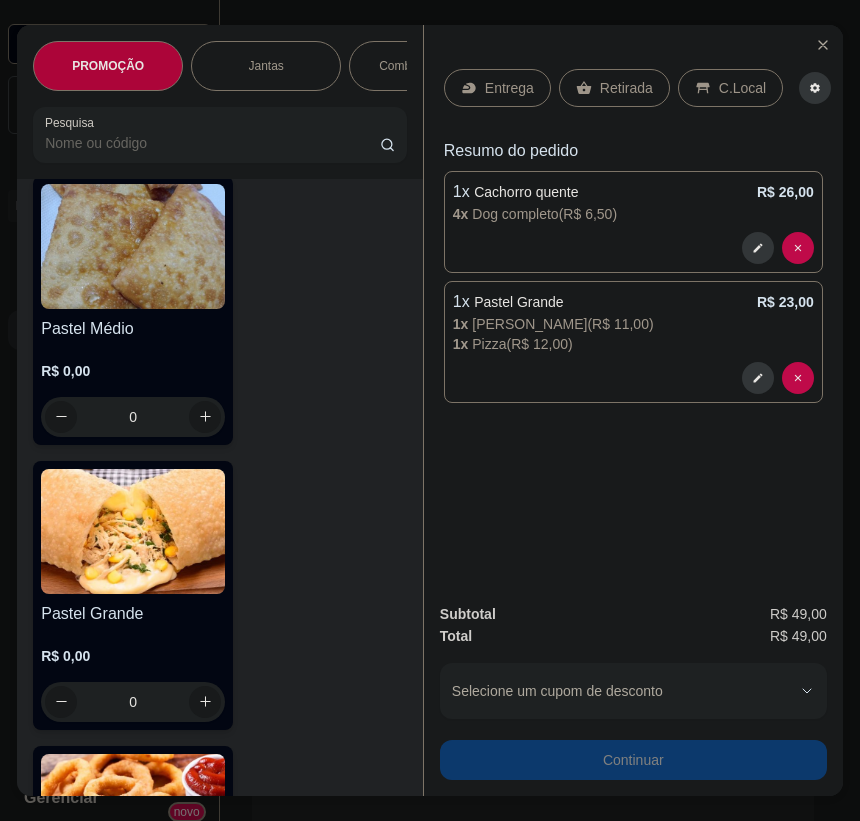 click on "Entrega" at bounding box center (509, 88) 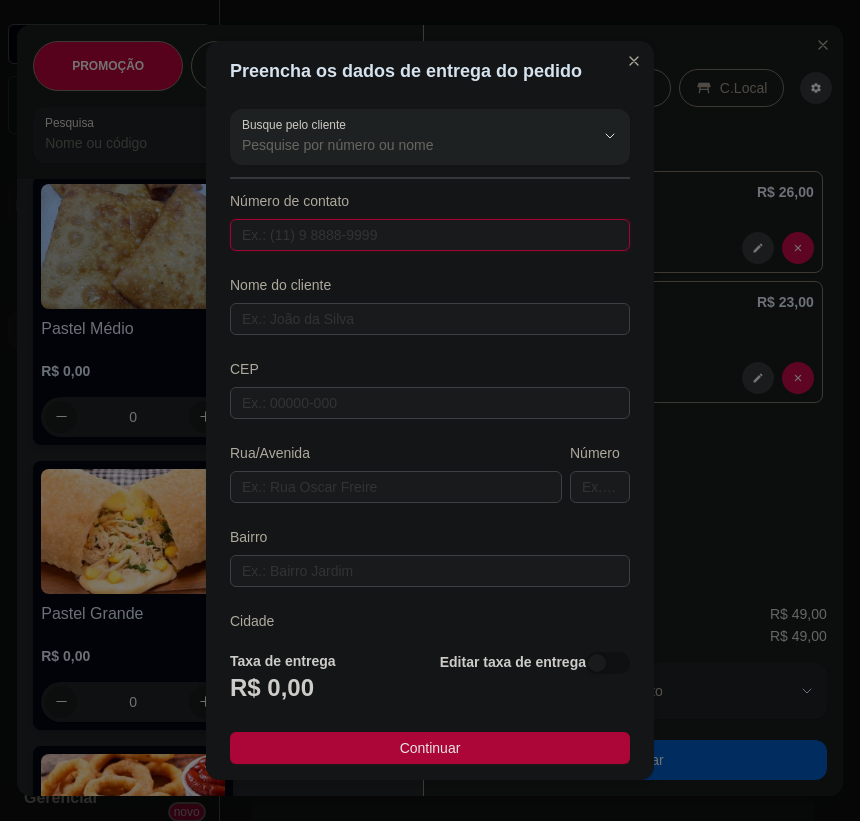 click at bounding box center [430, 235] 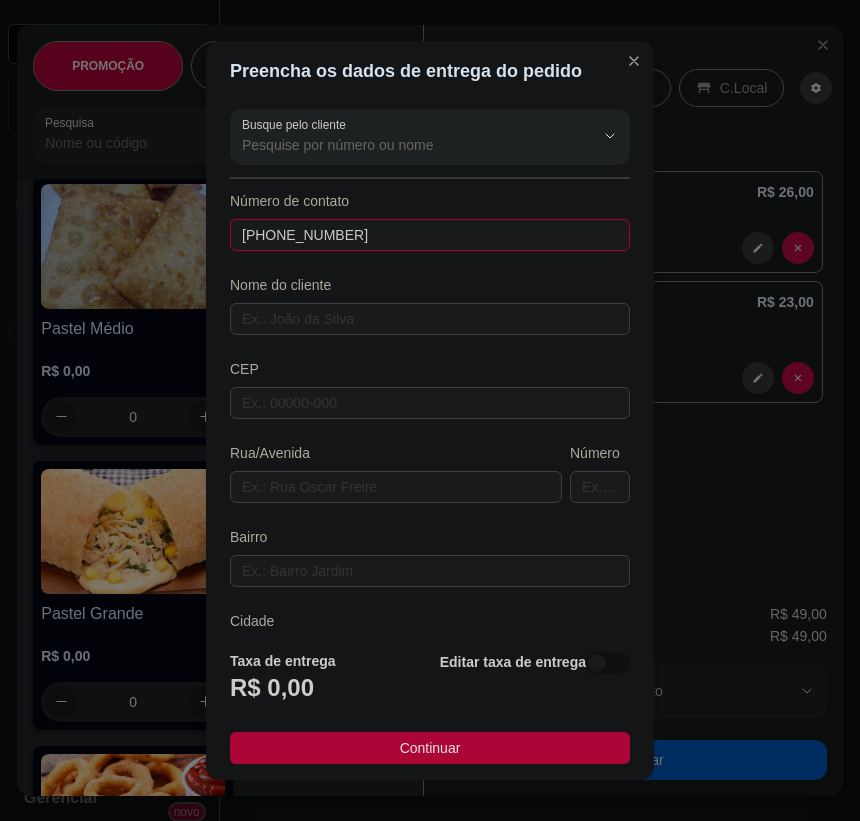 type on "[PHONE_NUMBER]" 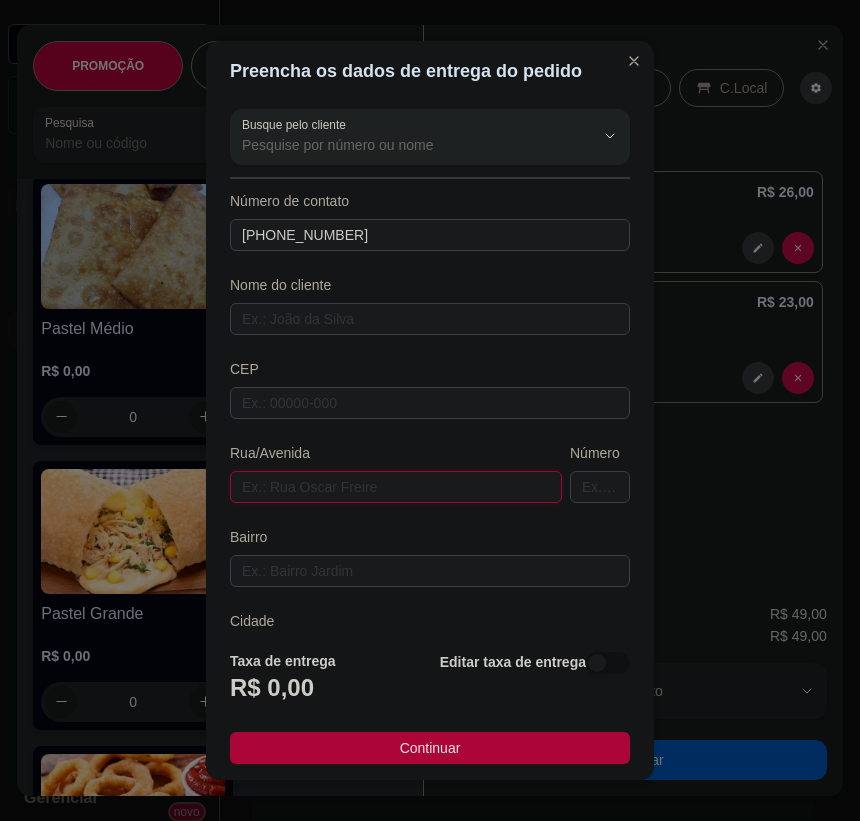 click at bounding box center (396, 487) 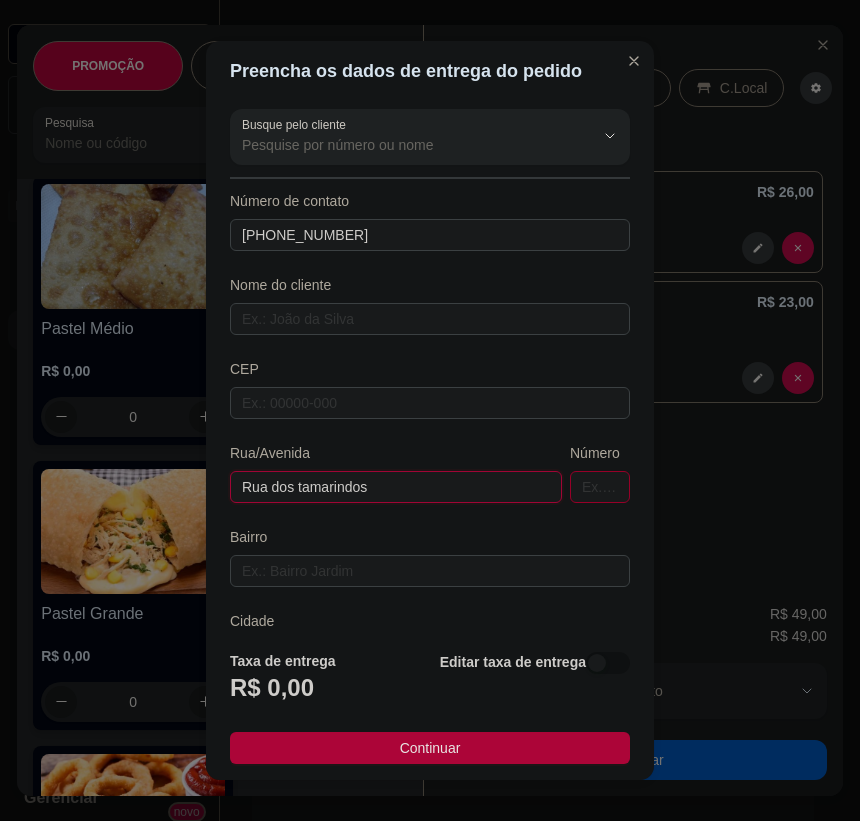 type on "Rua dos tamarindos" 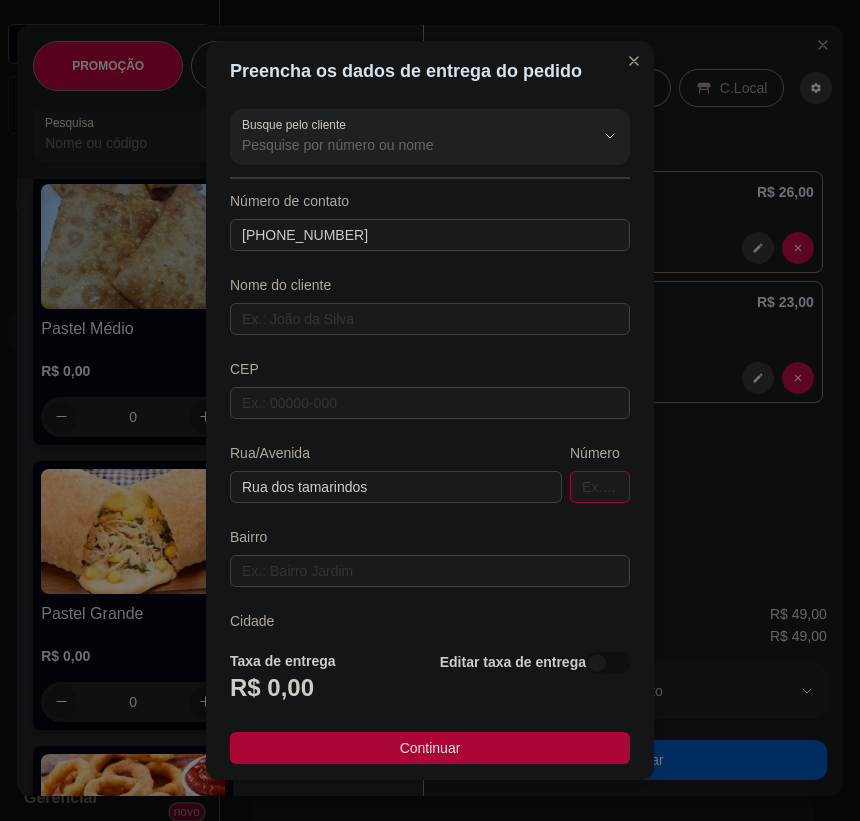 click at bounding box center (600, 487) 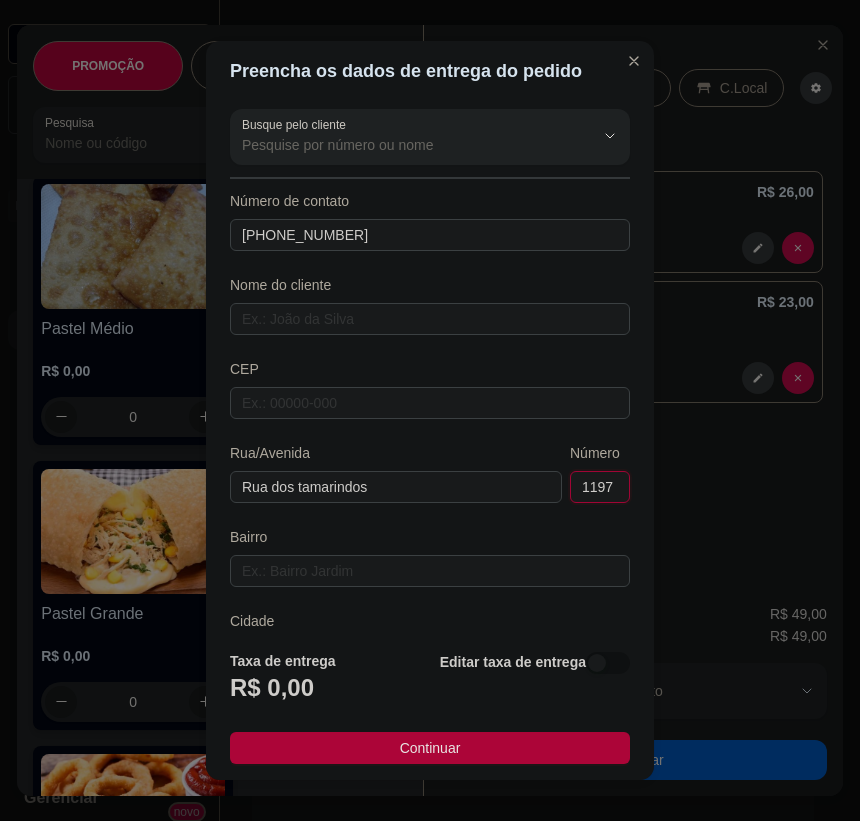 type on "1197" 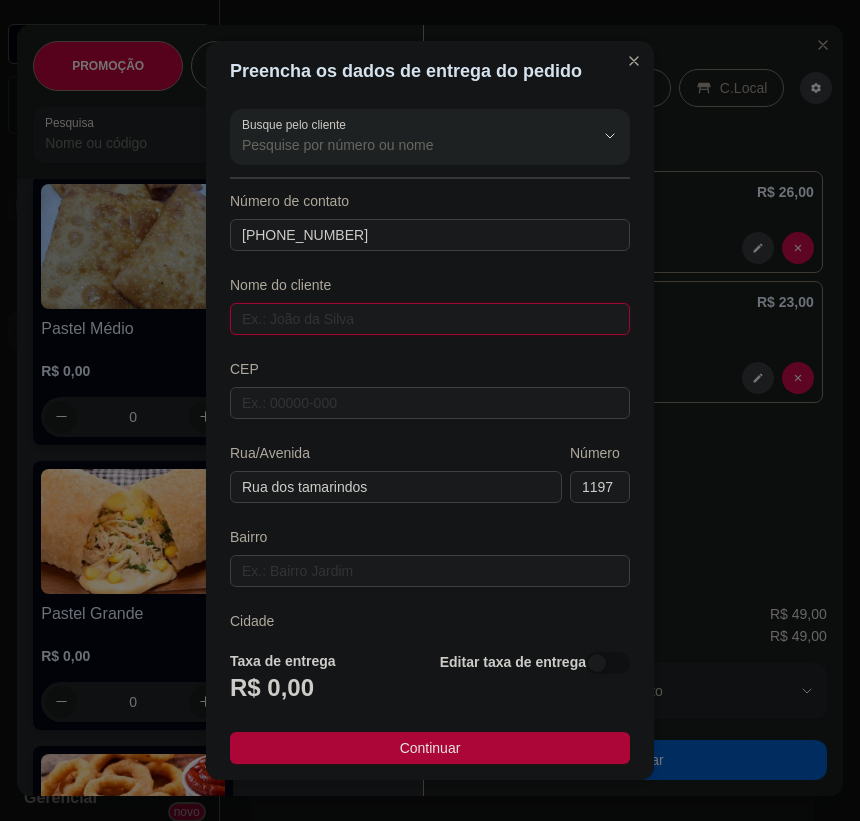 click at bounding box center [430, 319] 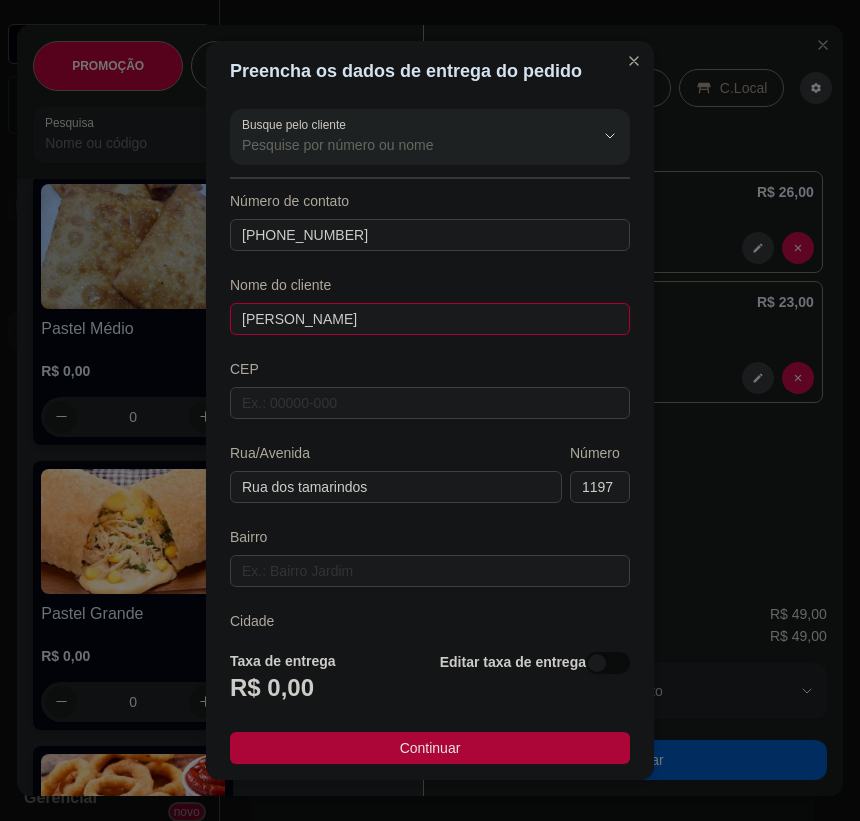 type on "[PERSON_NAME]" 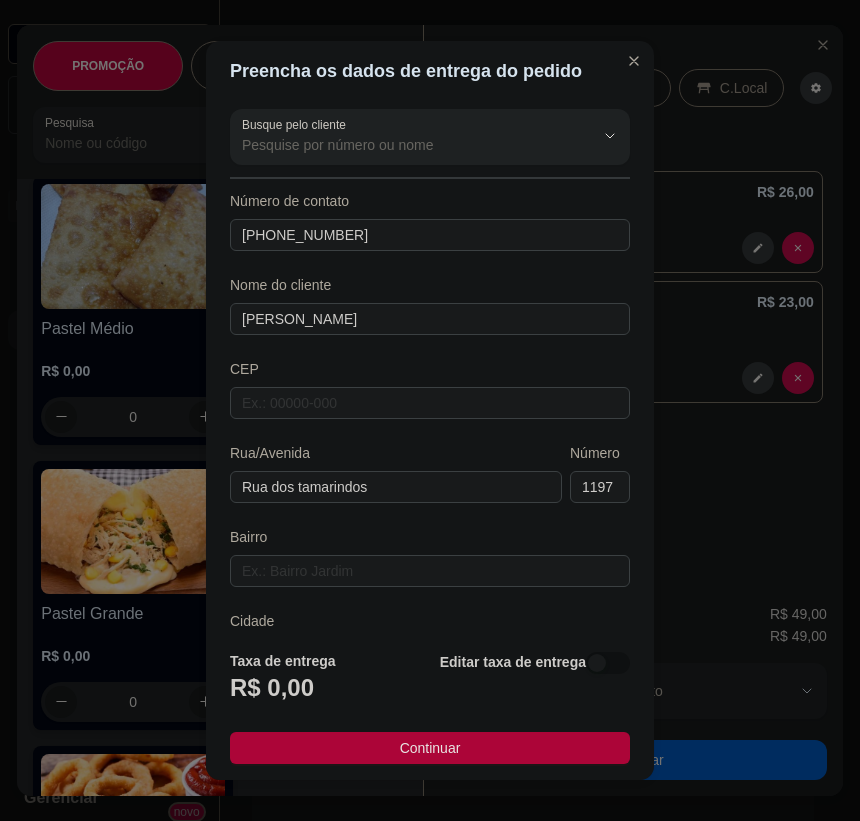 drag, startPoint x: 580, startPoint y: 663, endPoint x: 475, endPoint y: 658, distance: 105.11898 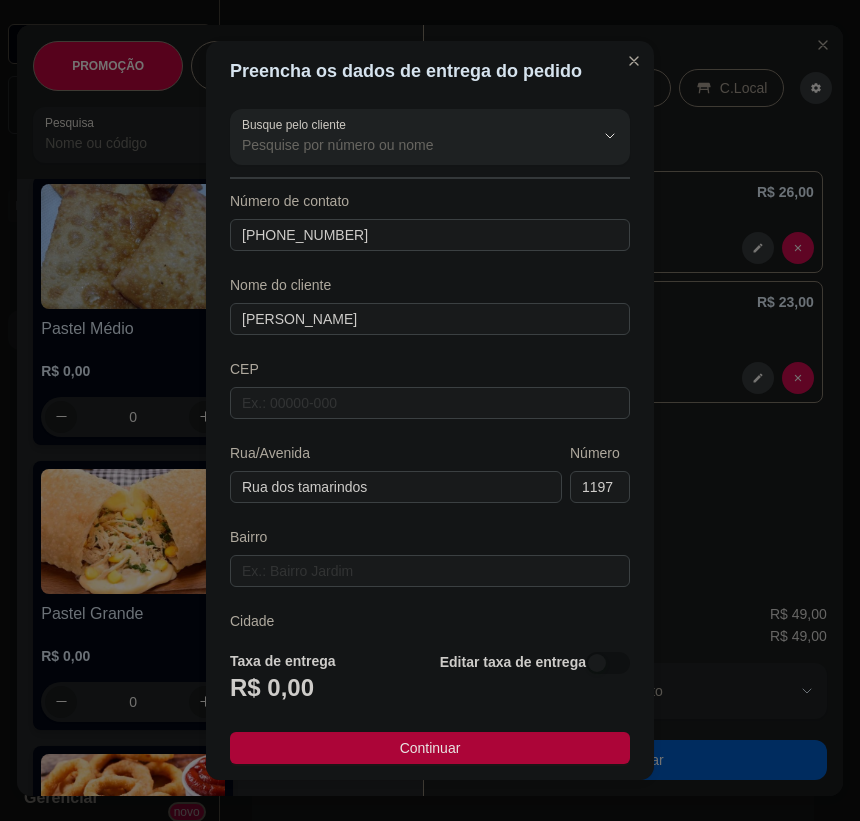 click at bounding box center [597, 663] 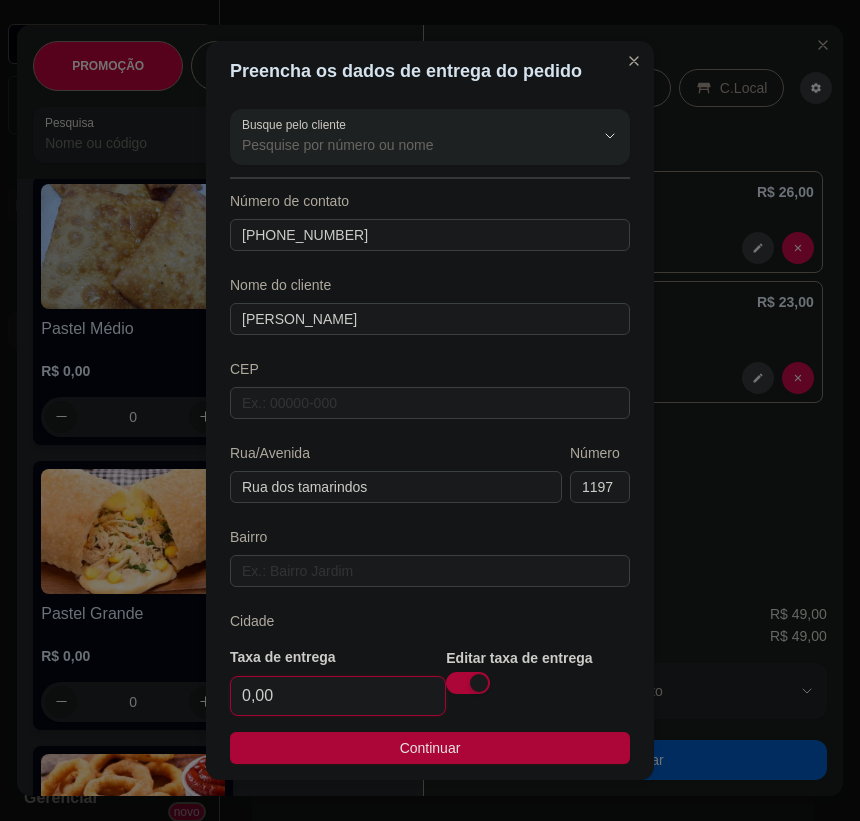 click on "0,00" at bounding box center (338, 696) 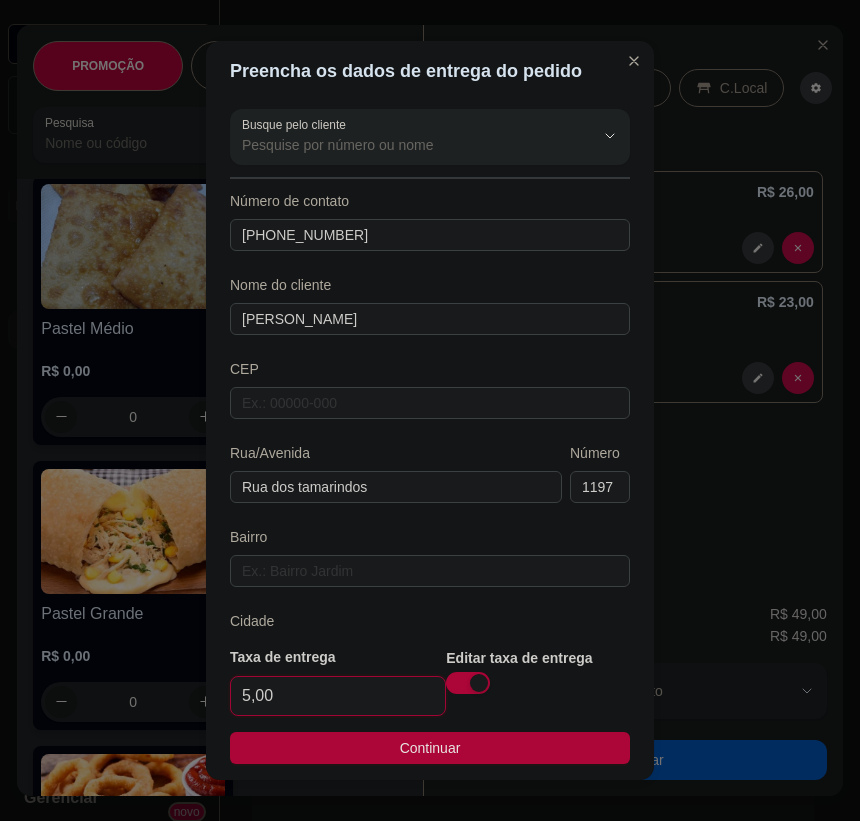 type on "5,00" 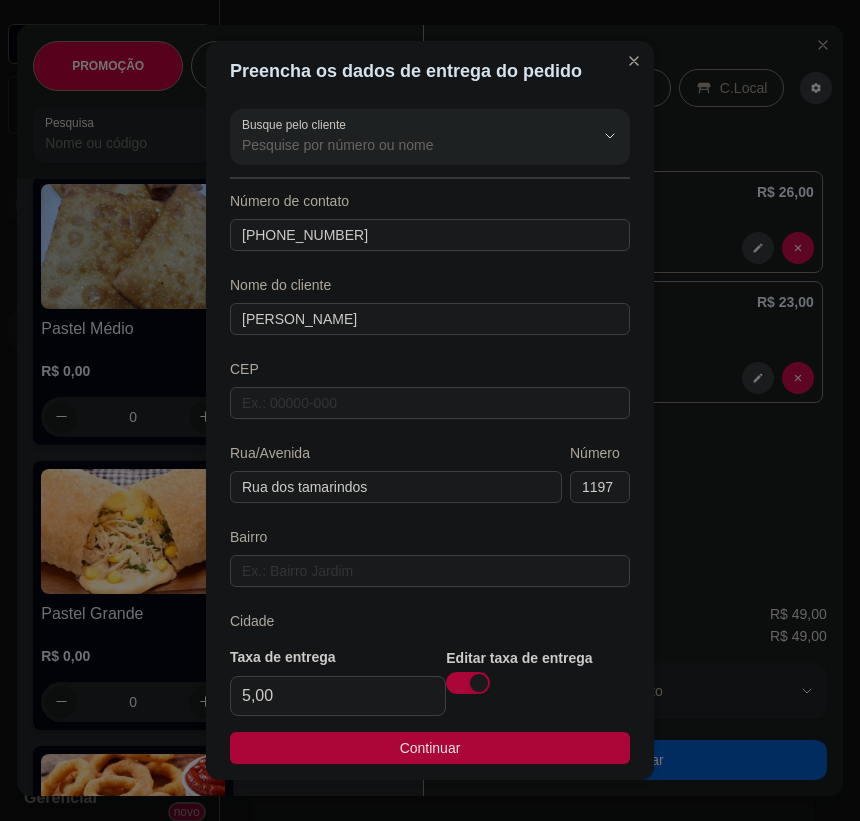 click on "Continuar" at bounding box center [430, 748] 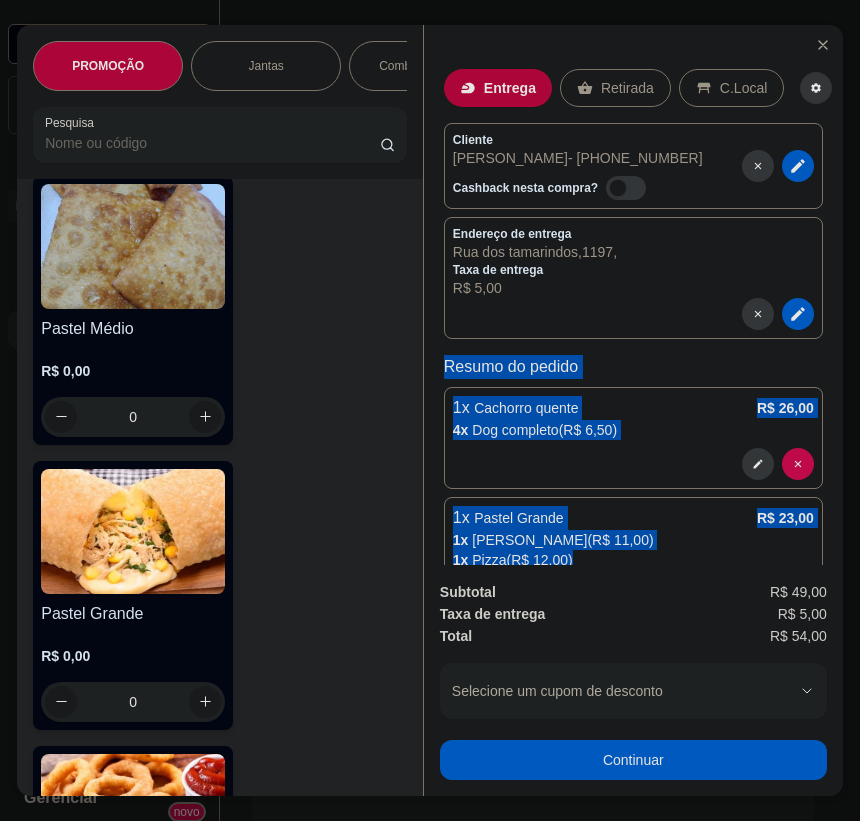 scroll, scrollTop: 80, scrollLeft: 0, axis: vertical 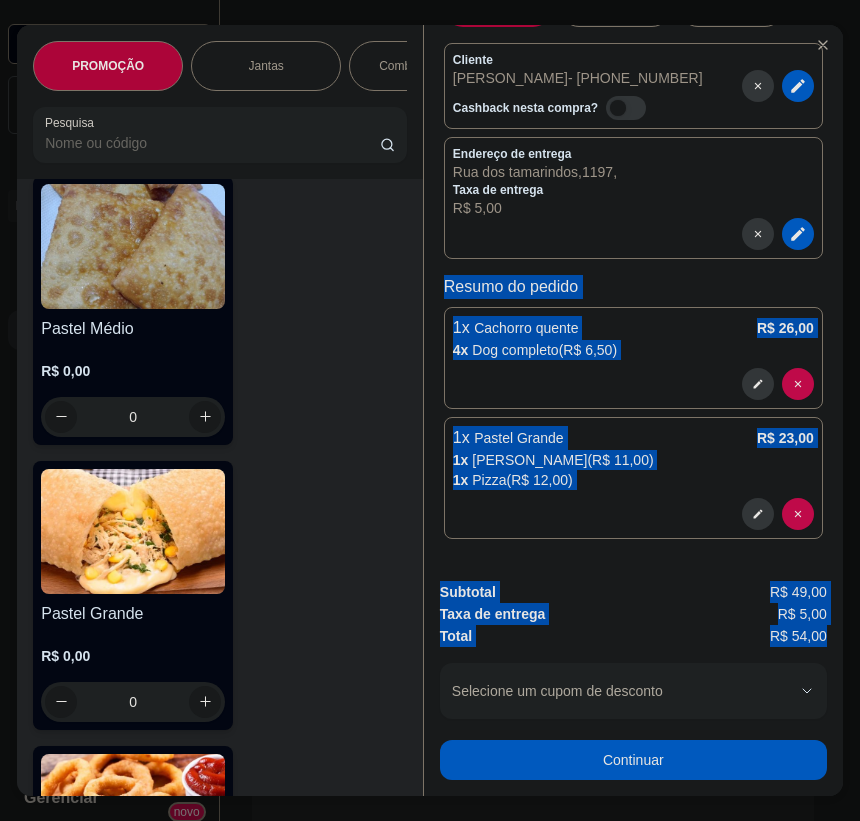 drag, startPoint x: 449, startPoint y: 365, endPoint x: 822, endPoint y: 624, distance: 454.10352 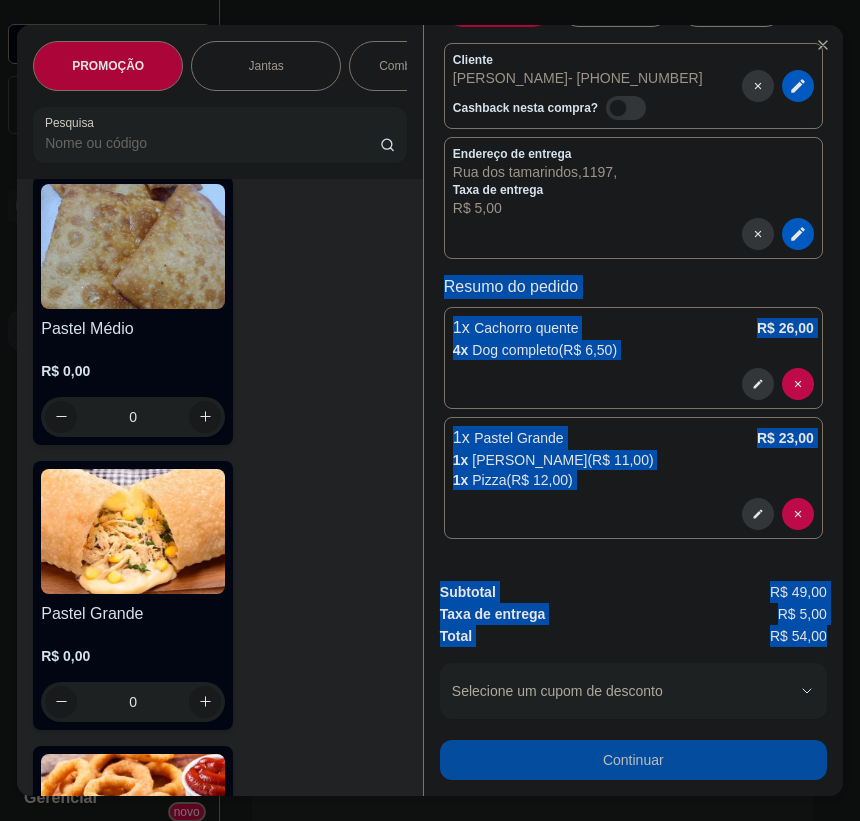 click on "Continuar" at bounding box center [633, 760] 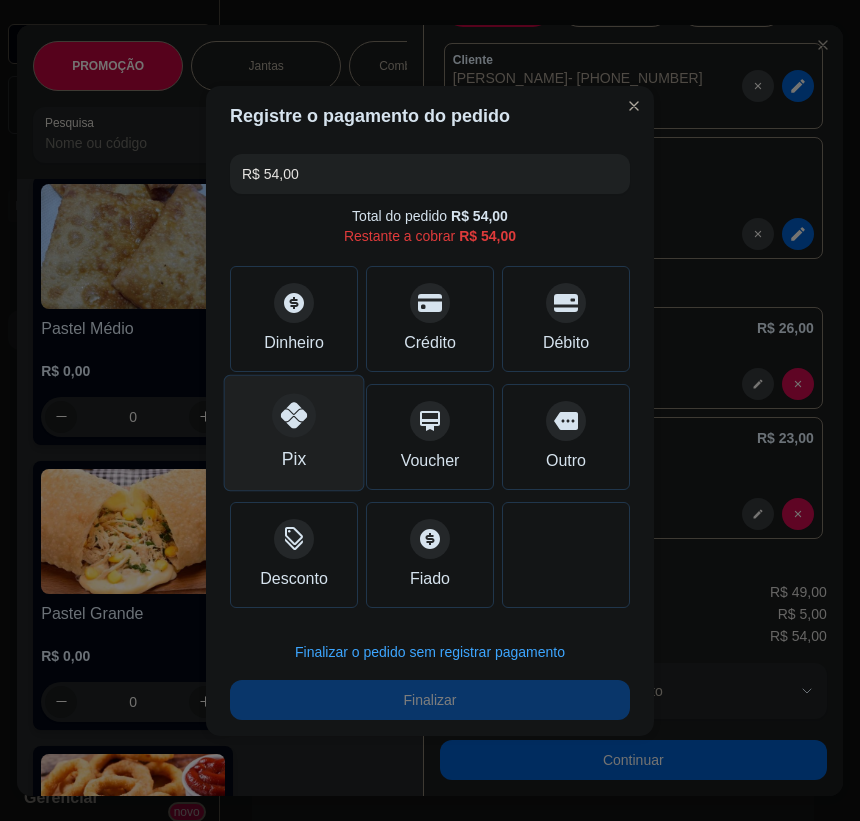 click on "Pix" at bounding box center [294, 459] 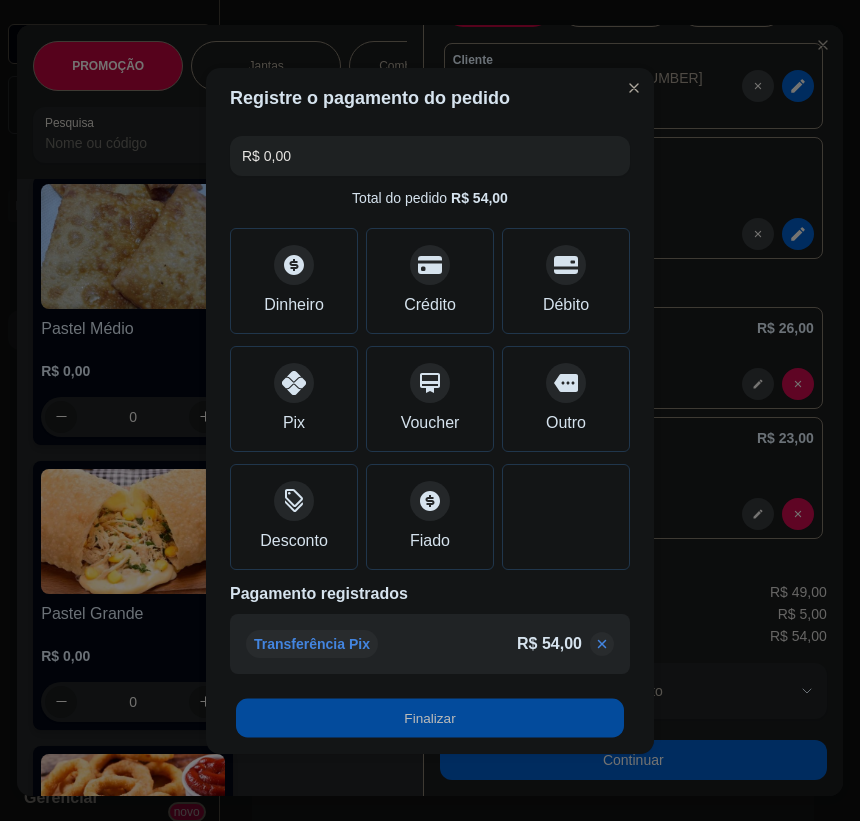 click on "Finalizar" at bounding box center (430, 717) 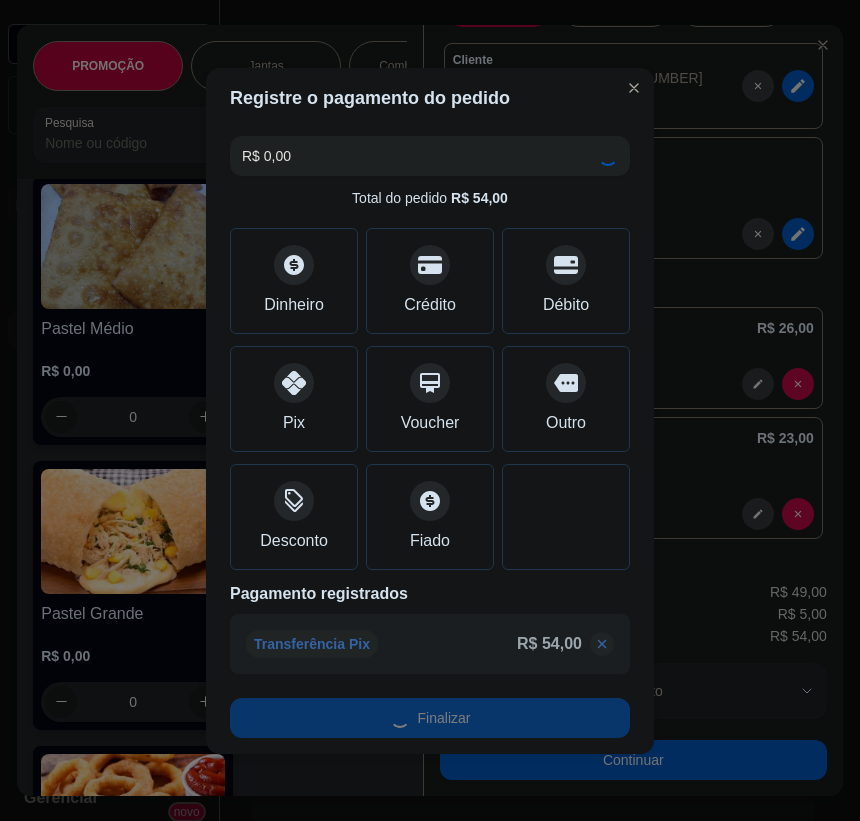 type on "-R$ 54,00" 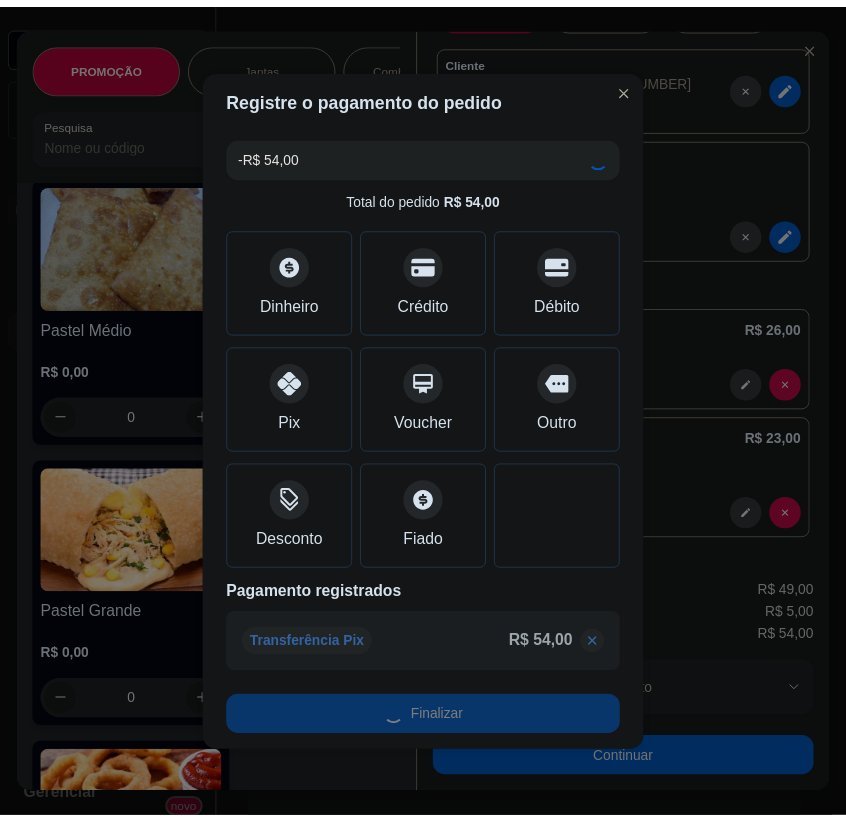 scroll, scrollTop: 0, scrollLeft: 0, axis: both 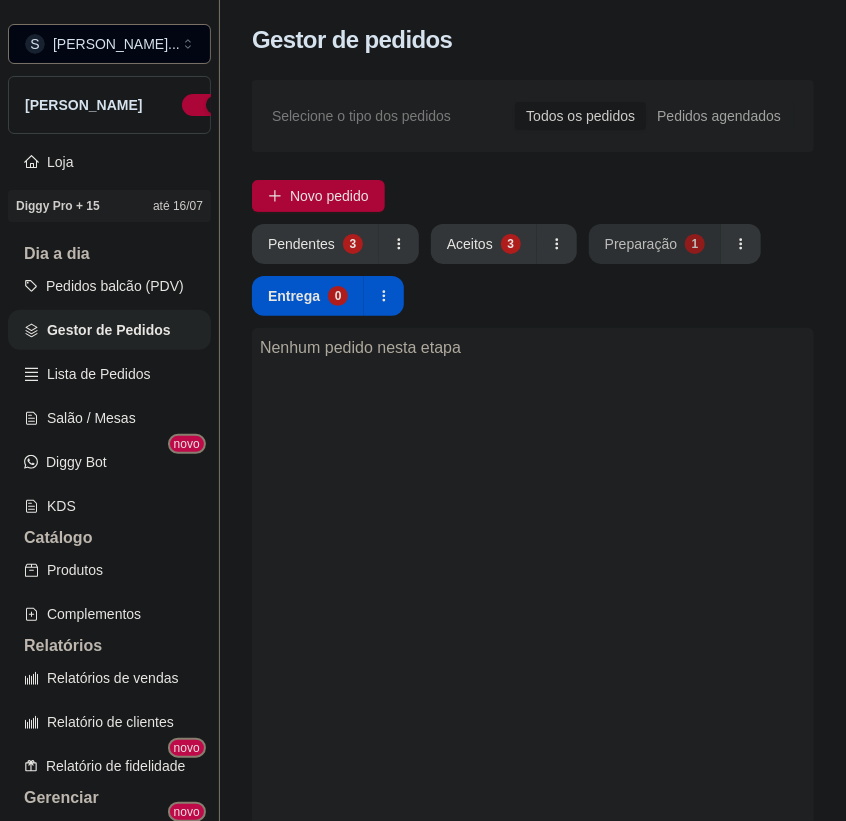click on "Preparação" at bounding box center [641, 244] 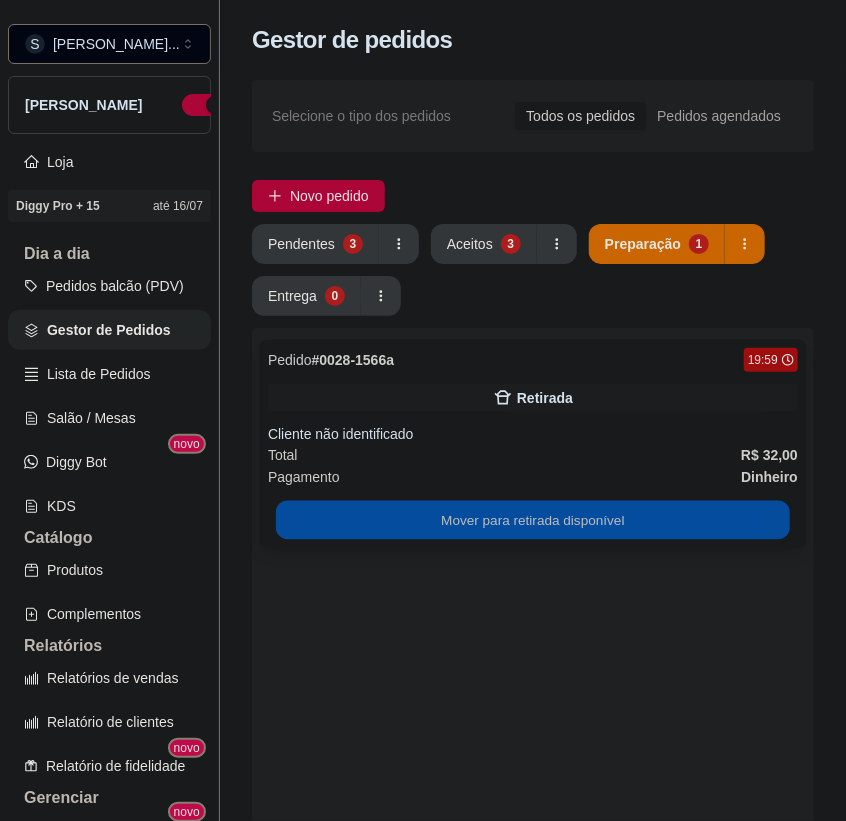click on "Mover para retirada disponível" at bounding box center (533, 520) 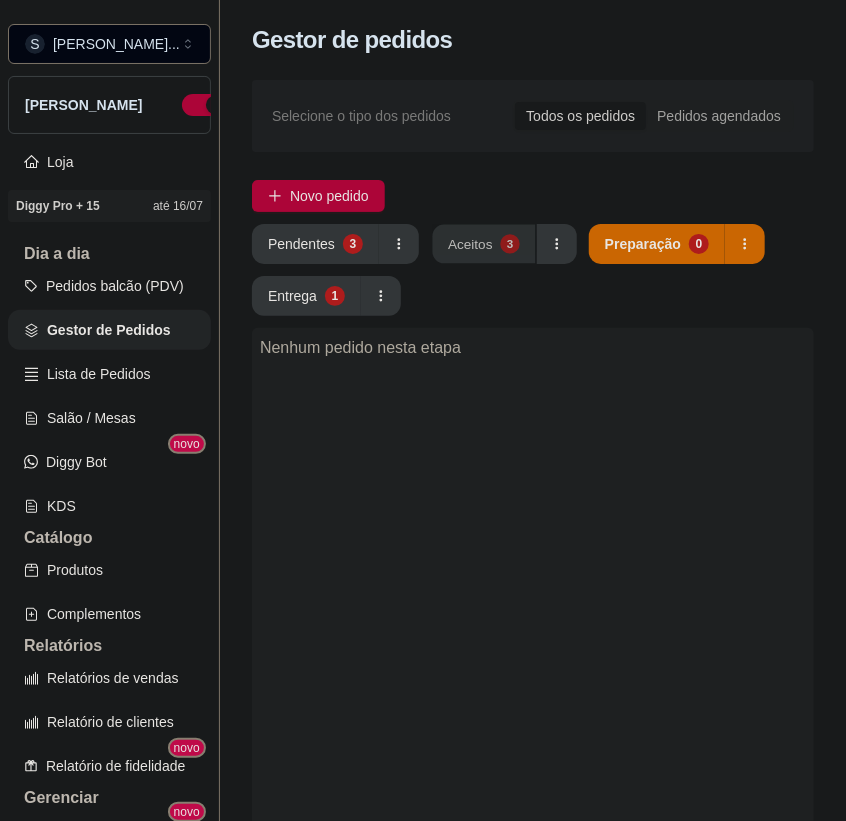 click on "Aceitos 3" at bounding box center [484, 244] 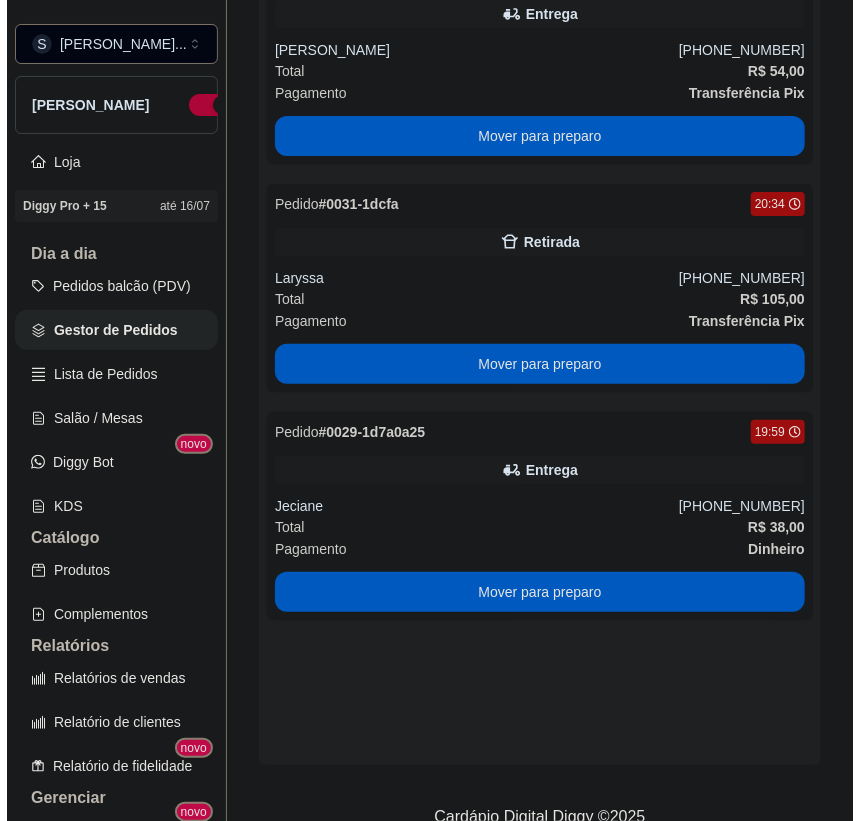 scroll, scrollTop: 421, scrollLeft: 0, axis: vertical 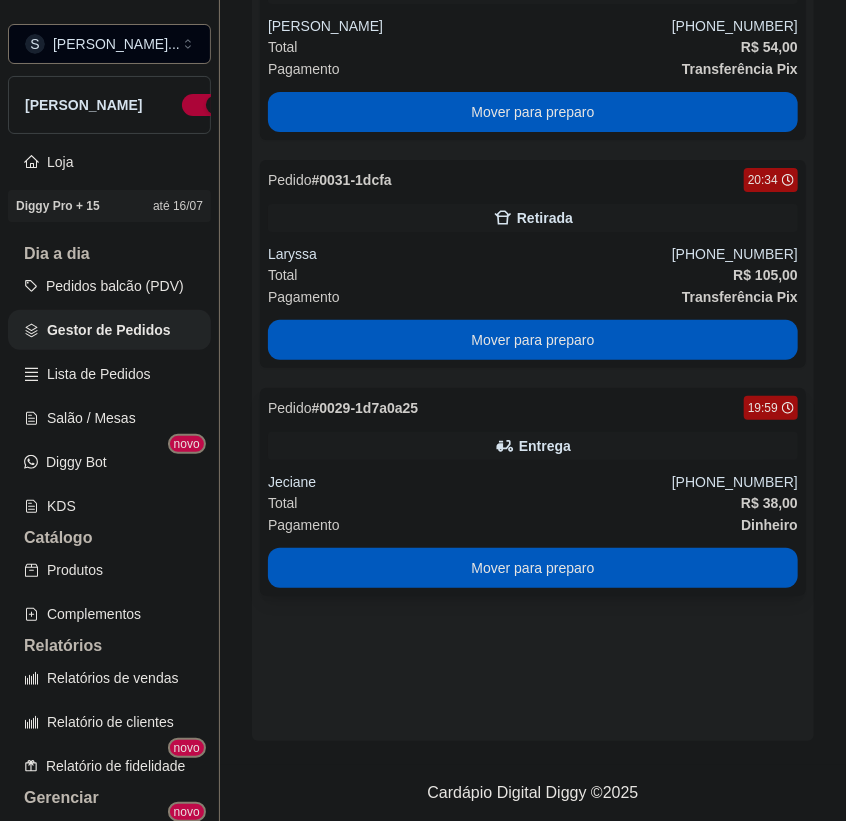 click on "Pagamento Dinheiro" at bounding box center [533, 525] 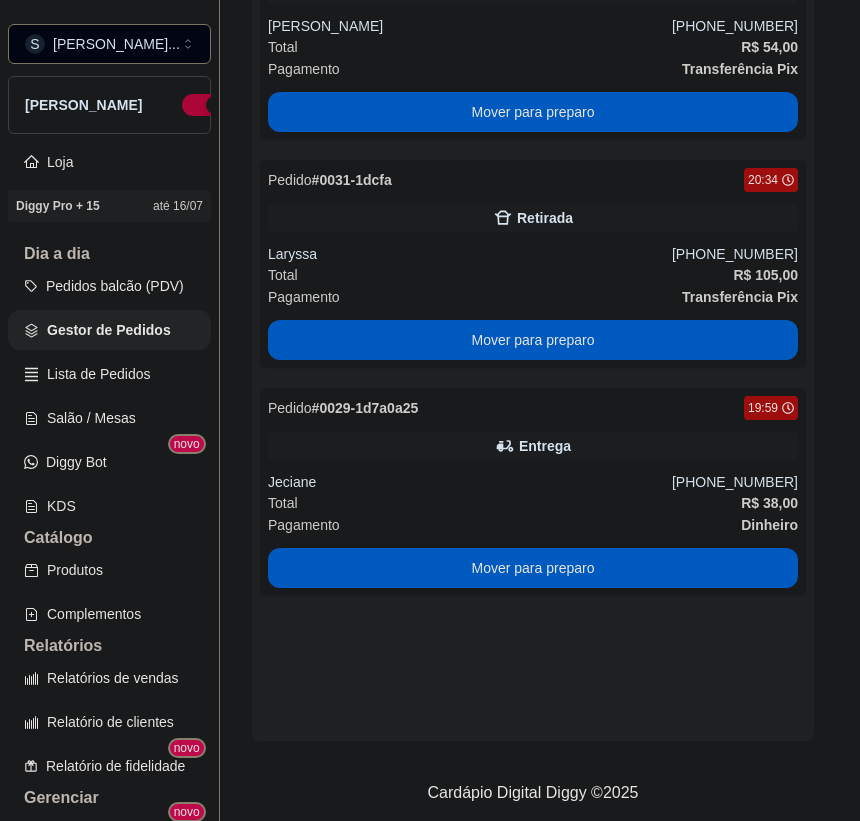 scroll, scrollTop: 349, scrollLeft: 0, axis: vertical 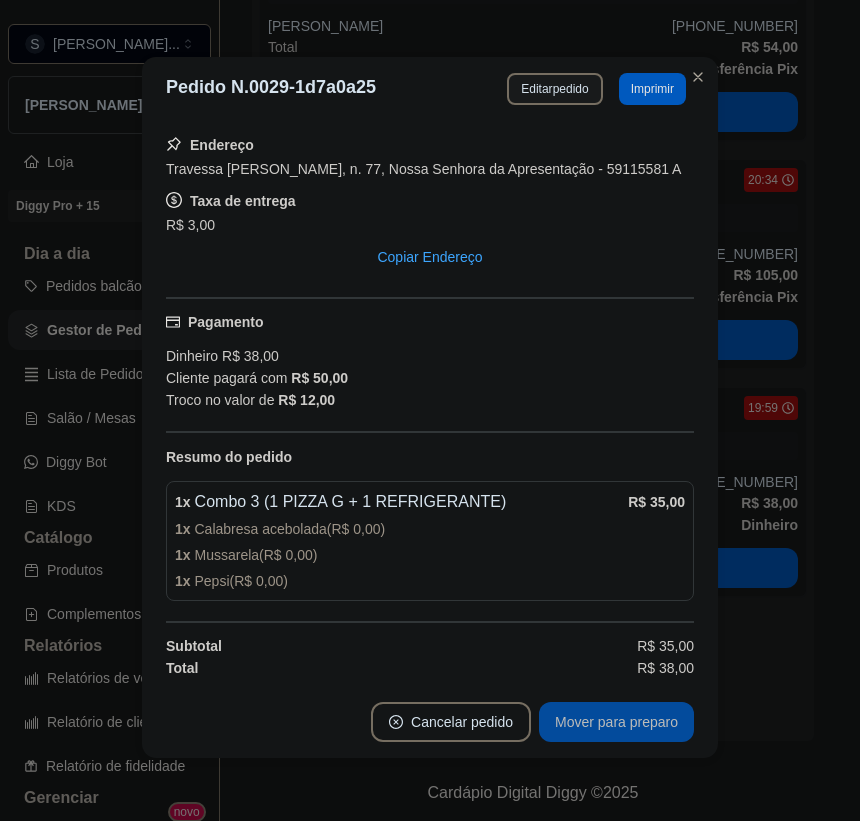 click on "Mover para preparo" at bounding box center (616, 722) 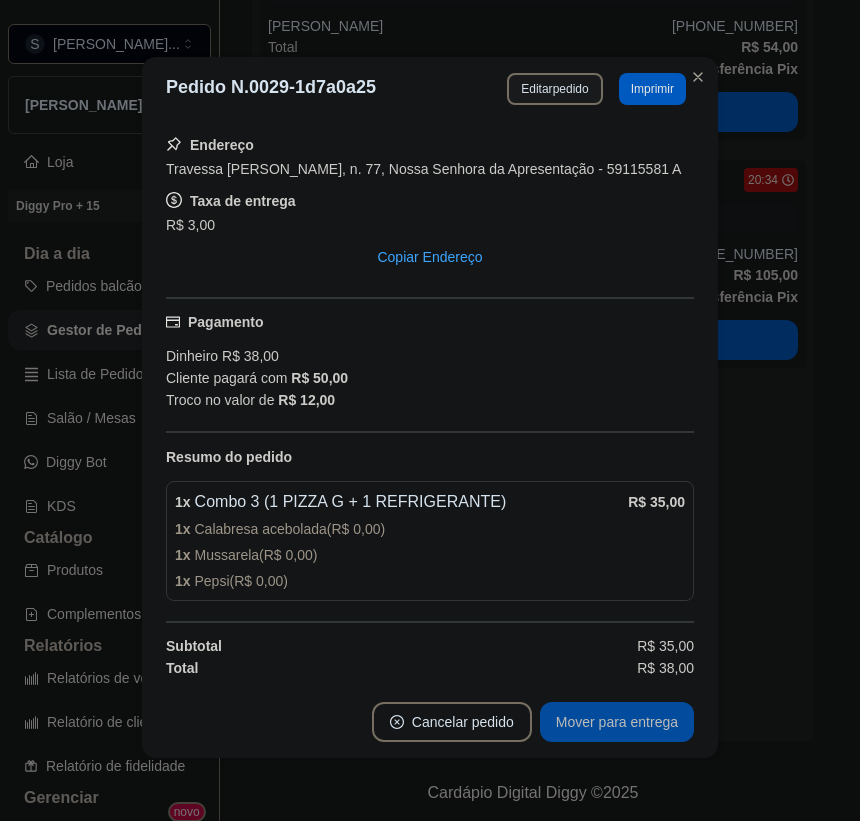 click on "Mover para entrega" at bounding box center [617, 722] 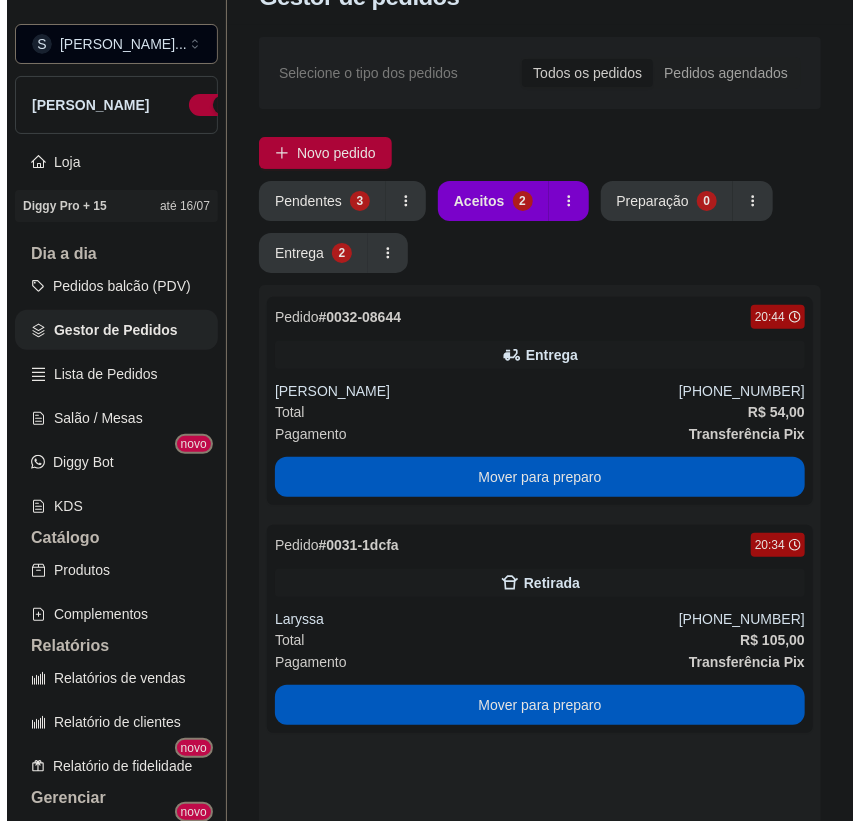 scroll, scrollTop: 0, scrollLeft: 0, axis: both 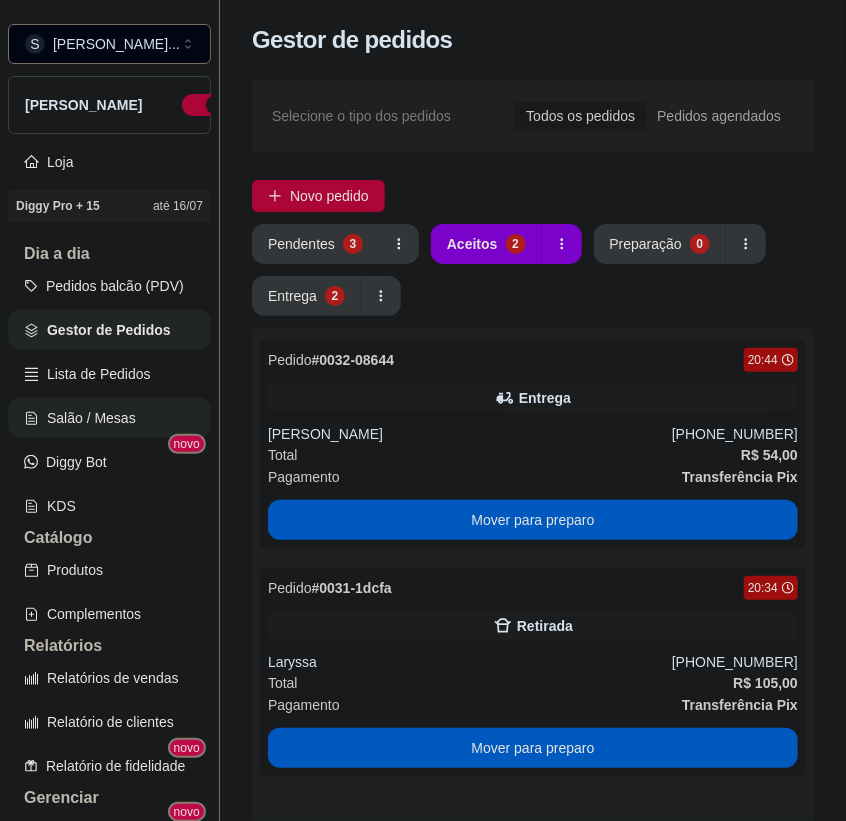 click on "Pedidos balcão (PDV) Gestor de Pedidos Lista de Pedidos Salão / Mesas Diggy Bot novo KDS" at bounding box center [109, 396] 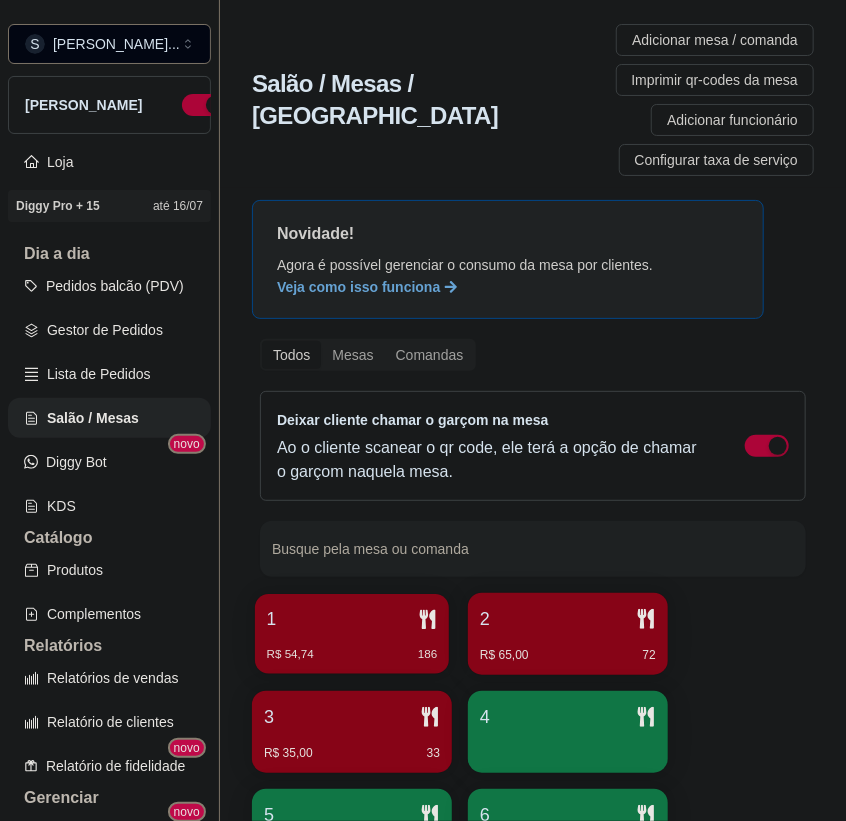 click on "R$ 54,74 186" at bounding box center (352, 647) 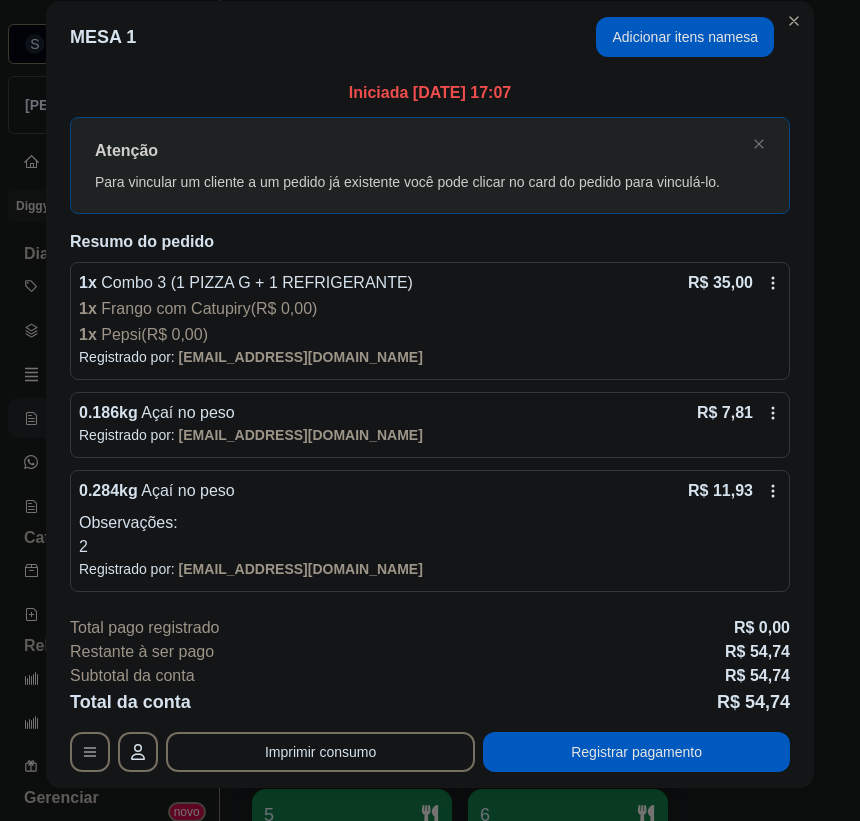 scroll, scrollTop: 0, scrollLeft: 0, axis: both 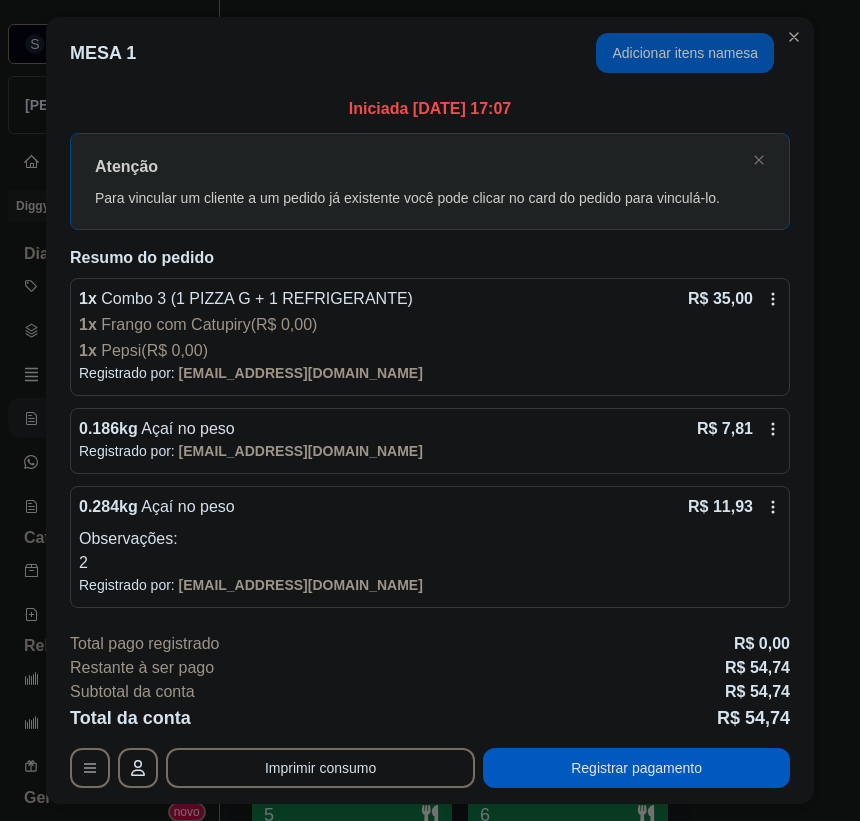 click on "Adicionar itens na  mesa" at bounding box center (685, 53) 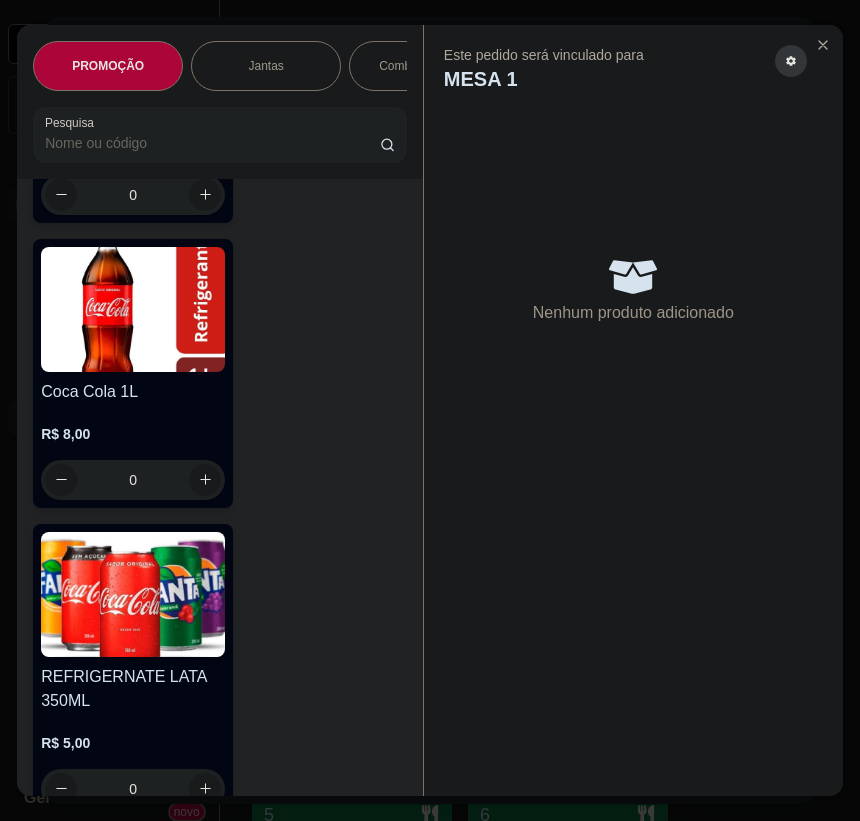 scroll, scrollTop: 13272, scrollLeft: 0, axis: vertical 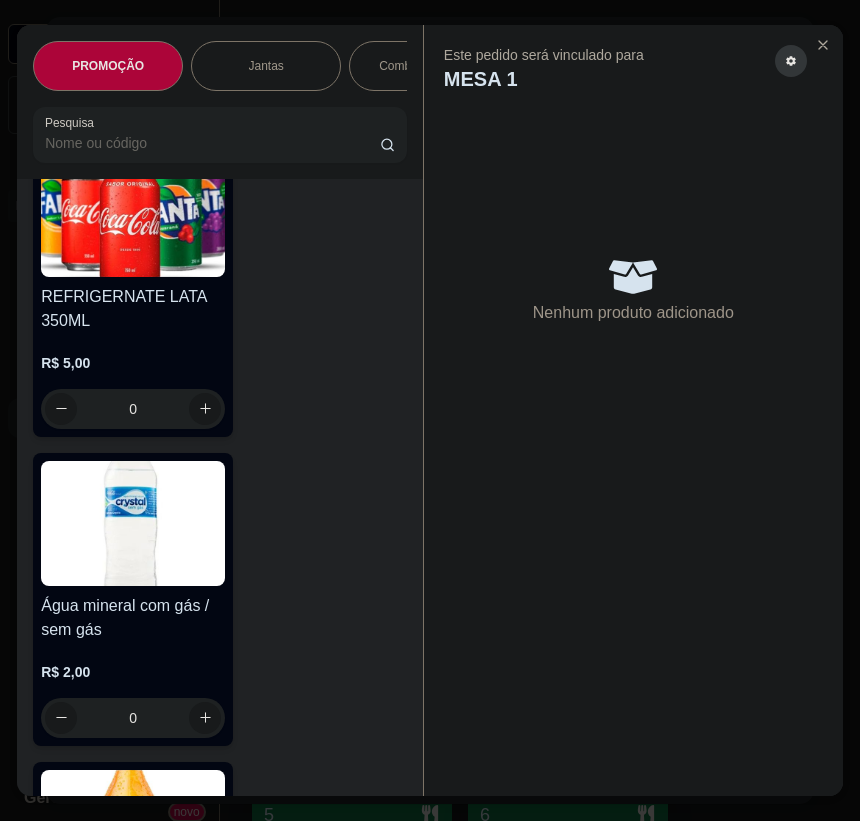 click on "R$ 5,00" at bounding box center (133, 363) 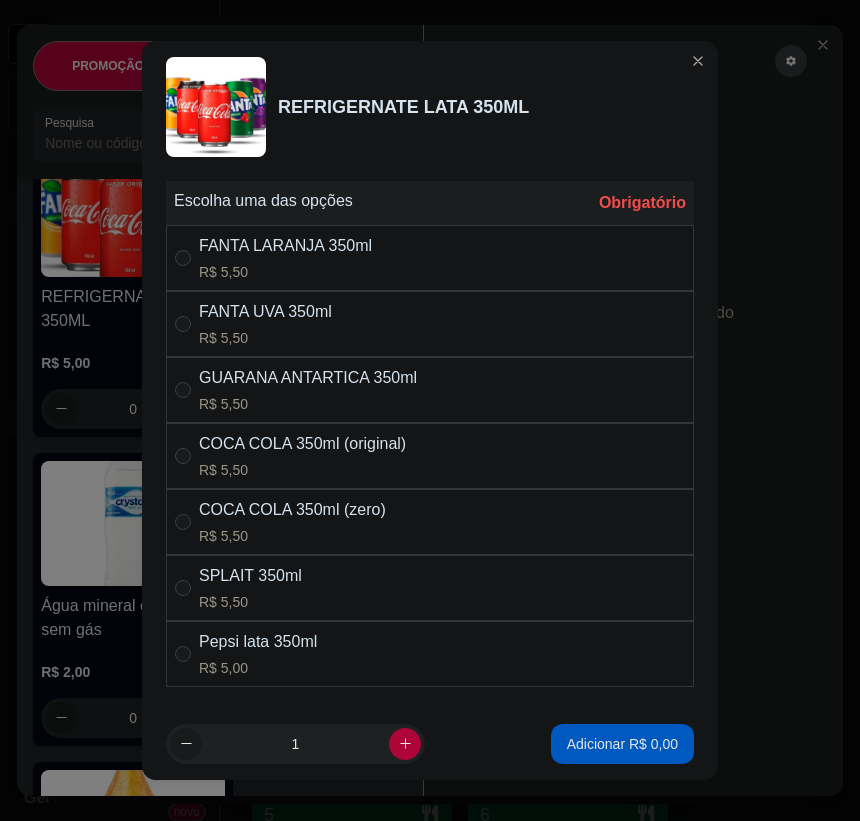 click on "COCA COLA 350ml (zero) R$ 5,50" at bounding box center [430, 522] 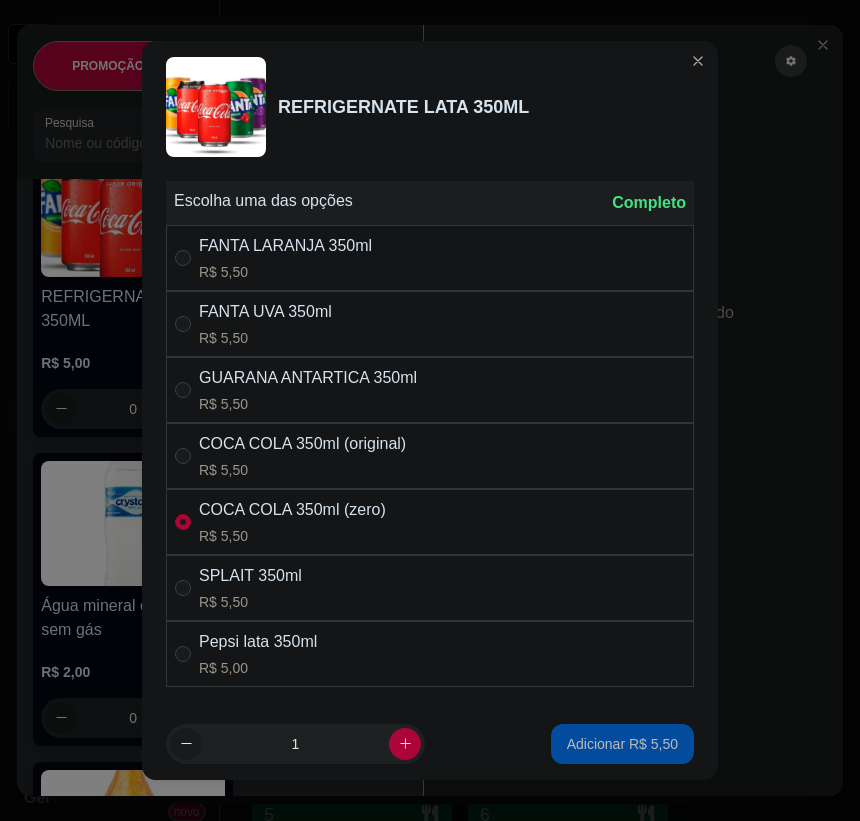click on "Adicionar   R$ 5,50" at bounding box center (622, 744) 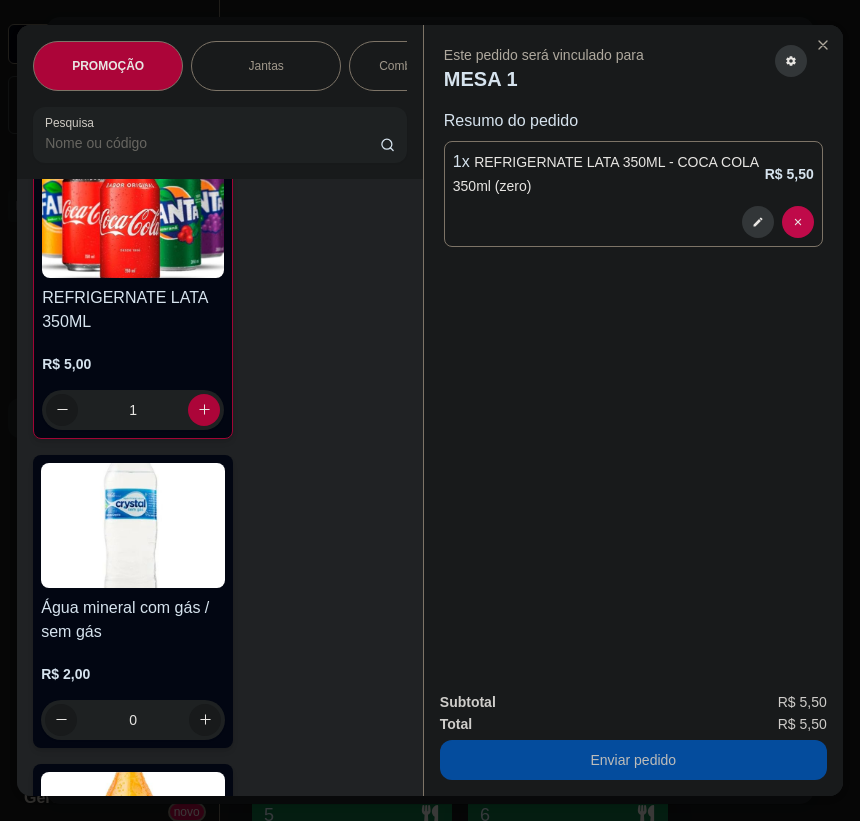 scroll, scrollTop: 13273, scrollLeft: 0, axis: vertical 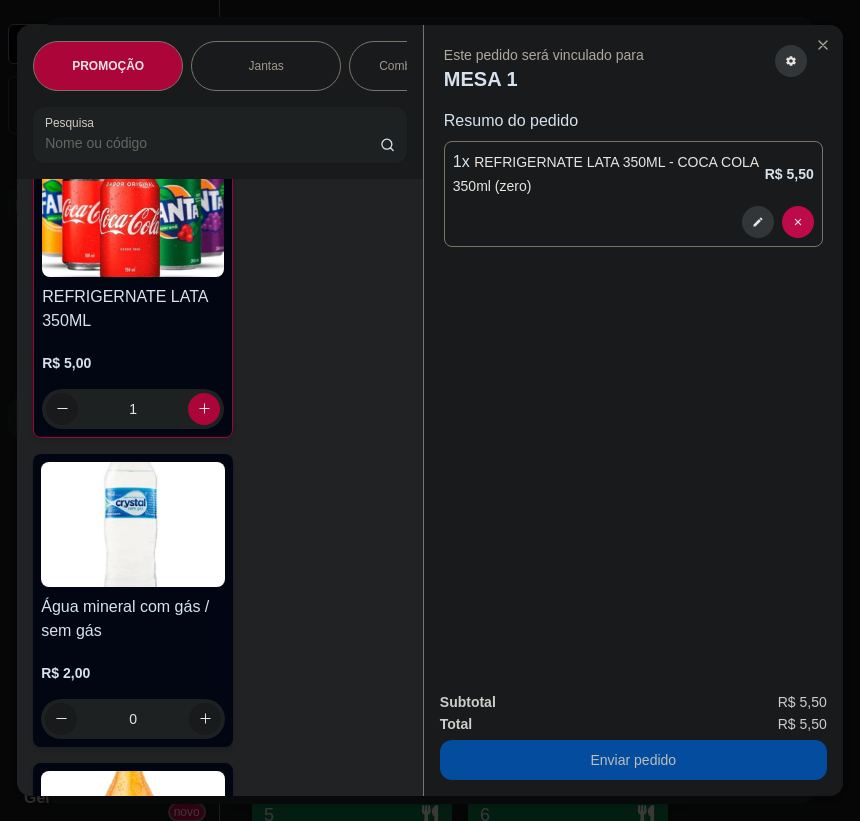 click on "Enviar pedido" at bounding box center (633, 760) 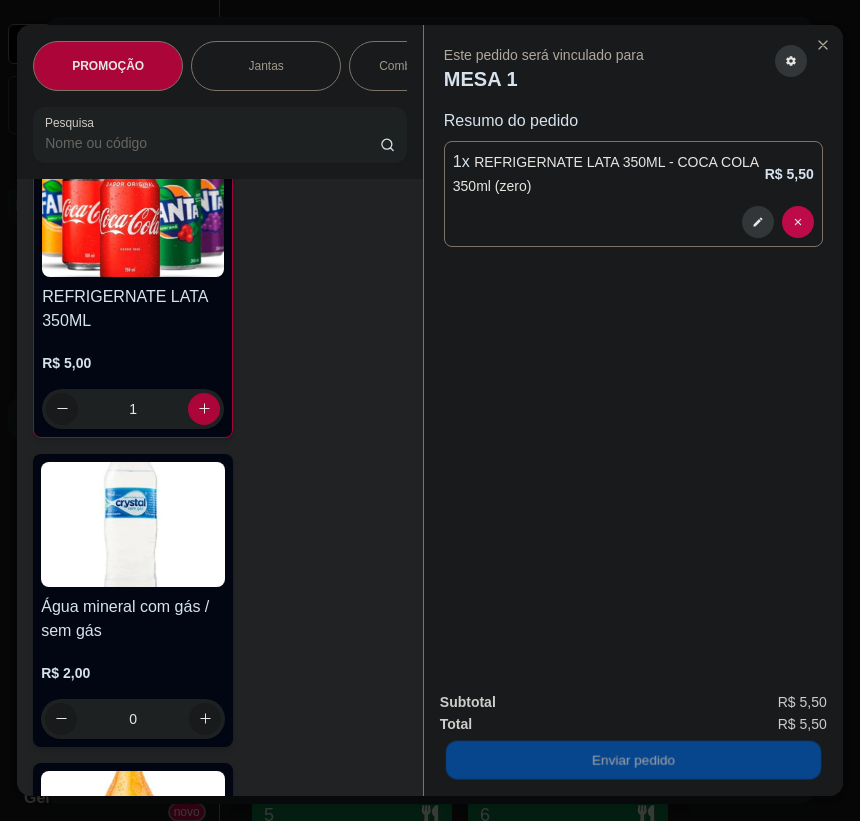 click on "Não registrar e enviar pedido" at bounding box center (565, 703) 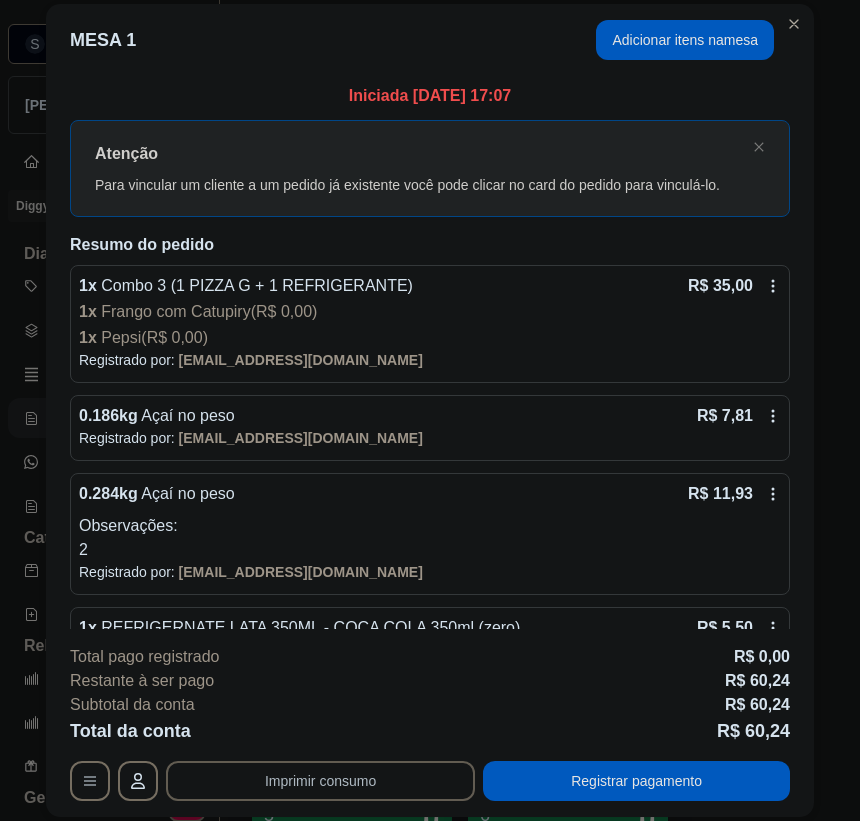 click on "Imprimir consumo" at bounding box center (320, 781) 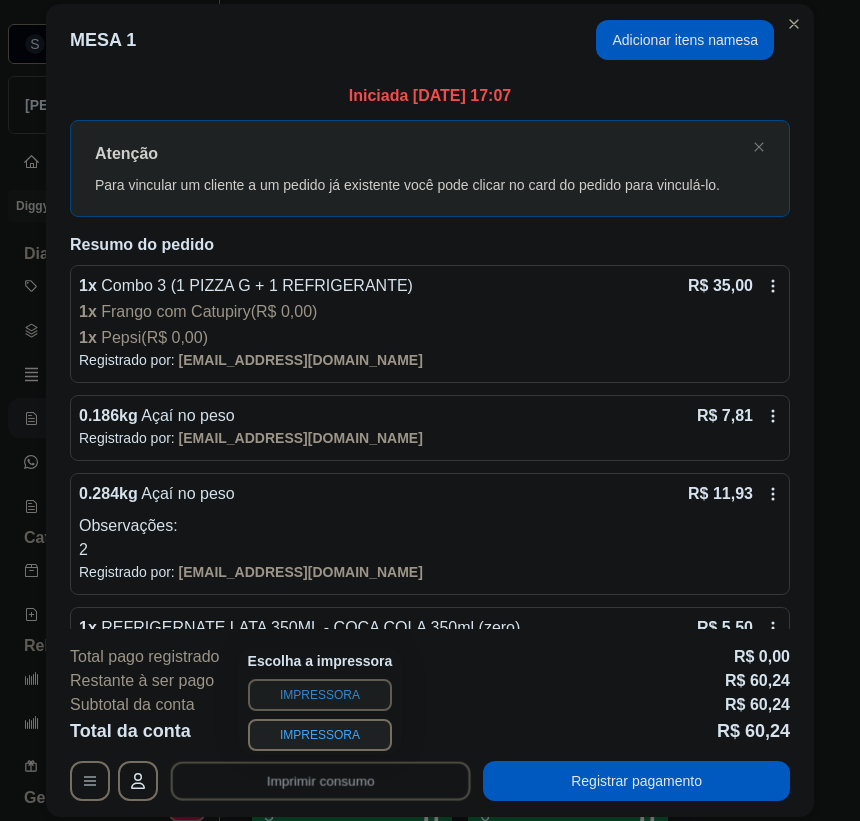 click on "IMPRESSORA" at bounding box center (320, 695) 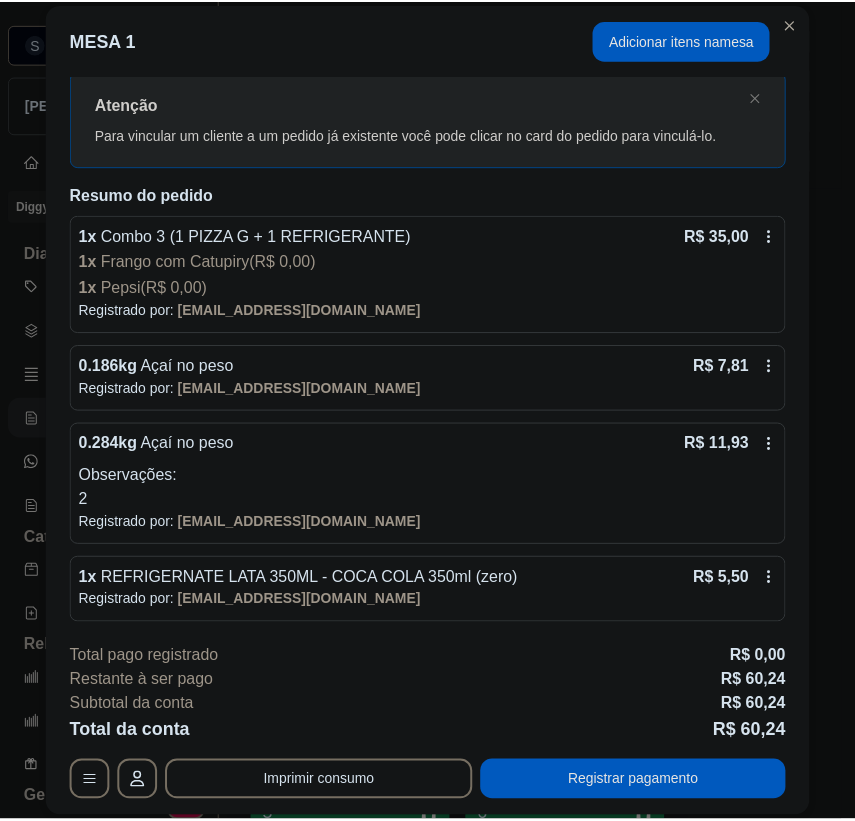 scroll, scrollTop: 0, scrollLeft: 0, axis: both 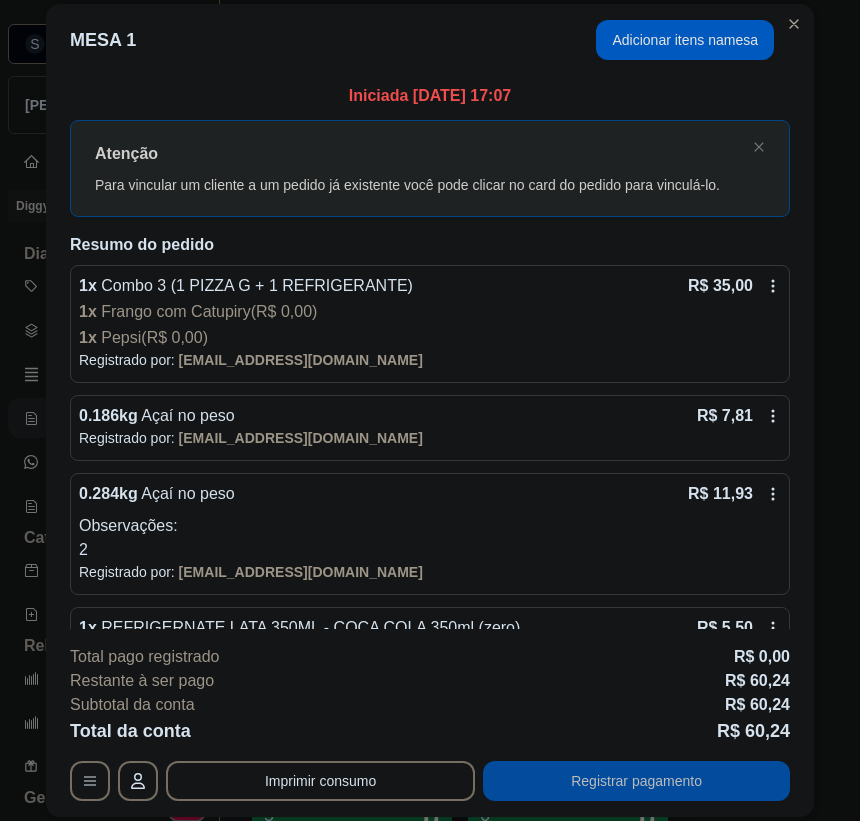 click on "Registrar pagamento" at bounding box center [636, 781] 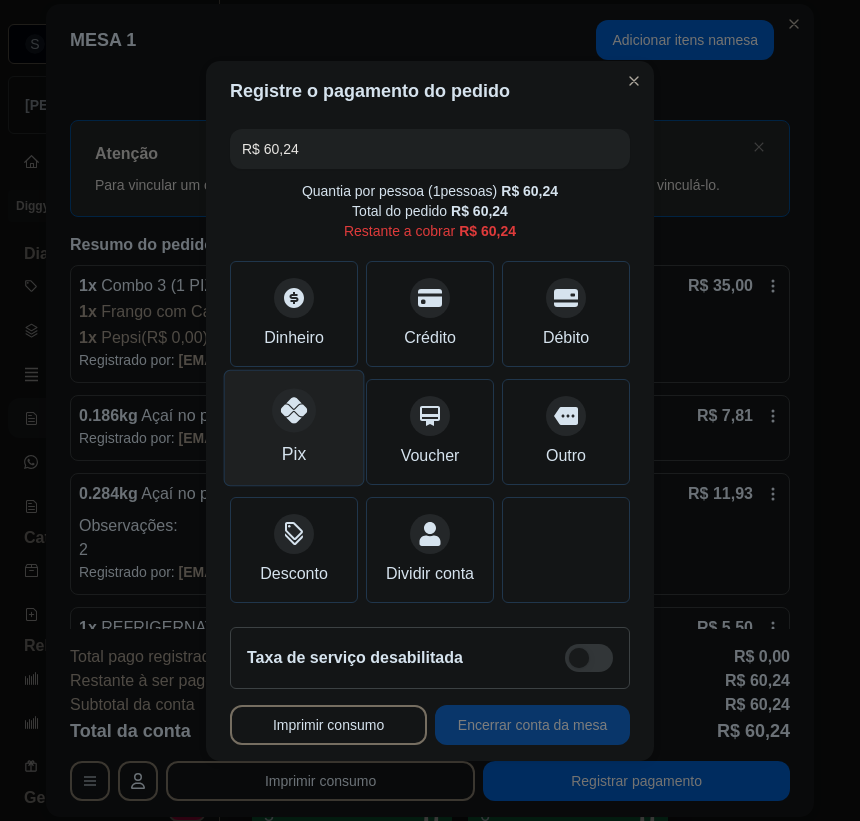click on "Pix" at bounding box center [294, 454] 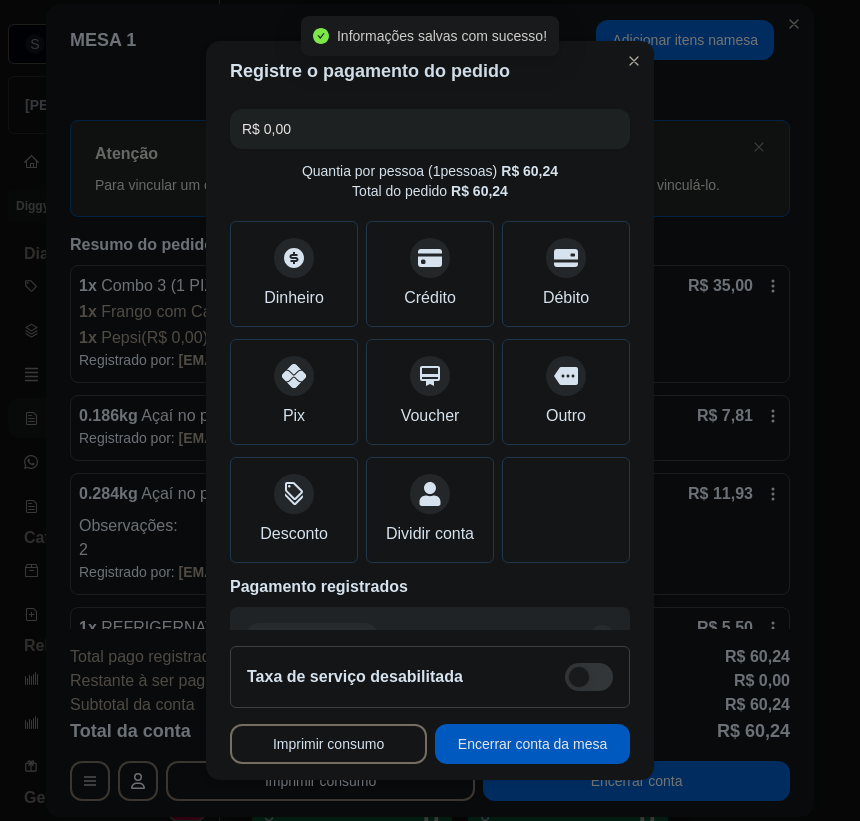 type on "R$ 0,00" 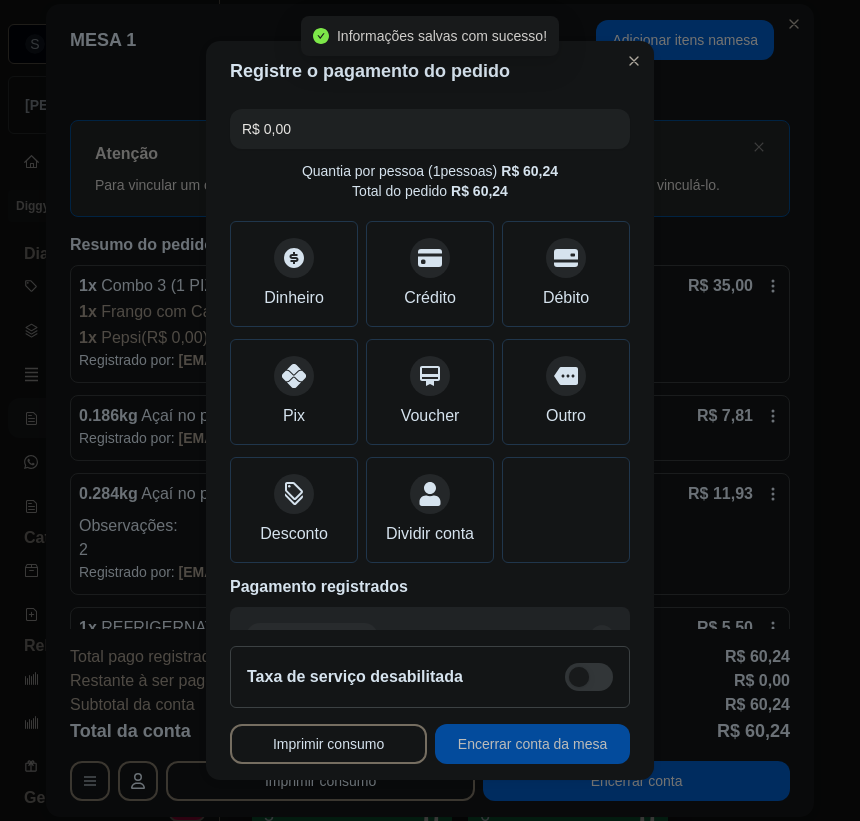 click on "Encerrar conta da mesa" at bounding box center (532, 744) 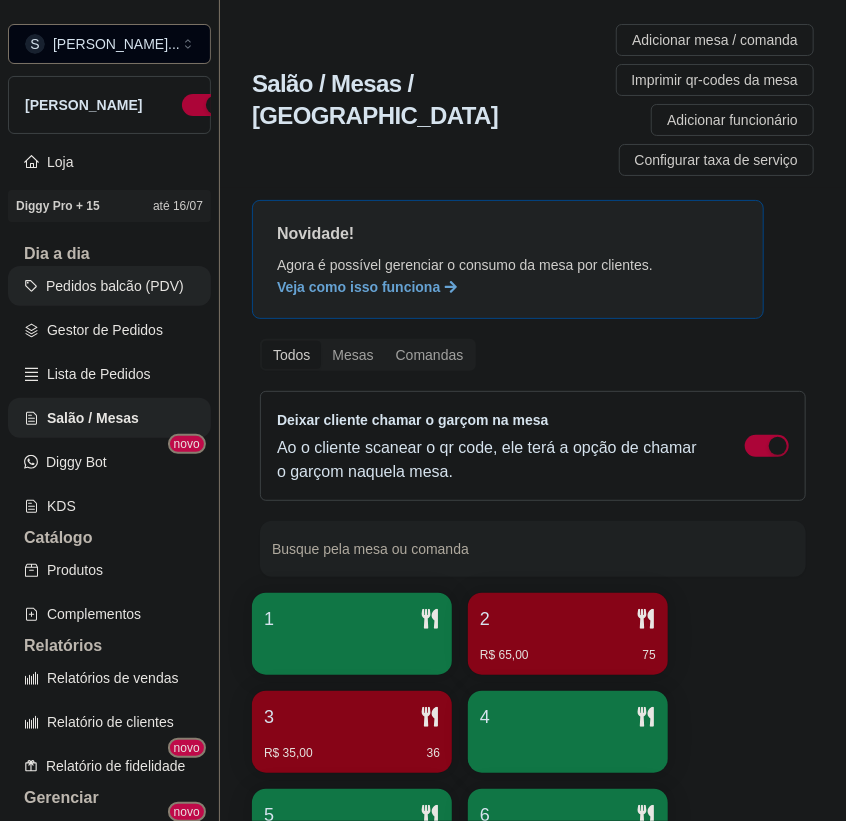 click on "Pedidos balcão (PDV)" at bounding box center (109, 286) 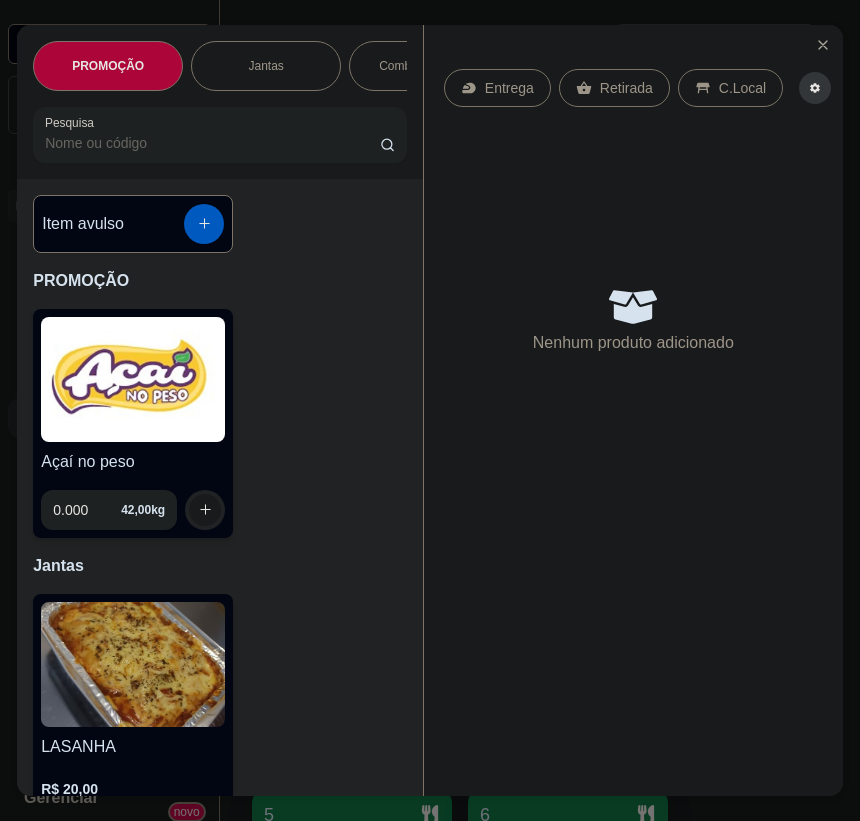click at bounding box center [823, 45] 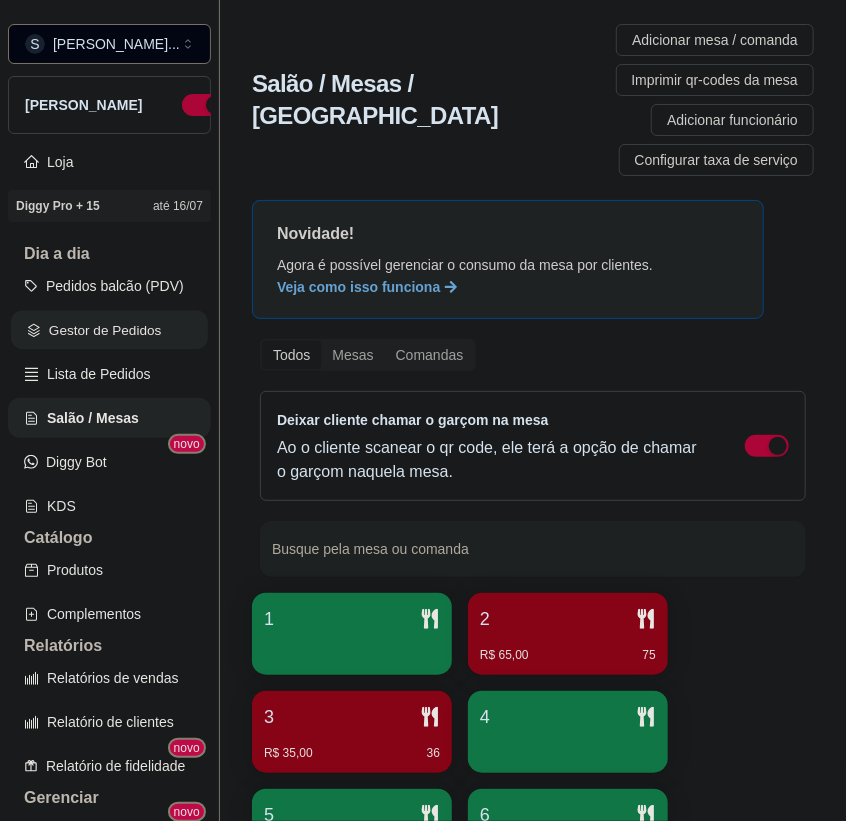 click on "Gestor de Pedidos" at bounding box center [109, 330] 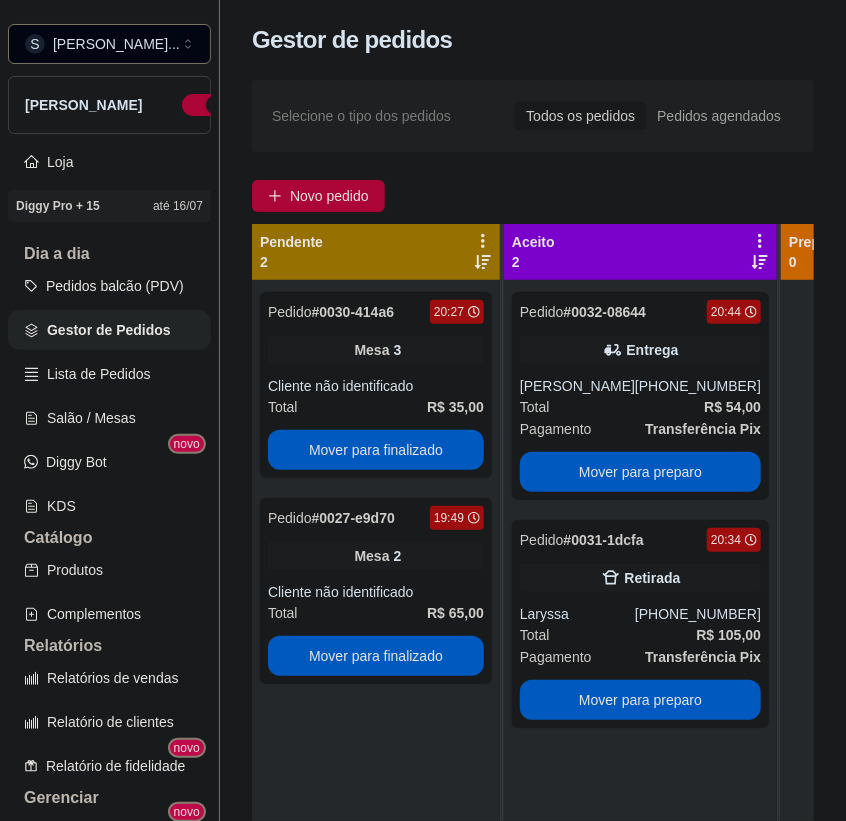 click on "S Sandrinha Lan ... Loja Aberta Loja Diggy Pro + 15 até 16/07   Dia a dia Pedidos balcão (PDV) Gestor de Pedidos Lista de Pedidos Salão / Mesas Diggy Bot novo KDS Catálogo Produtos Complementos Relatórios Relatórios de vendas Relatório de clientes Relatório de fidelidade novo Gerenciar Entregadores novo Nota Fiscal (NFC-e) Controle de caixa Controle de fiado Cupons Clientes Estoque Configurações Diggy Planos Precisa de ajuda? Sair Gestor de pedidos Selecione o tipo dos pedidos Todos os pedidos Pedidos agendados Novo pedido Pendente 2 Pedido  # 0030-414a6 20:27 Mesa 3 Cliente não identificado Total R$ 35,00 Mover para finalizado Pedido  # 0027-e9d70 19:49 Mesa 2 Cliente não identificado Total R$ 65,00 Mover para finalizado Aceito 2 Pedido  # 0032-08644 20:44 Entrega Anny [PHONE_NUMBER] Total R$ 54,00 Pagamento Transferência Pix Mover para preparo Pedido  # 0031-1dcfa 20:34 Retirada Laryssa [PHONE_NUMBER] Total R$ 105,00 Pagamento Transferência Pix Mover para preparo Preparando 0 Em entrega" at bounding box center [423, 410] 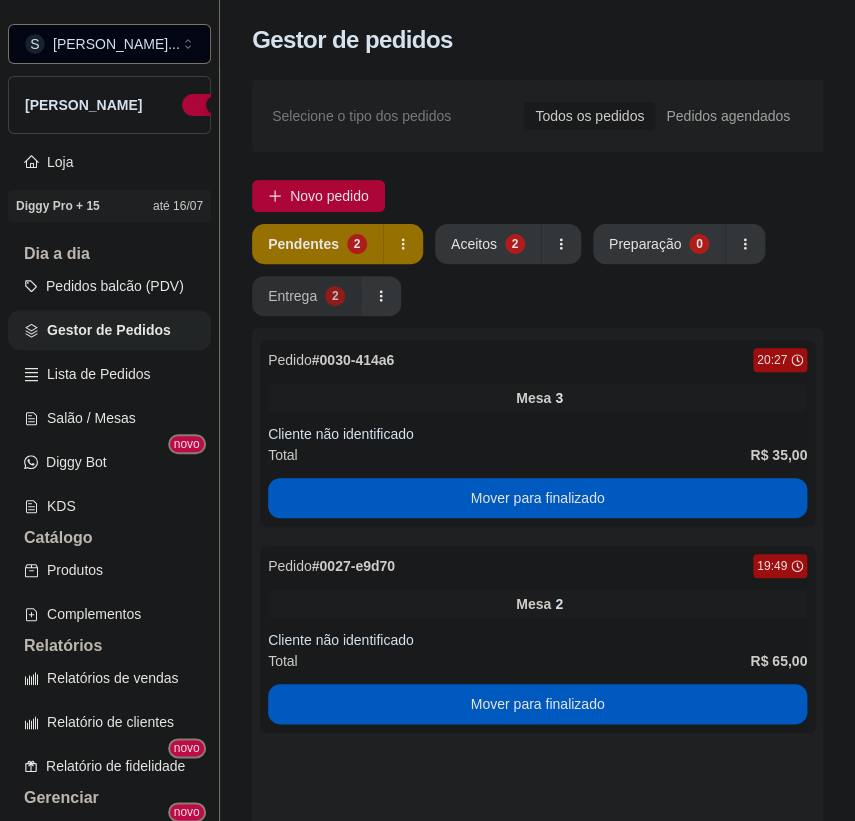 click on "Entrega" at bounding box center [292, 296] 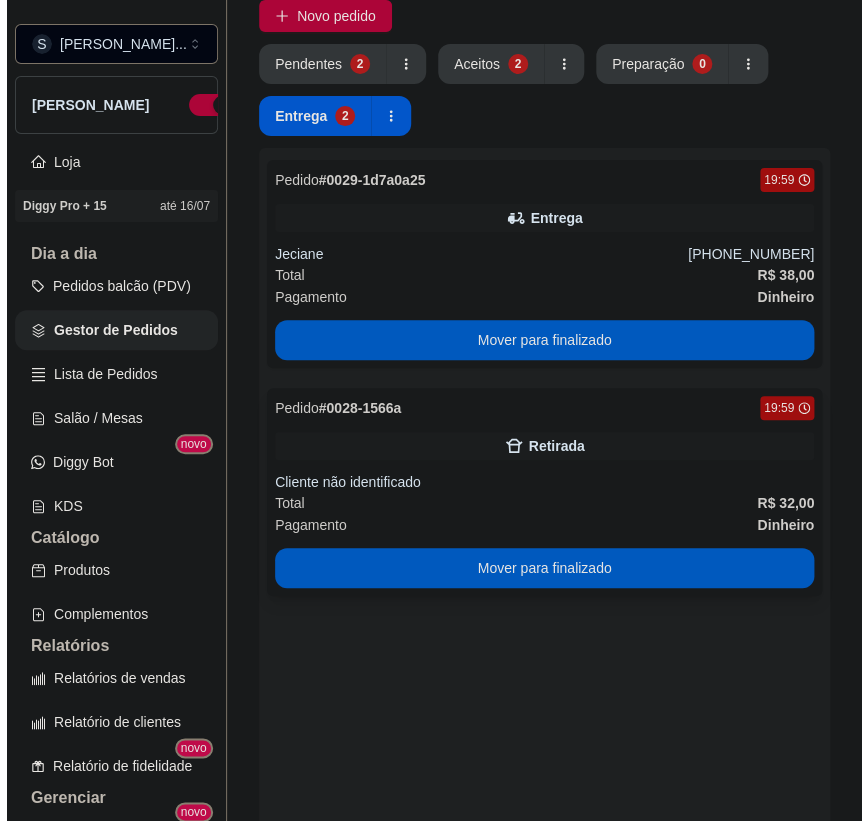 scroll, scrollTop: 181, scrollLeft: 0, axis: vertical 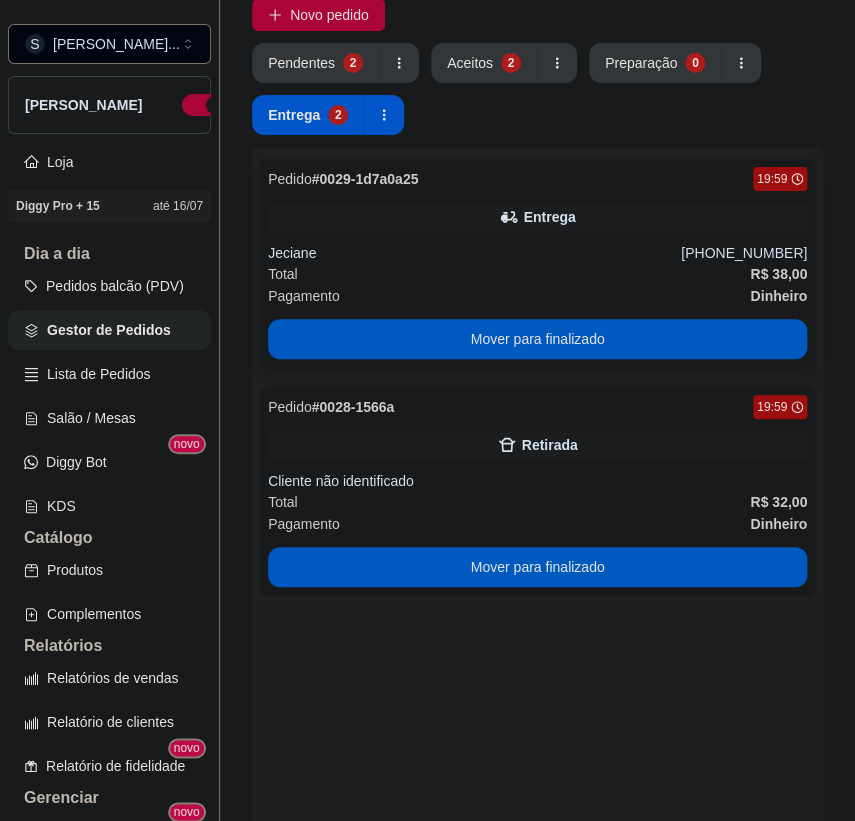 click on "Jeciane" at bounding box center [474, 253] 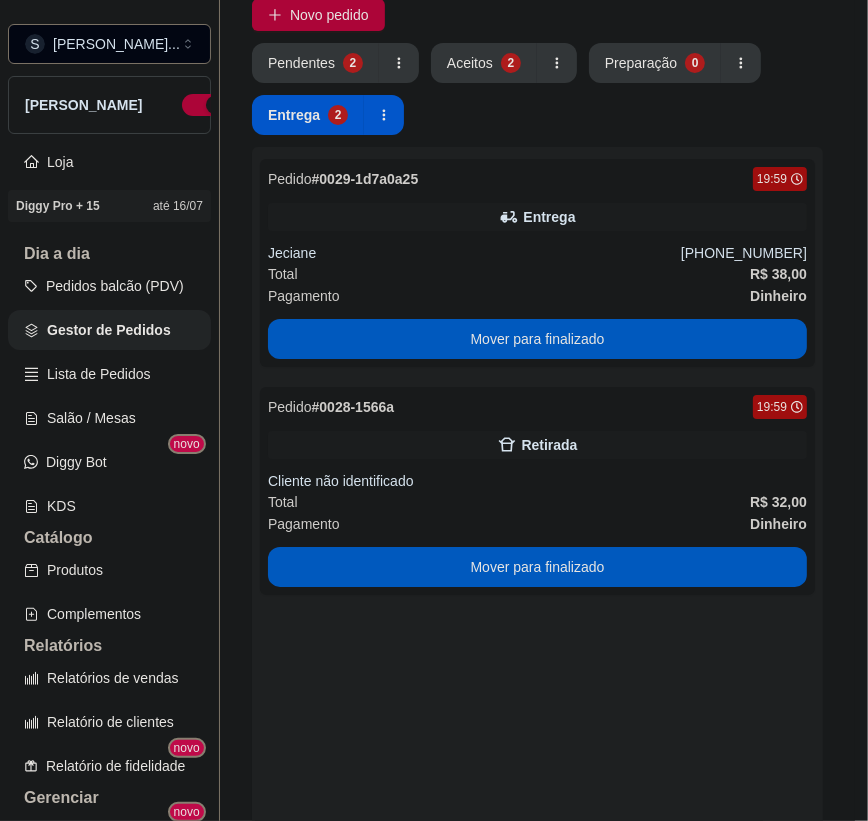 scroll, scrollTop: 349, scrollLeft: 0, axis: vertical 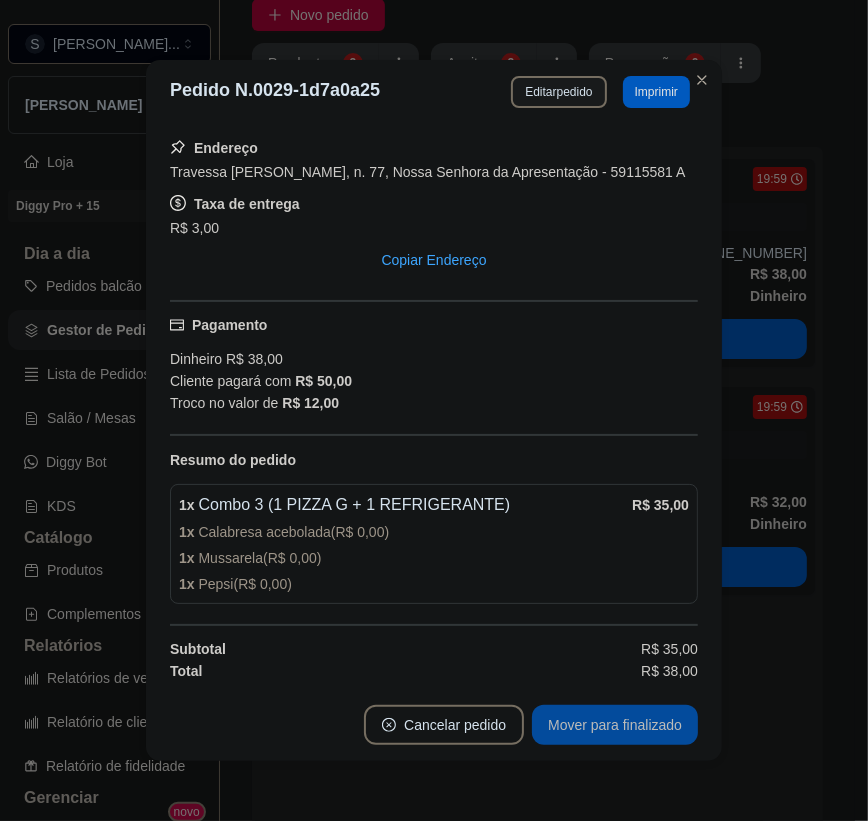 click on "Mover para finalizado" at bounding box center [615, 725] 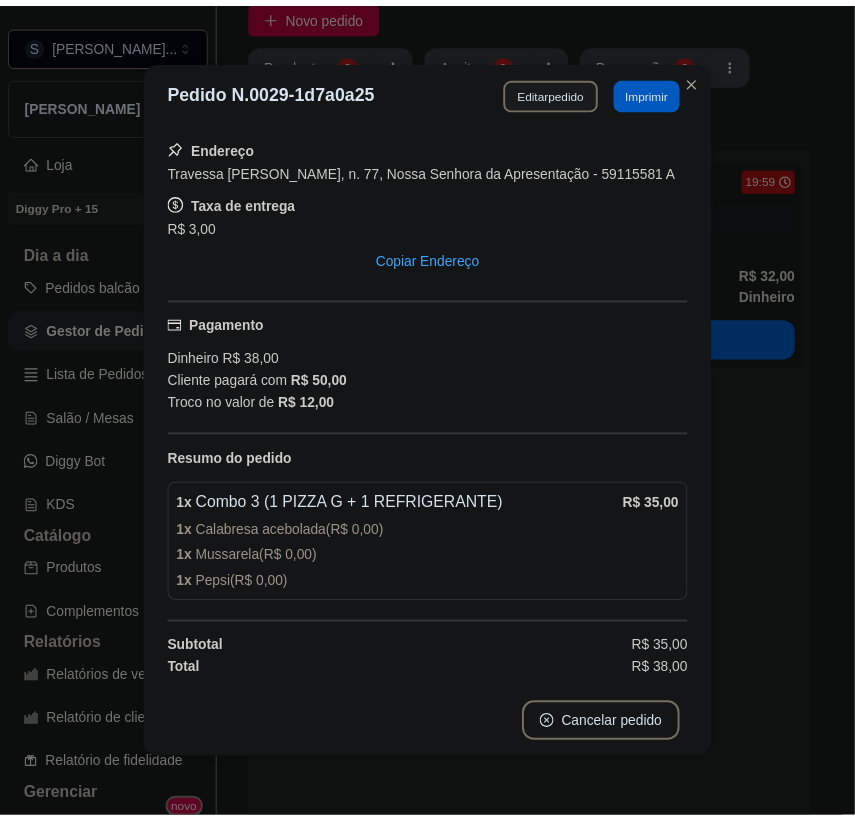 scroll, scrollTop: 302, scrollLeft: 0, axis: vertical 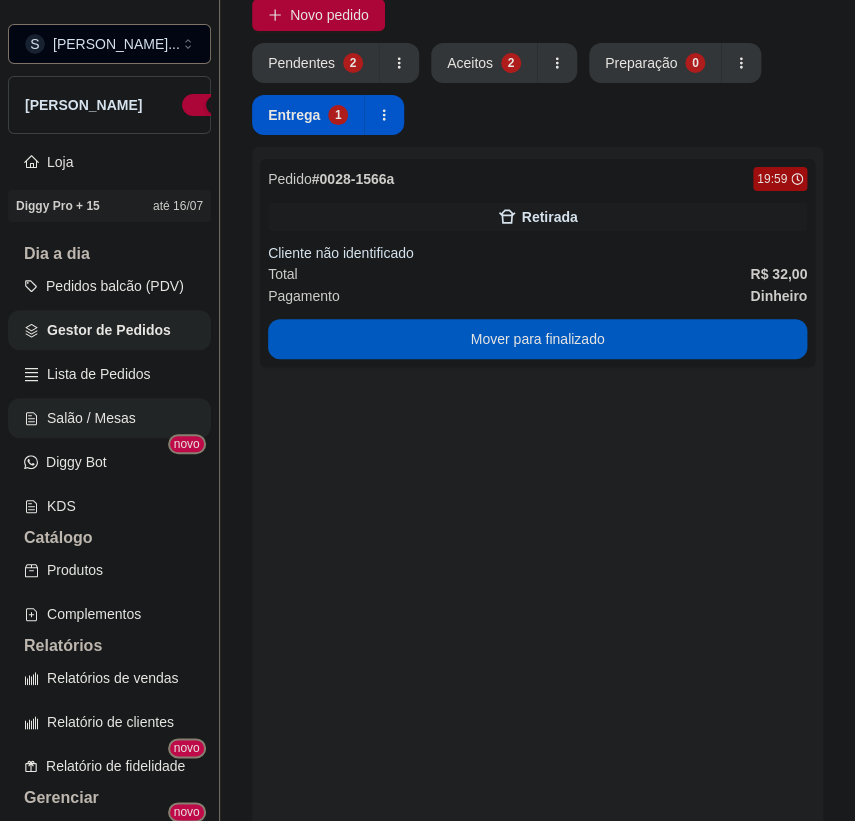 click on "Salão / Mesas" at bounding box center [109, 418] 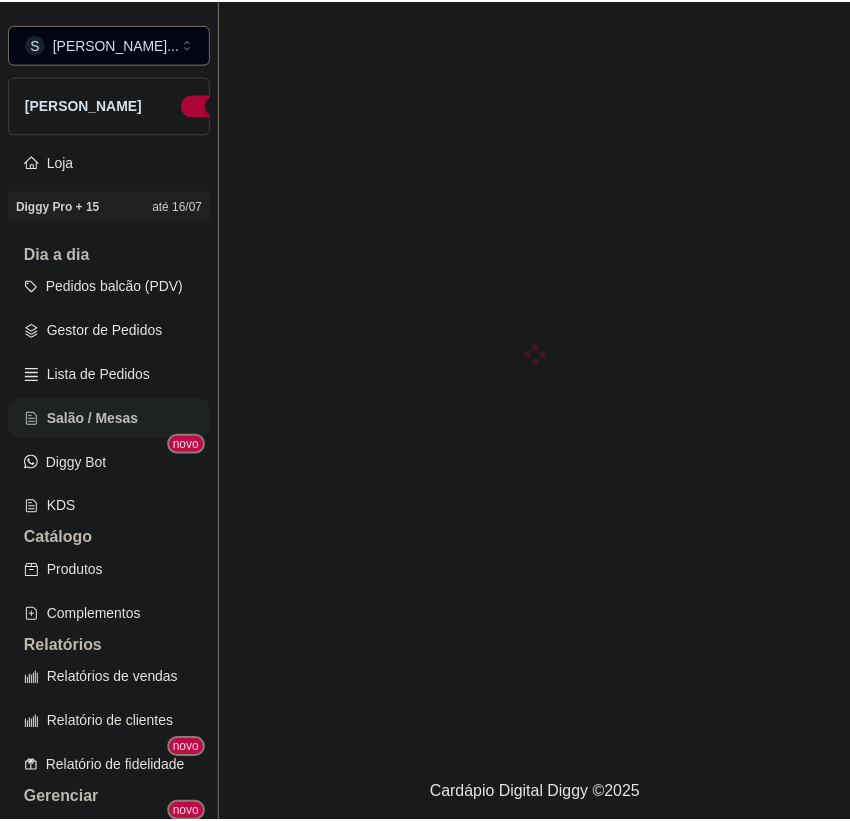 scroll, scrollTop: 0, scrollLeft: 0, axis: both 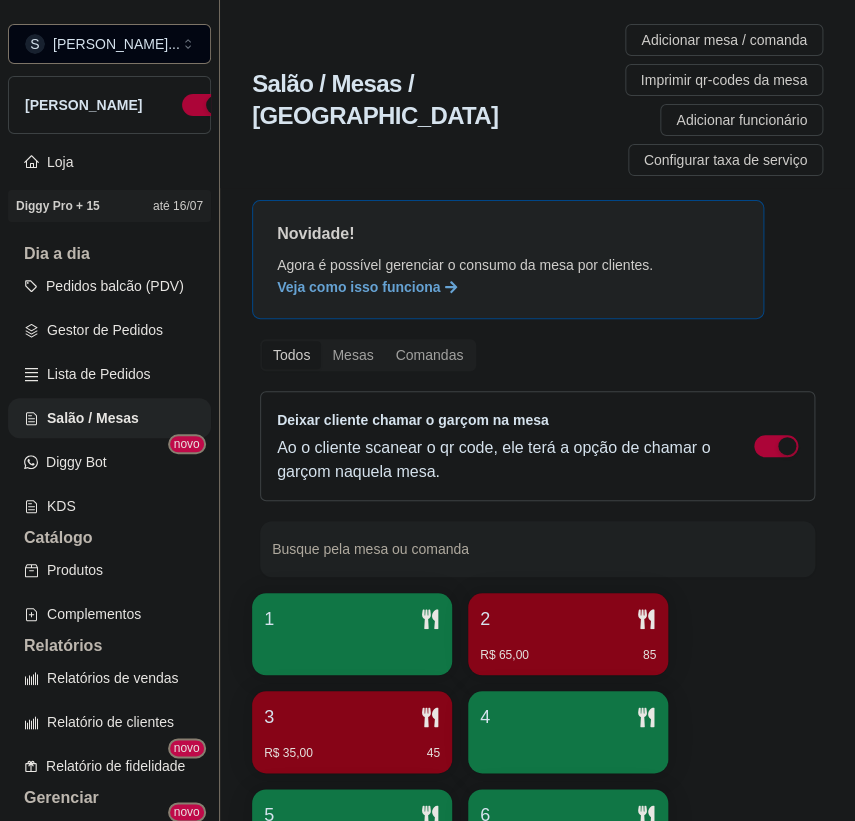 click on "R$ 35,00 45" at bounding box center [352, 746] 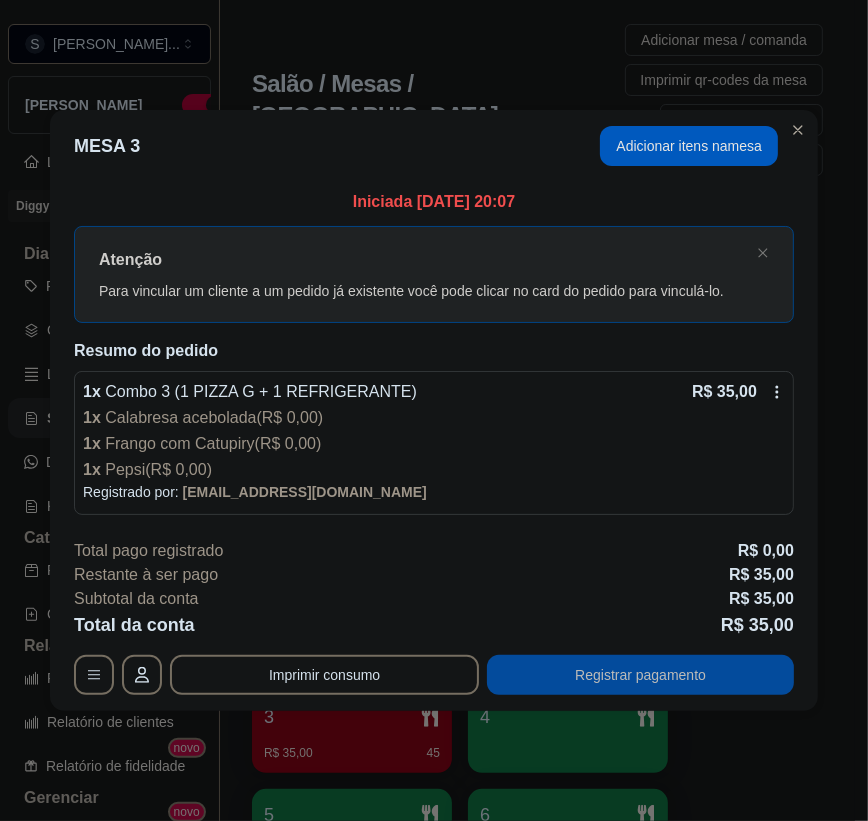 click on "Registrar pagamento" at bounding box center (640, 675) 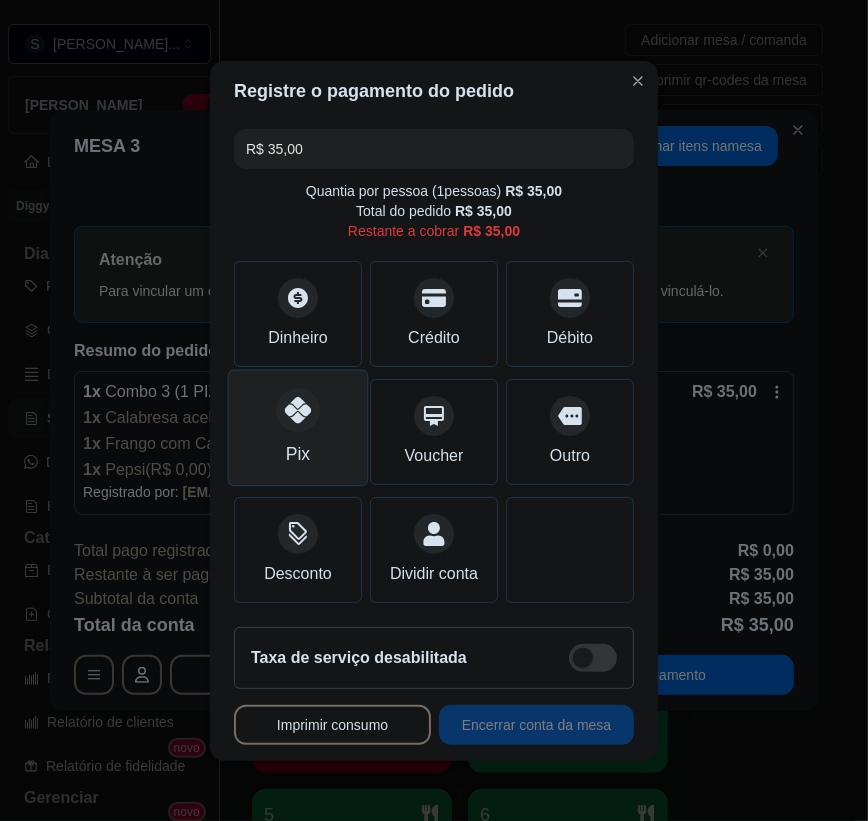 click on "Pix" at bounding box center [298, 427] 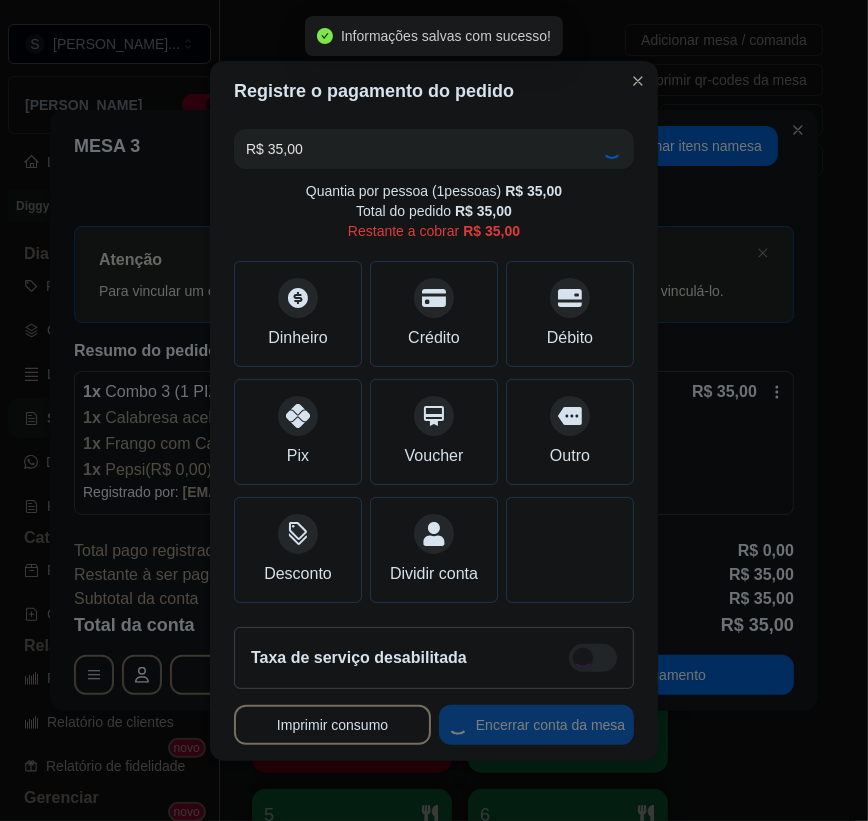 type on "R$ 0,00" 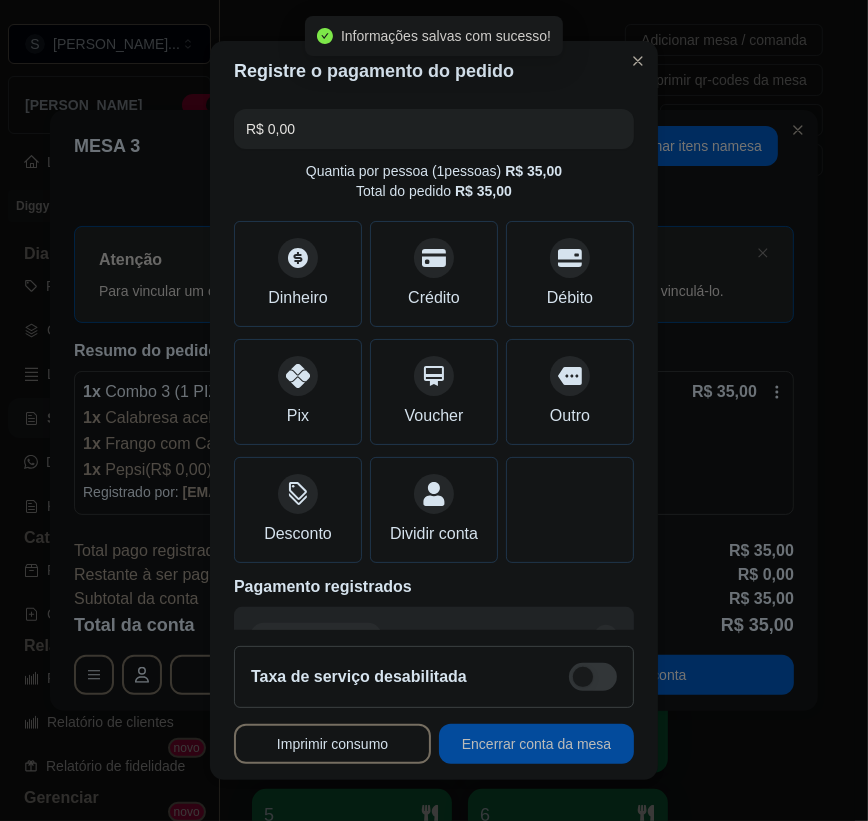 click on "Encerrar conta da mesa" at bounding box center (536, 744) 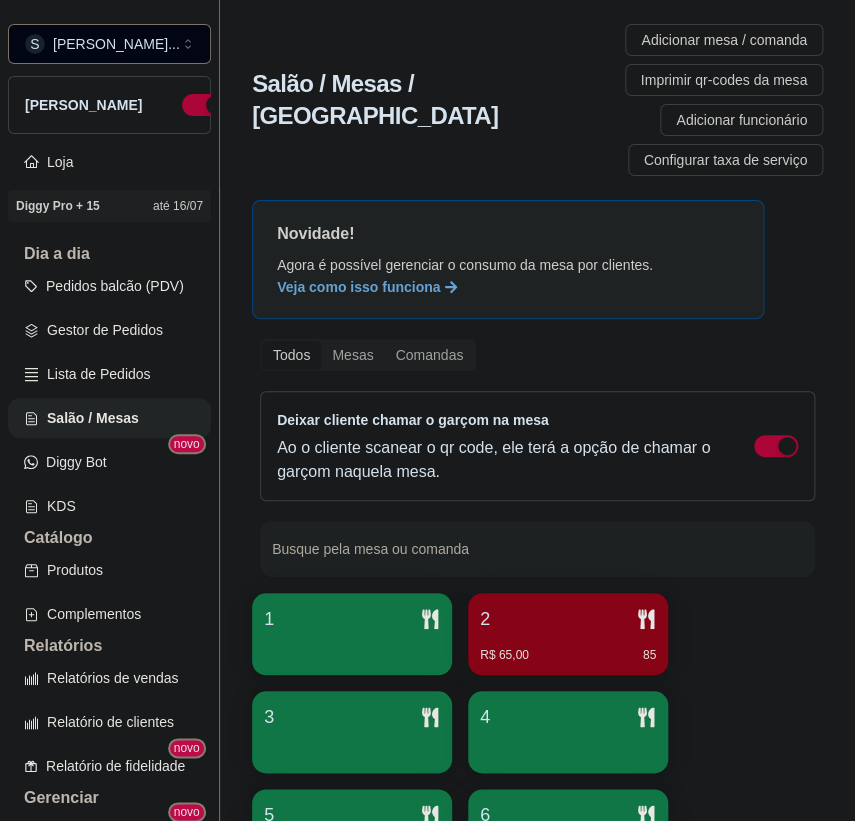 click on "R$ 65,00 85" at bounding box center [568, 648] 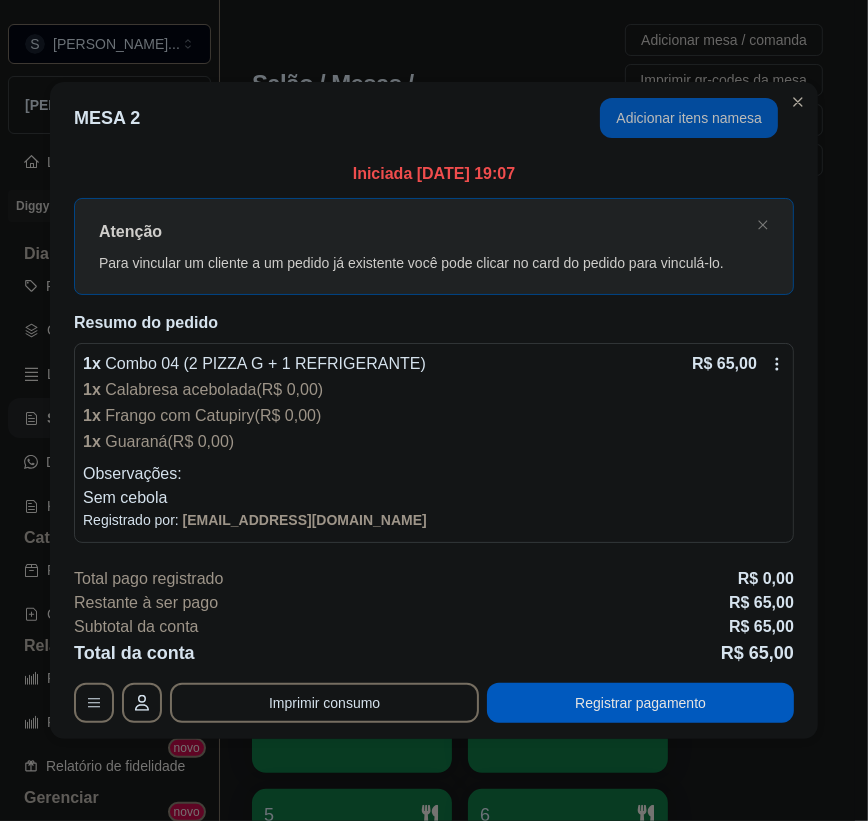 click on "Adicionar itens na  mesa" at bounding box center (689, 118) 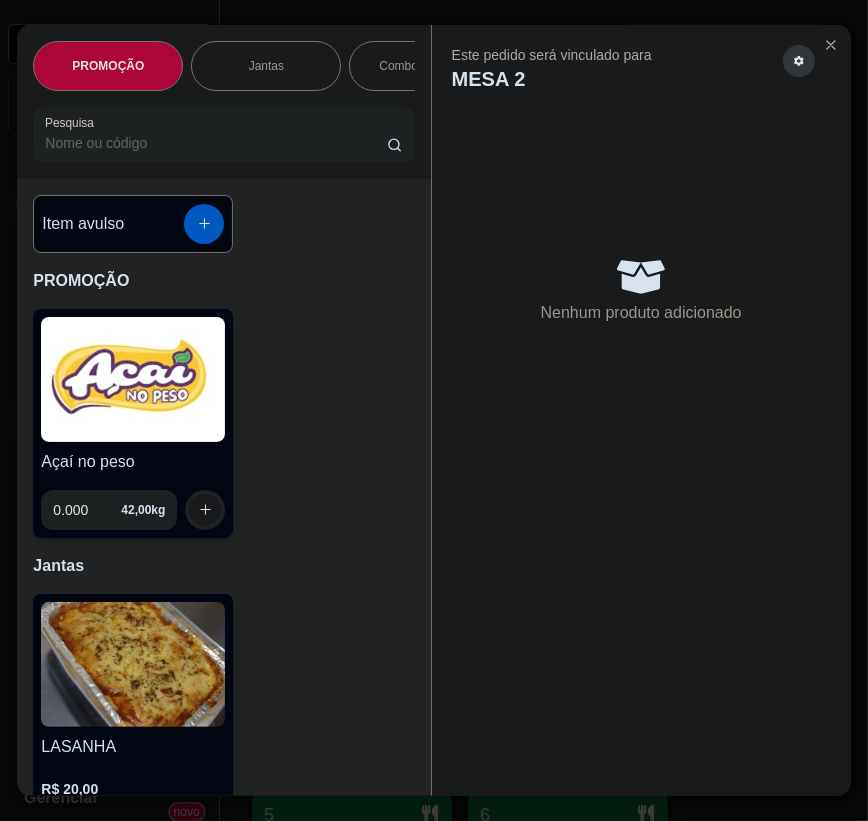 click at bounding box center [133, 379] 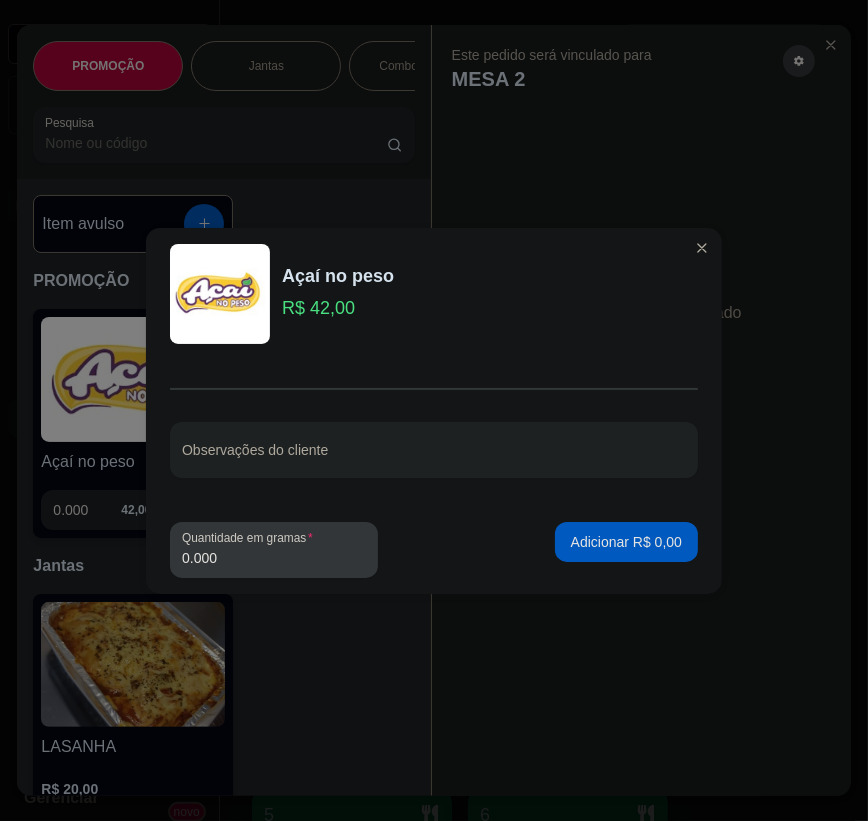 click on "0.000" at bounding box center [274, 558] 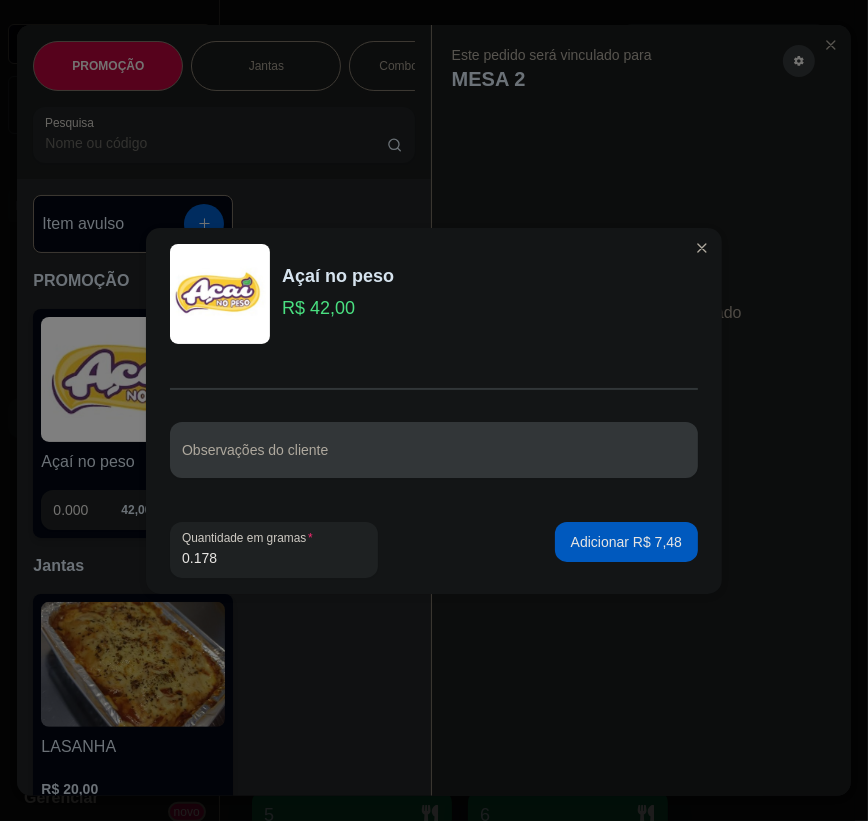type on "0.178" 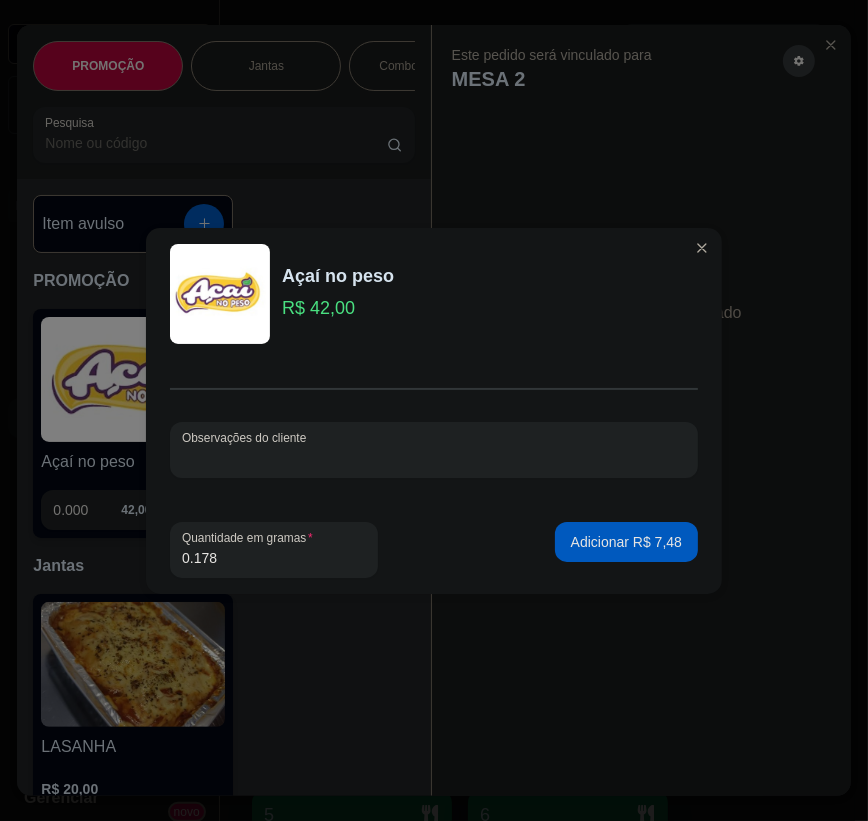 click on "Observações do cliente" at bounding box center (434, 458) 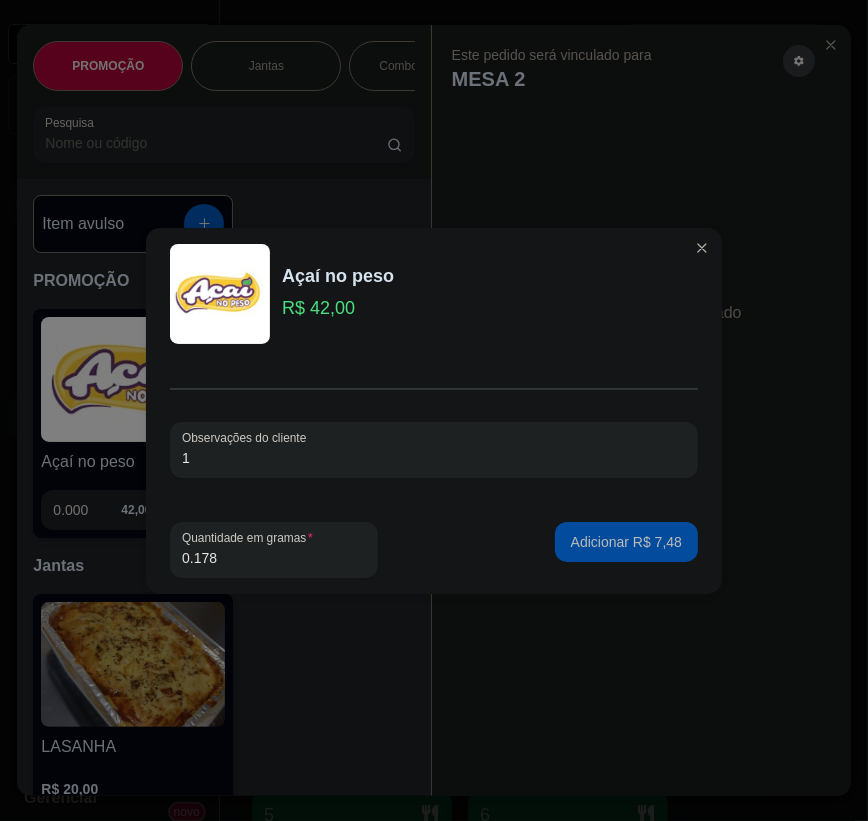 type on "1" 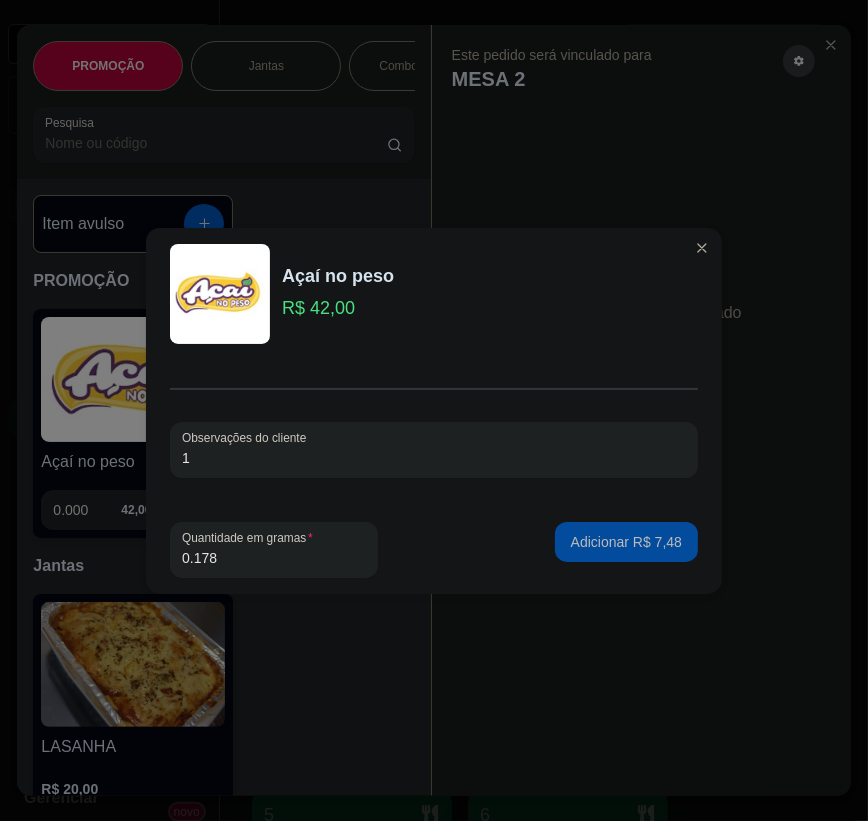 click on "Adicionar   R$ 7,48" at bounding box center [626, 542] 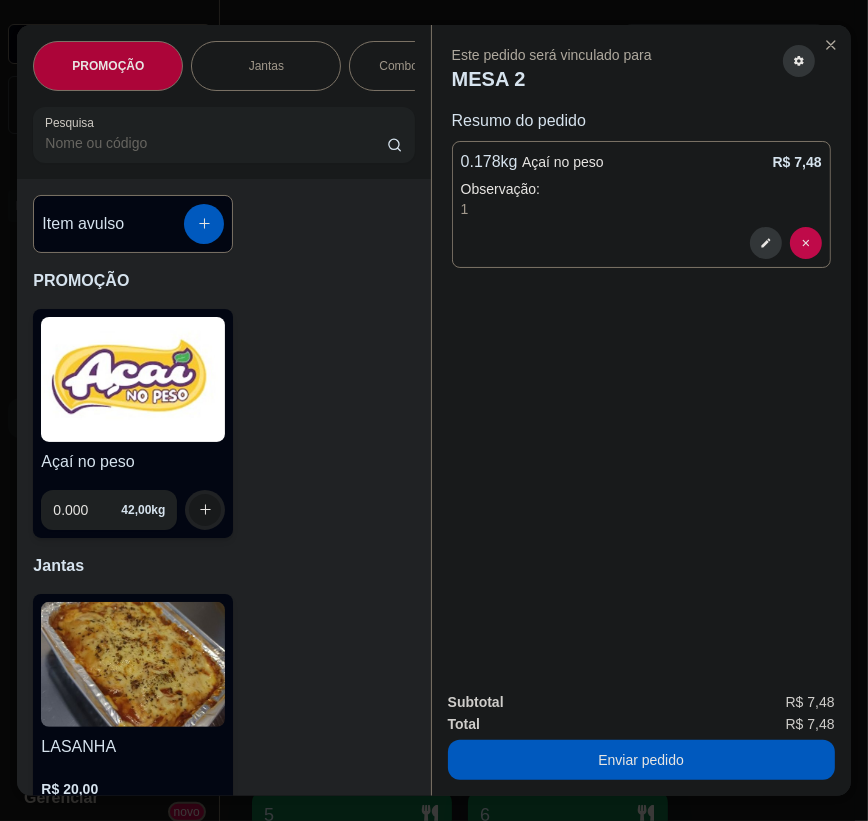 click at bounding box center [133, 379] 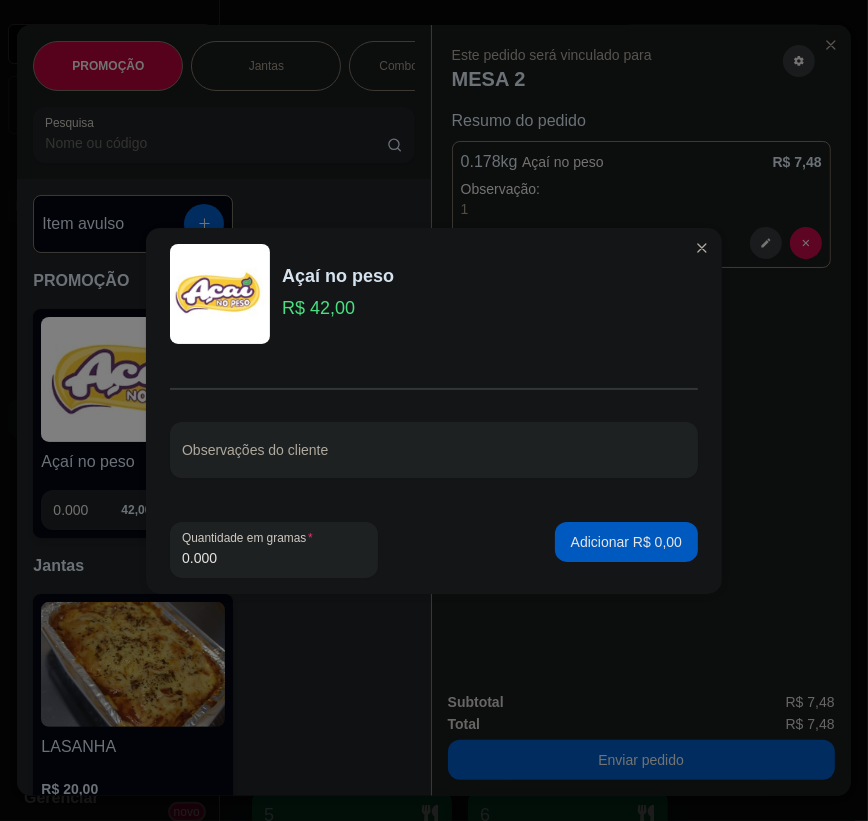click on "0.000" at bounding box center (274, 558) 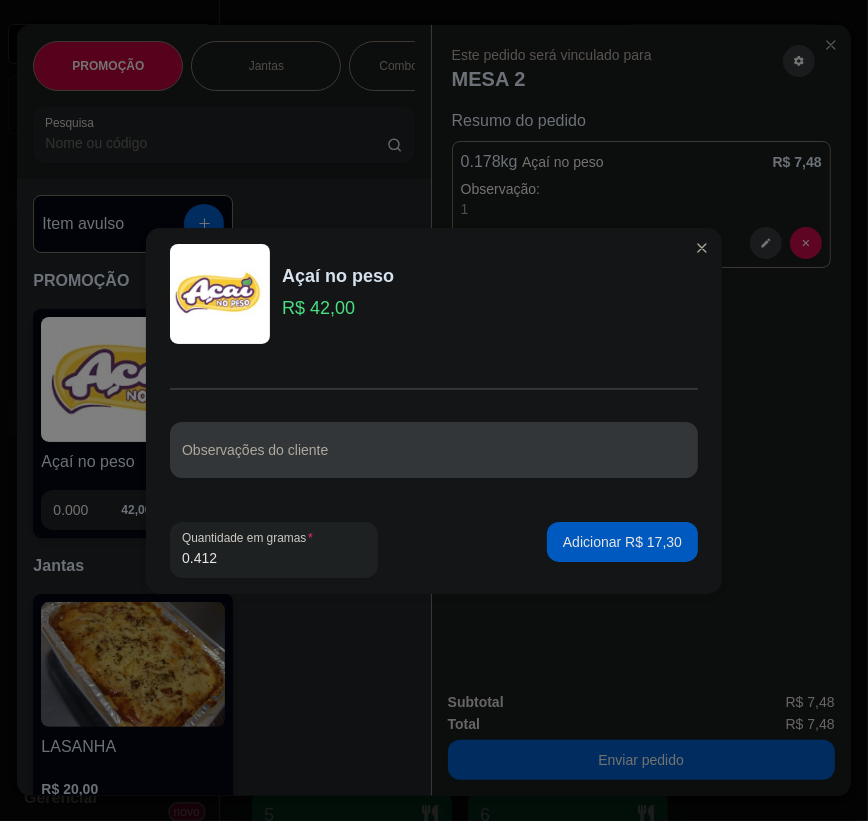 type on "0.412" 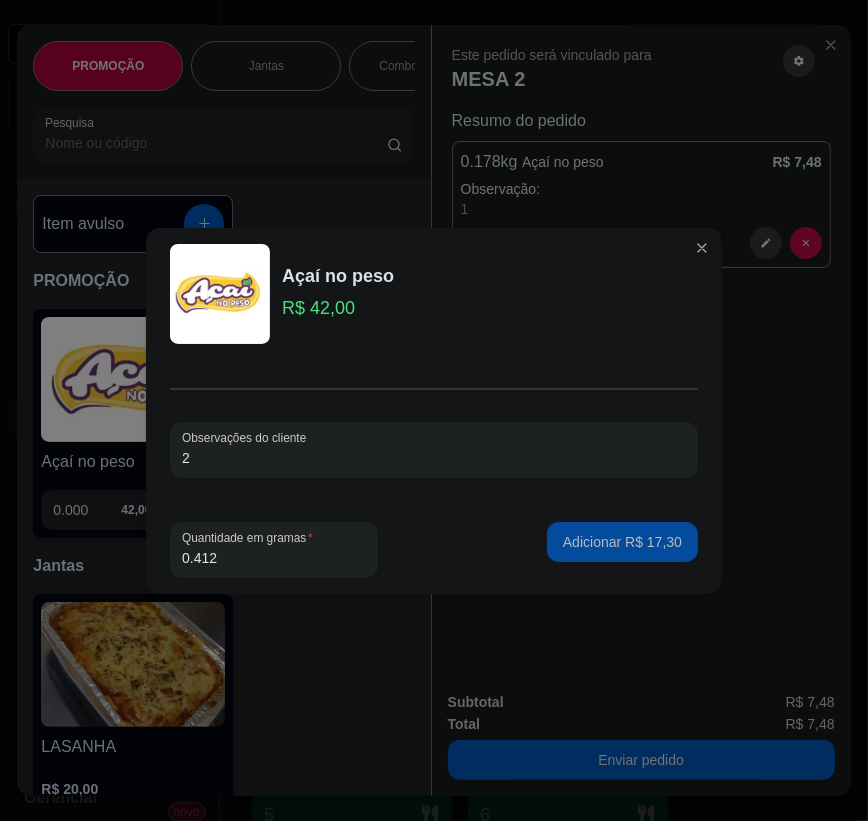 type on "2" 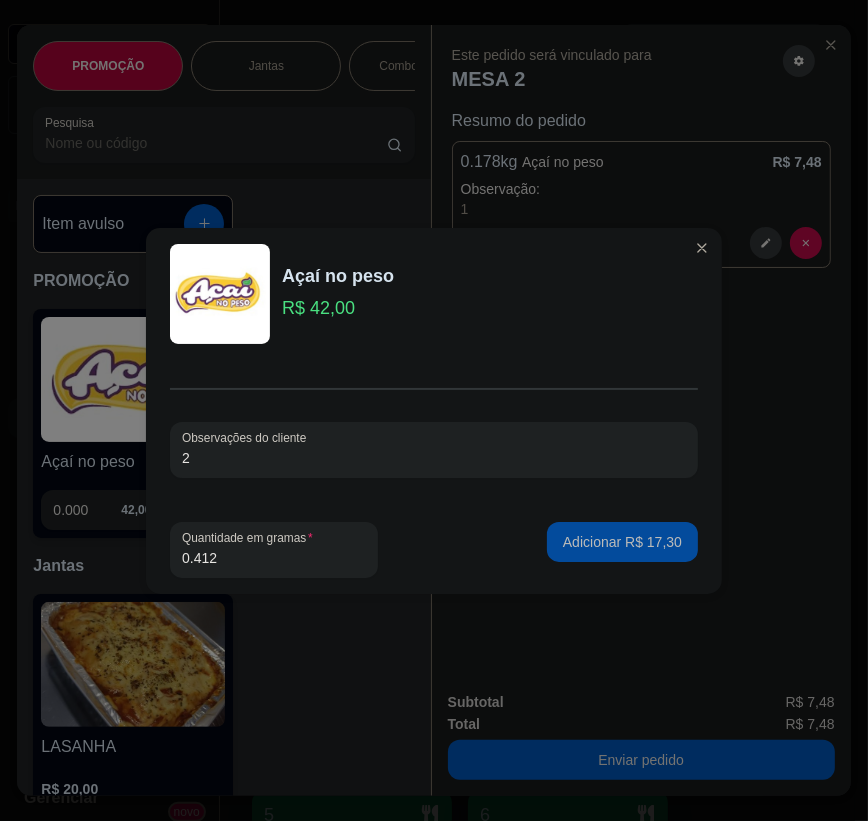 click on "Adicionar   R$ 17,30" at bounding box center [622, 542] 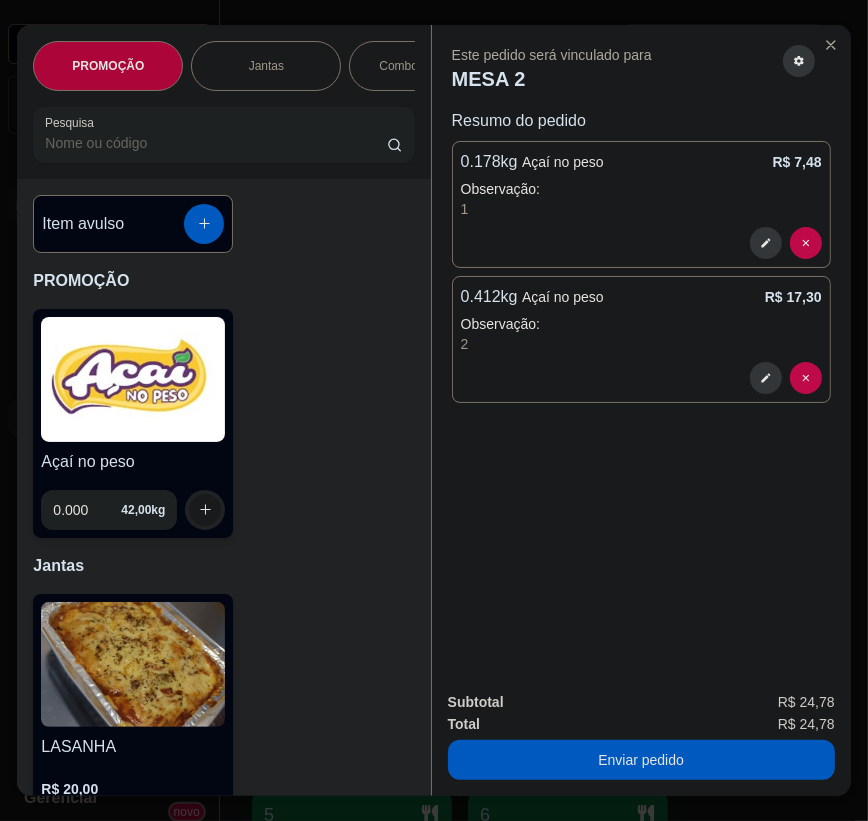 click at bounding box center (133, 379) 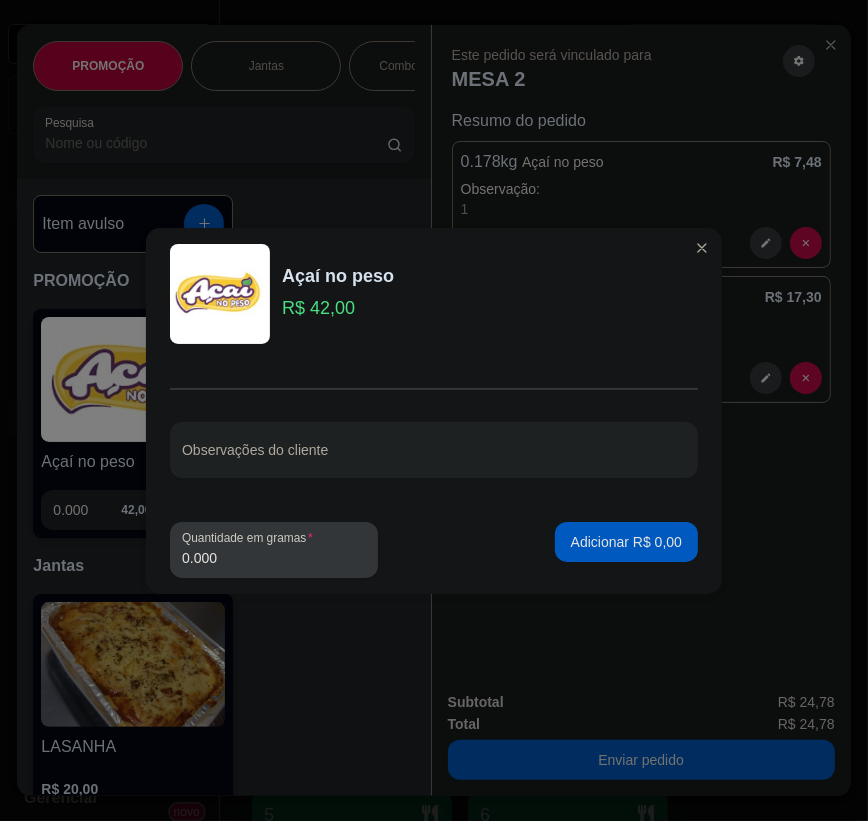click on "0.000" at bounding box center (274, 558) 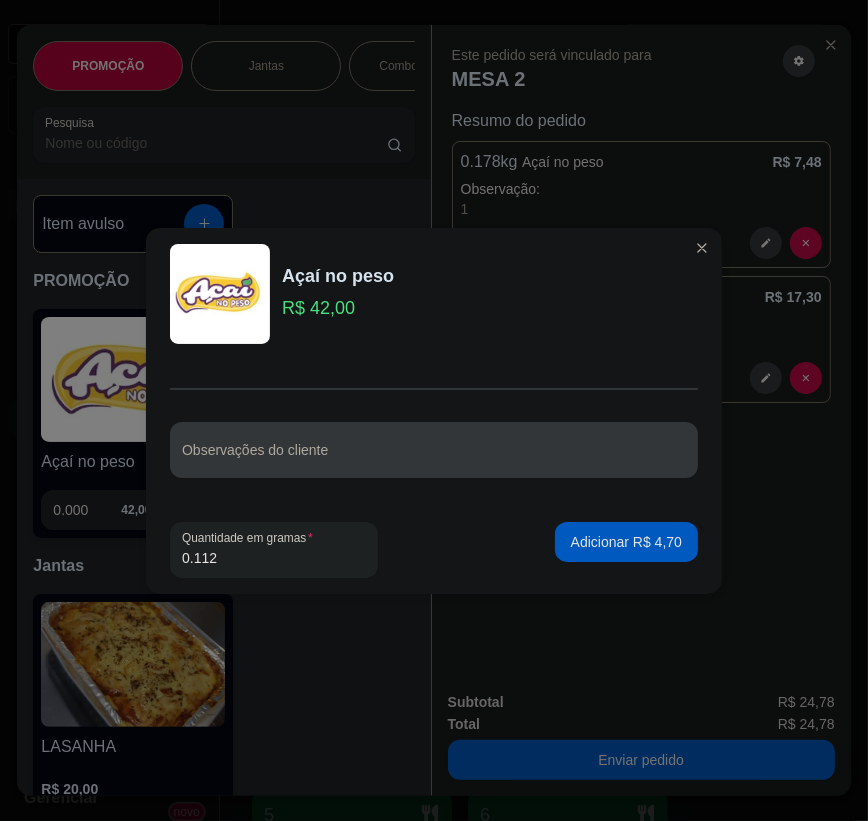 type on "0.112" 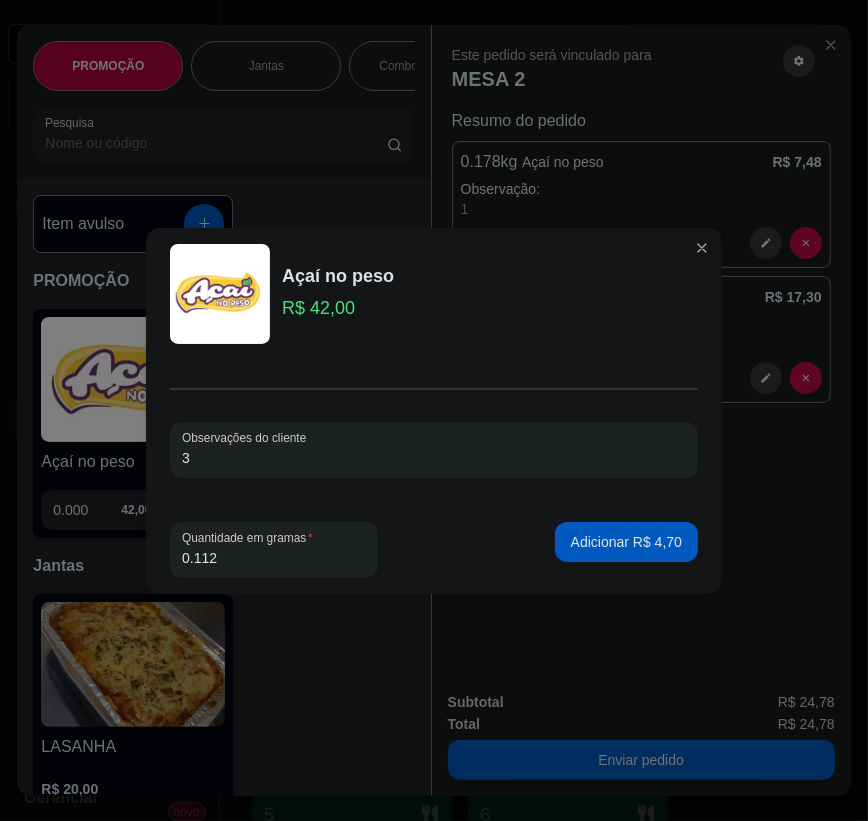 type on "3" 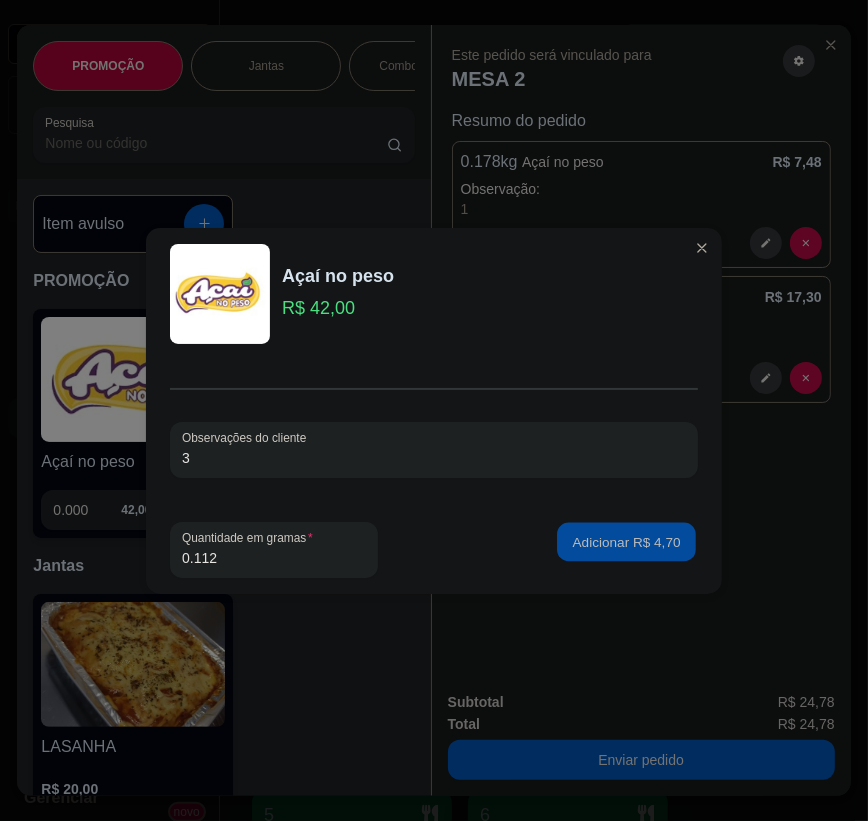 click on "Adicionar   R$ 4,70" at bounding box center [626, 541] 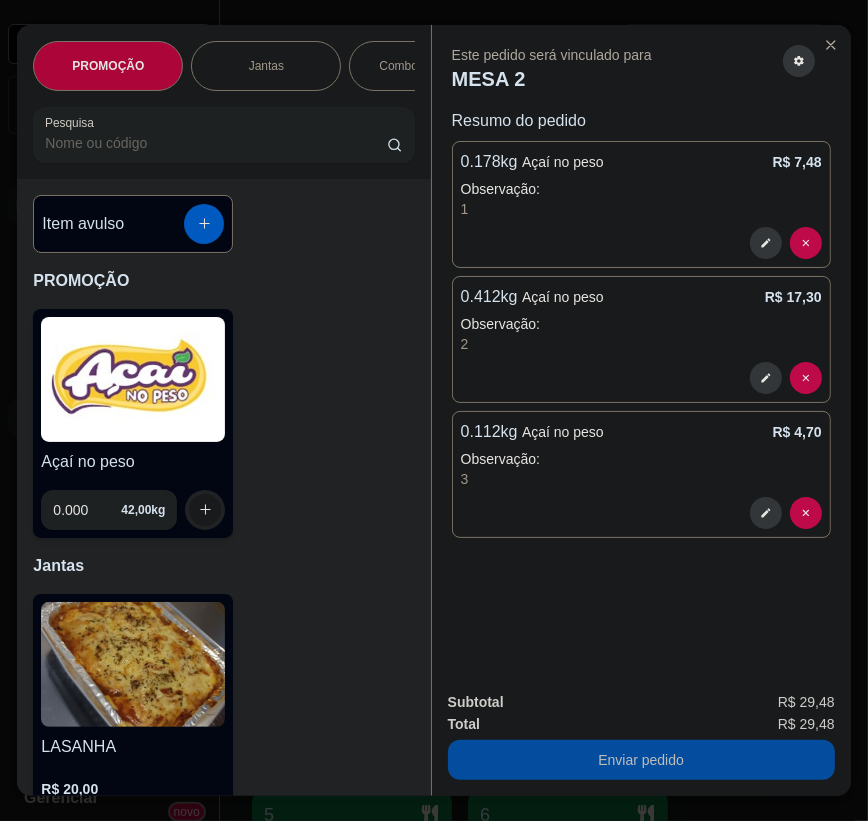 click on "Enviar pedido" at bounding box center (641, 760) 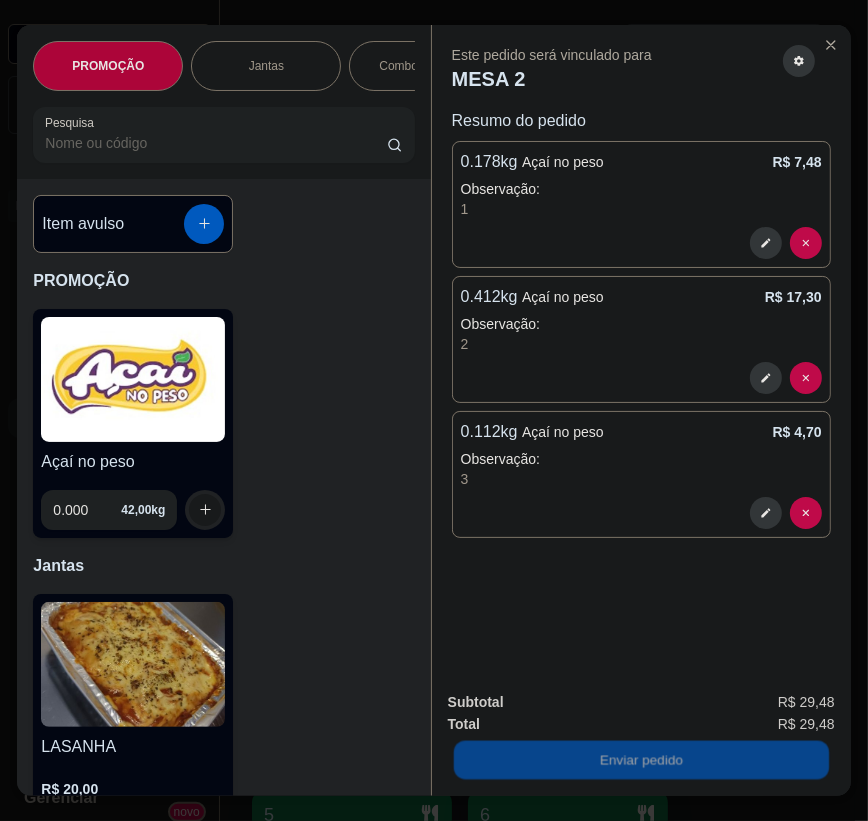 click on "Não registrar e enviar pedido" at bounding box center [573, 704] 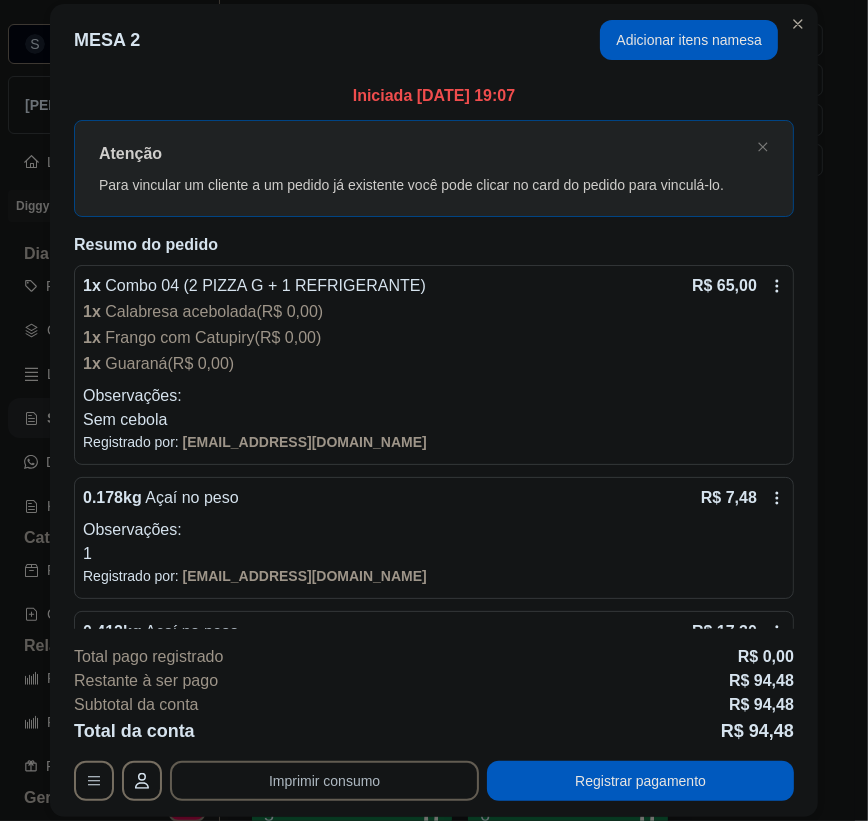 click on "Imprimir consumo" at bounding box center (324, 781) 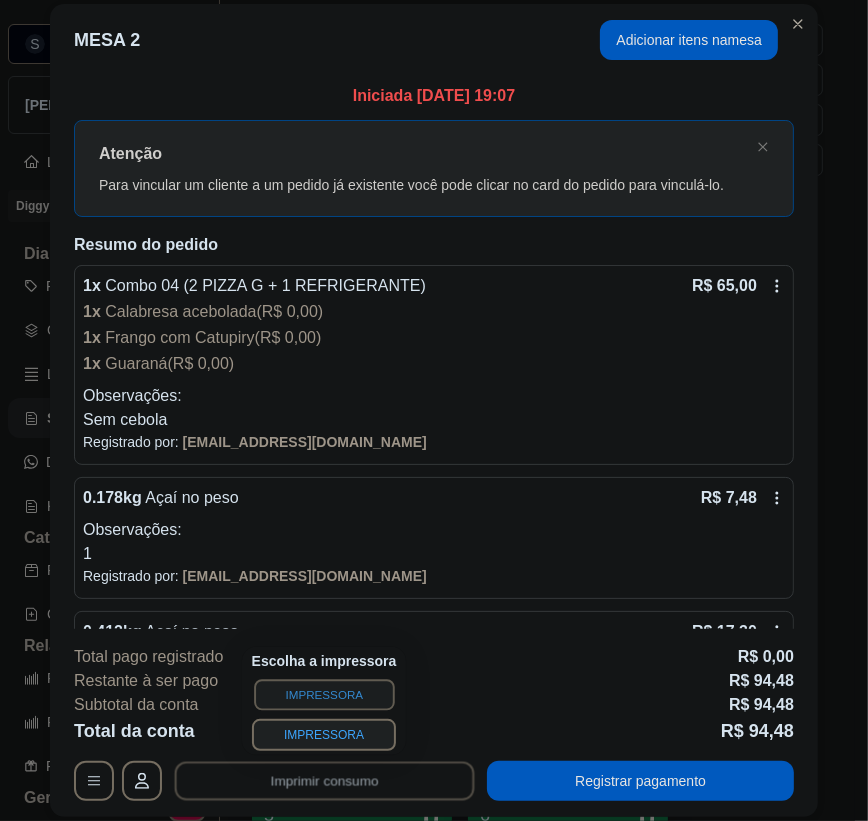 click on "IMPRESSORA" at bounding box center [324, 694] 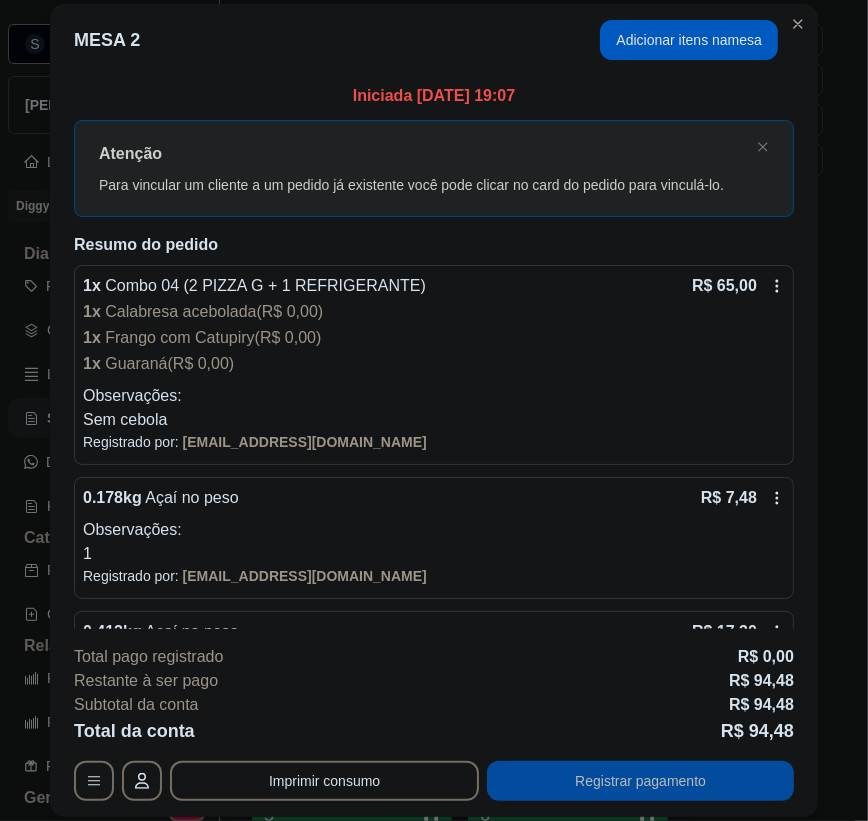 click on "Registrar pagamento" at bounding box center [640, 781] 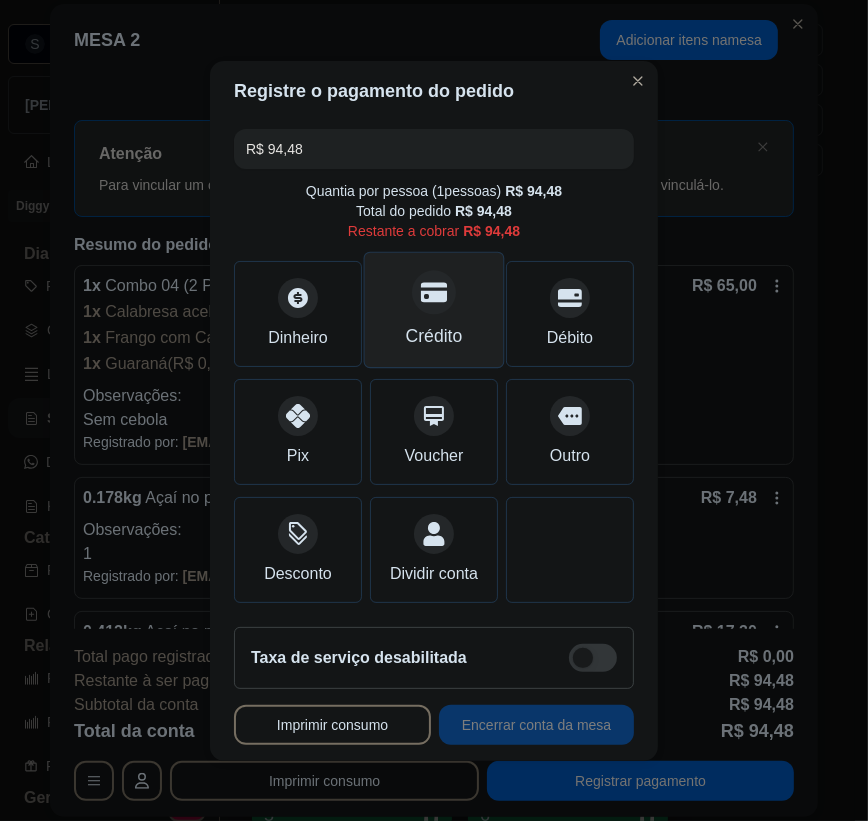 click on "Crédito" at bounding box center [434, 309] 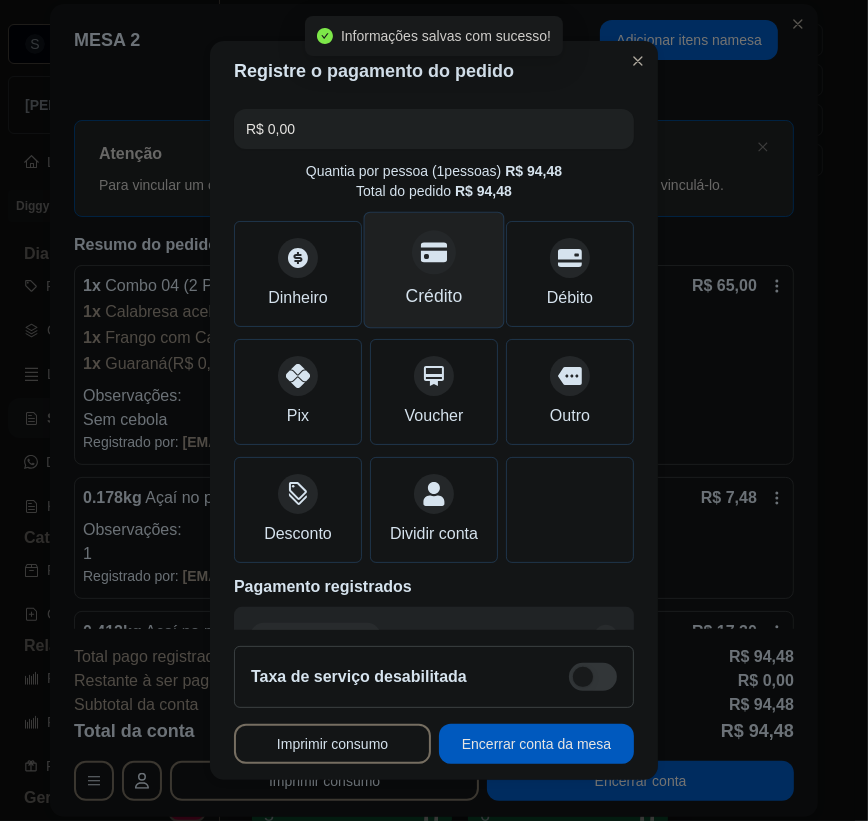 type on "R$ 0,00" 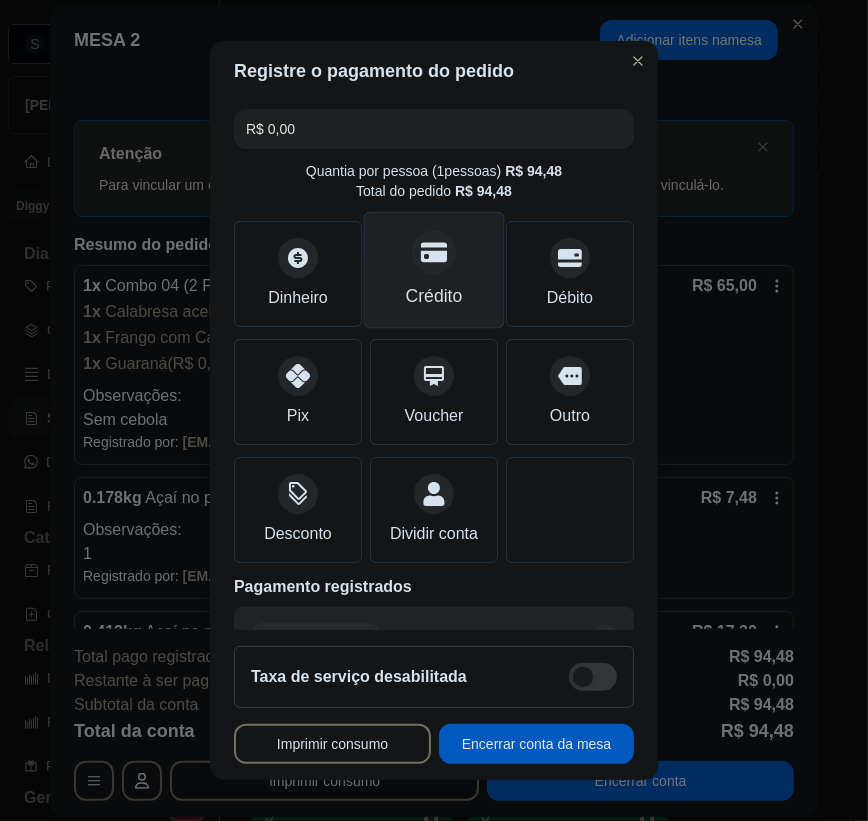 click on "Crédito" at bounding box center [434, 296] 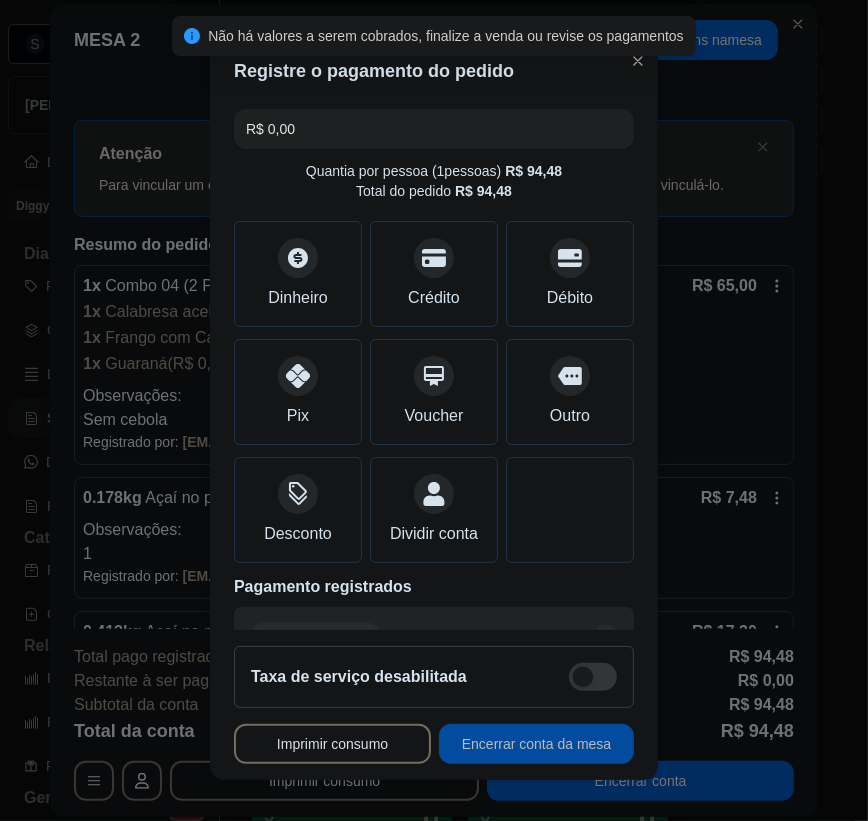 click on "Encerrar conta da mesa" at bounding box center (536, 744) 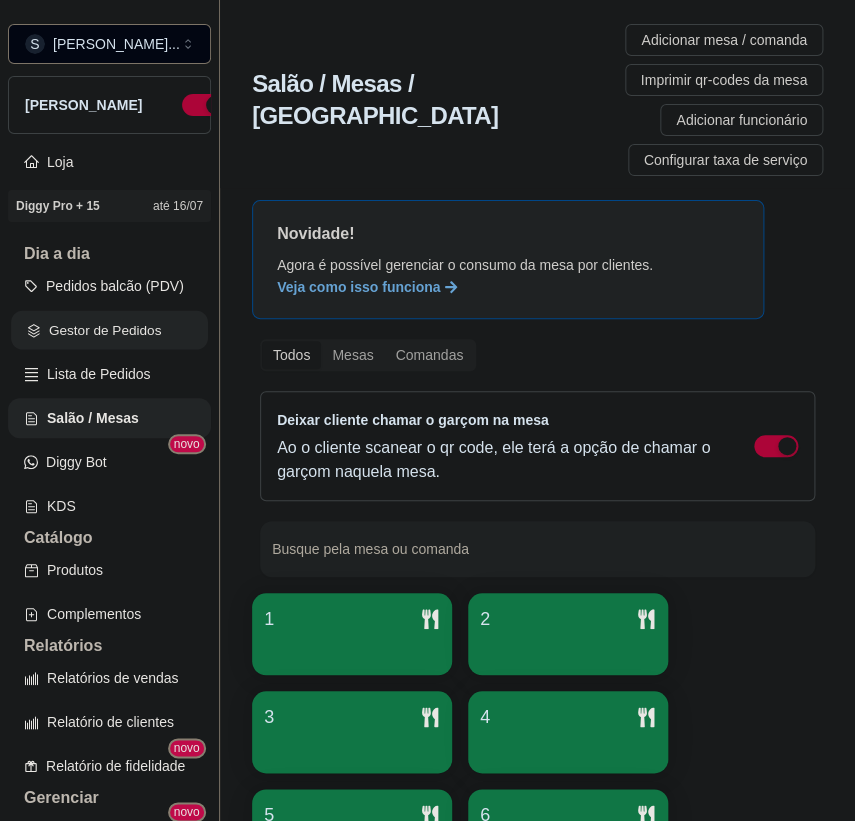 click on "Gestor de Pedidos" at bounding box center [109, 330] 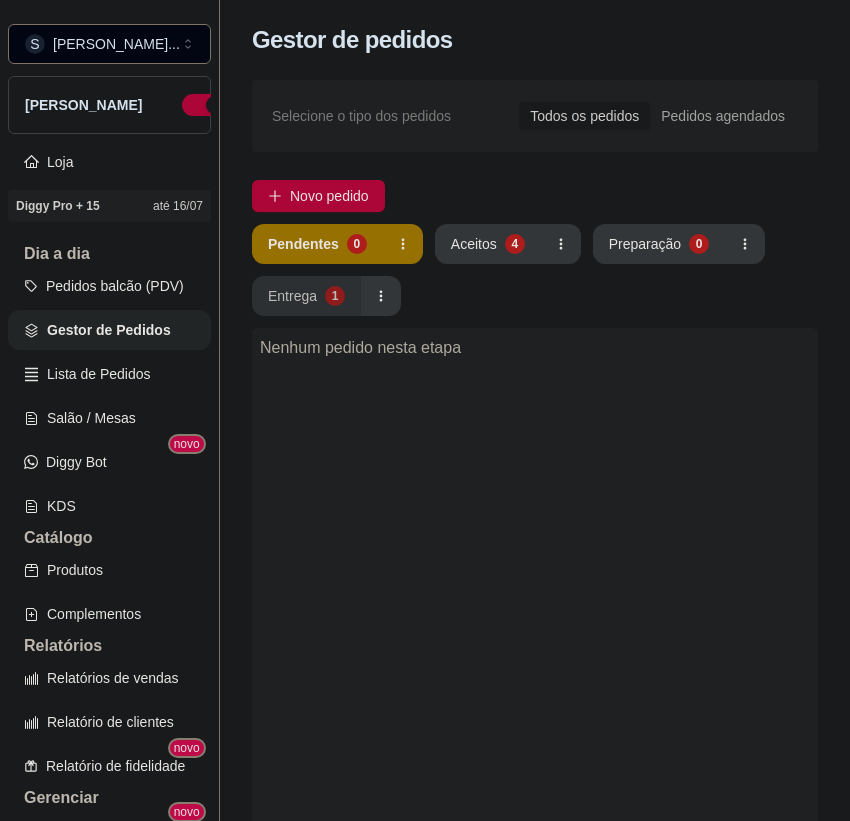 click on "Entrega 1" at bounding box center (306, 296) 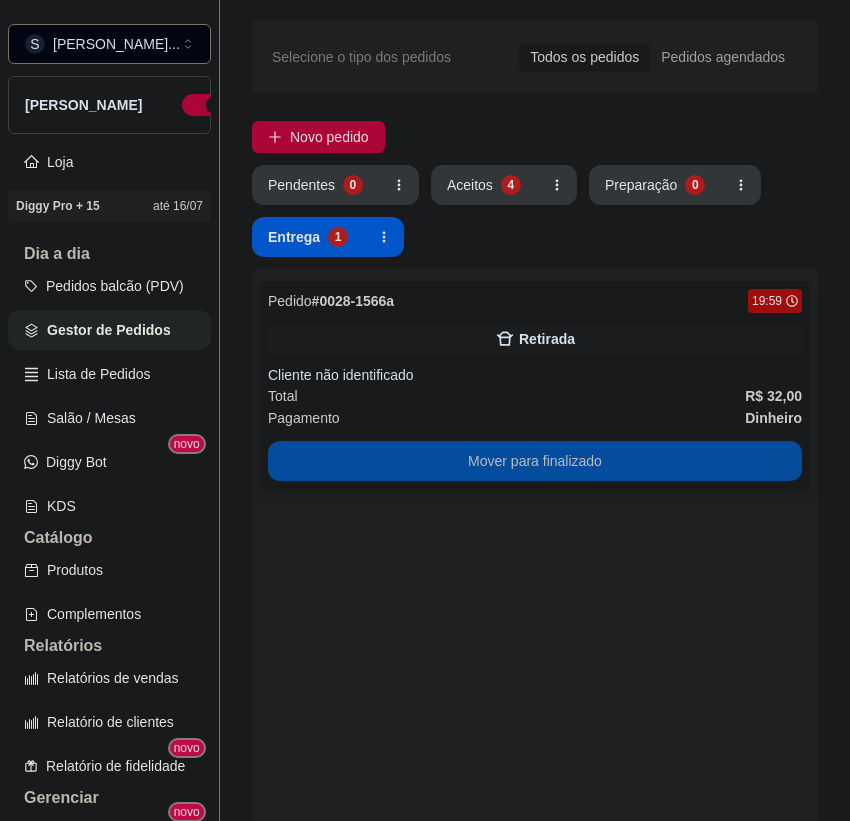 scroll, scrollTop: 90, scrollLeft: 0, axis: vertical 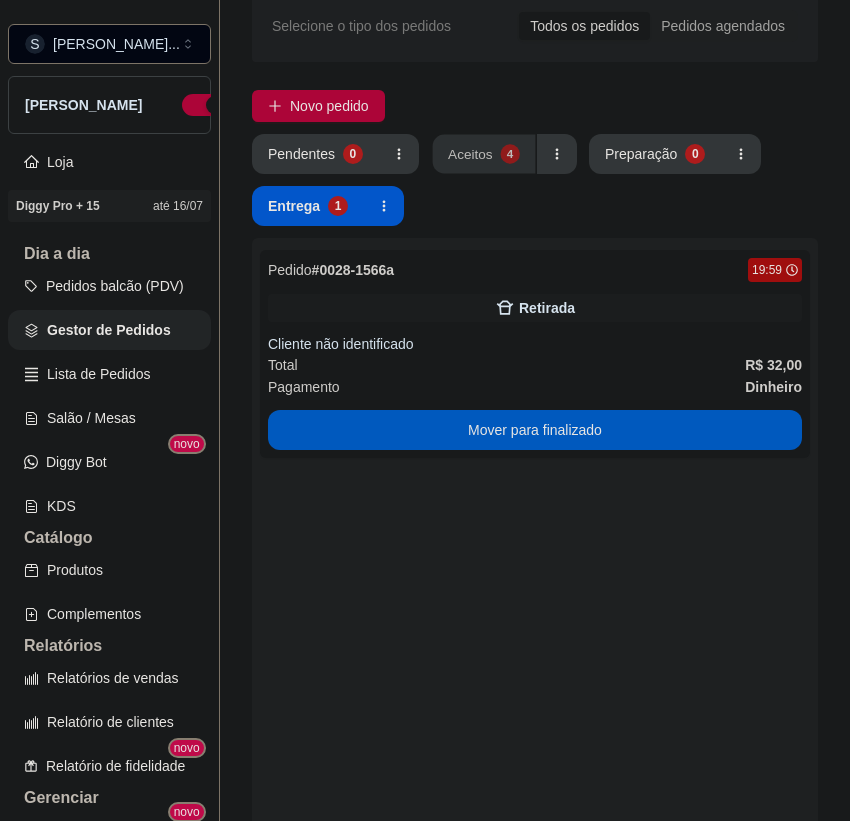 click on "Aceitos" at bounding box center [470, 153] 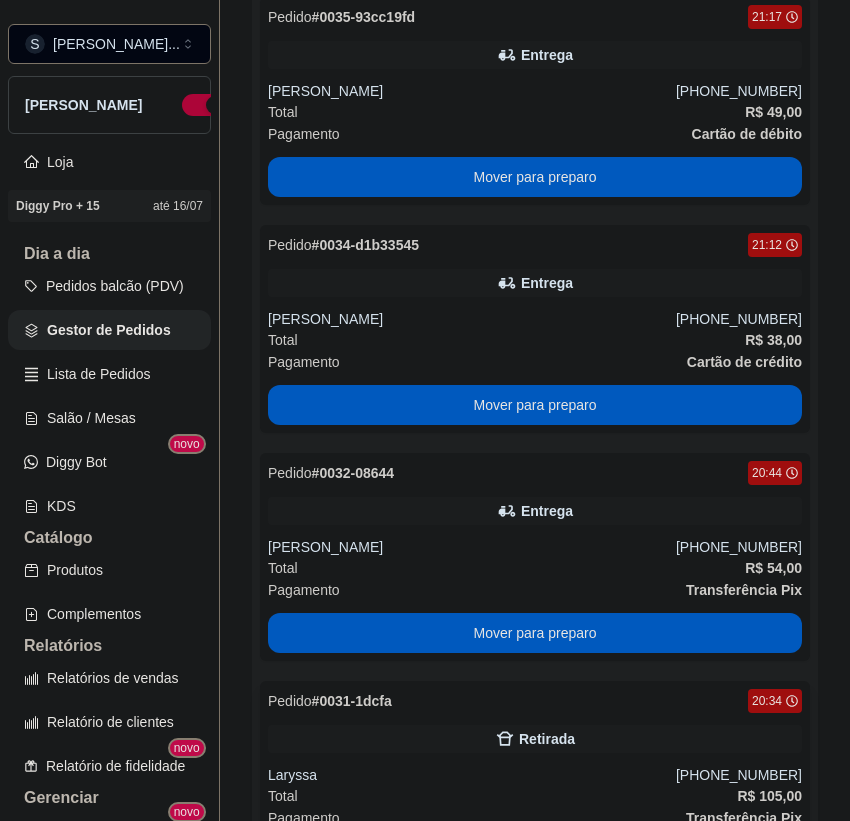 scroll, scrollTop: 532, scrollLeft: 0, axis: vertical 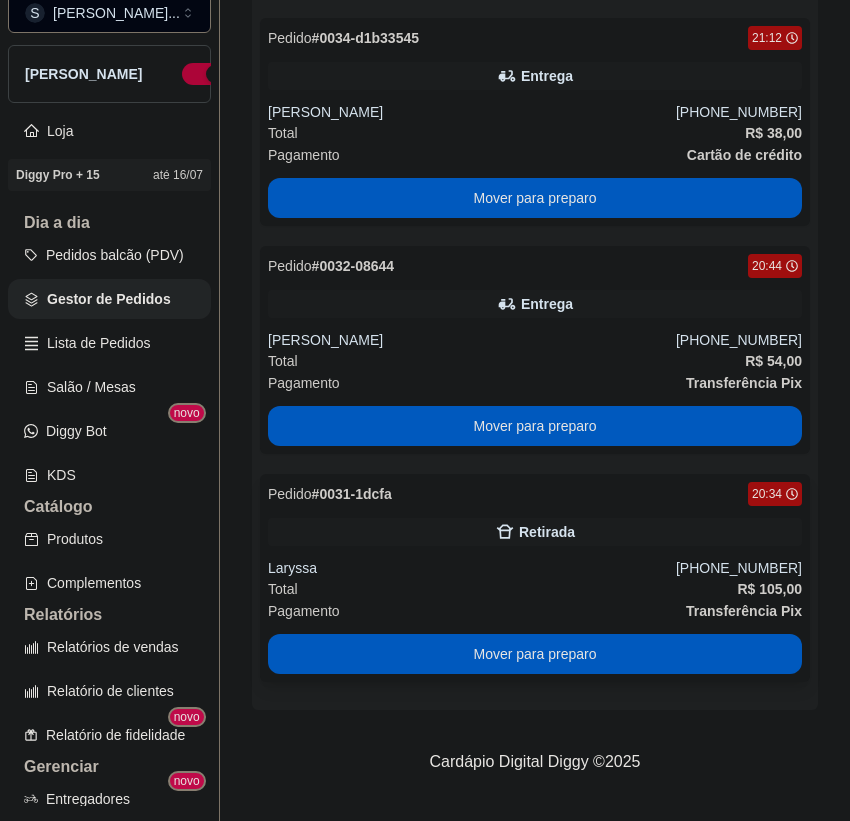 click on "Laryssa" at bounding box center (472, 568) 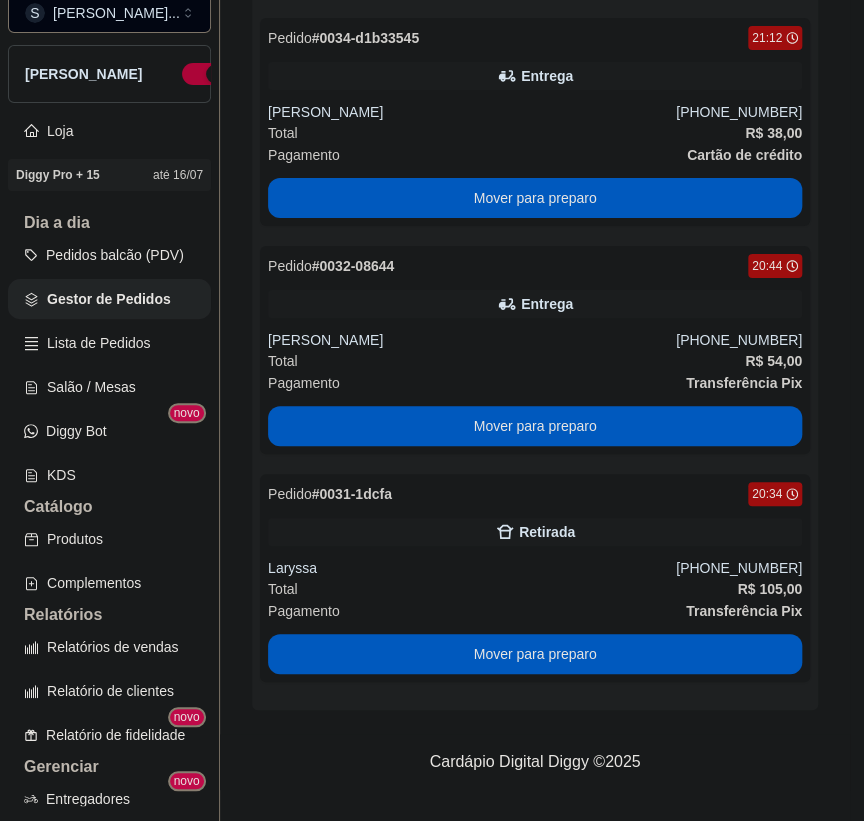 scroll, scrollTop: 290, scrollLeft: 0, axis: vertical 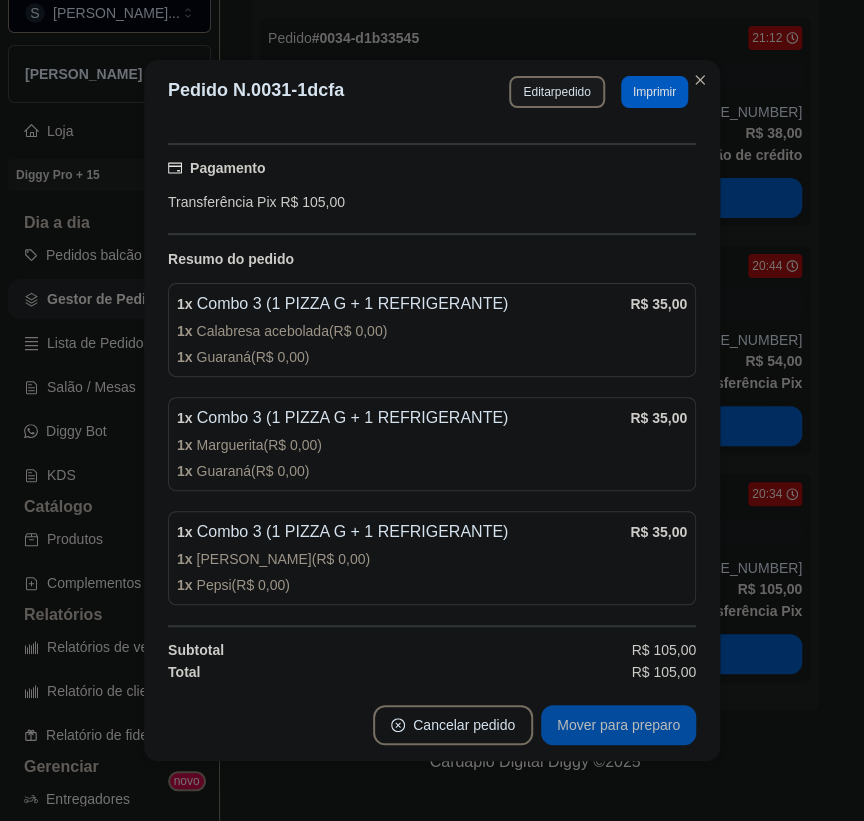 click on "Mover para preparo" at bounding box center [618, 725] 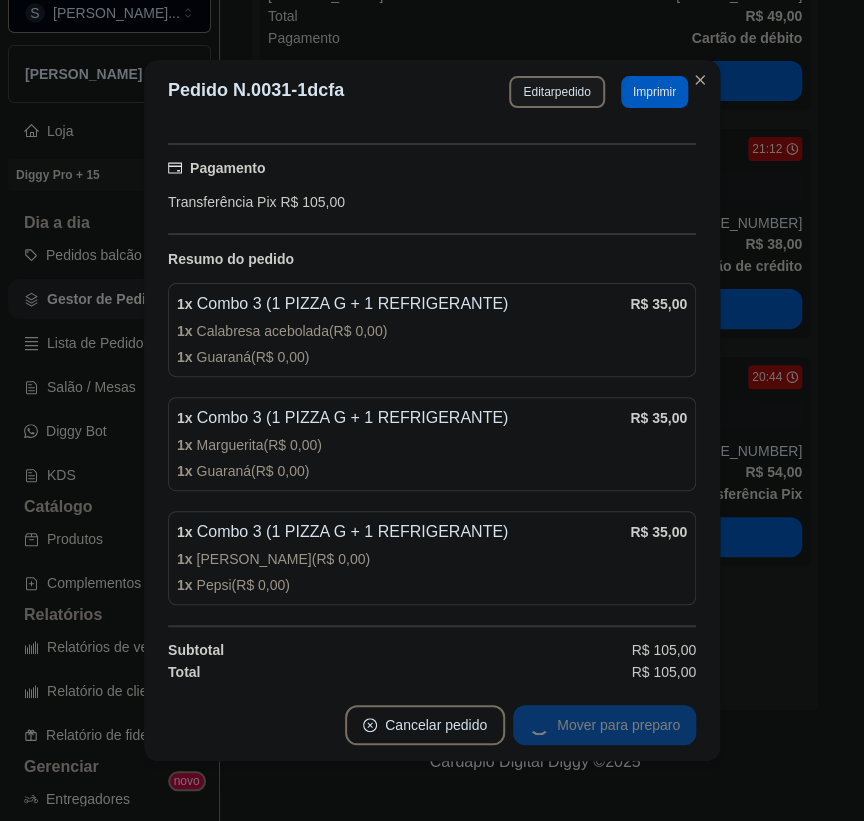 scroll, scrollTop: 421, scrollLeft: 0, axis: vertical 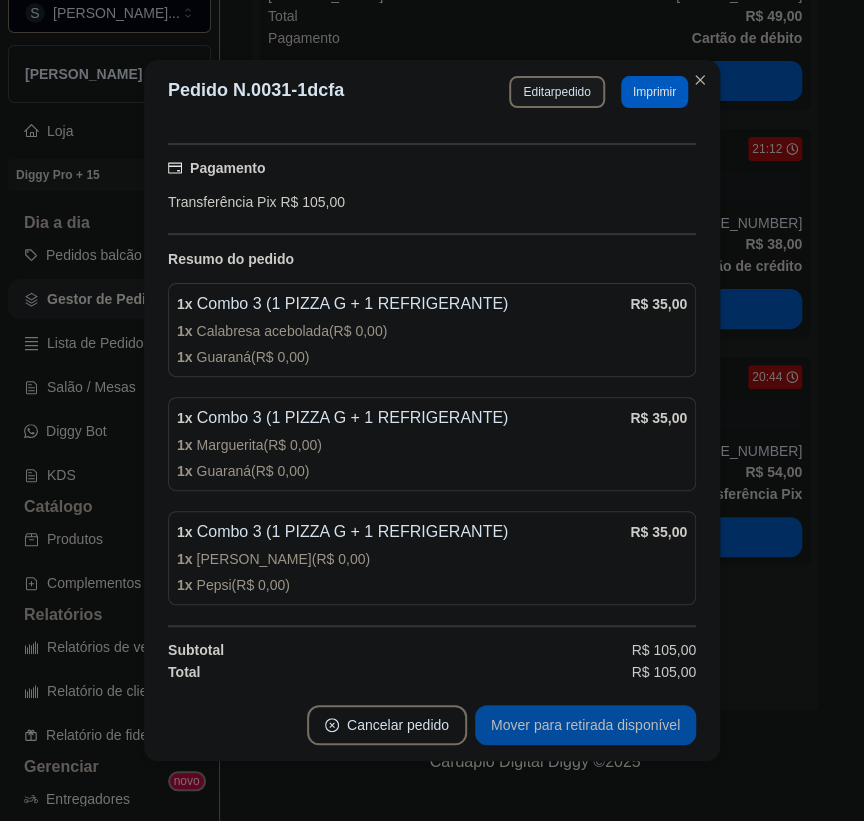 click on "Mover para retirada disponível" at bounding box center (585, 725) 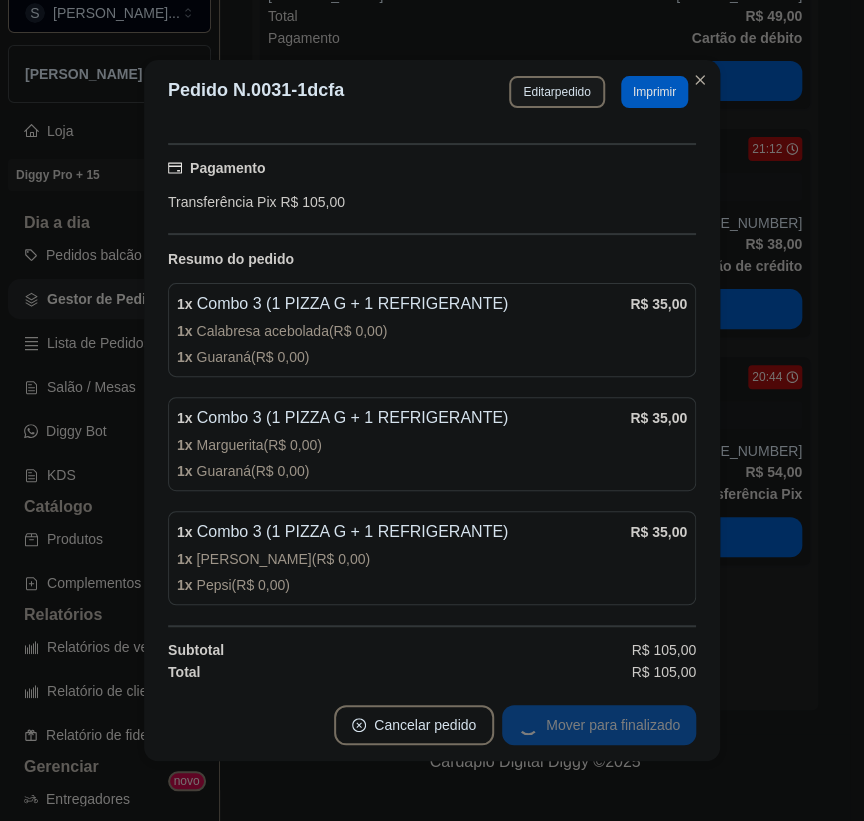 scroll, scrollTop: 243, scrollLeft: 0, axis: vertical 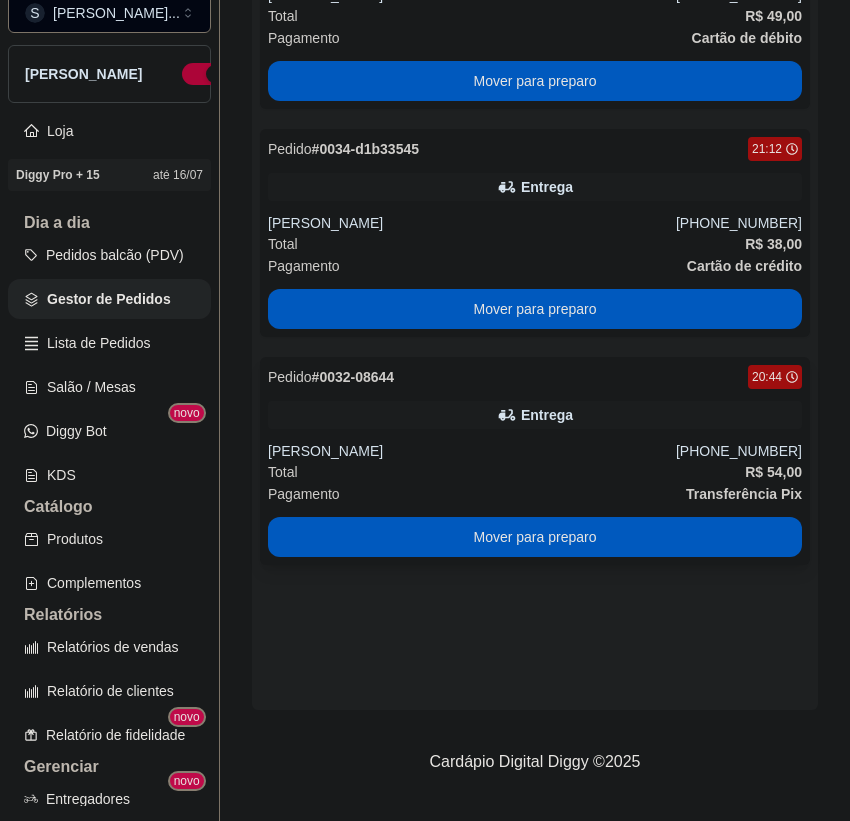 click on "Total R$ 54,00" at bounding box center (535, 472) 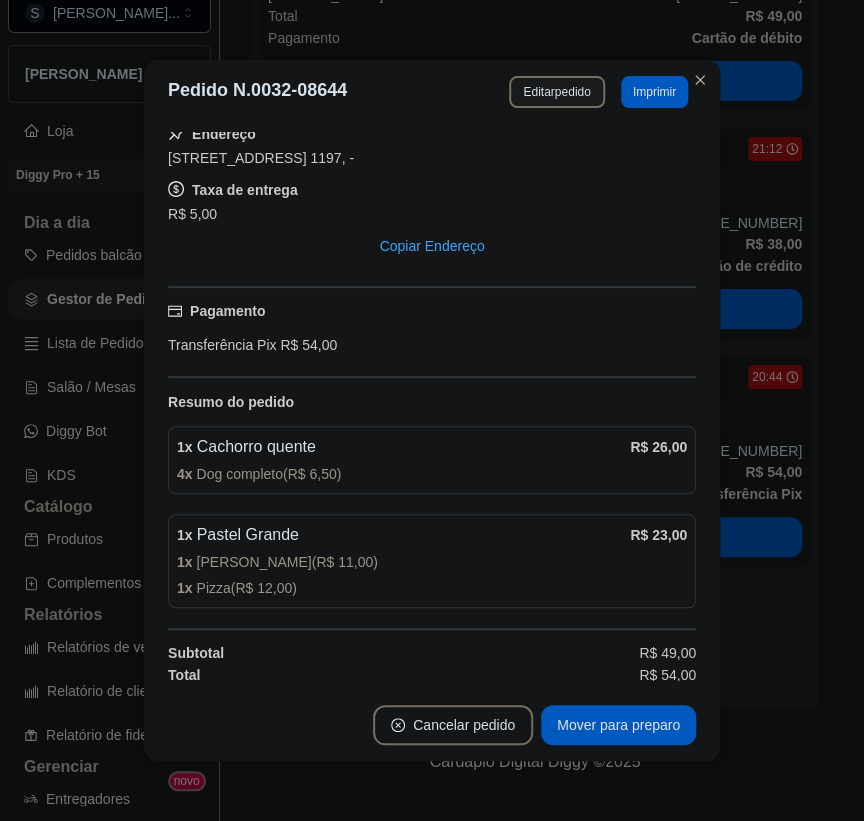 scroll, scrollTop: 306, scrollLeft: 0, axis: vertical 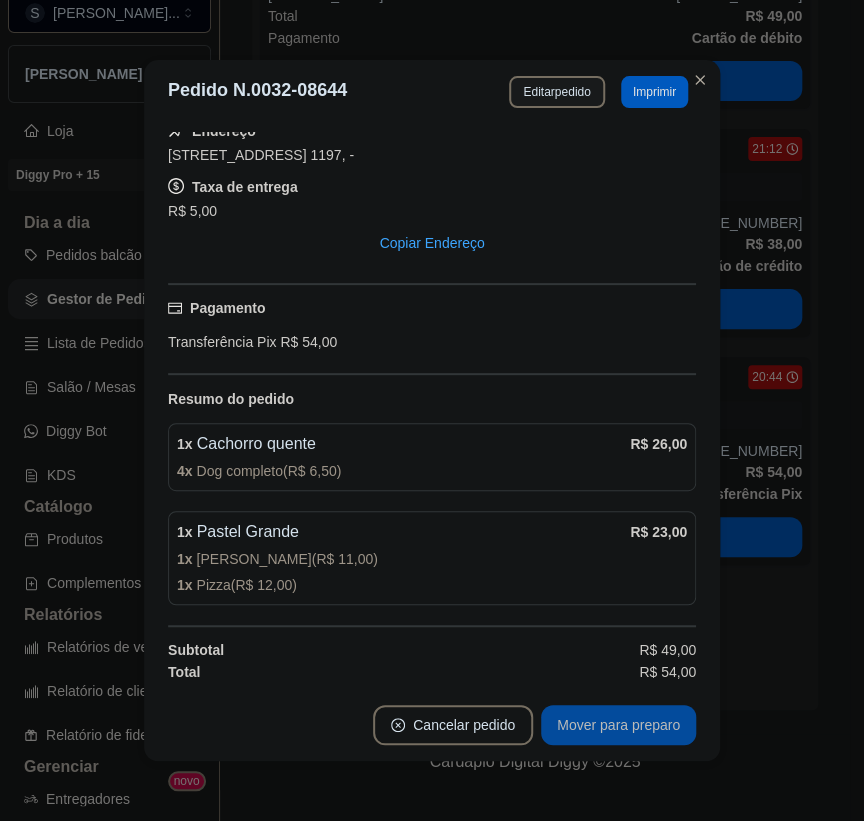 click on "Mover para preparo" at bounding box center (618, 725) 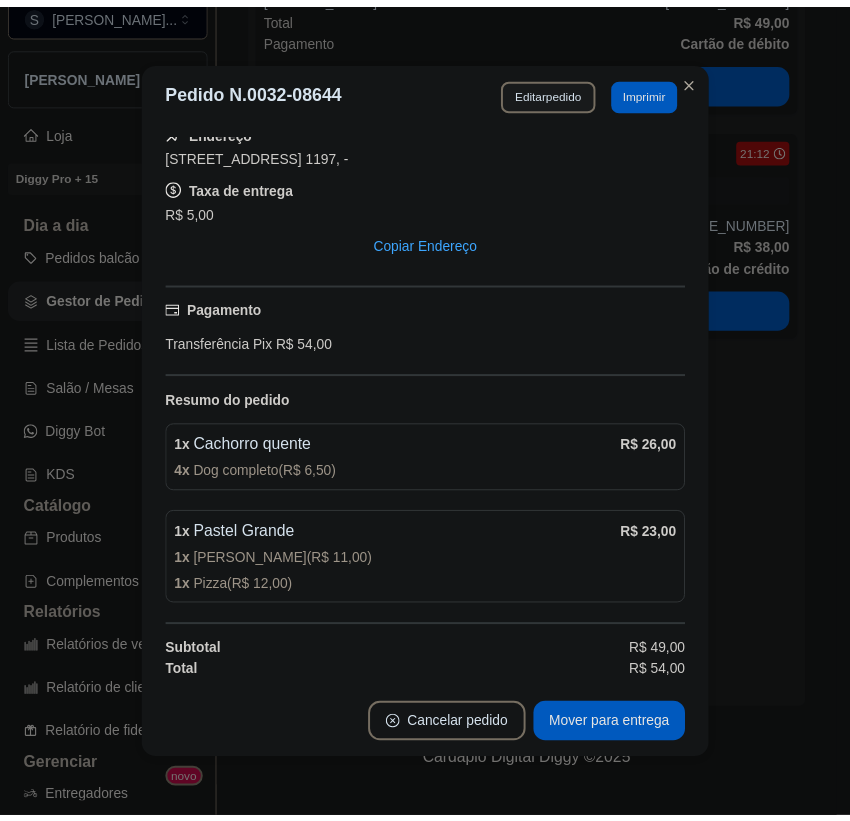 scroll, scrollTop: 3, scrollLeft: 0, axis: vertical 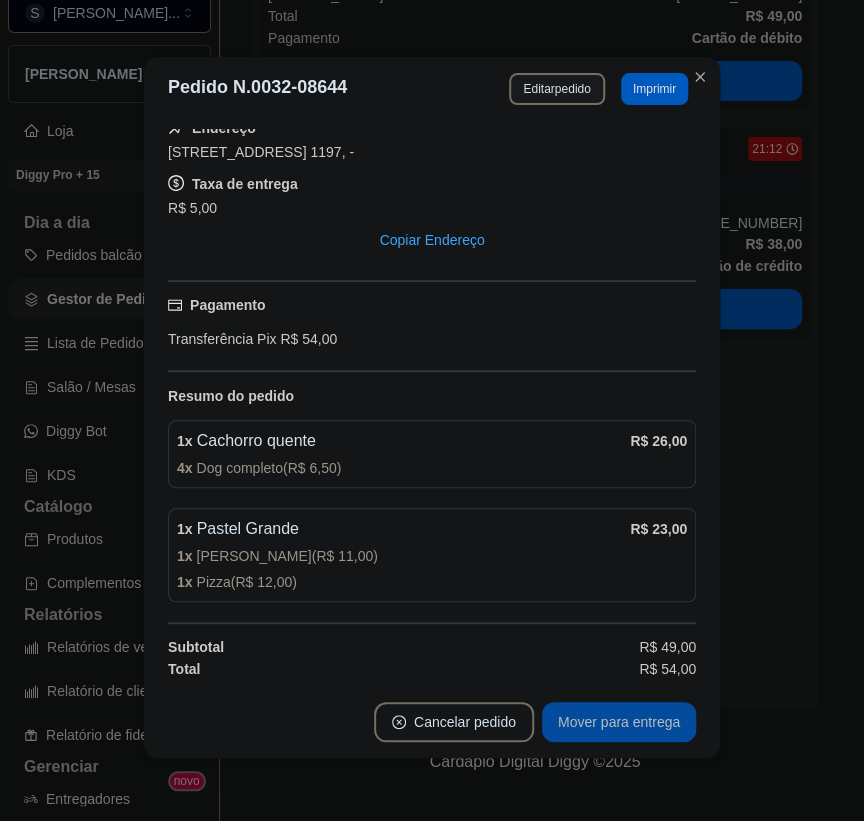 click on "Mover para entrega" at bounding box center [619, 722] 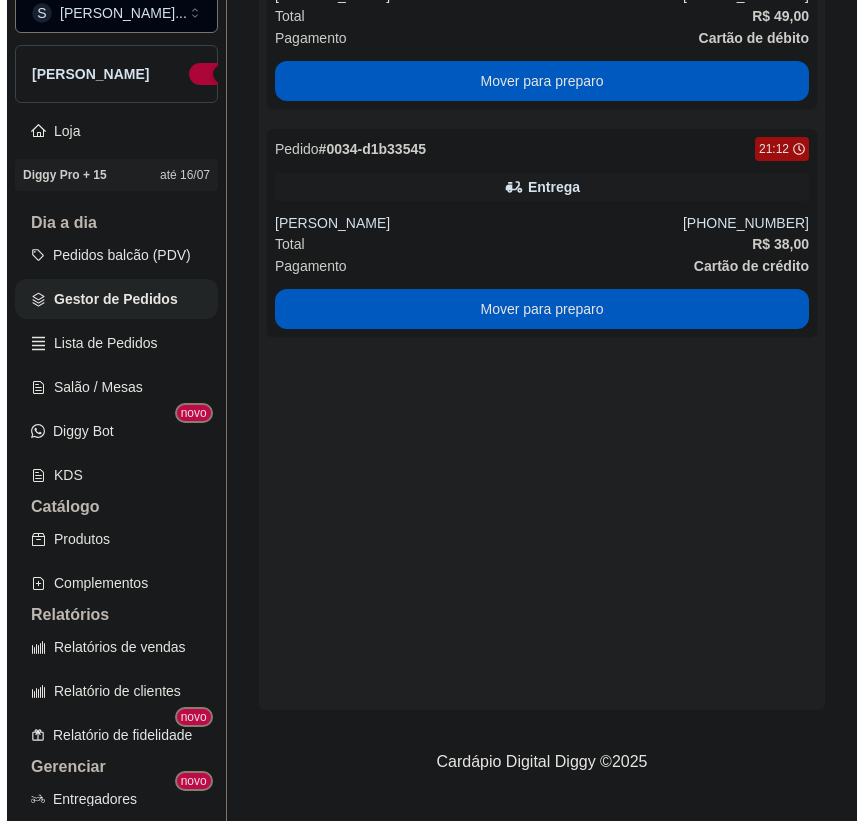 scroll, scrollTop: 58, scrollLeft: 0, axis: vertical 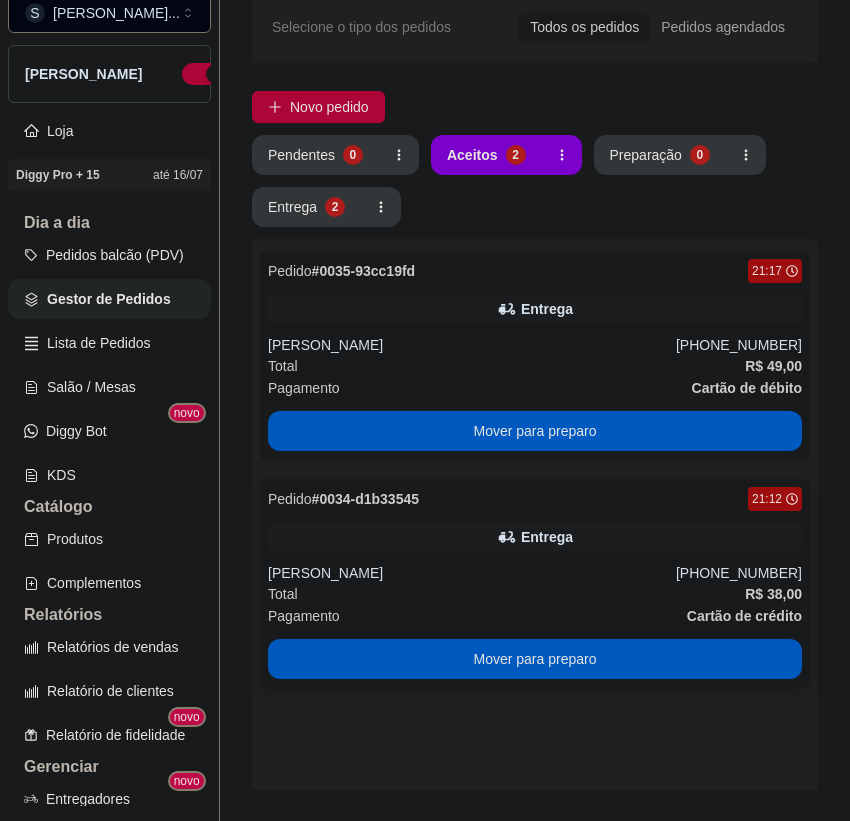 click on "[PERSON_NAME]" at bounding box center (472, 573) 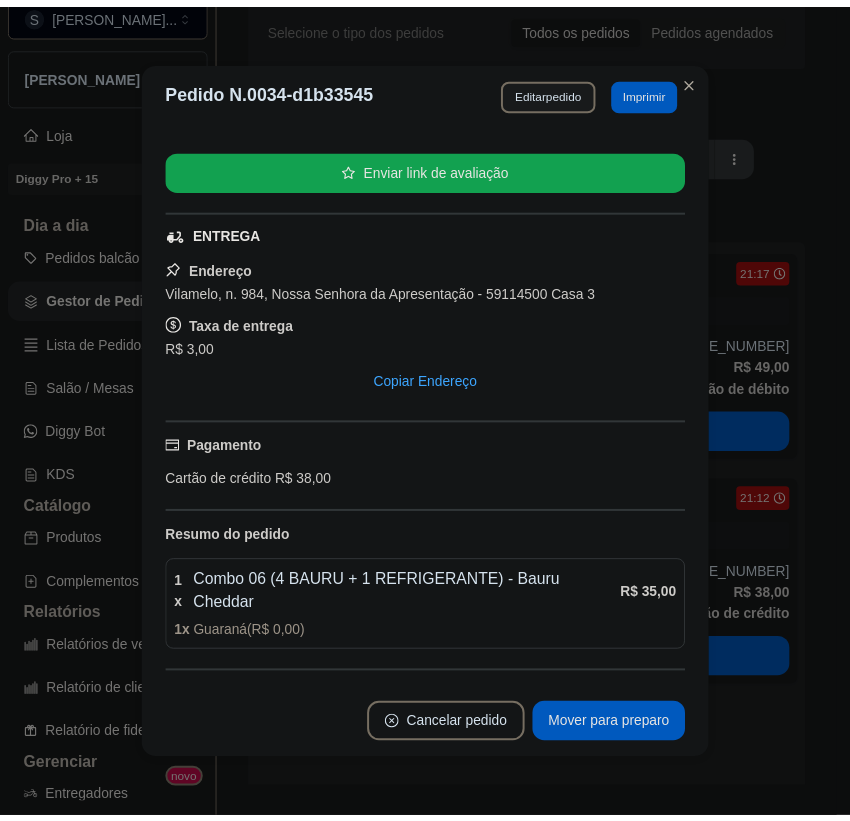 scroll, scrollTop: 252, scrollLeft: 0, axis: vertical 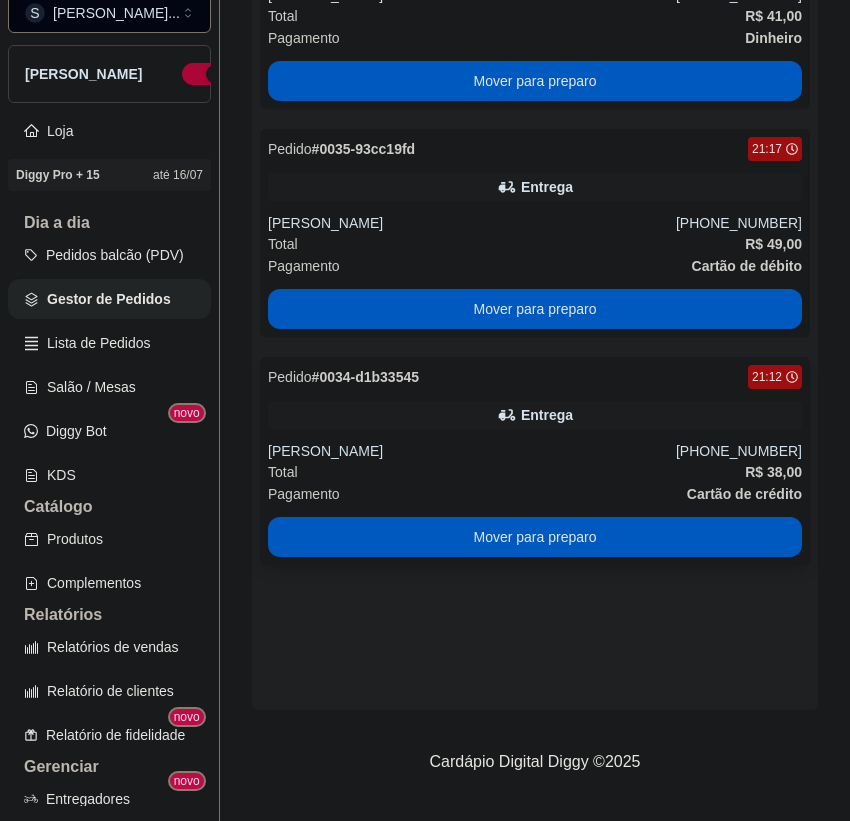 click on "[PERSON_NAME]" at bounding box center (472, 451) 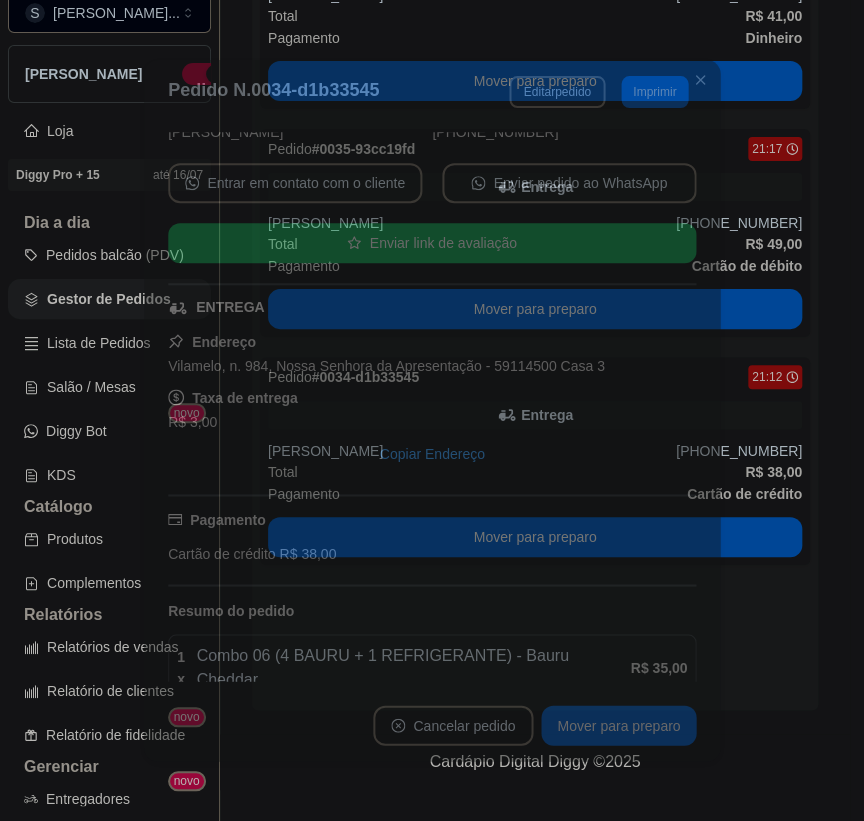 scroll, scrollTop: 252, scrollLeft: 0, axis: vertical 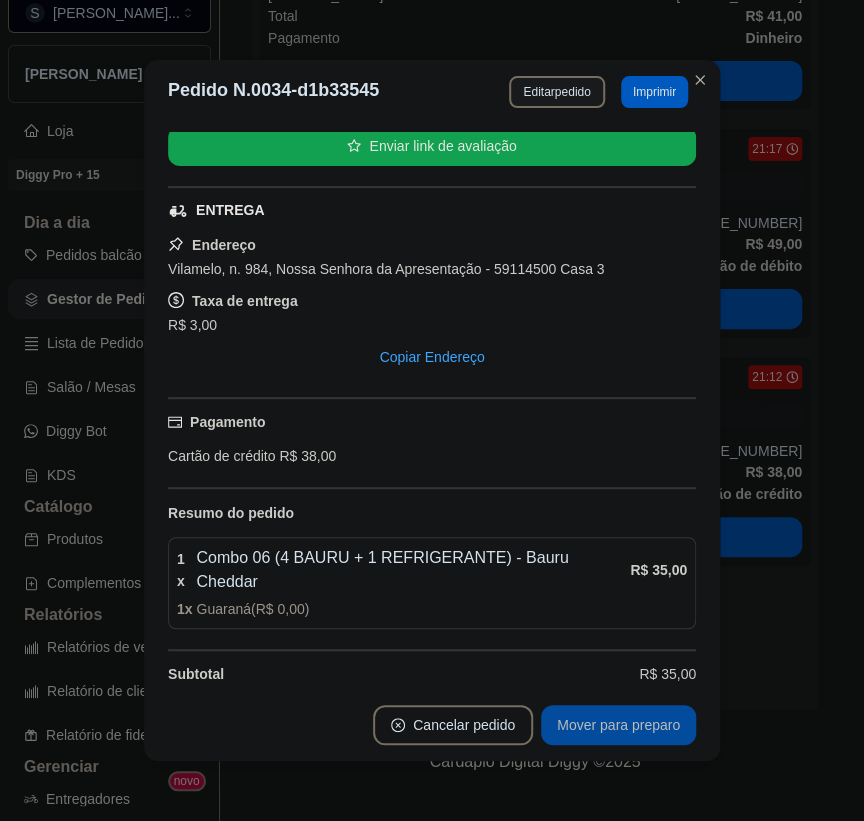 click on "Mover para preparo" at bounding box center [618, 725] 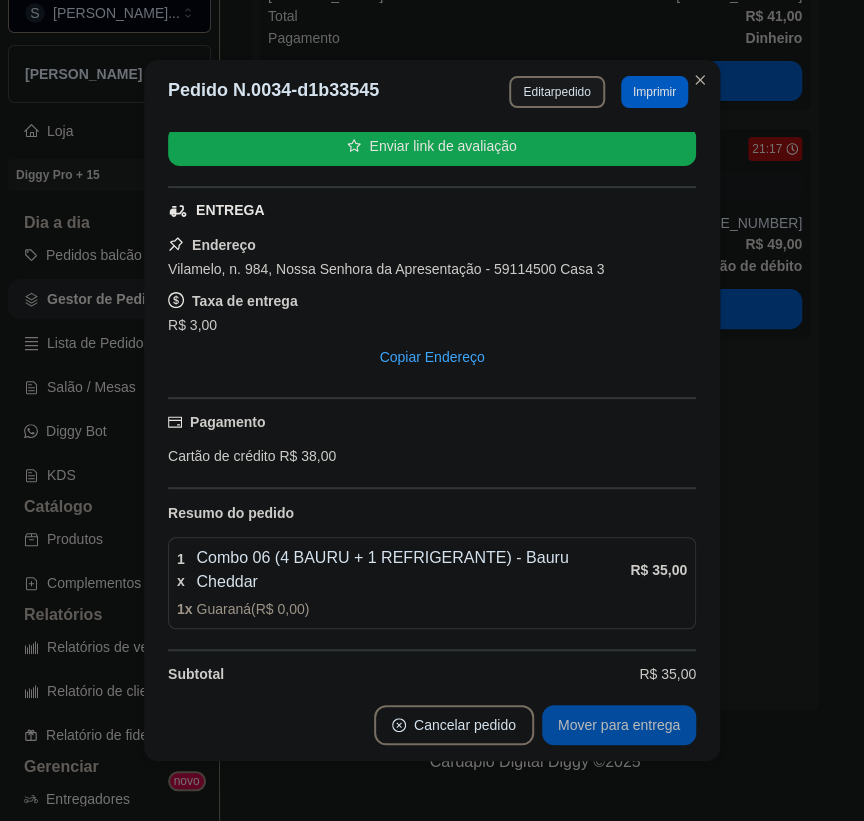 click on "Mover para entrega" at bounding box center (619, 725) 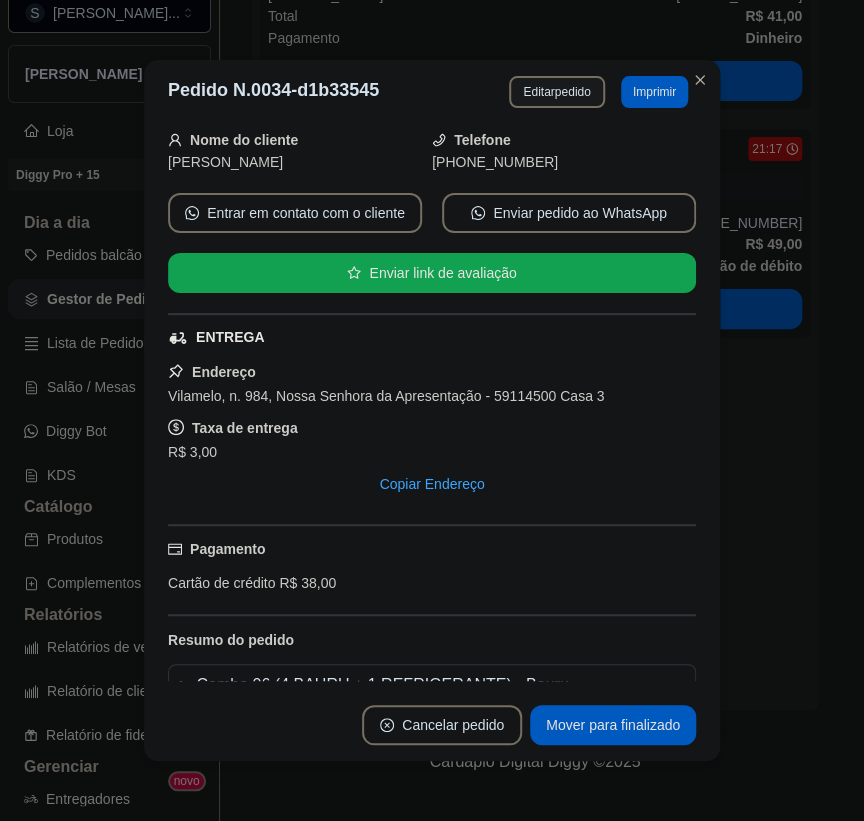 scroll, scrollTop: 0, scrollLeft: 0, axis: both 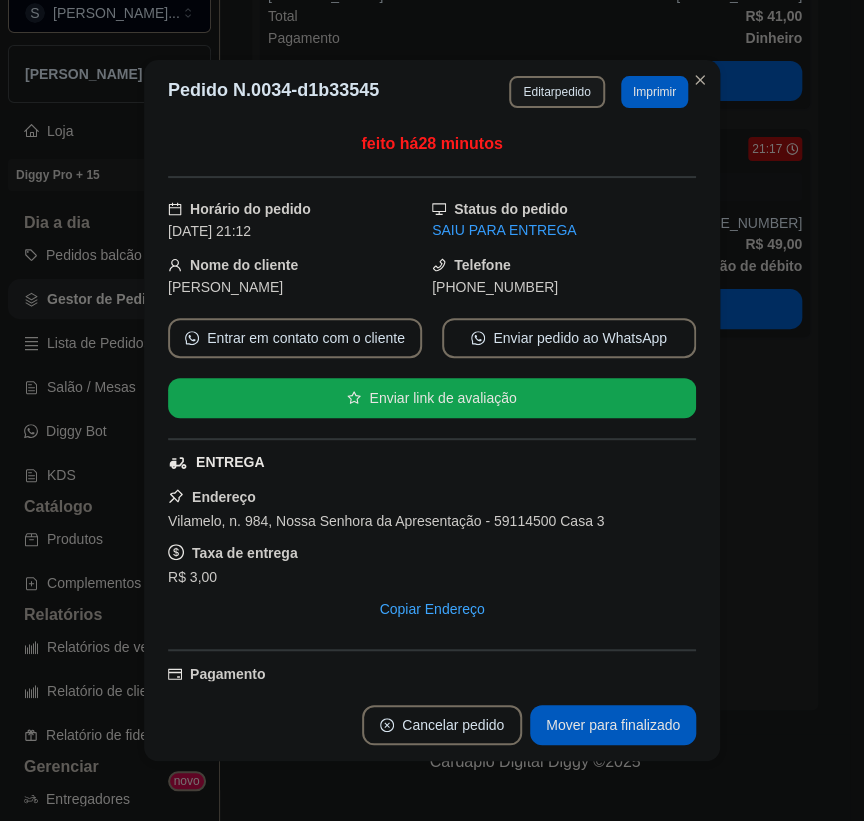 drag, startPoint x: 455, startPoint y: 283, endPoint x: 552, endPoint y: 273, distance: 97.5141 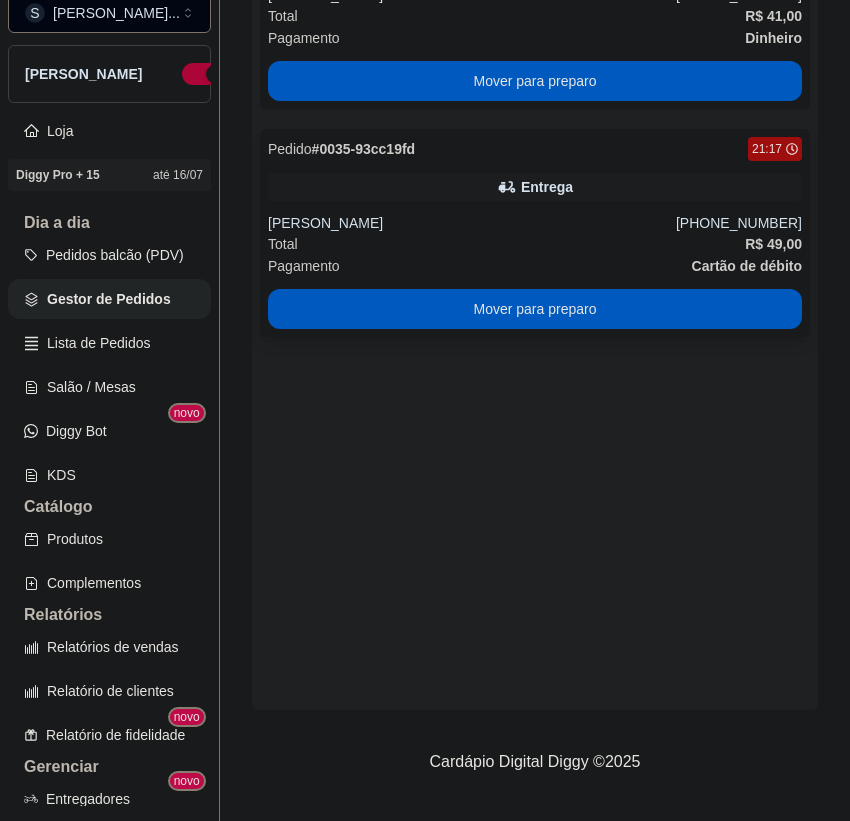 click on "[PERSON_NAME]" at bounding box center (472, 223) 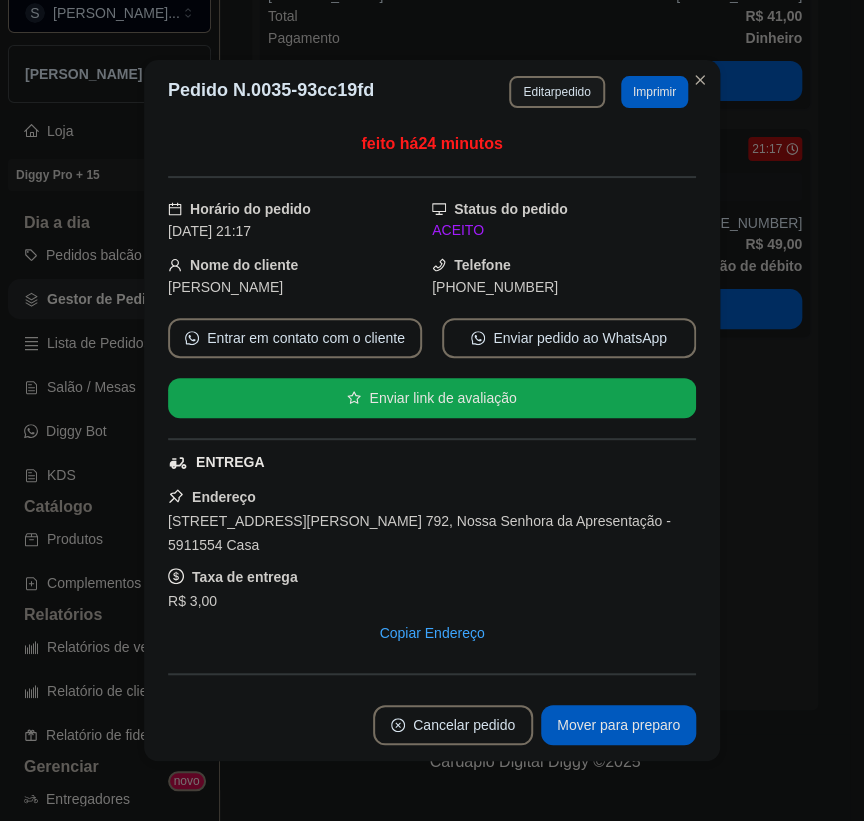 drag, startPoint x: 475, startPoint y: 286, endPoint x: 584, endPoint y: 288, distance: 109.01835 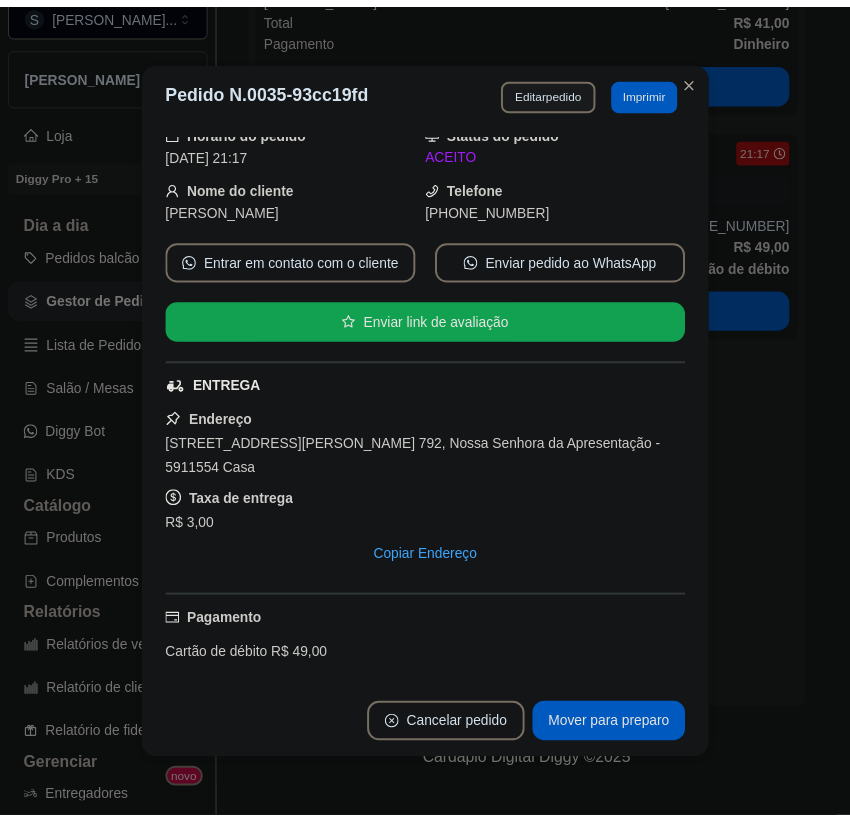 scroll, scrollTop: 181, scrollLeft: 0, axis: vertical 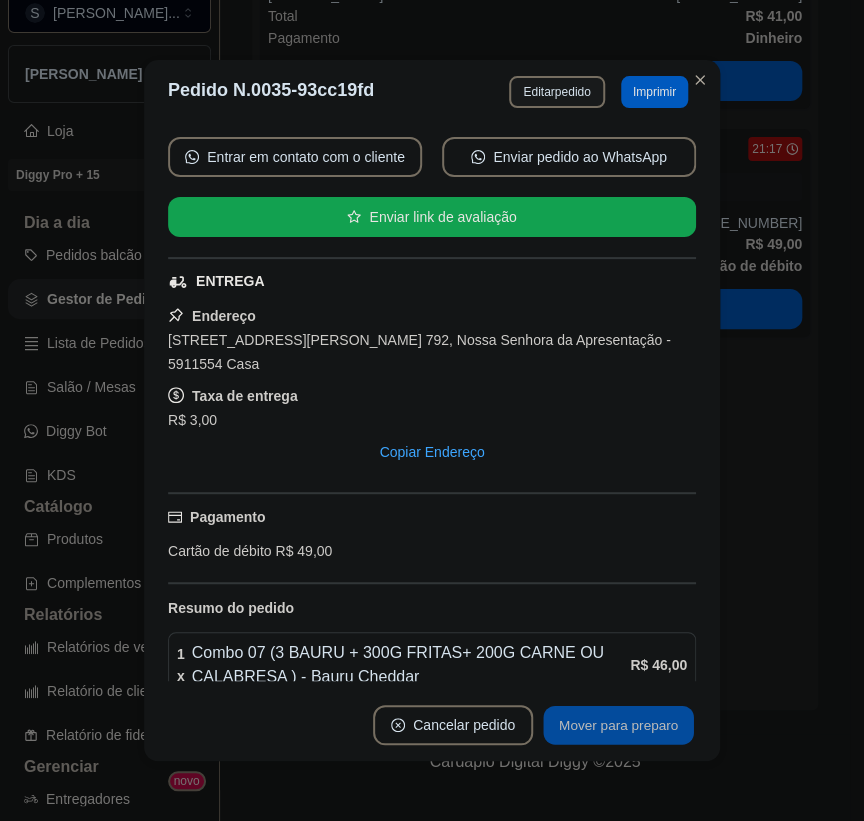 click on "Mover para preparo" at bounding box center (618, 725) 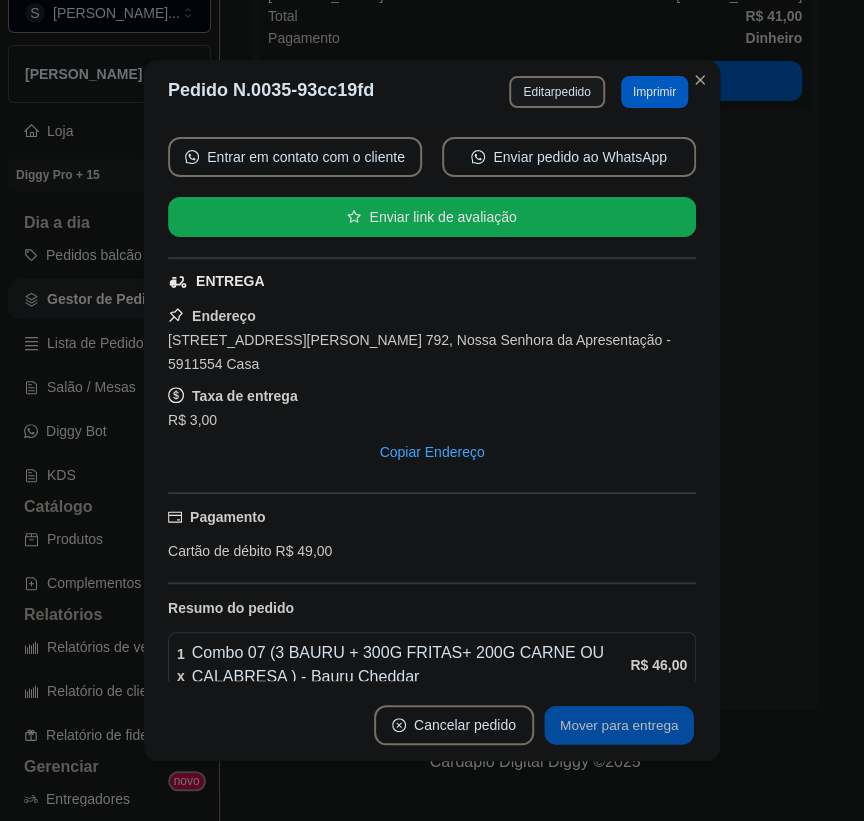 click on "Mover para entrega" at bounding box center (619, 725) 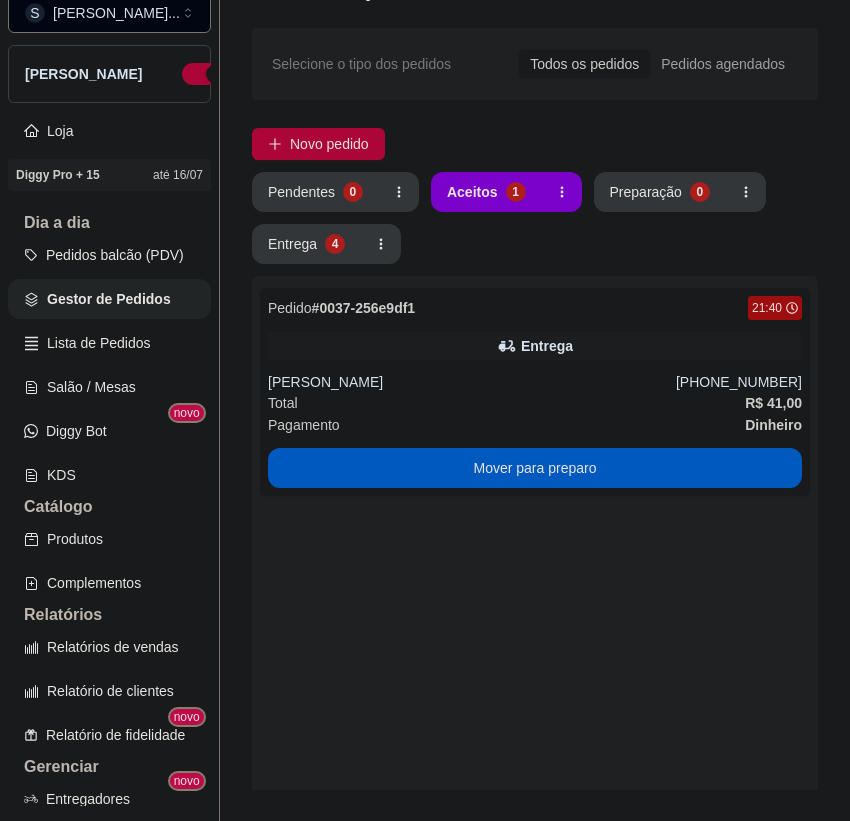 scroll, scrollTop: 0, scrollLeft: 0, axis: both 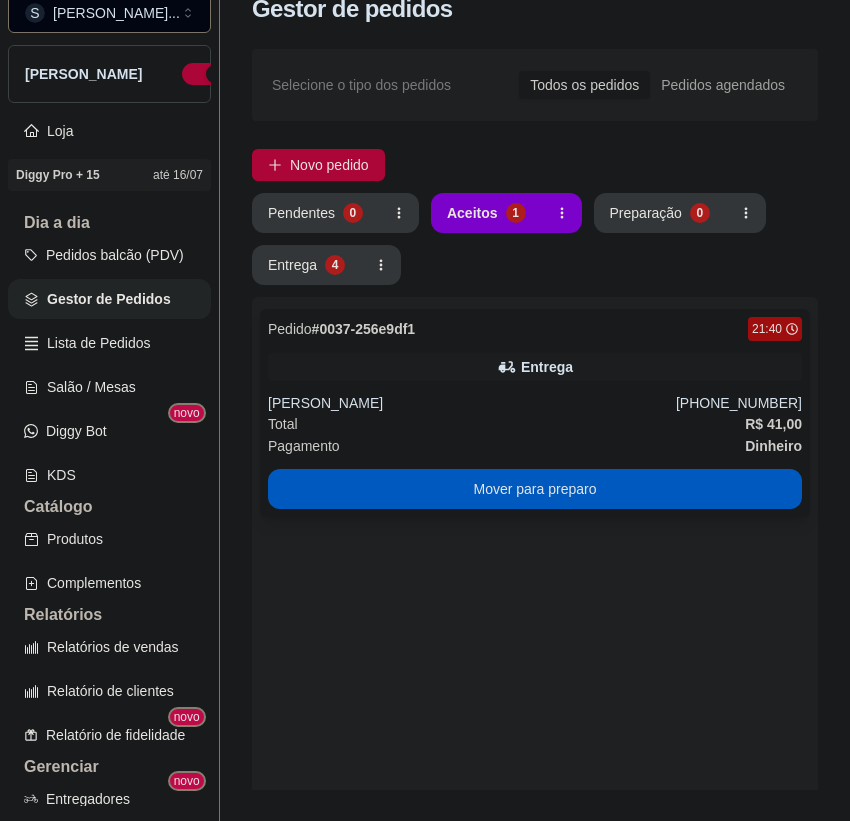 click on "Entrega" at bounding box center (535, 367) 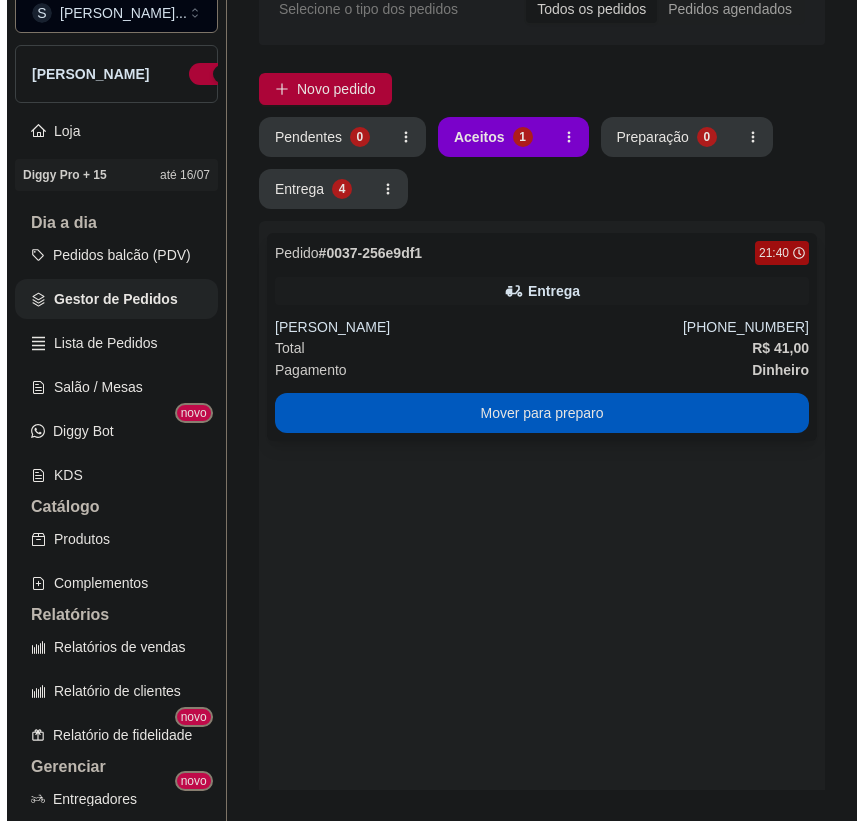scroll, scrollTop: 0, scrollLeft: 0, axis: both 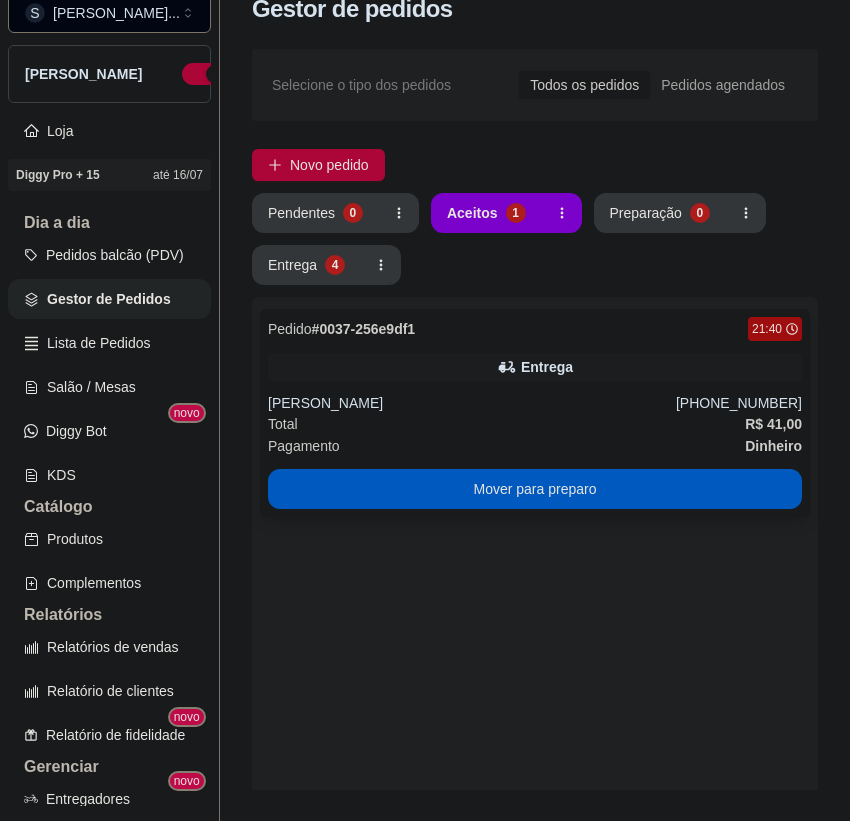 click on "Entrega" at bounding box center [535, 367] 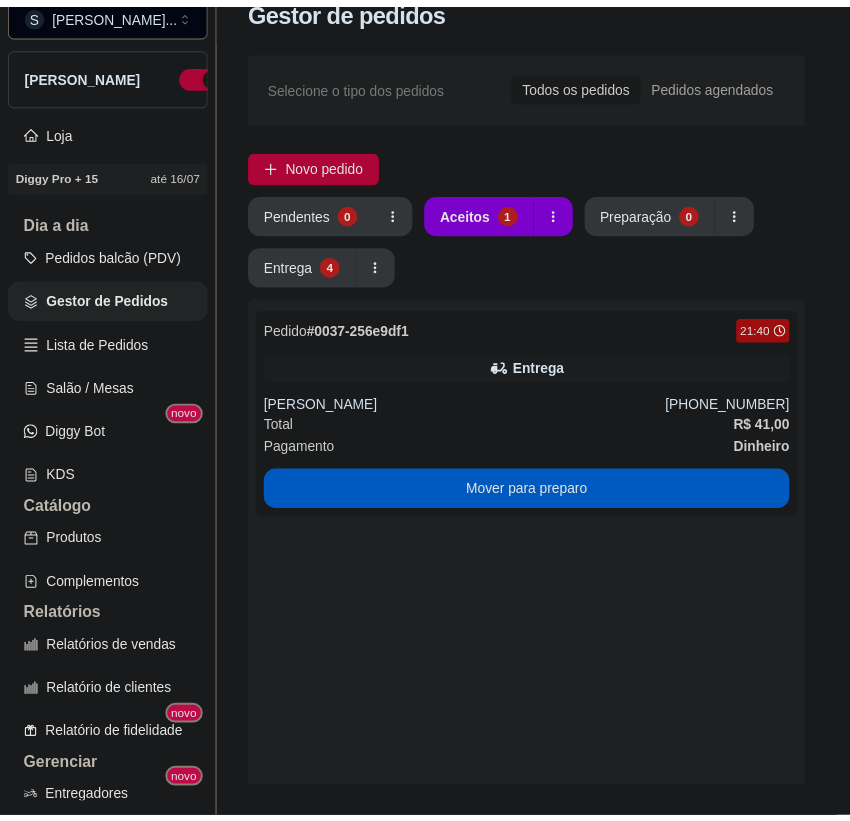 scroll, scrollTop: 363, scrollLeft: 0, axis: vertical 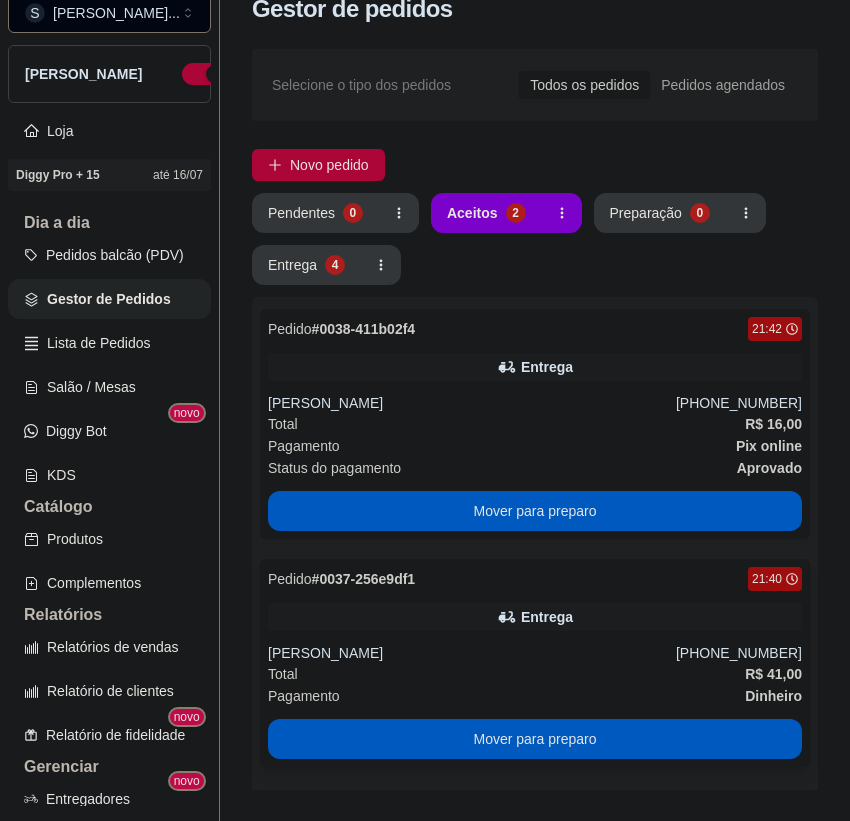 click on "[PERSON_NAME]" at bounding box center [472, 653] 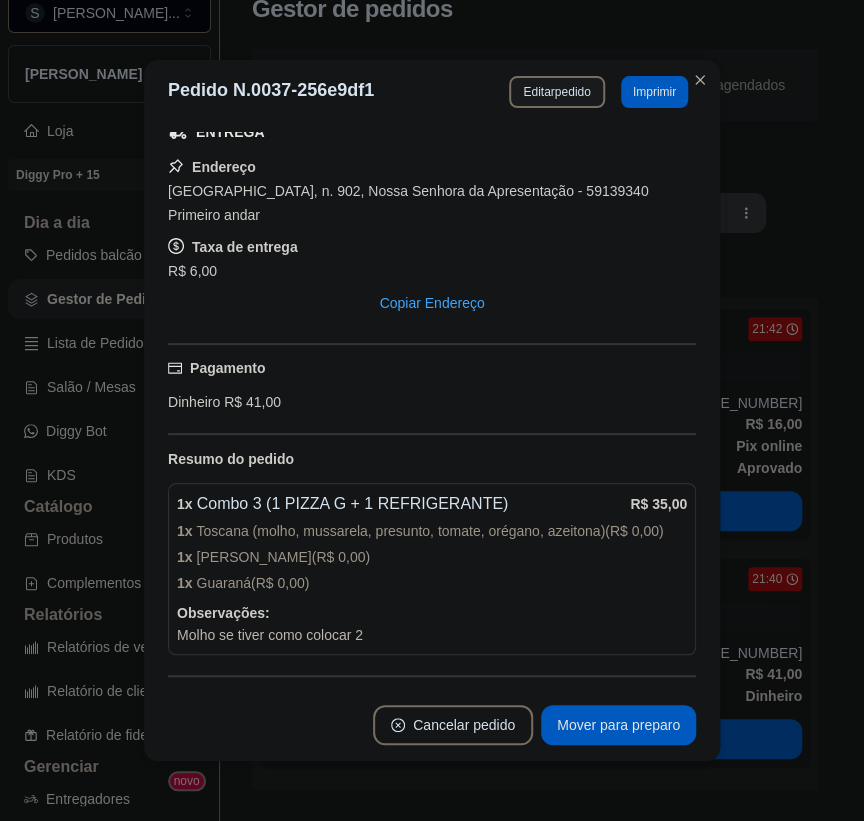 scroll, scrollTop: 380, scrollLeft: 0, axis: vertical 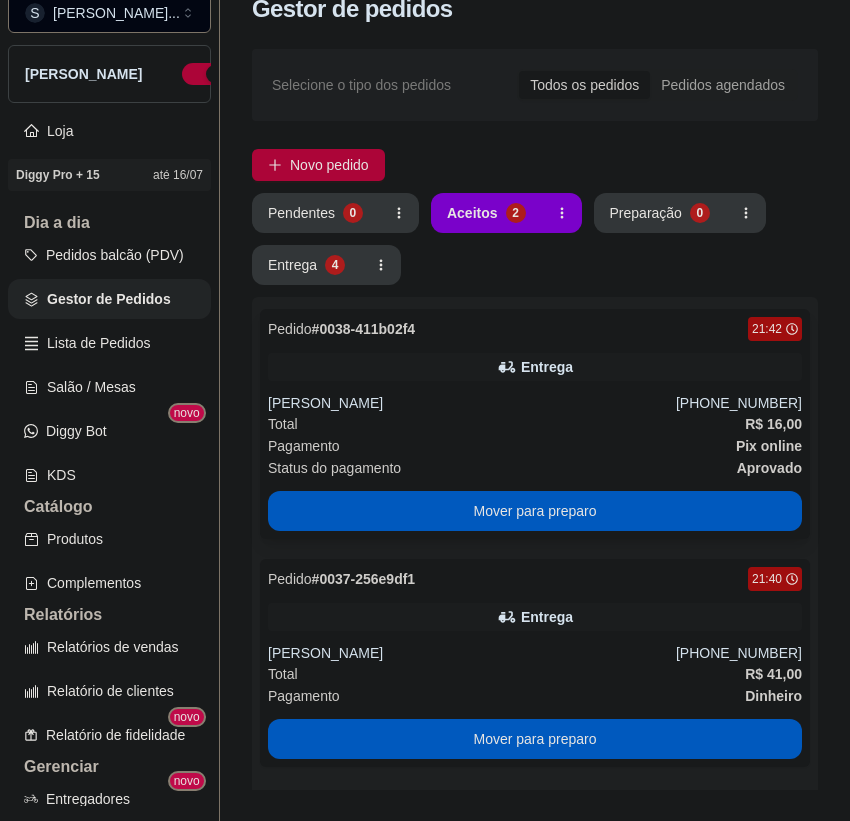 click on "Pagamento Pix online" at bounding box center (535, 446) 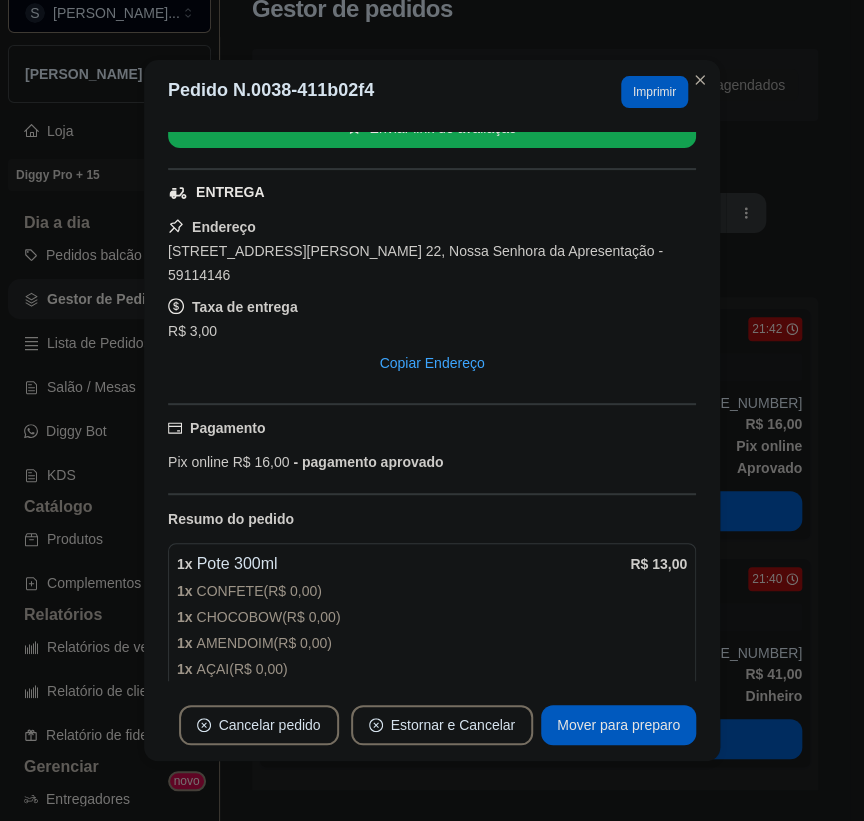 scroll, scrollTop: 356, scrollLeft: 0, axis: vertical 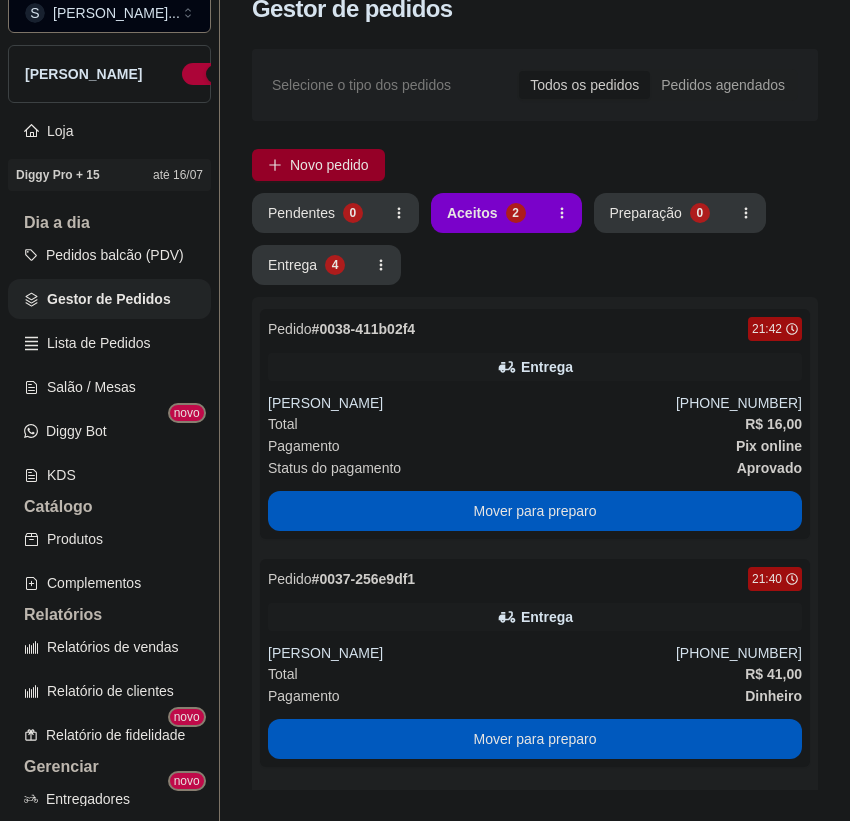 click on "Novo pedido" at bounding box center (329, 165) 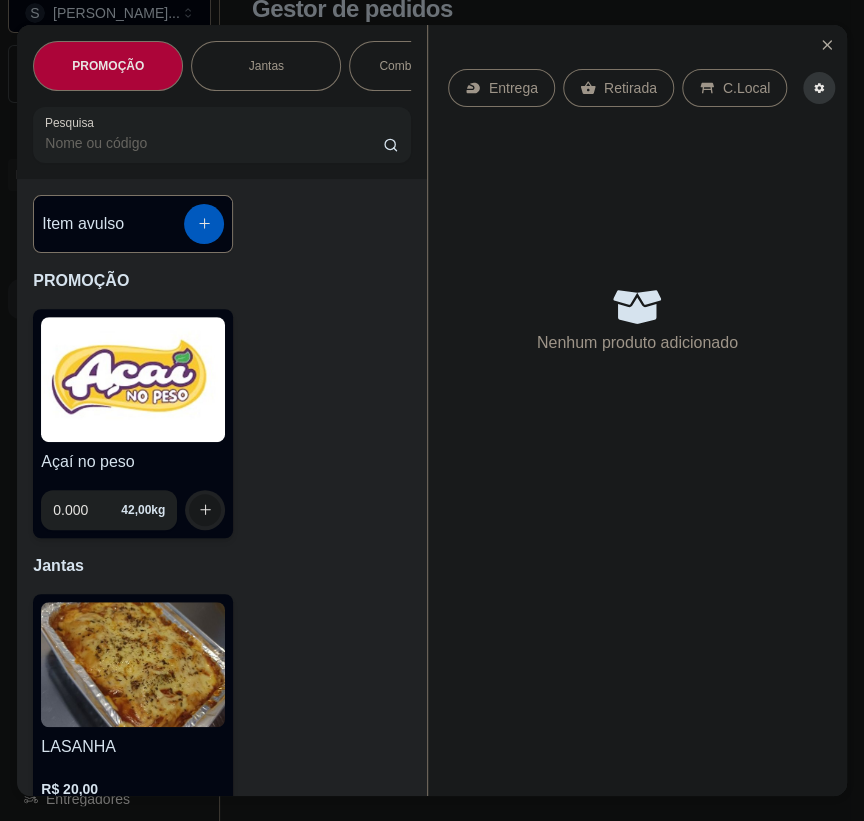 scroll, scrollTop: 46, scrollLeft: 0, axis: vertical 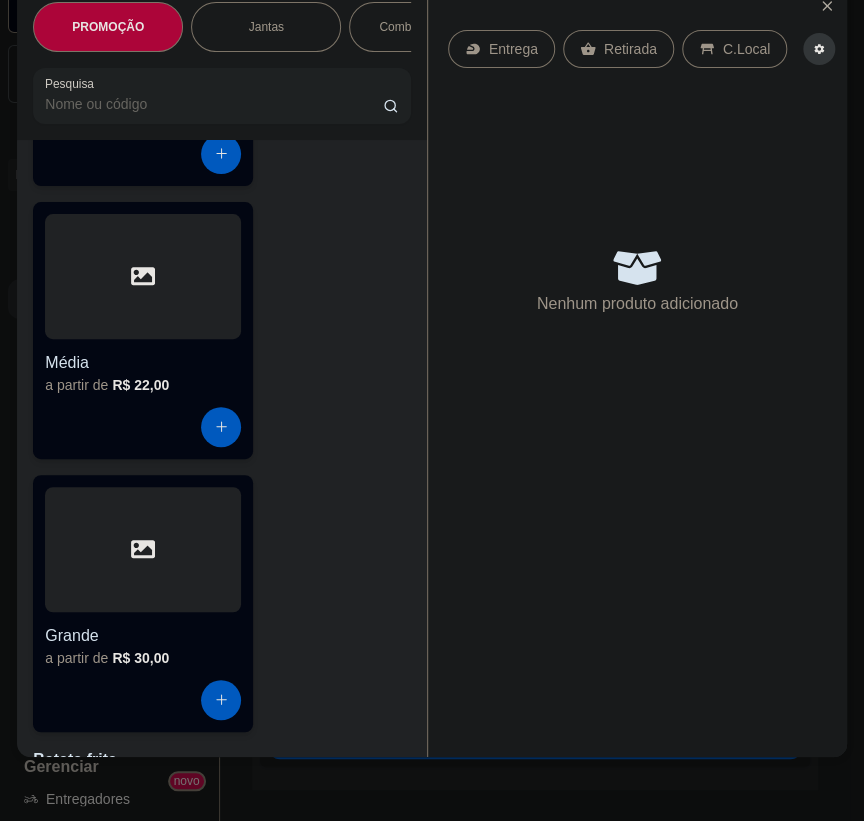 click at bounding box center (143, 549) 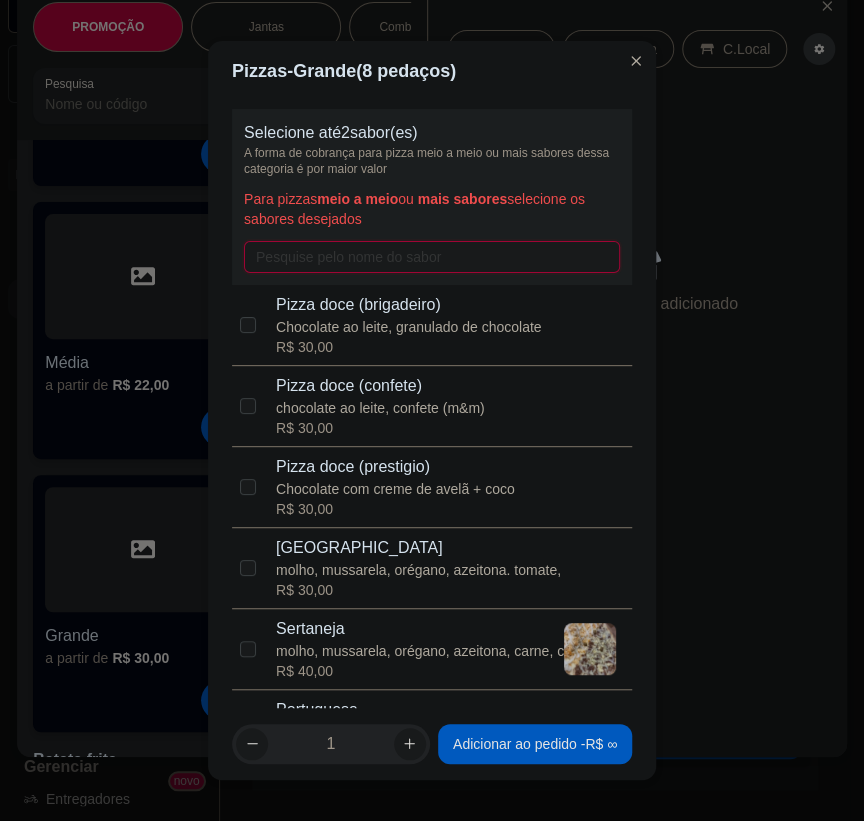 click at bounding box center [432, 257] 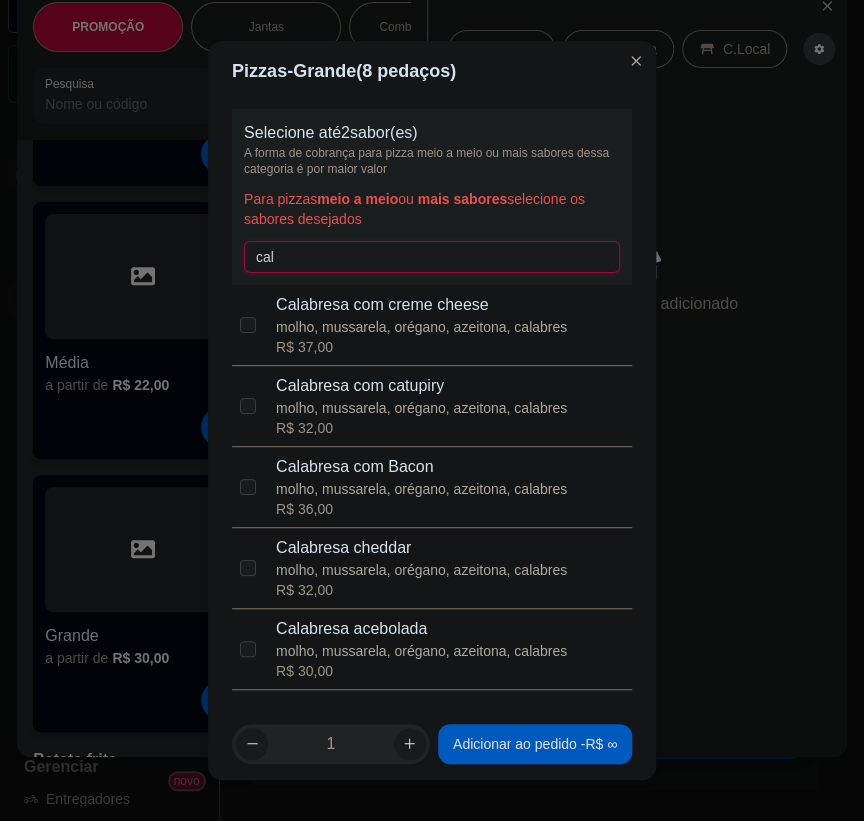 type on "cal" 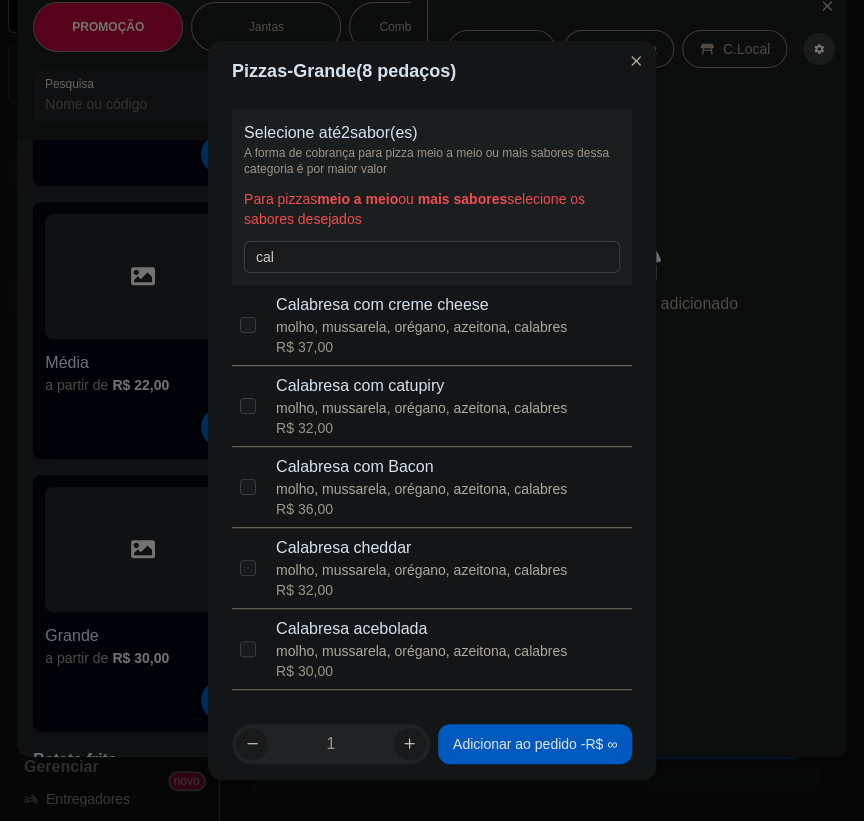 drag, startPoint x: 414, startPoint y: 617, endPoint x: 352, endPoint y: 628, distance: 62.968246 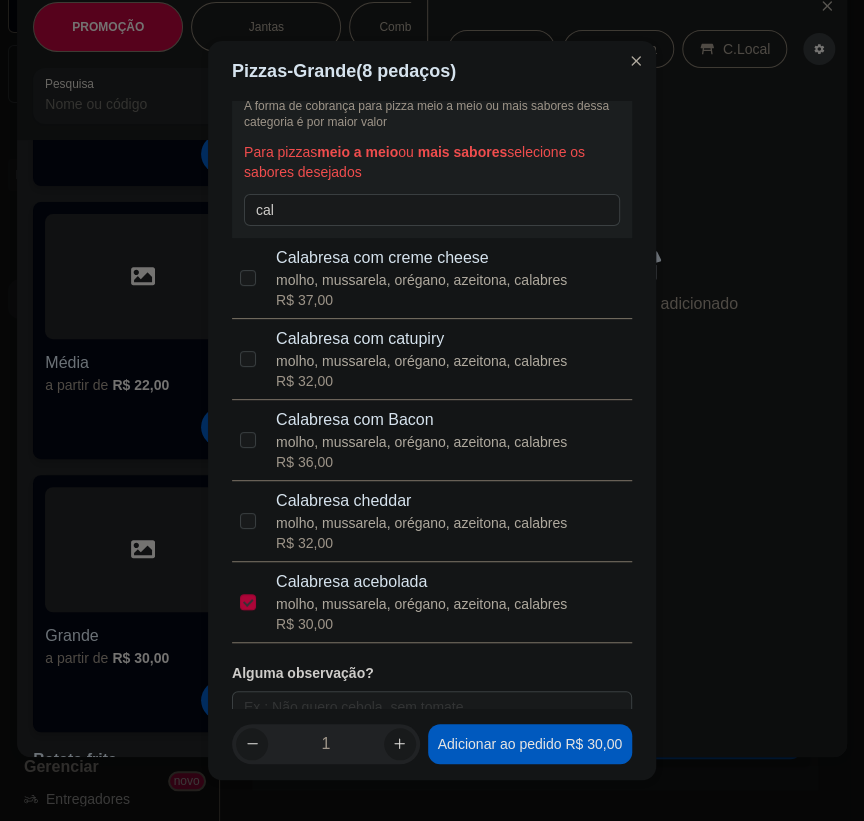 scroll, scrollTop: 69, scrollLeft: 0, axis: vertical 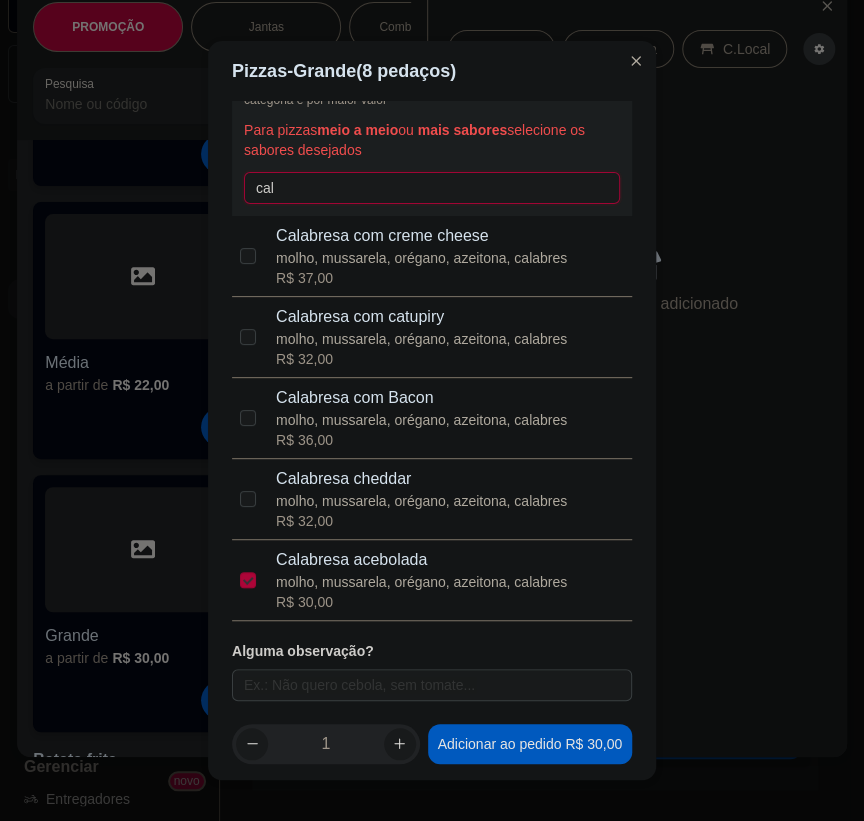 click on "cal" at bounding box center (432, 188) 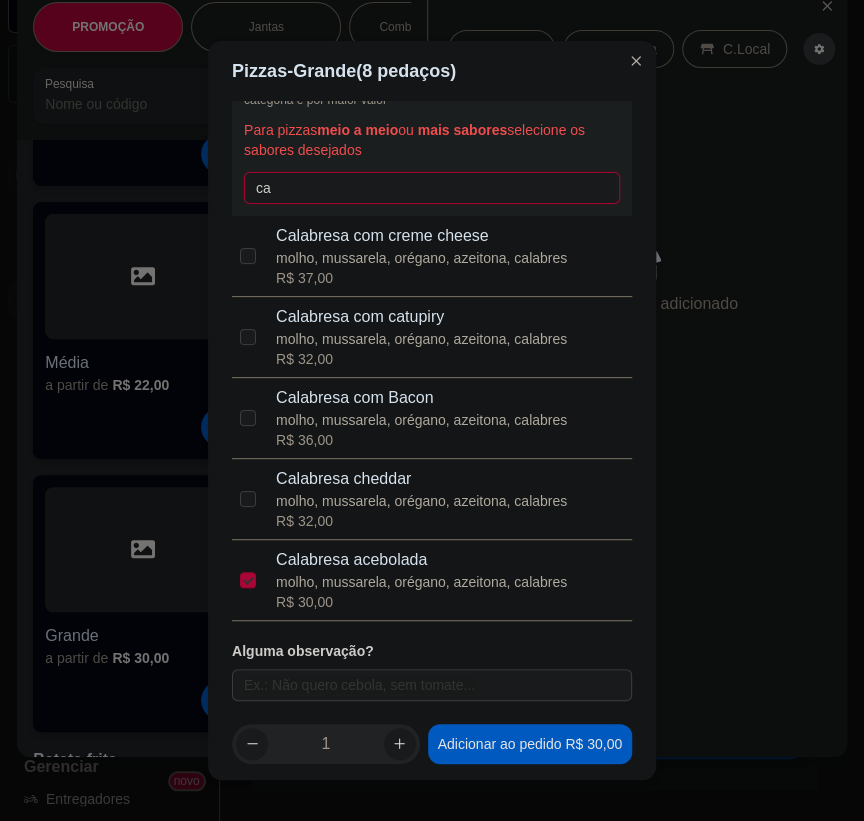 type on "c" 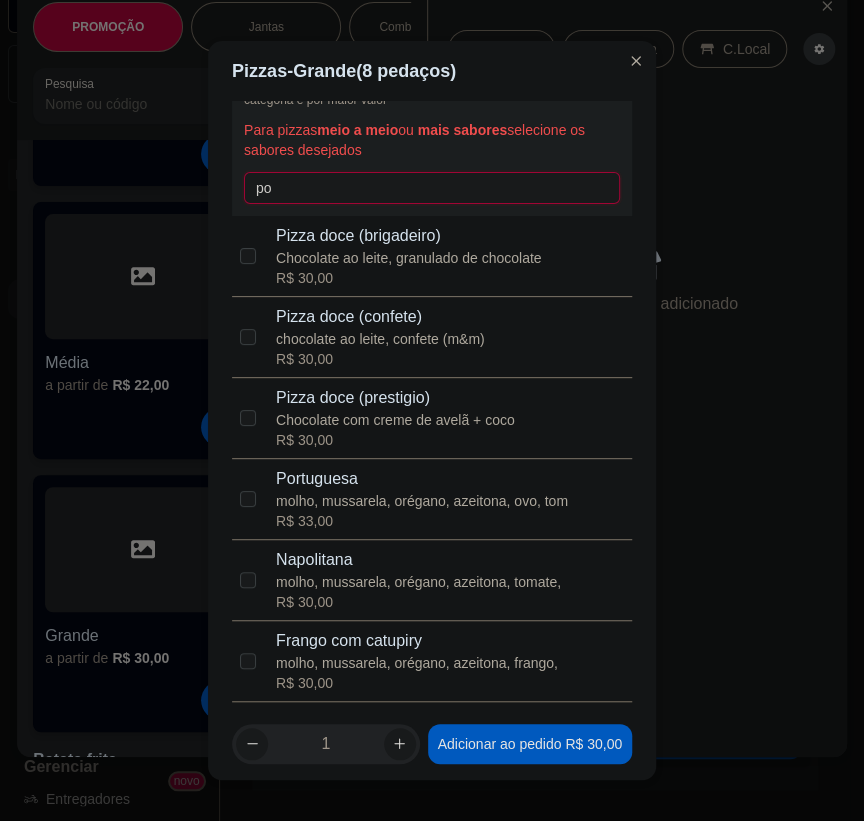 scroll, scrollTop: 0, scrollLeft: 0, axis: both 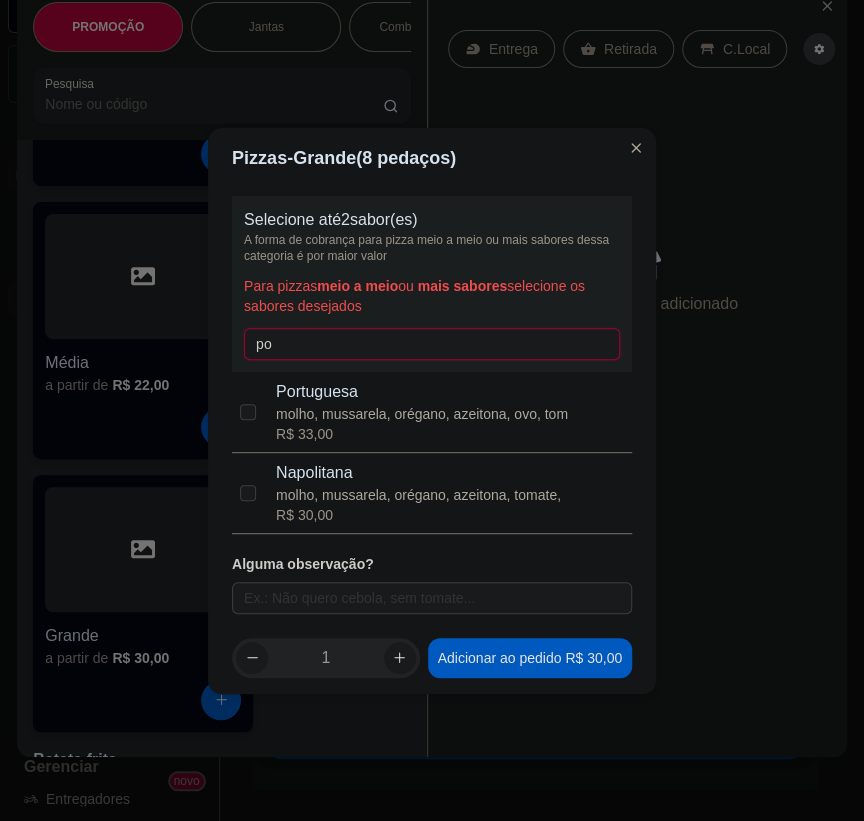 type on "po" 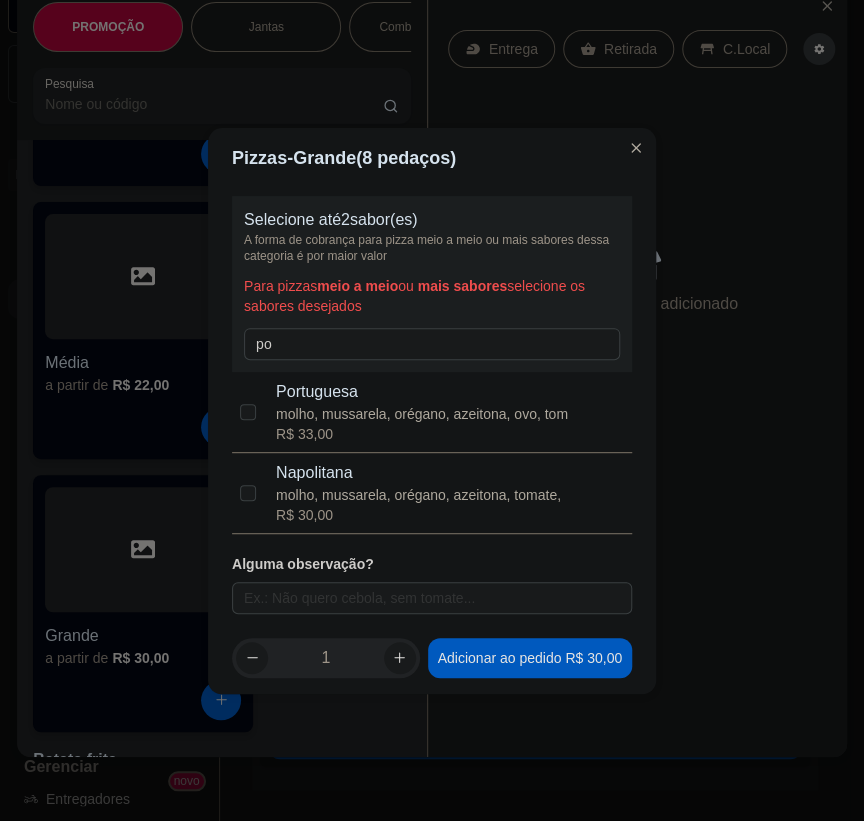 click on "molho, mussarela, orégano, azeitona, ovo, tom" at bounding box center (422, 414) 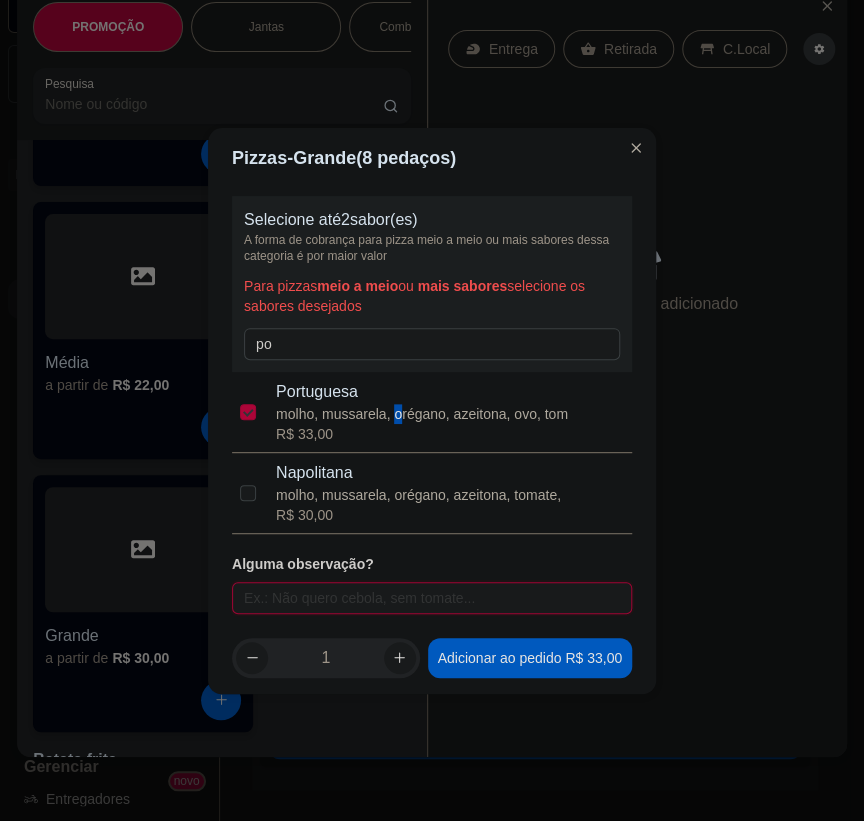 click at bounding box center (432, 598) 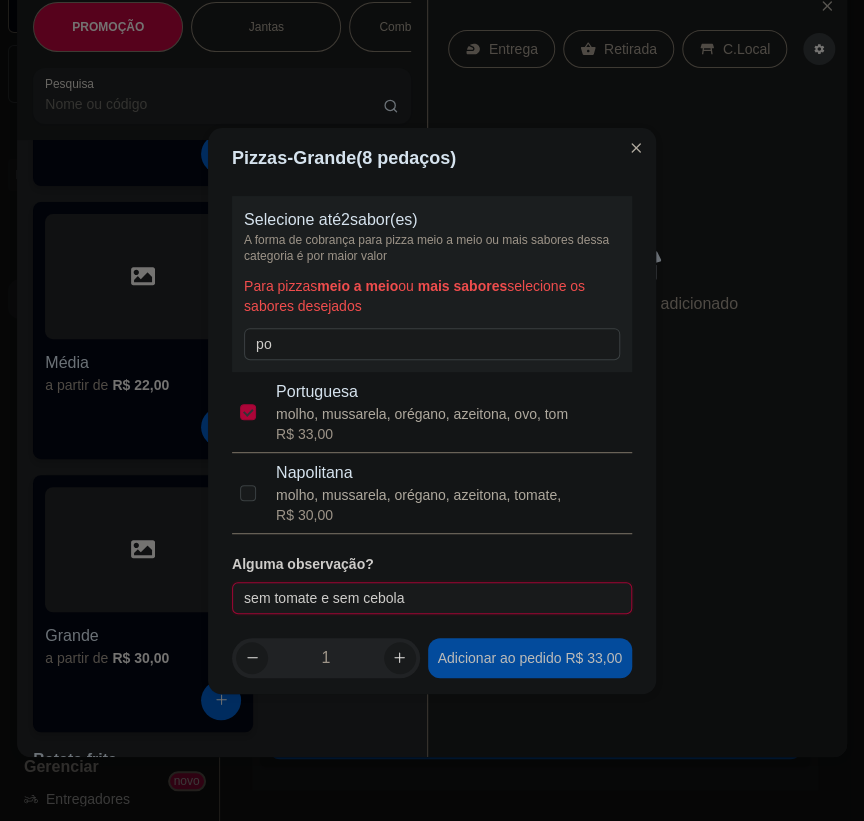 type on "sem tomate e sem cebola" 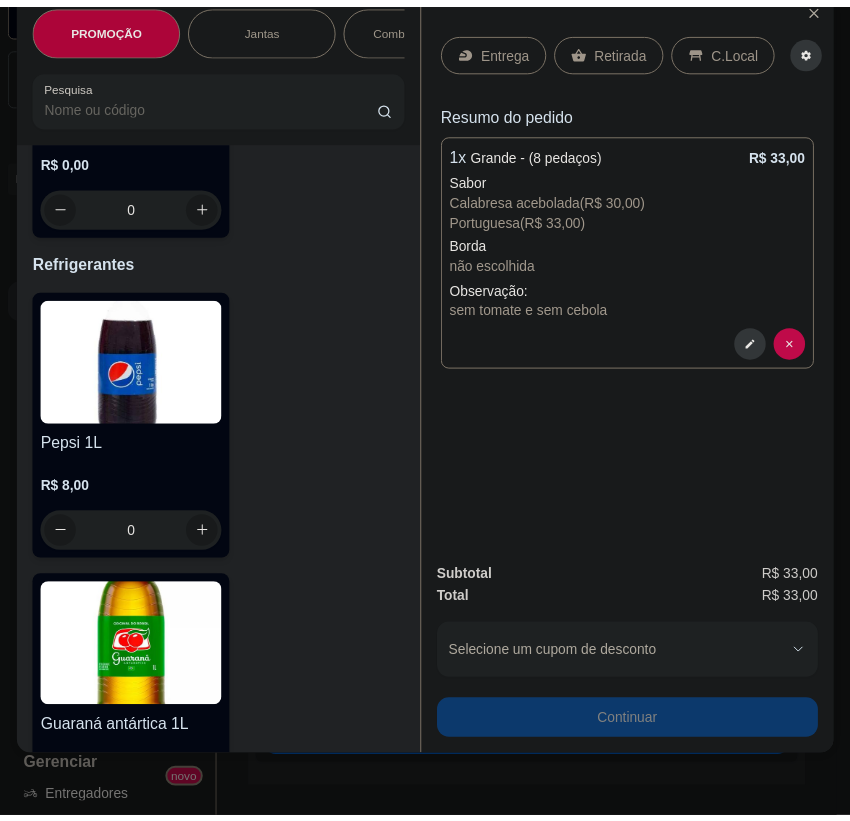 scroll, scrollTop: 11909, scrollLeft: 0, axis: vertical 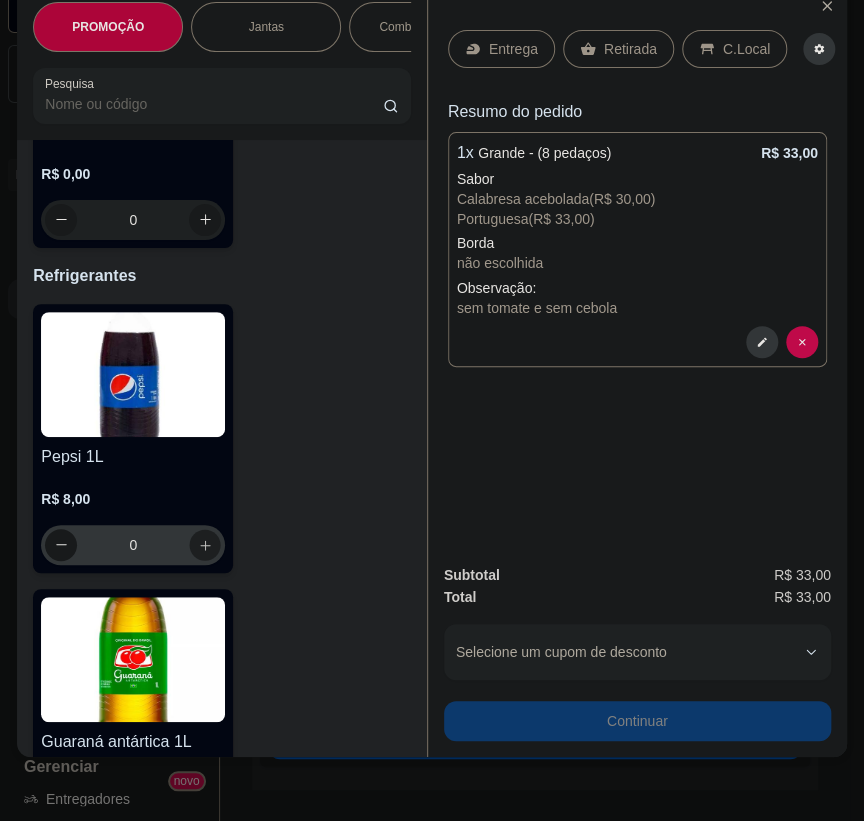 click 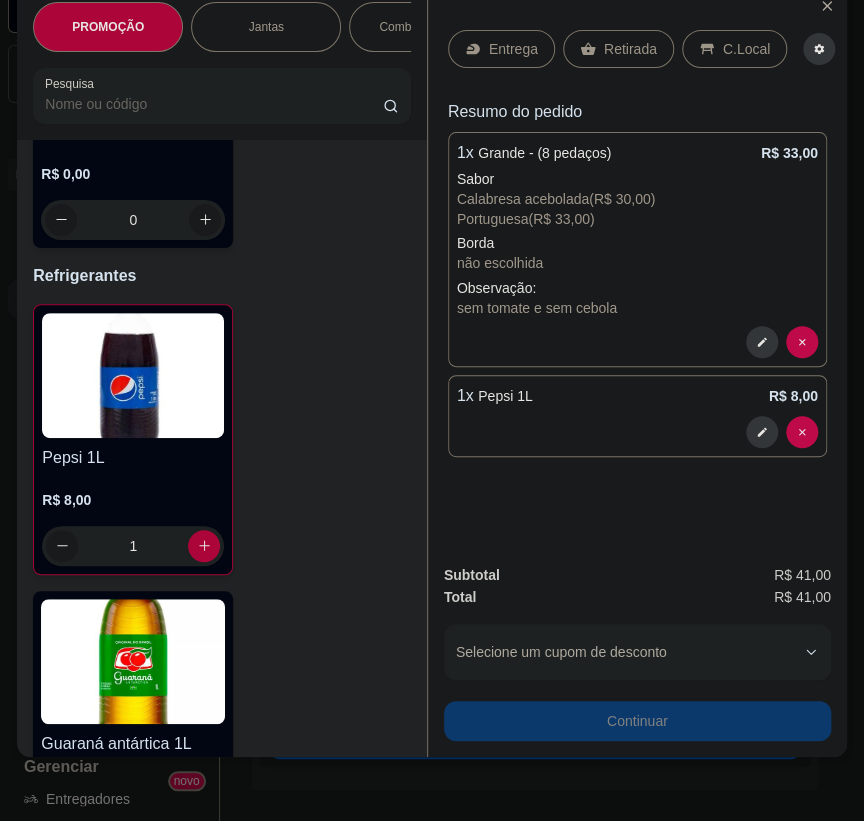 click on "Continuar" at bounding box center [637, 718] 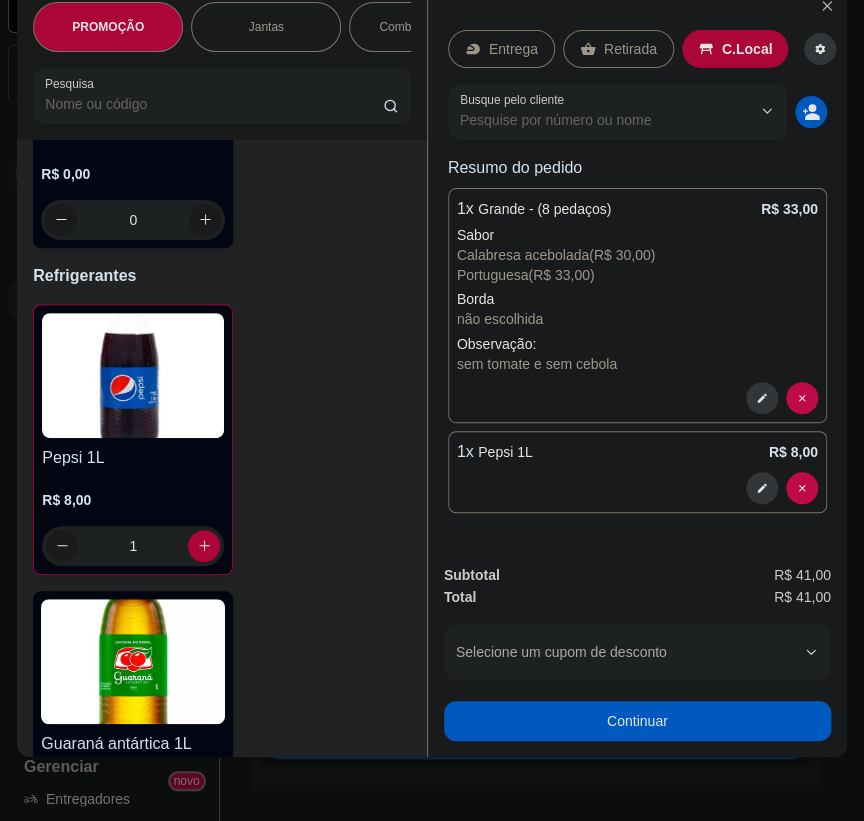 click on "Retirada" at bounding box center [630, 49] 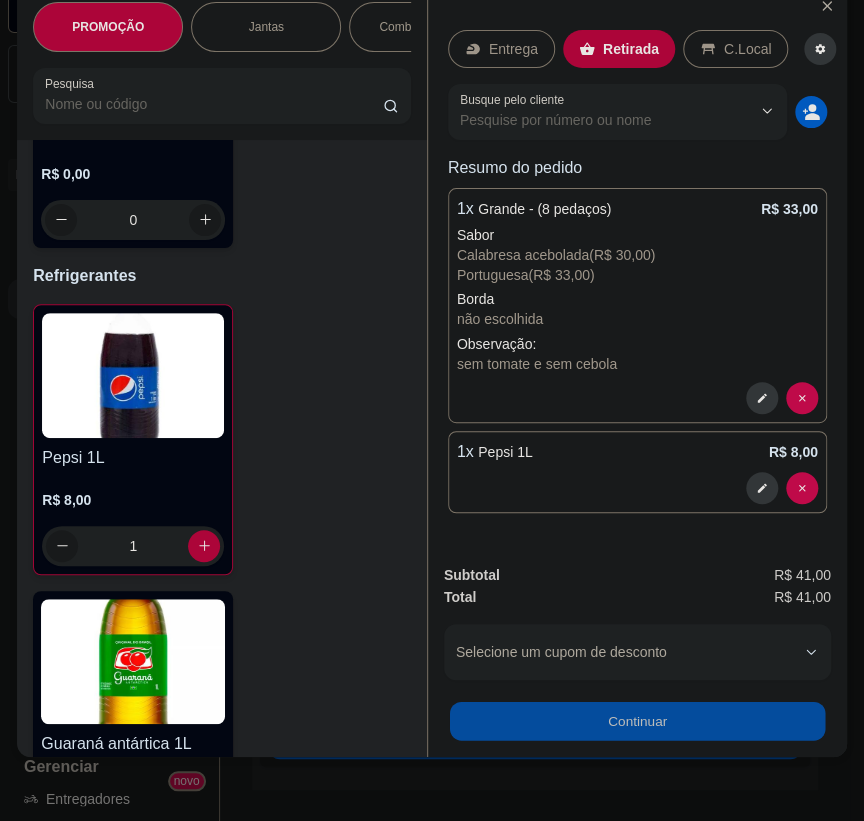 click on "Continuar" at bounding box center [637, 721] 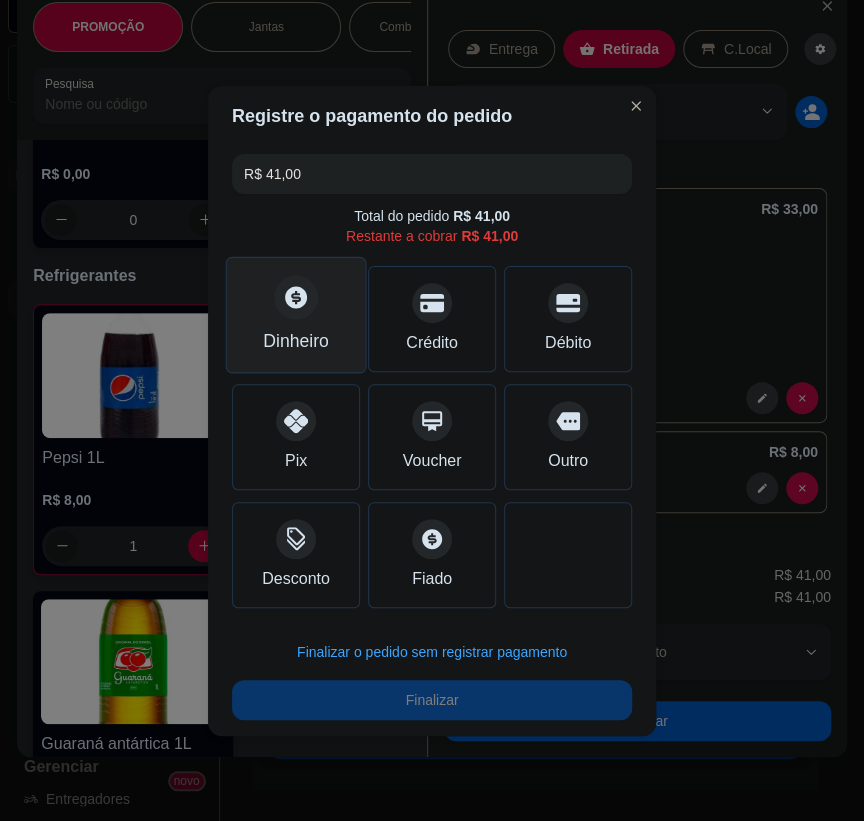 click on "Dinheiro" at bounding box center (296, 341) 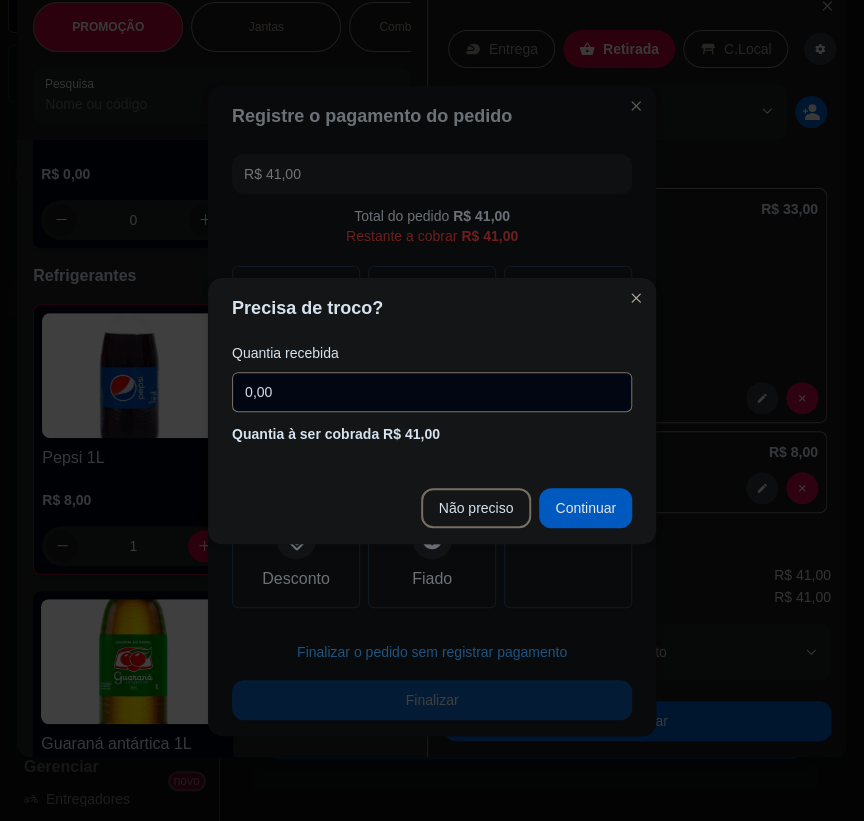 click on "0,00" at bounding box center [432, 392] 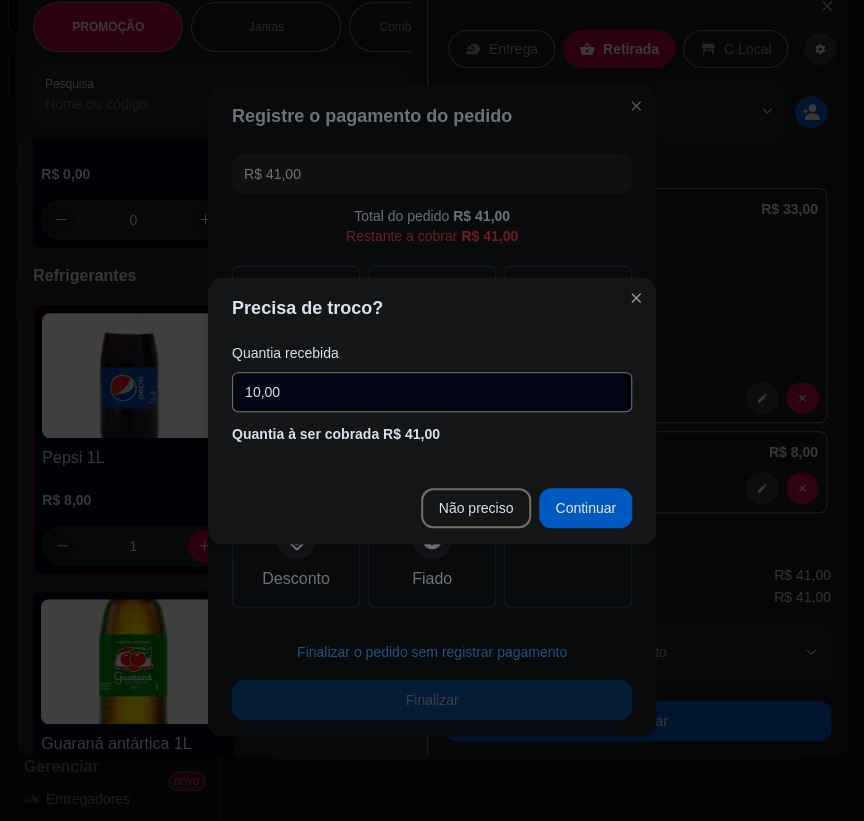 type on "10,00" 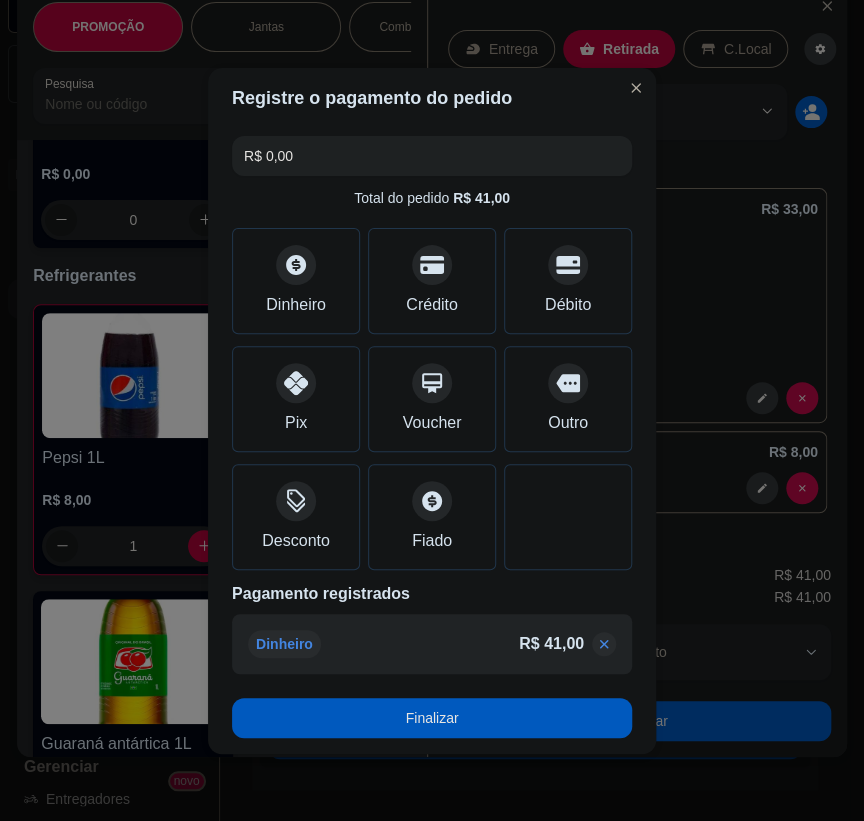 type on "R$ 0,00" 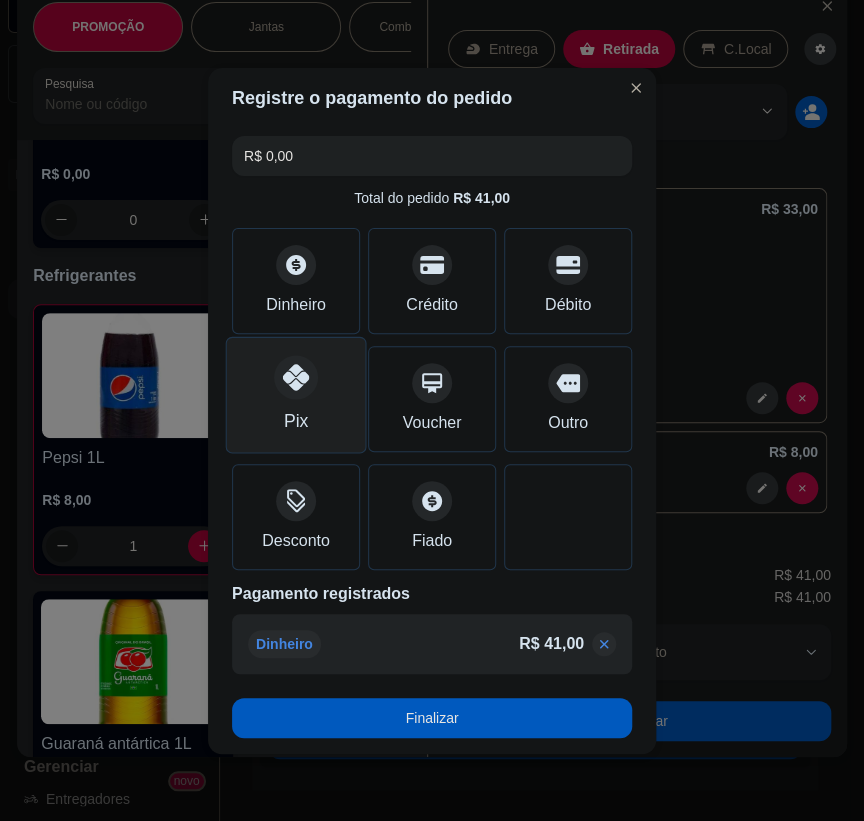 click on "Pix" at bounding box center [296, 394] 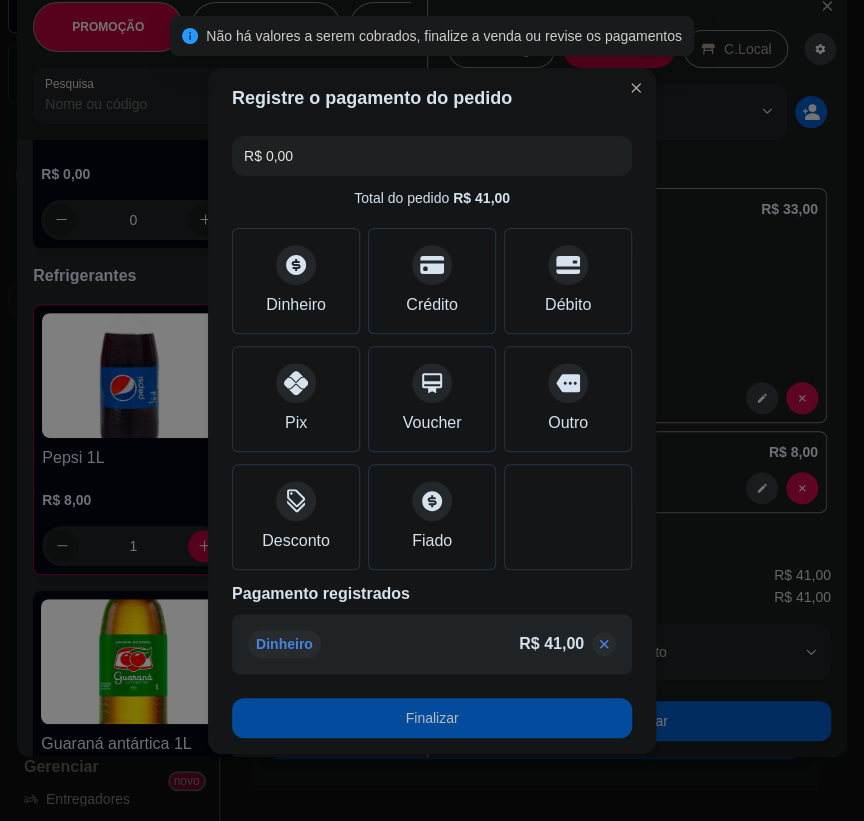 click on "Finalizar" at bounding box center [432, 718] 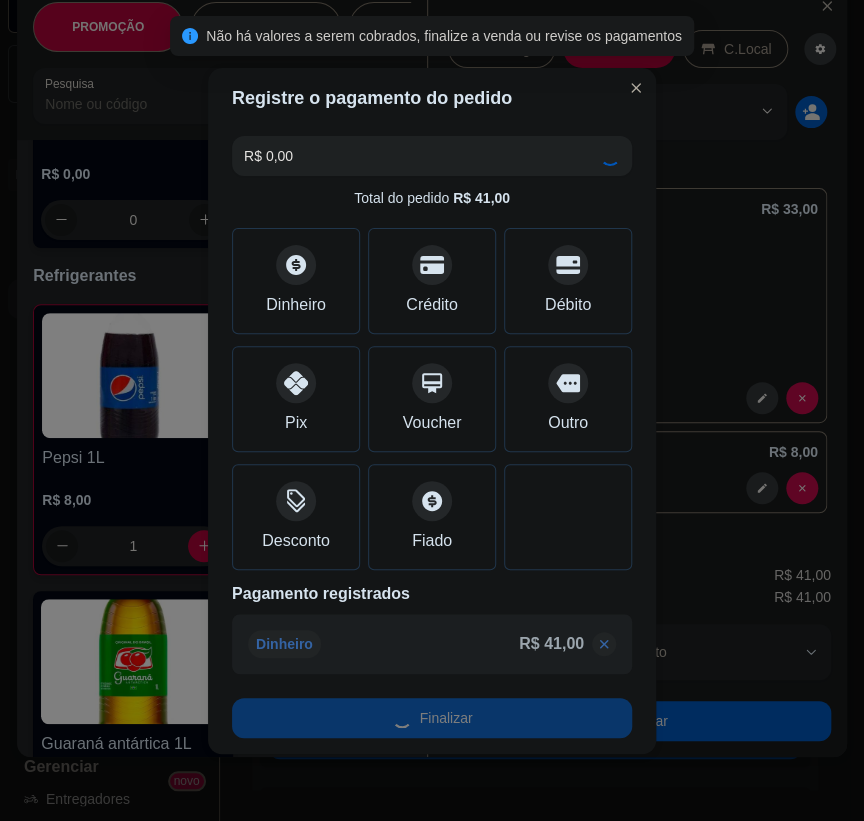 type on "0" 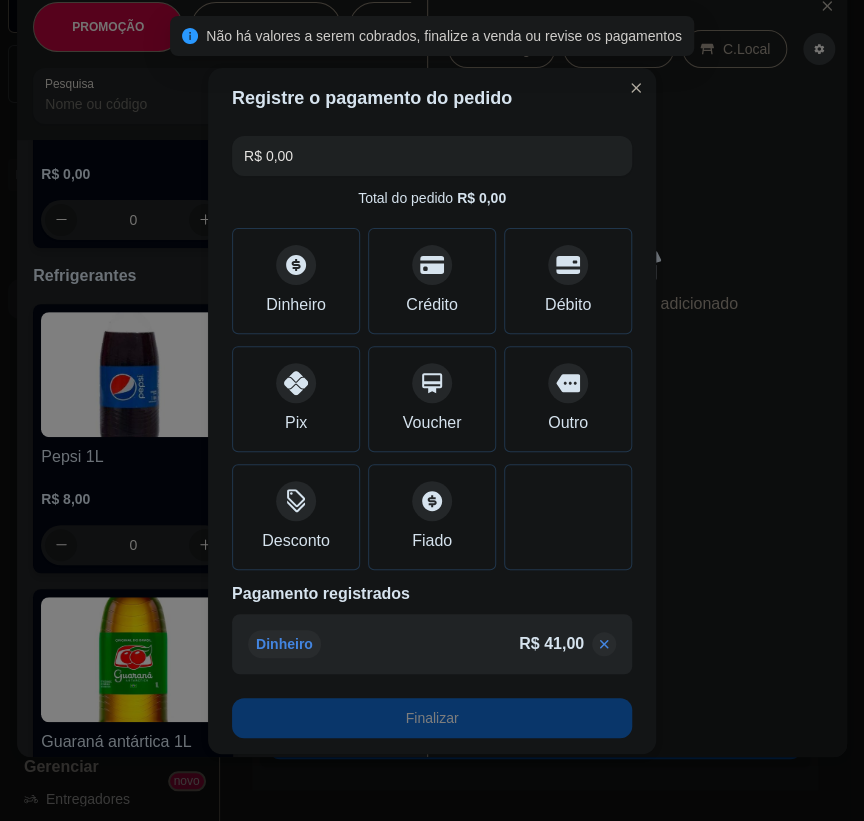 type on "-R$ 41,00" 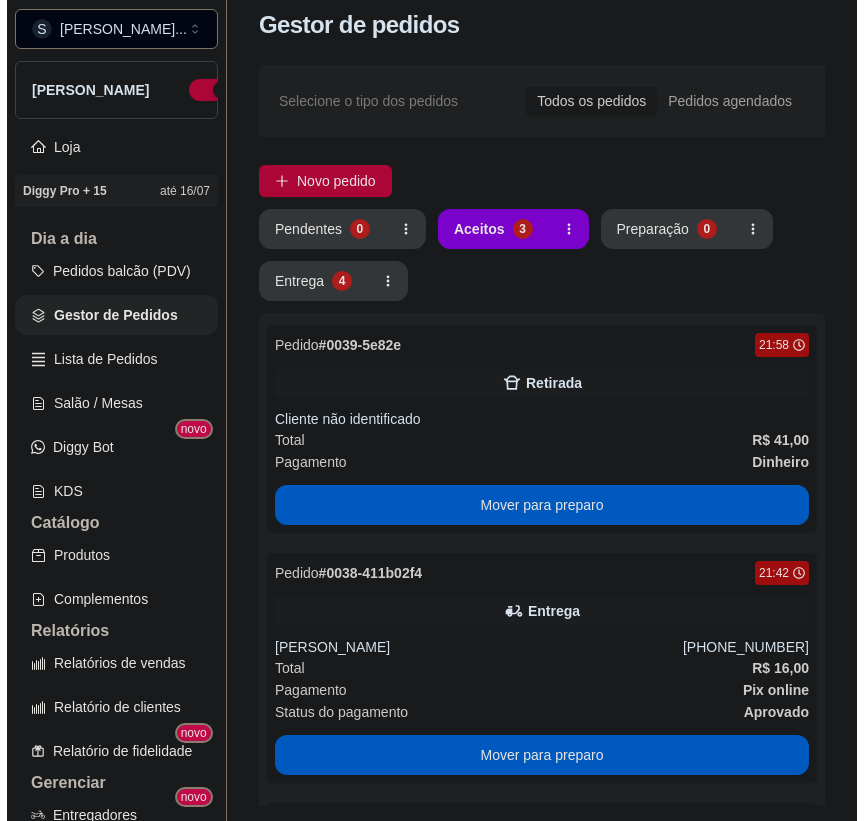 scroll, scrollTop: 0, scrollLeft: 0, axis: both 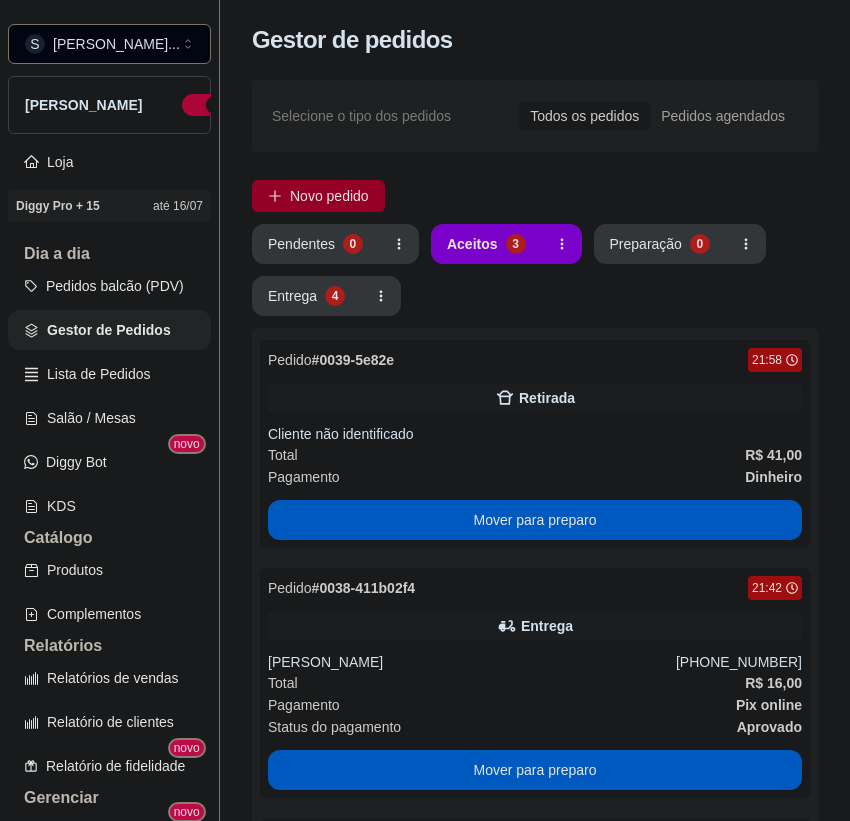 click on "Novo pedido" at bounding box center (329, 196) 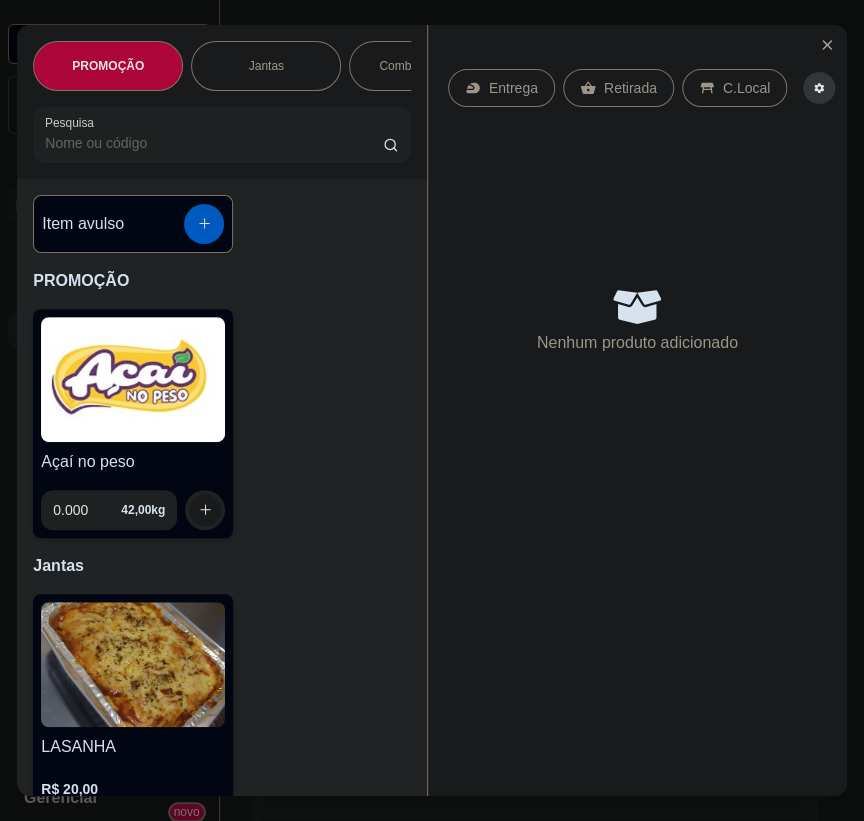 scroll, scrollTop: 46, scrollLeft: 0, axis: vertical 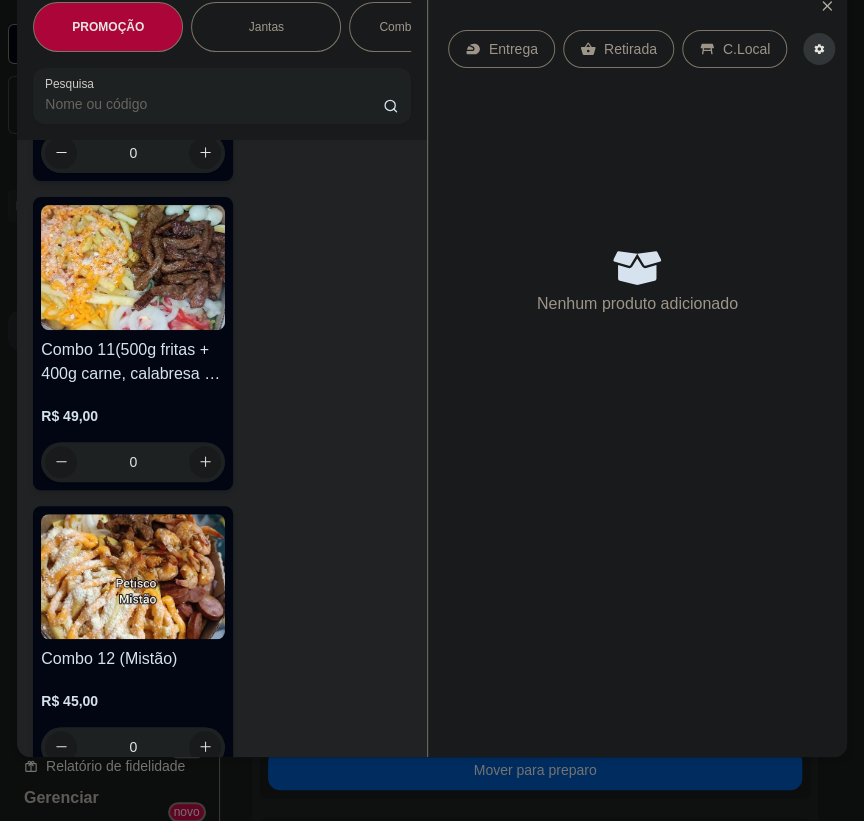 click at bounding box center (133, 576) 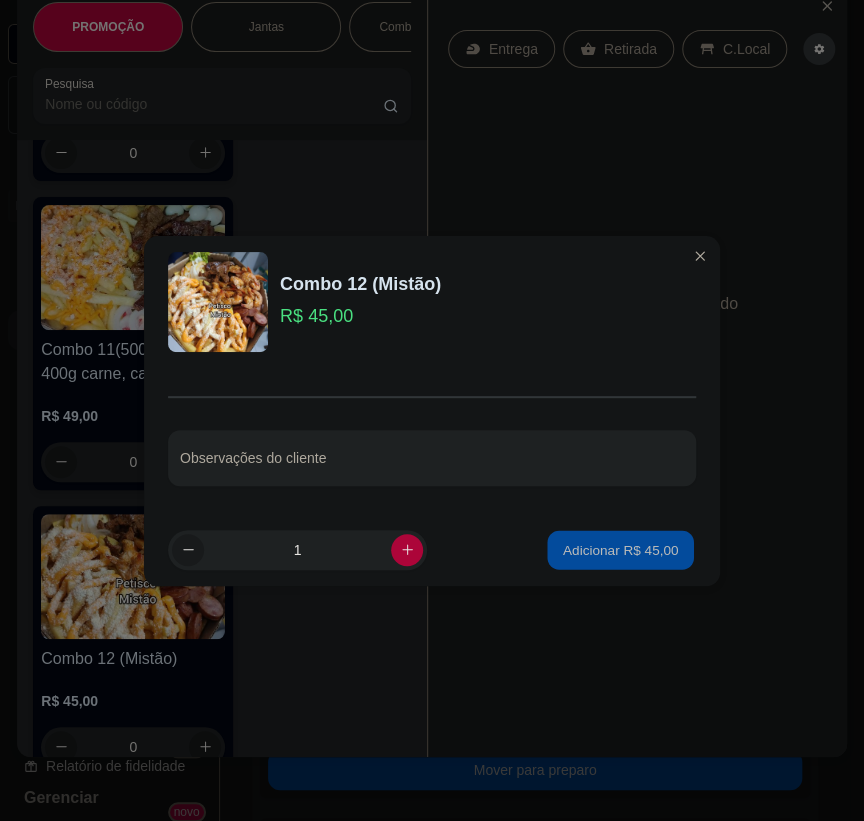 click on "Adicionar   R$ 45,00" at bounding box center [621, 549] 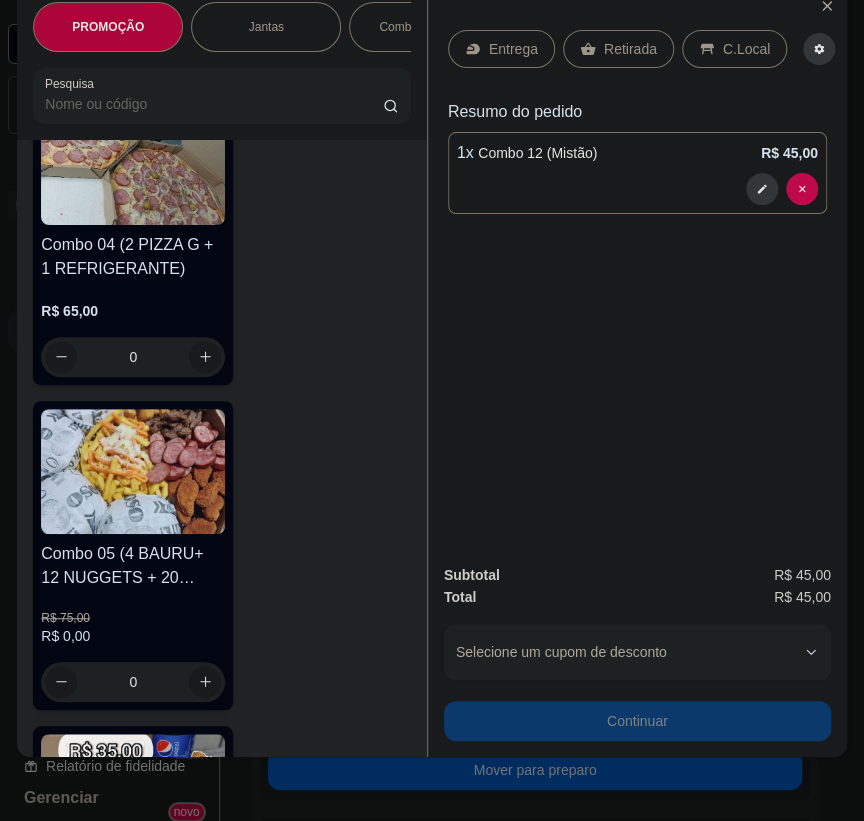 scroll, scrollTop: 1545, scrollLeft: 0, axis: vertical 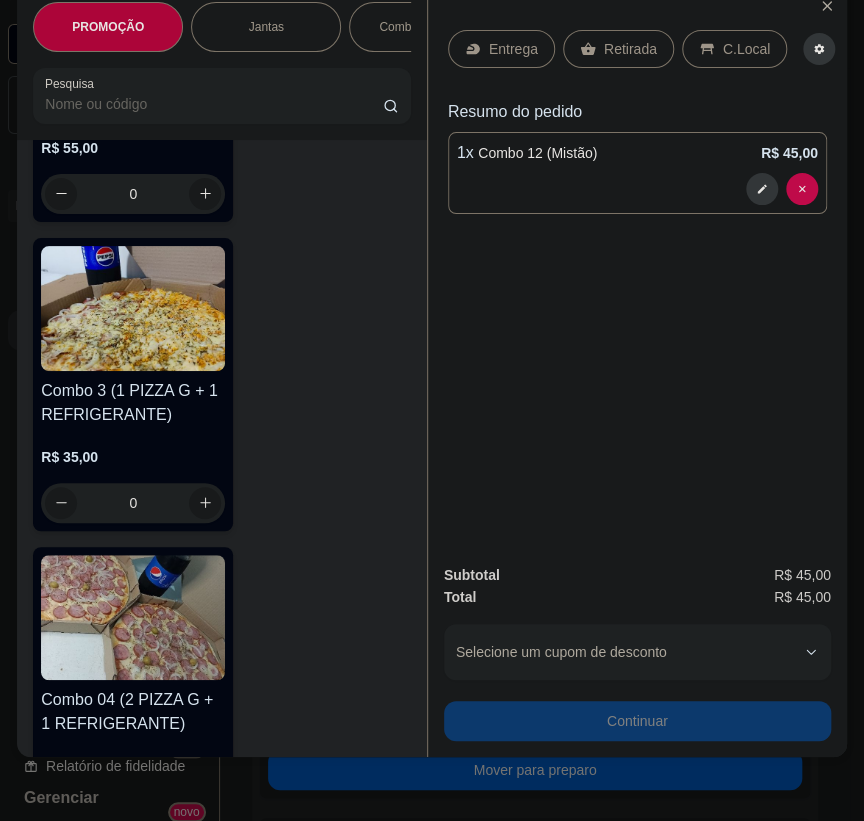 click at bounding box center [133, 308] 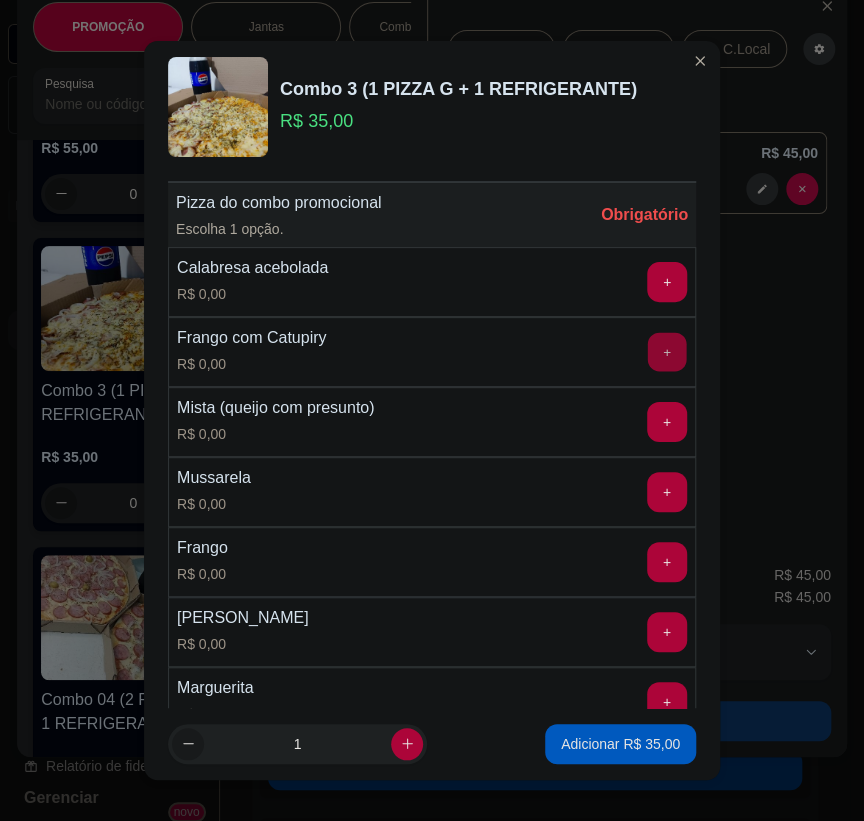 click on "+" at bounding box center [667, 352] 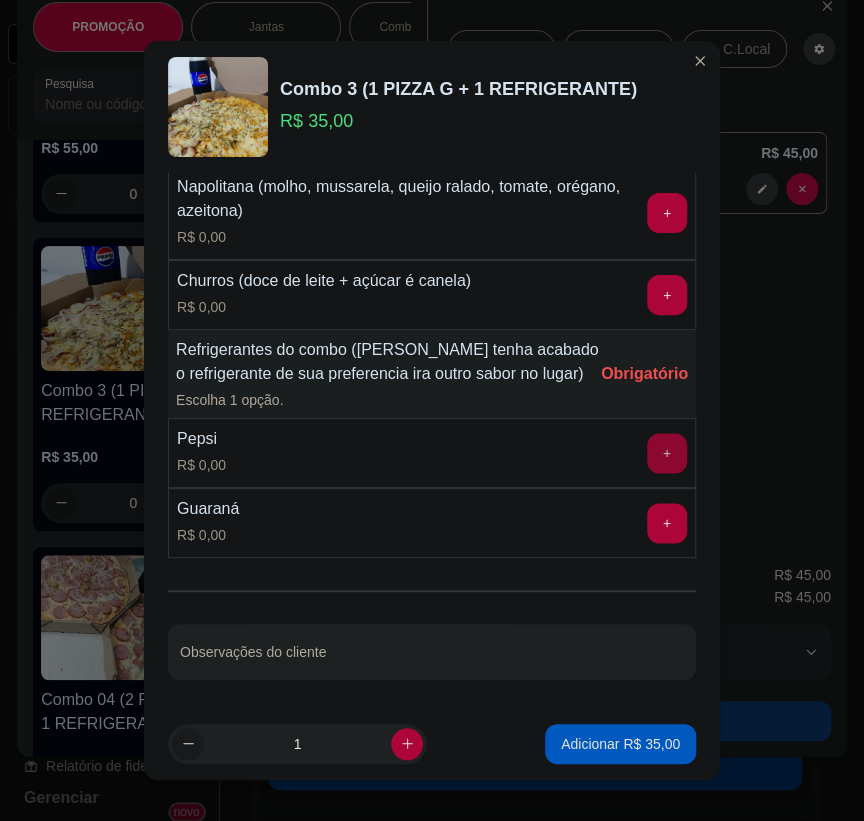 click on "+" at bounding box center [667, 453] 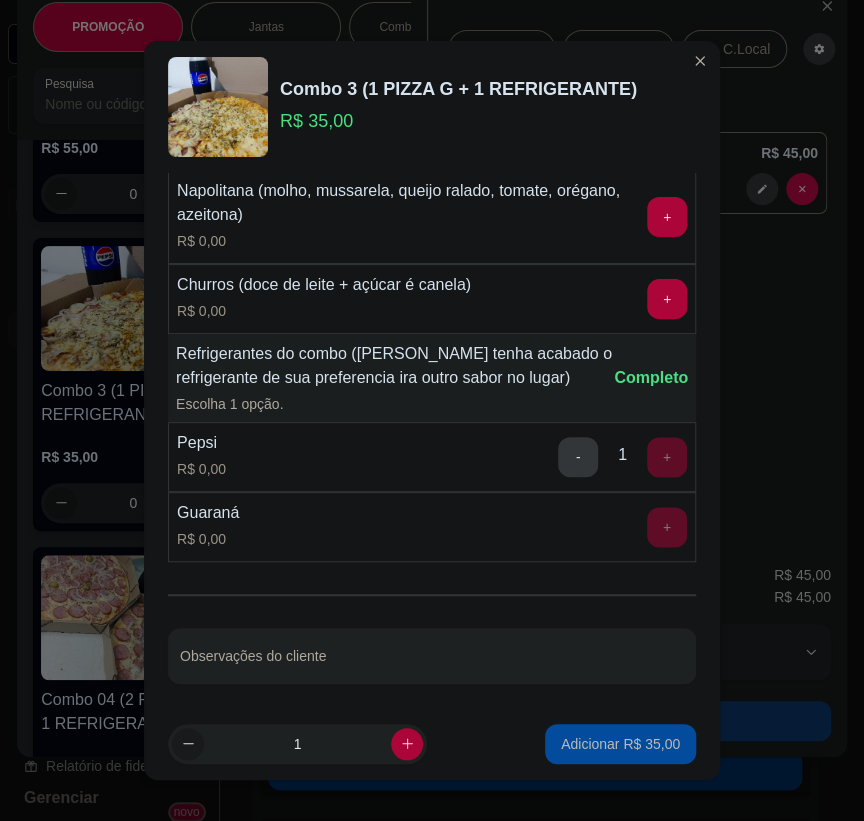click on "Adicionar   R$ 35,00" at bounding box center [620, 744] 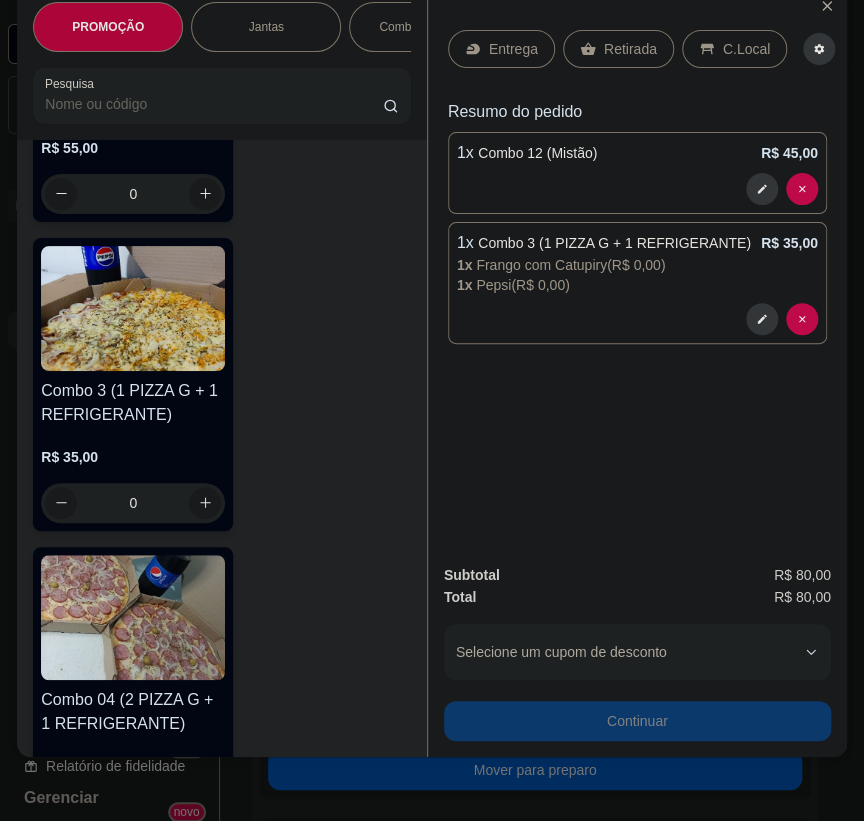 click on "Entrega" at bounding box center (501, 49) 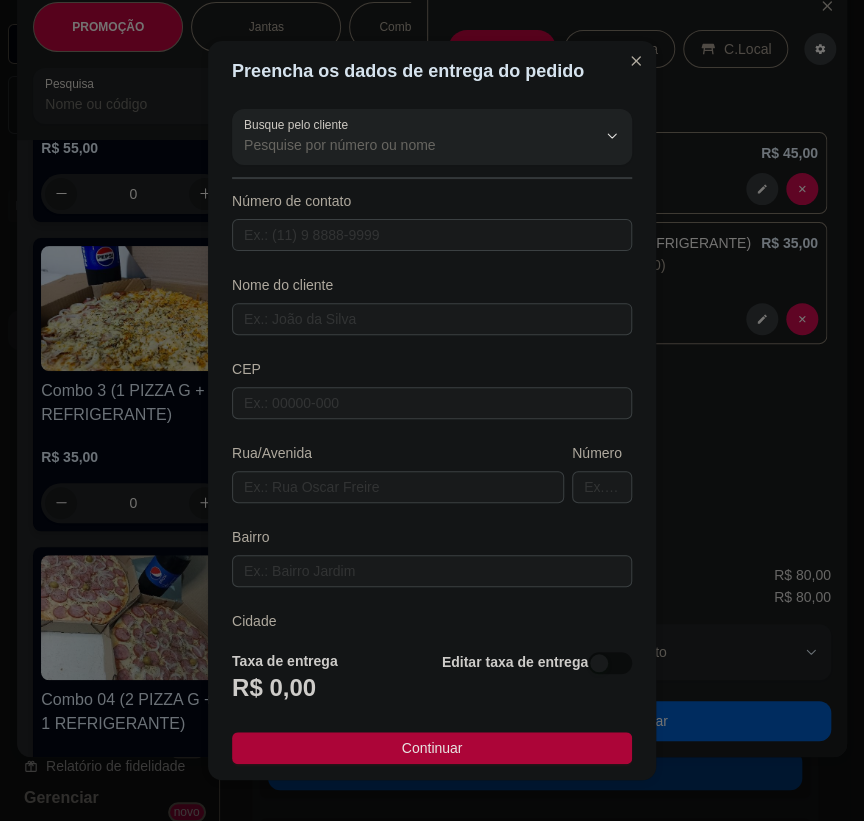 click at bounding box center (610, 663) 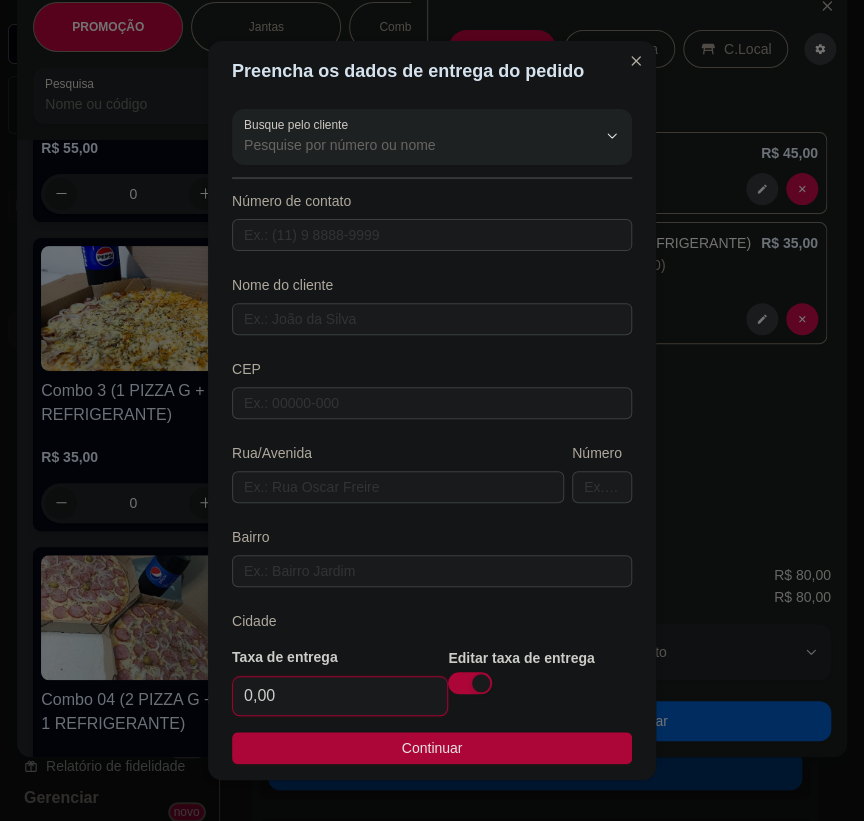 click on "0,00" at bounding box center (340, 696) 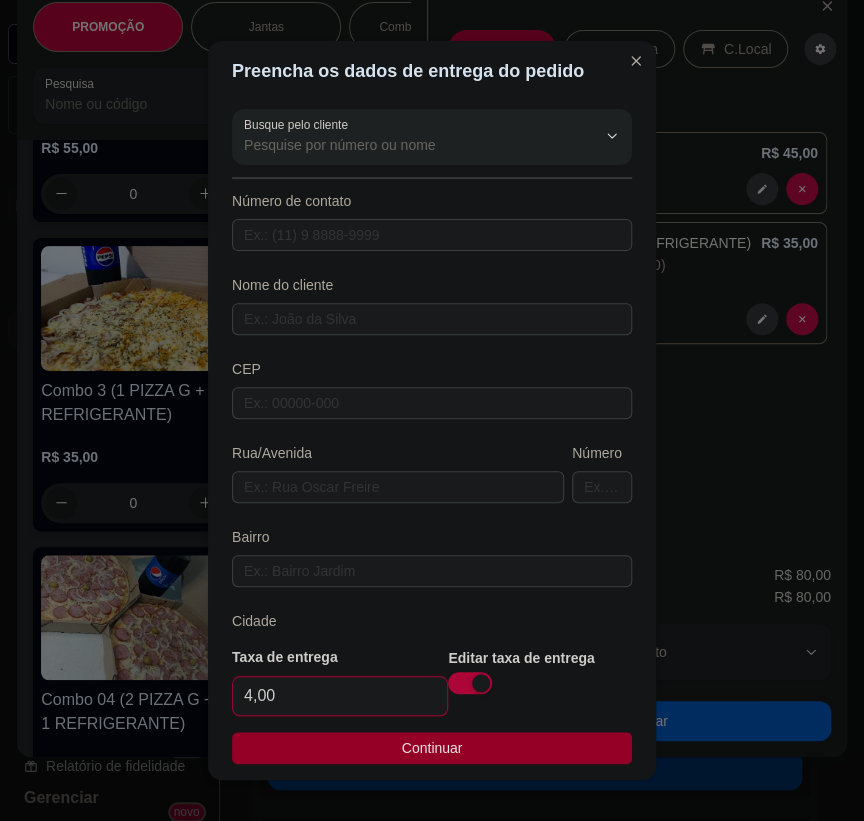 type on "4,00" 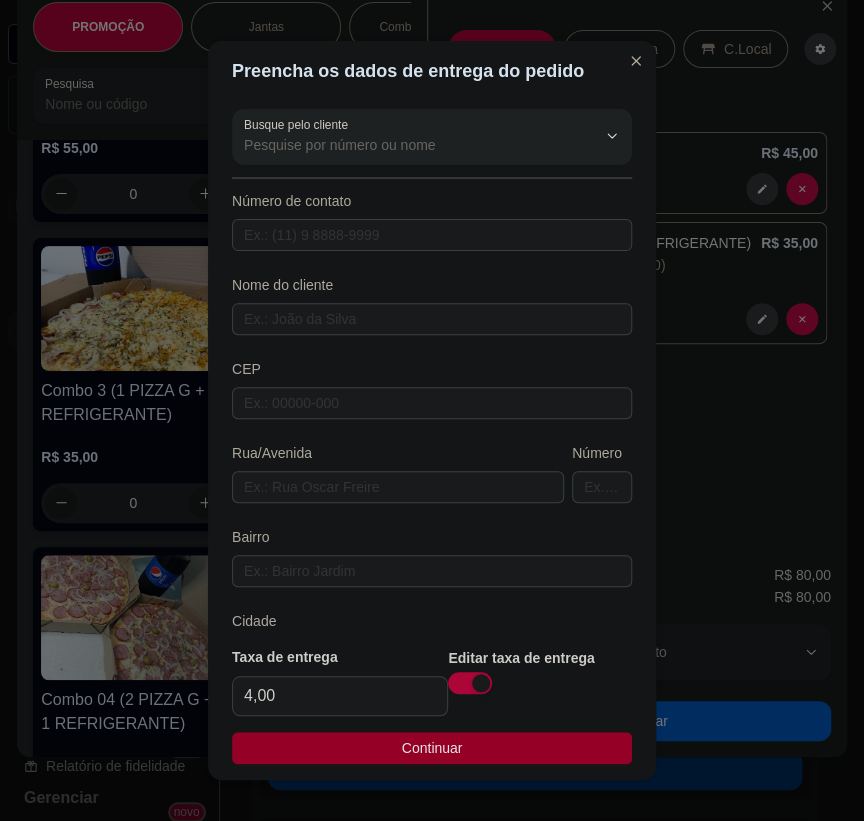 click on "Continuar" at bounding box center (432, 748) 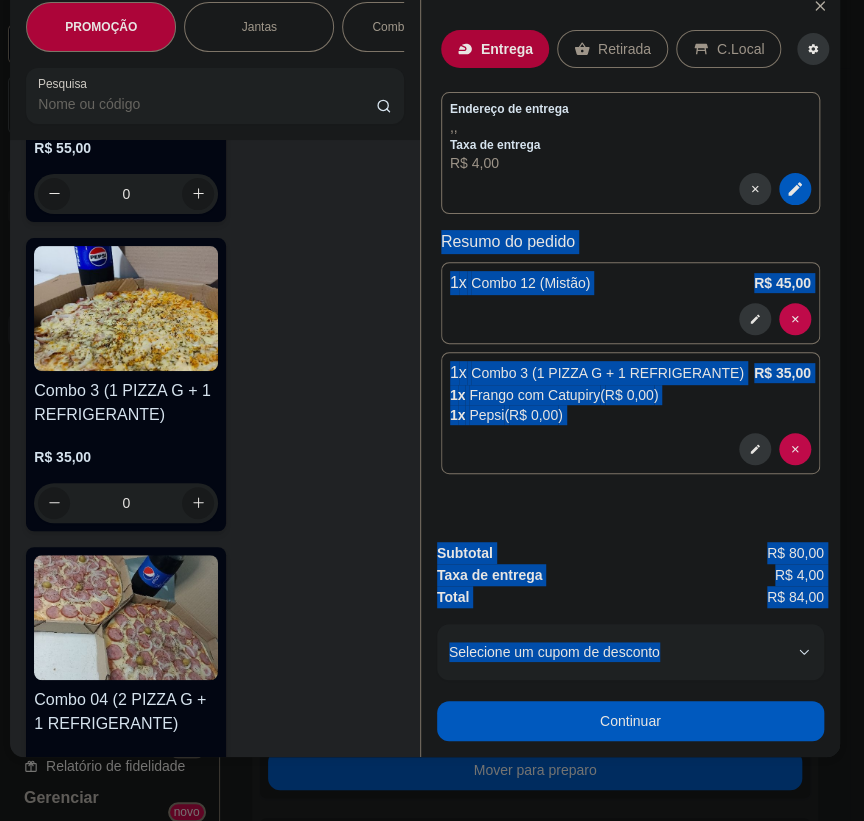 scroll, scrollTop: 46, scrollLeft: 13, axis: both 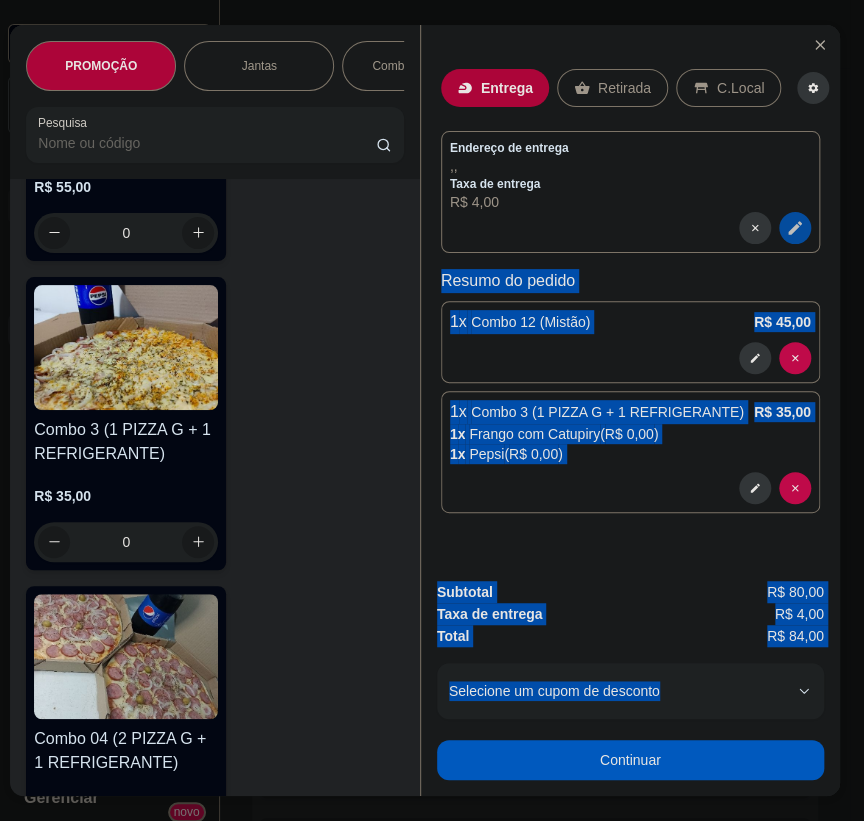 click 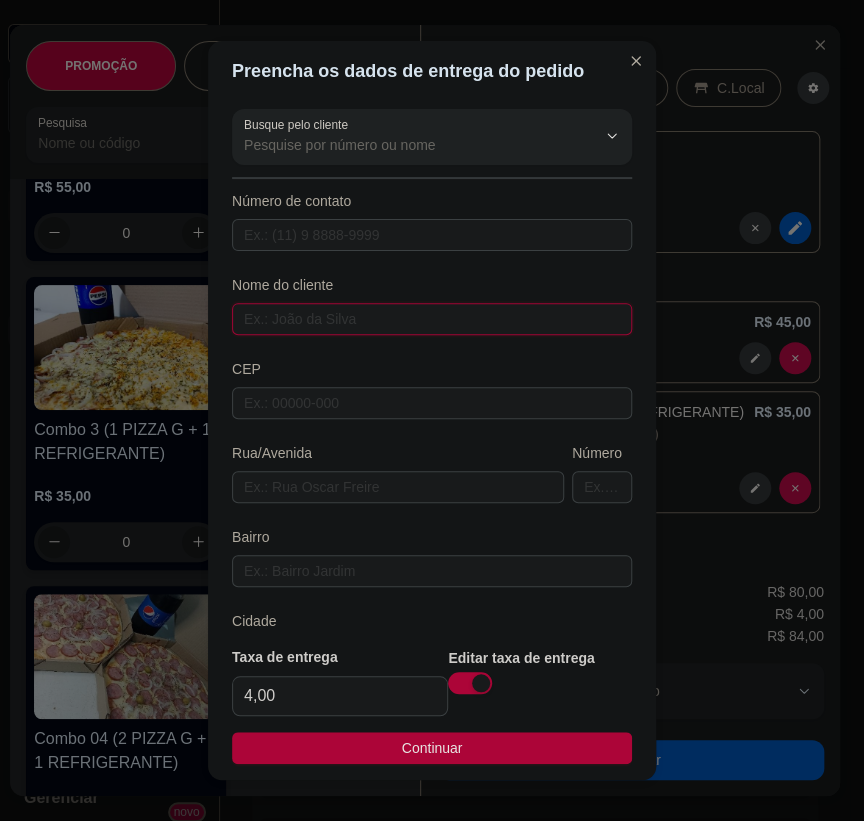 click at bounding box center [432, 319] 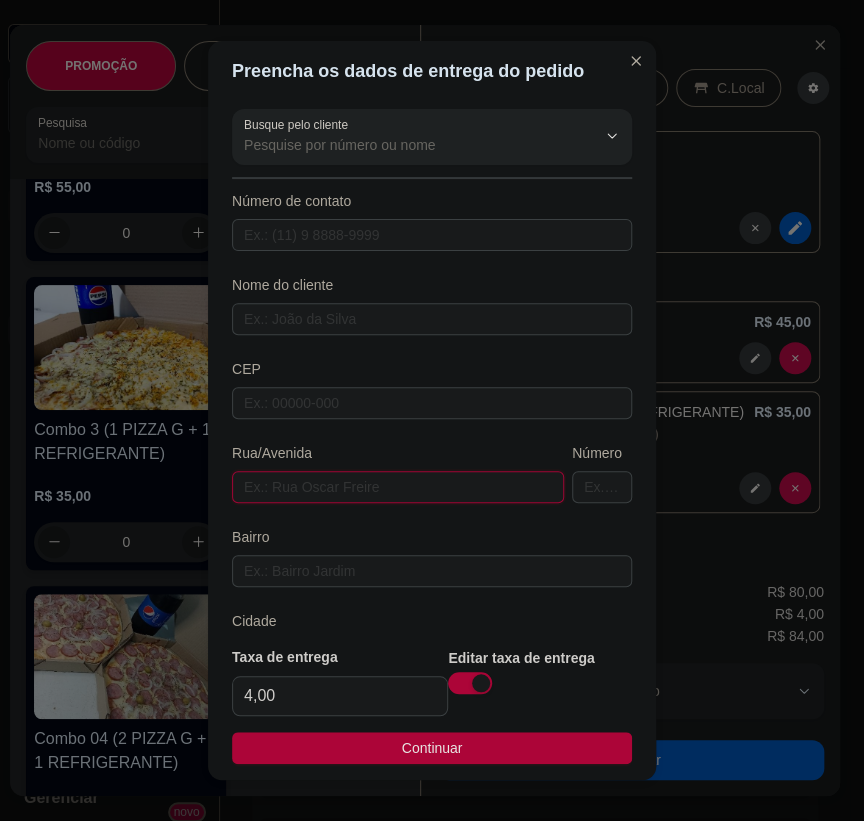 click at bounding box center [398, 487] 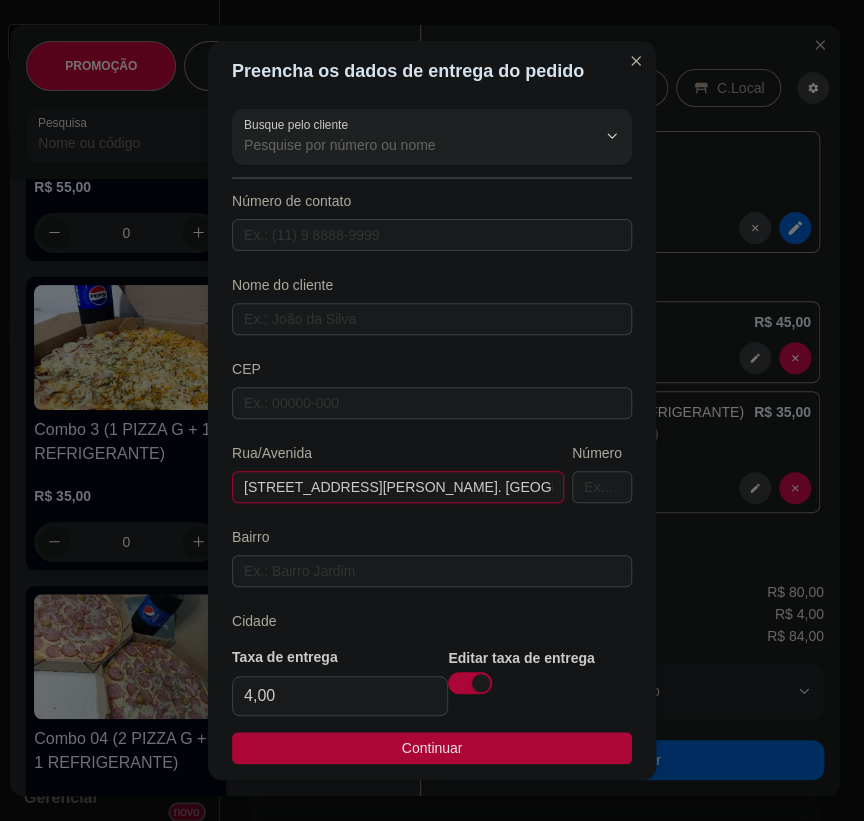 scroll, scrollTop: 0, scrollLeft: 225, axis: horizontal 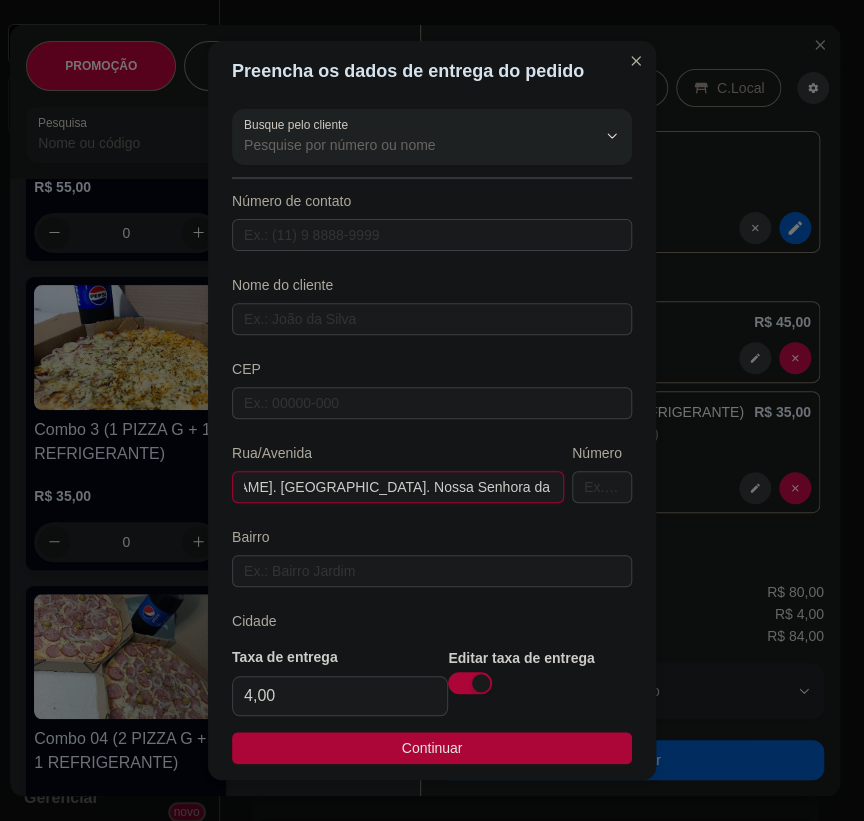 type on "[STREET_ADDRESS][PERSON_NAME]. [GEOGRAPHIC_DATA]. Nossa Senhora da Apresentação." 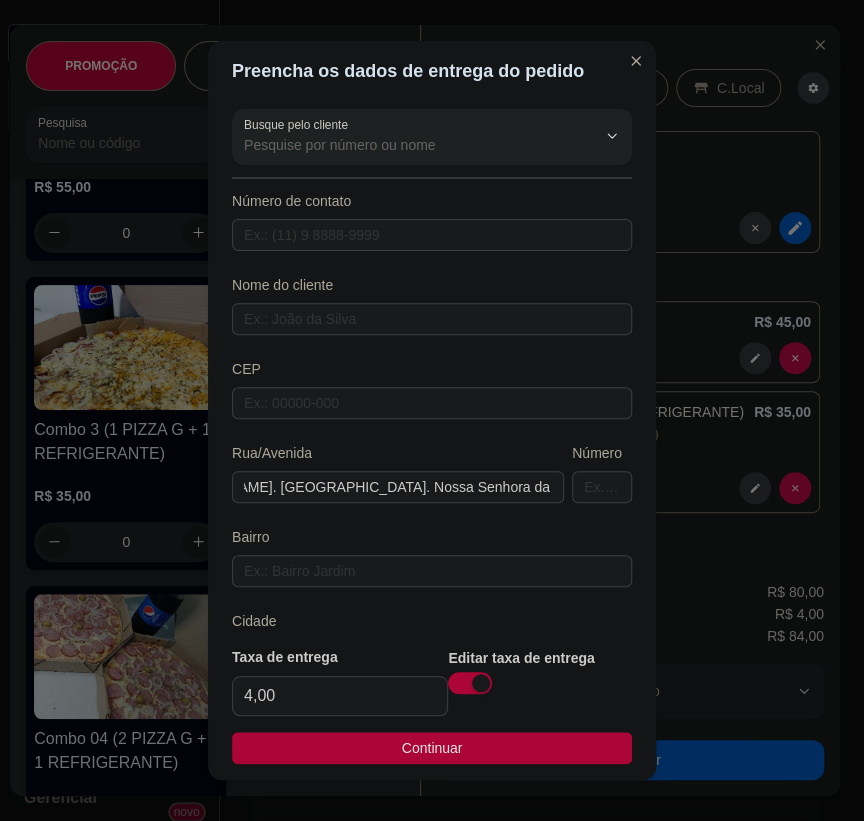 scroll, scrollTop: 0, scrollLeft: 0, axis: both 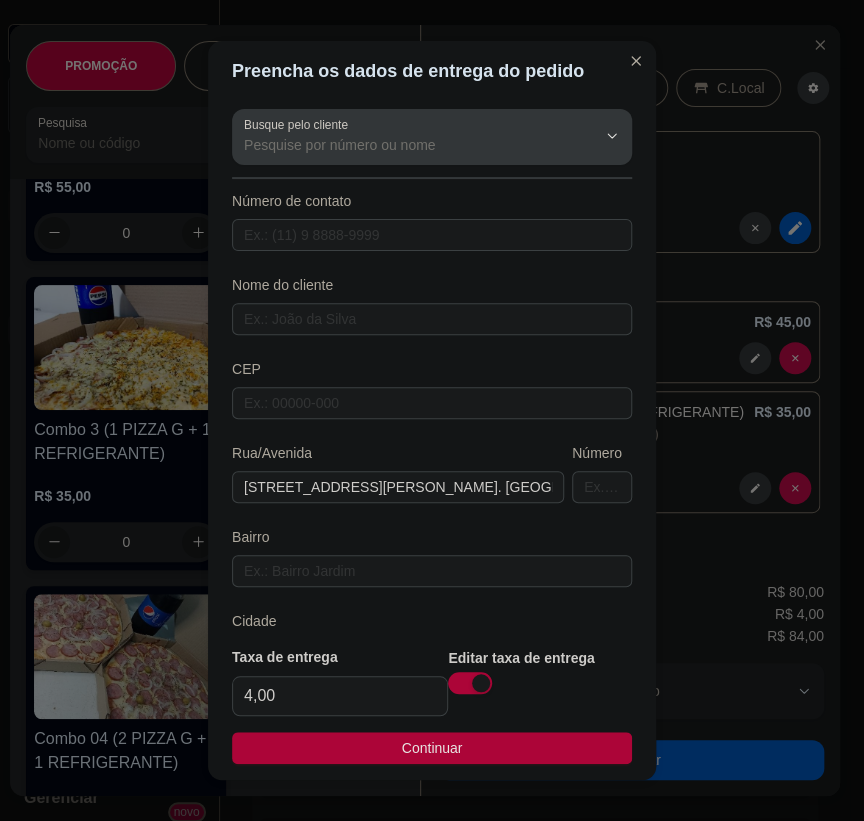 click on "Busque pelo cliente" at bounding box center [404, 145] 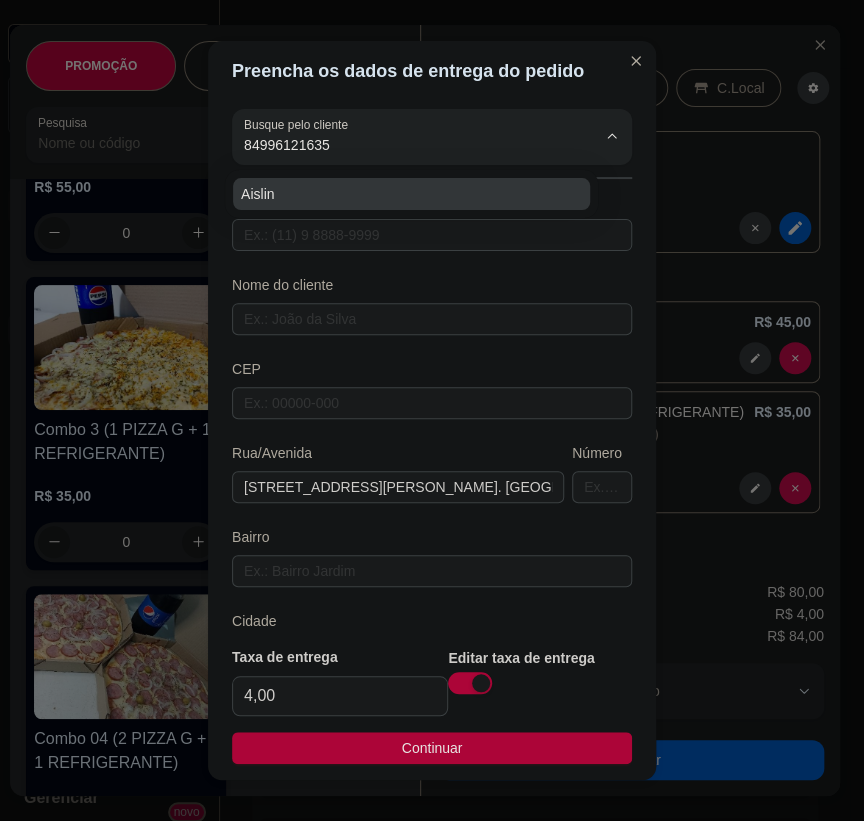 click on "Aislin" at bounding box center (401, 194) 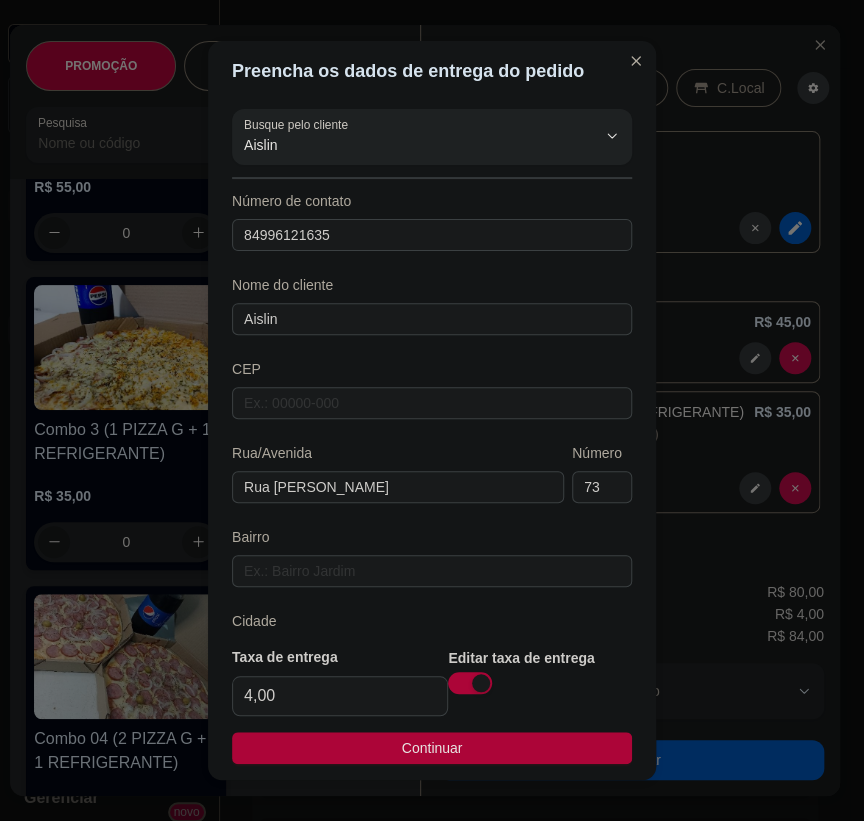 type on "Aislin" 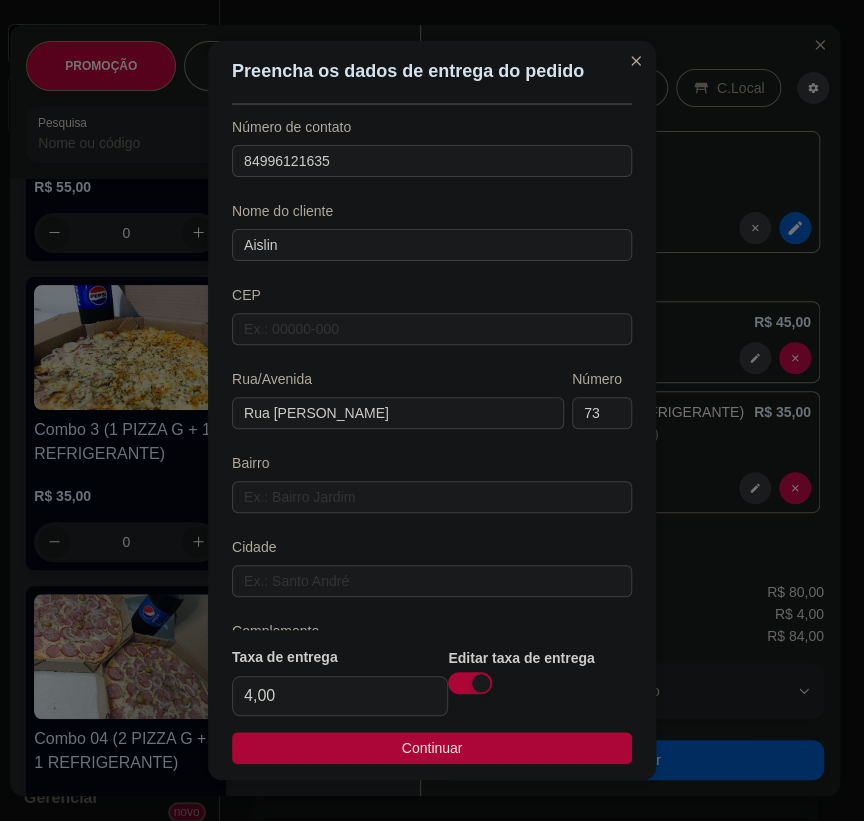 scroll, scrollTop: 142, scrollLeft: 0, axis: vertical 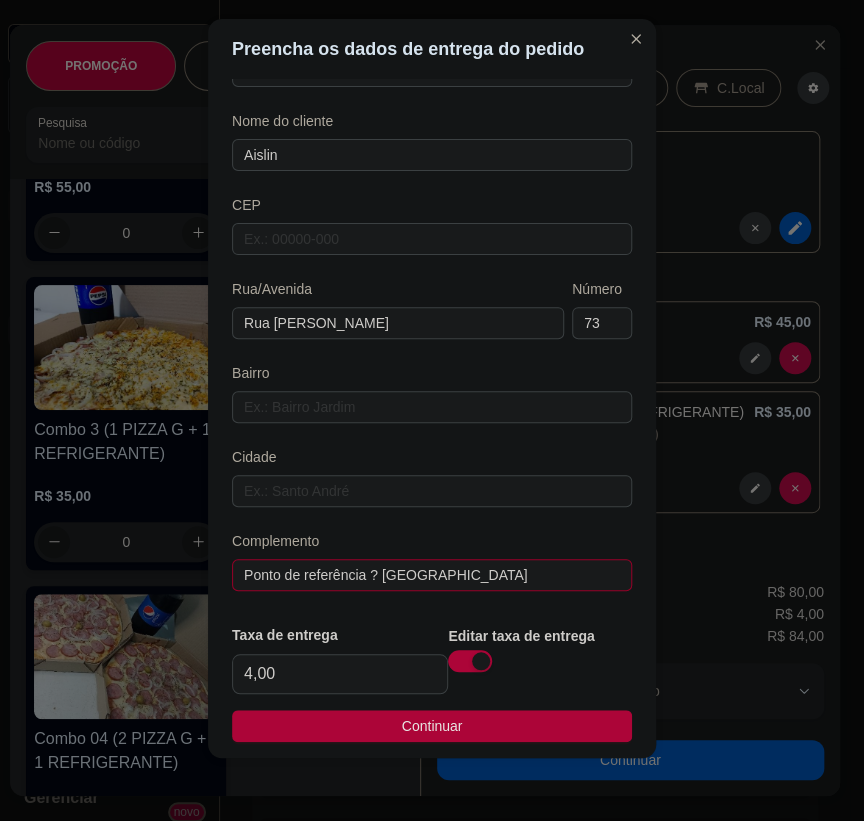 click on "Busque pelo cliente Aislin Número de contato 84996121635 Nome do cliente Aislin CEP Rua/[STREET_ADDRESS] Ponto de referência ? [GEOGRAPHIC_DATA]" at bounding box center [432, 343] 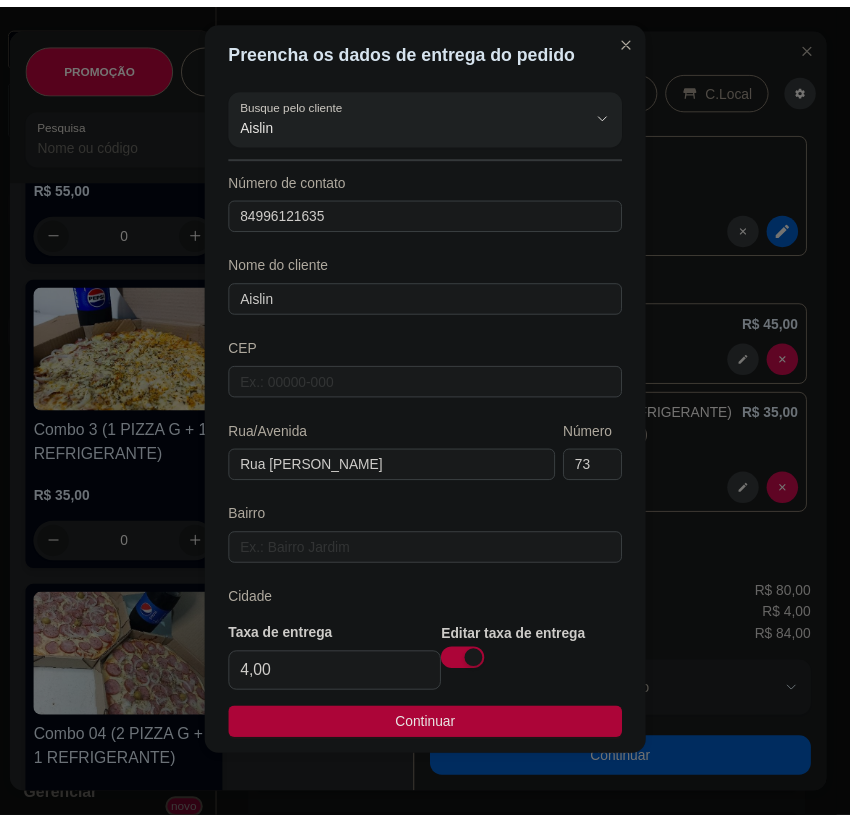 scroll, scrollTop: 142, scrollLeft: 0, axis: vertical 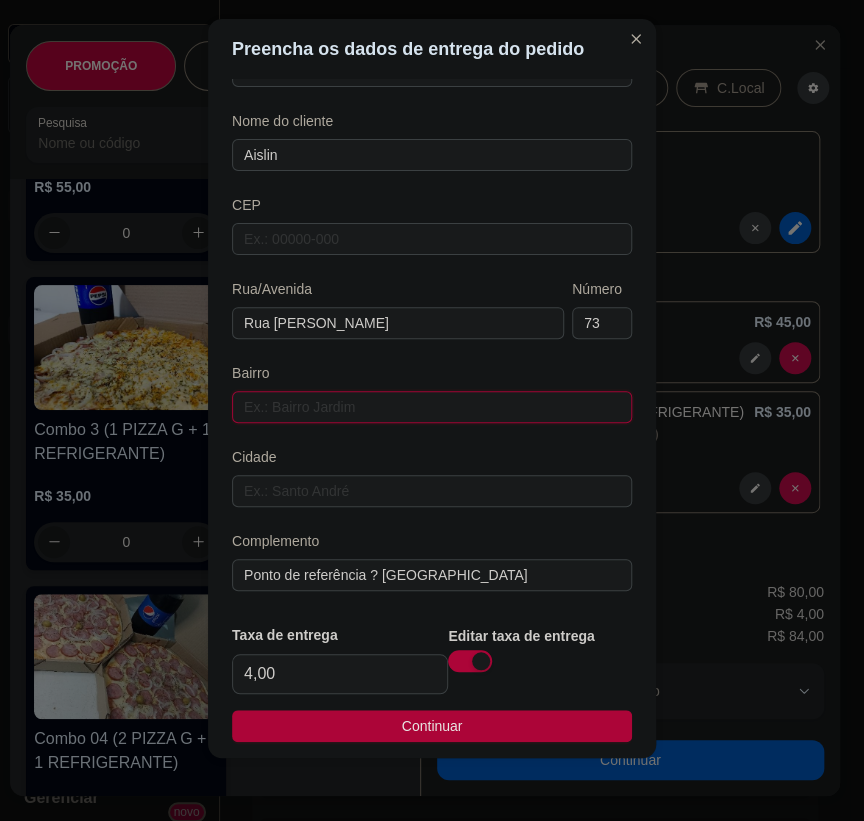 click at bounding box center (432, 407) 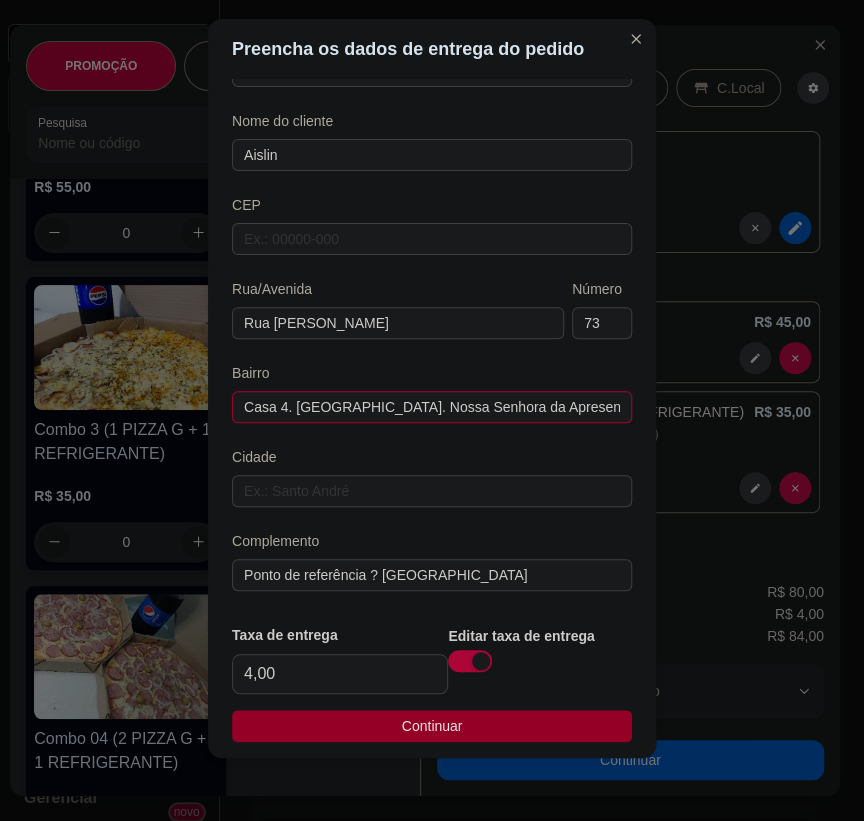 type on "Casa 4. [GEOGRAPHIC_DATA]. Nossa Senhora da Apresentação." 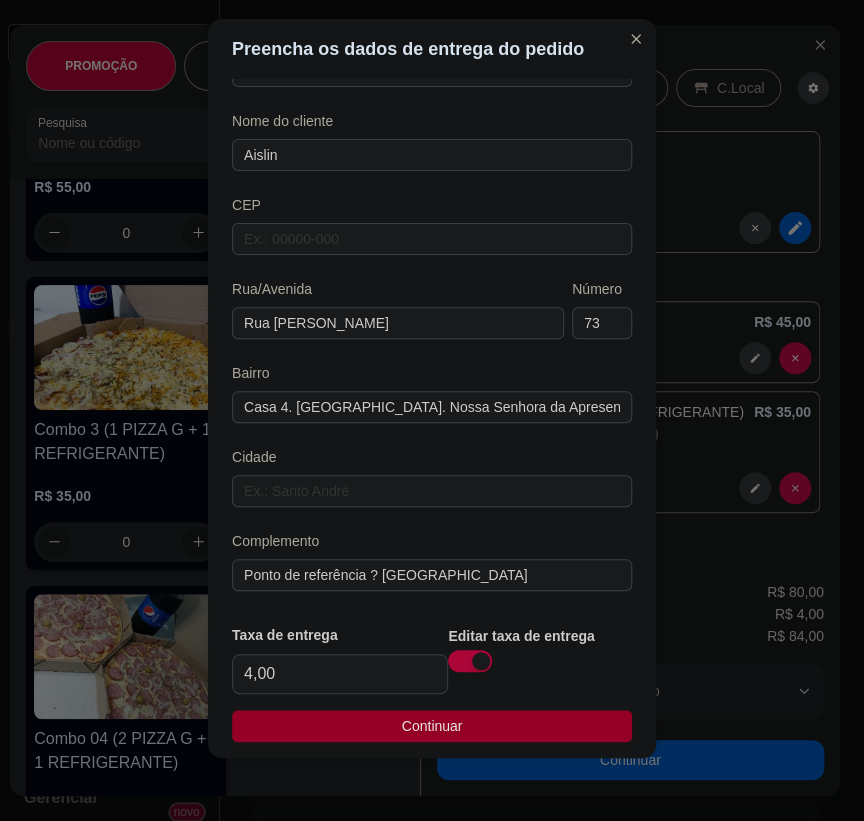click on "Continuar" at bounding box center [432, 726] 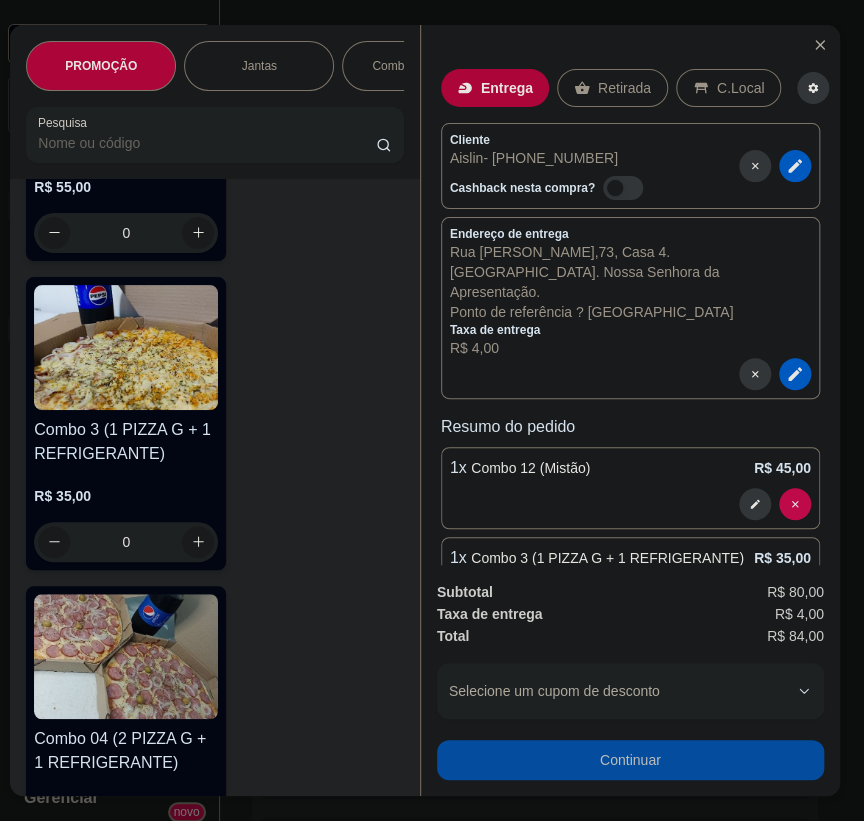 click on "Continuar" at bounding box center (630, 760) 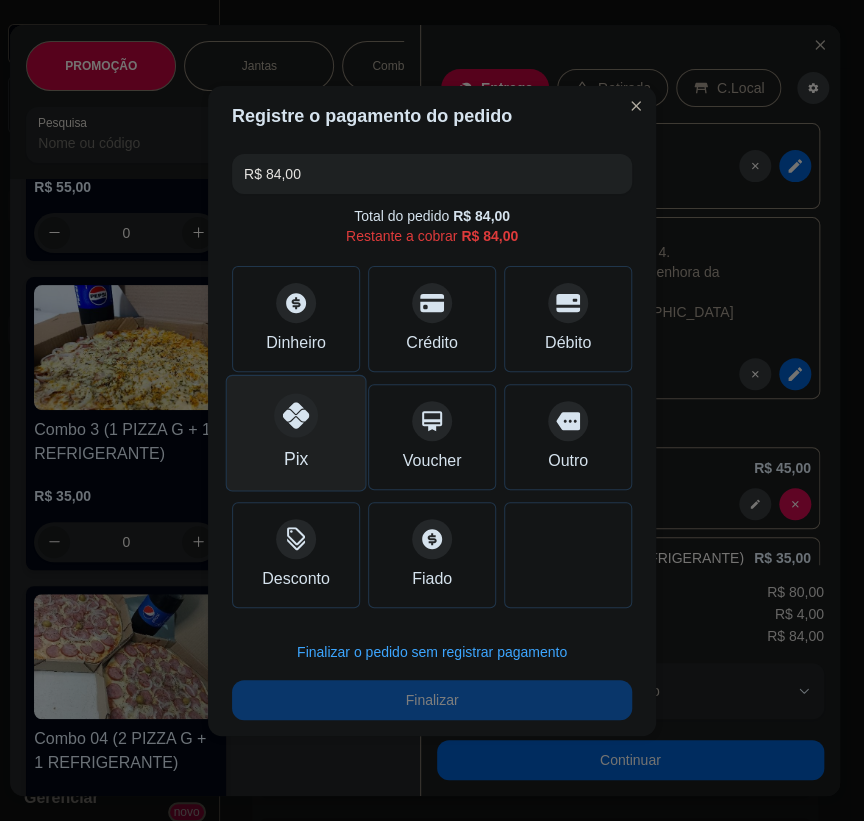 click on "Pix" at bounding box center [296, 432] 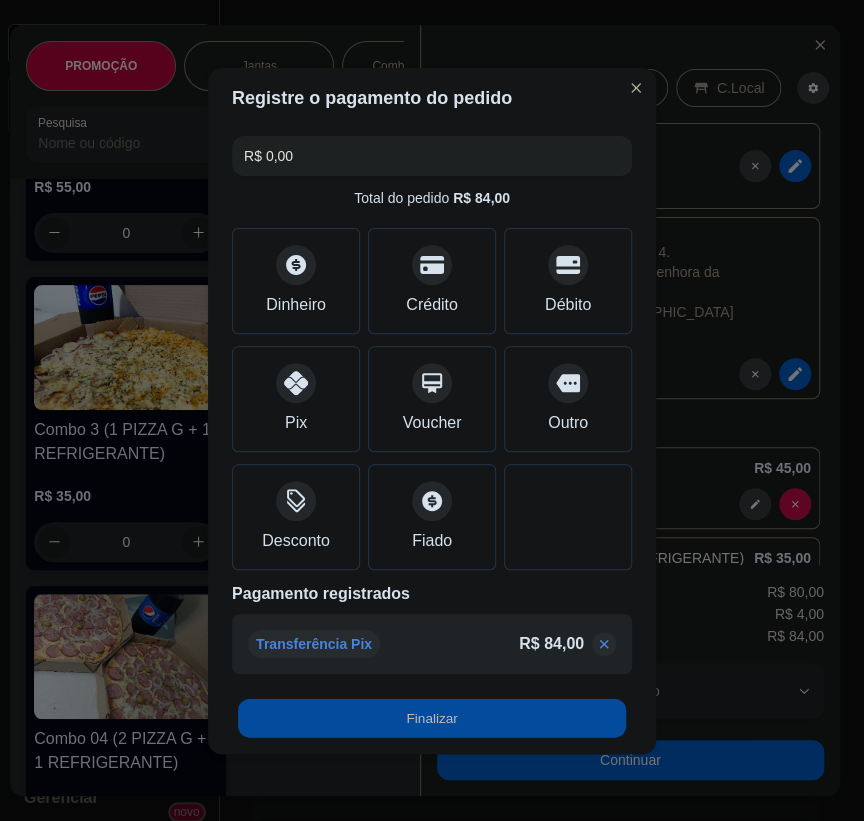 click on "Finalizar" at bounding box center [432, 717] 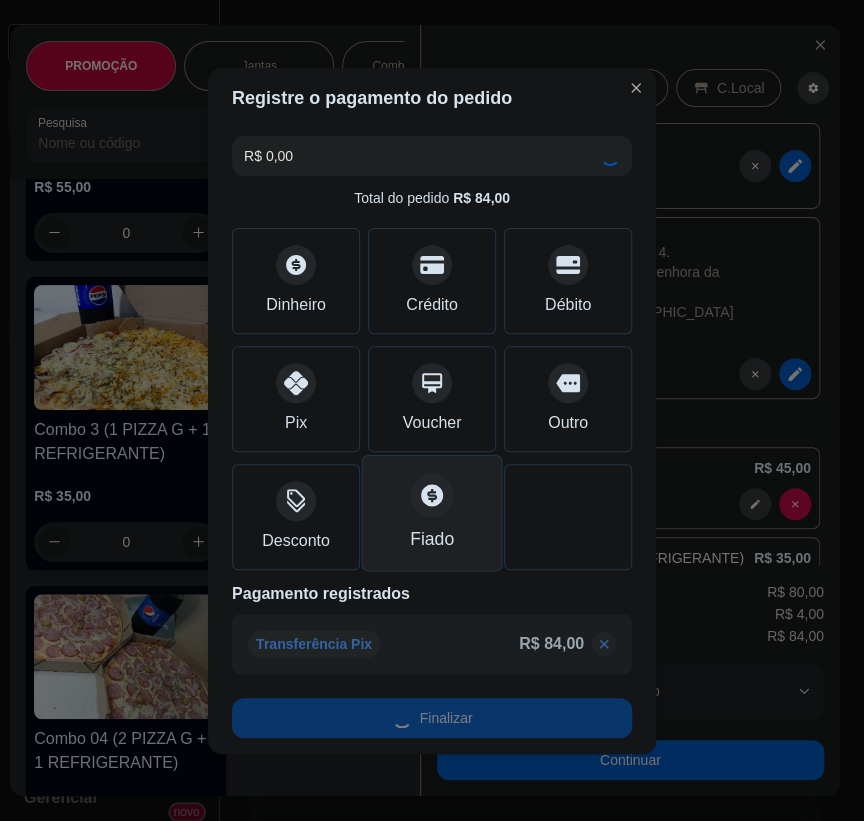 type on "0" 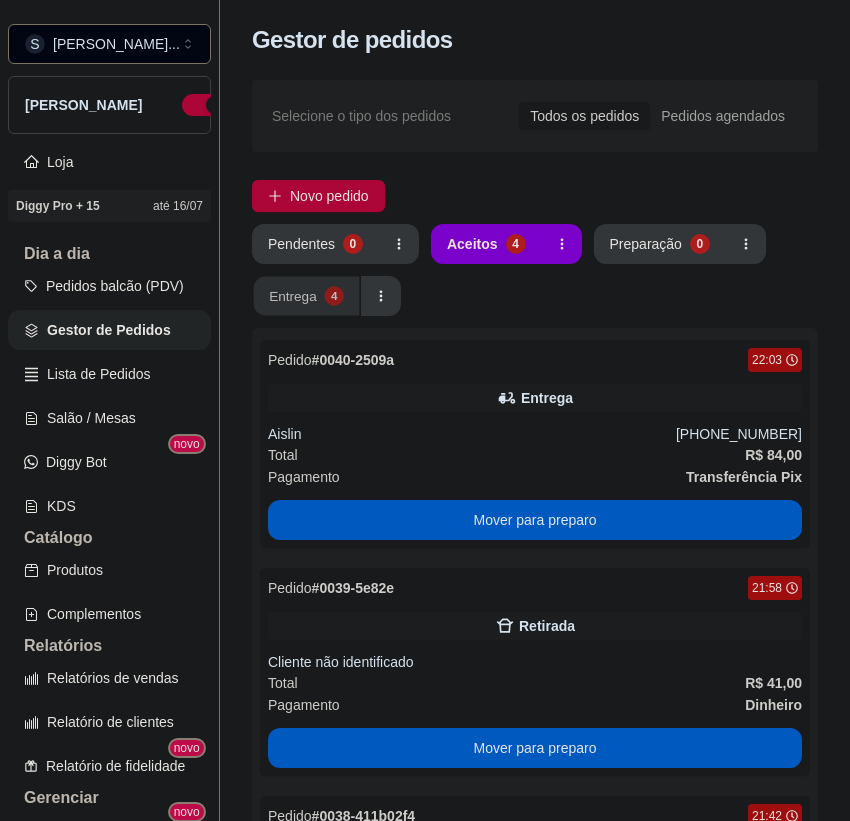 click on "4" at bounding box center [333, 295] 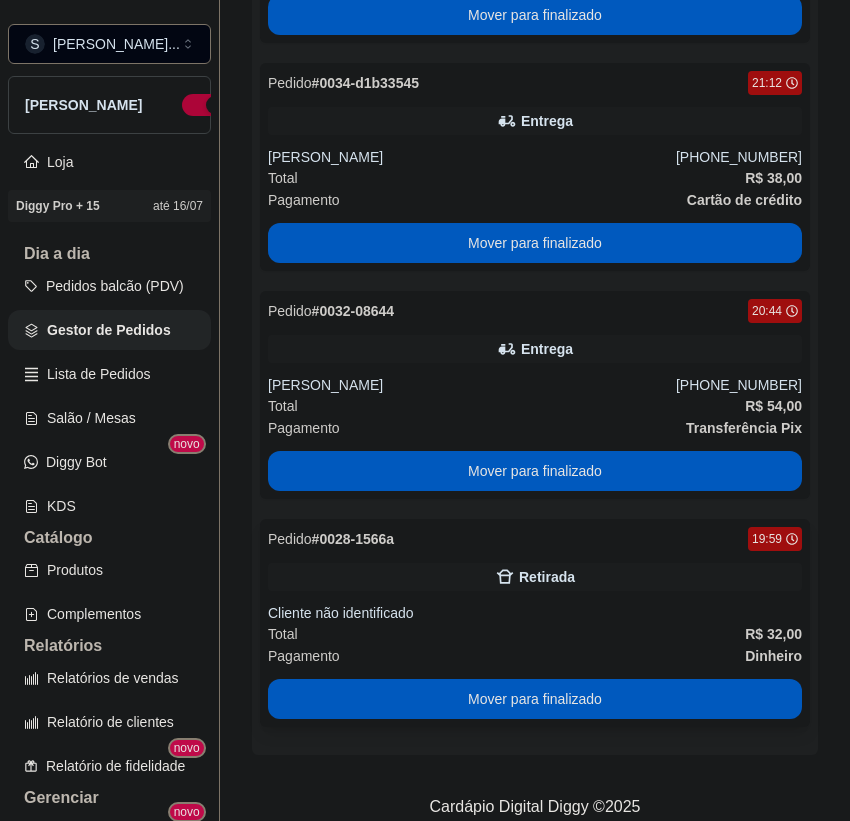 scroll, scrollTop: 532, scrollLeft: 0, axis: vertical 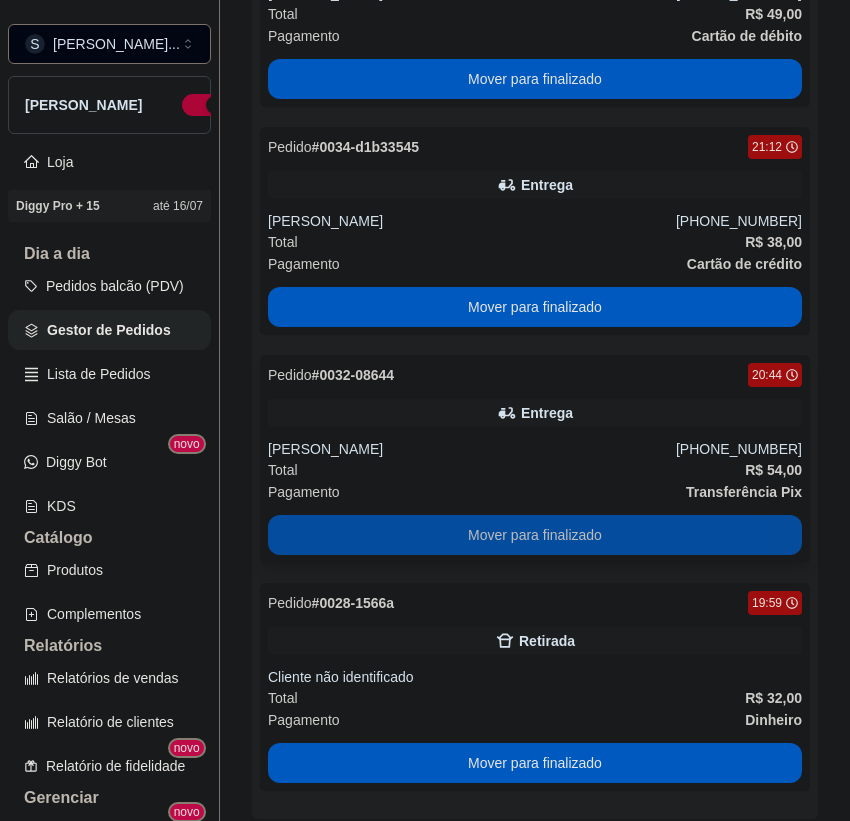 click on "Mover para finalizado" at bounding box center (535, 535) 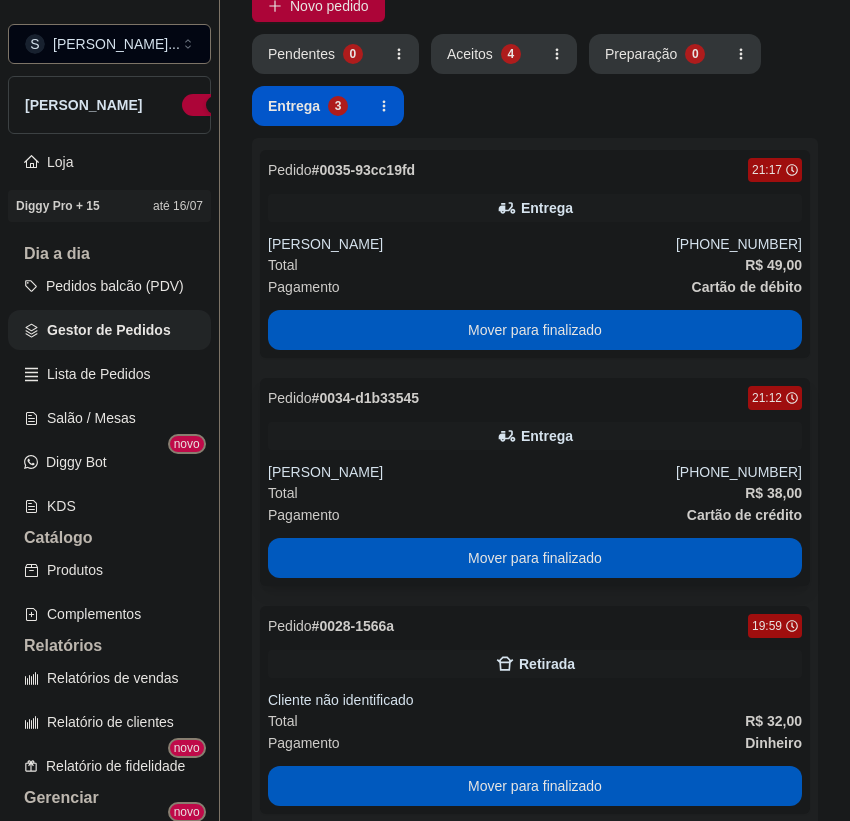 scroll, scrollTop: 169, scrollLeft: 0, axis: vertical 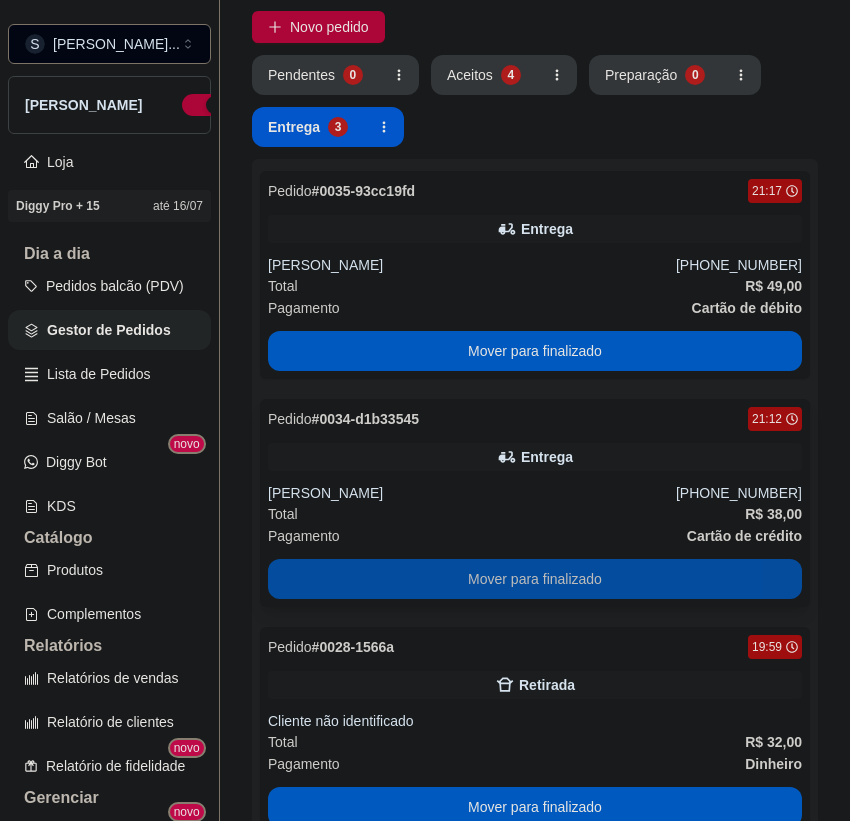 click on "Mover para finalizado" at bounding box center [535, 579] 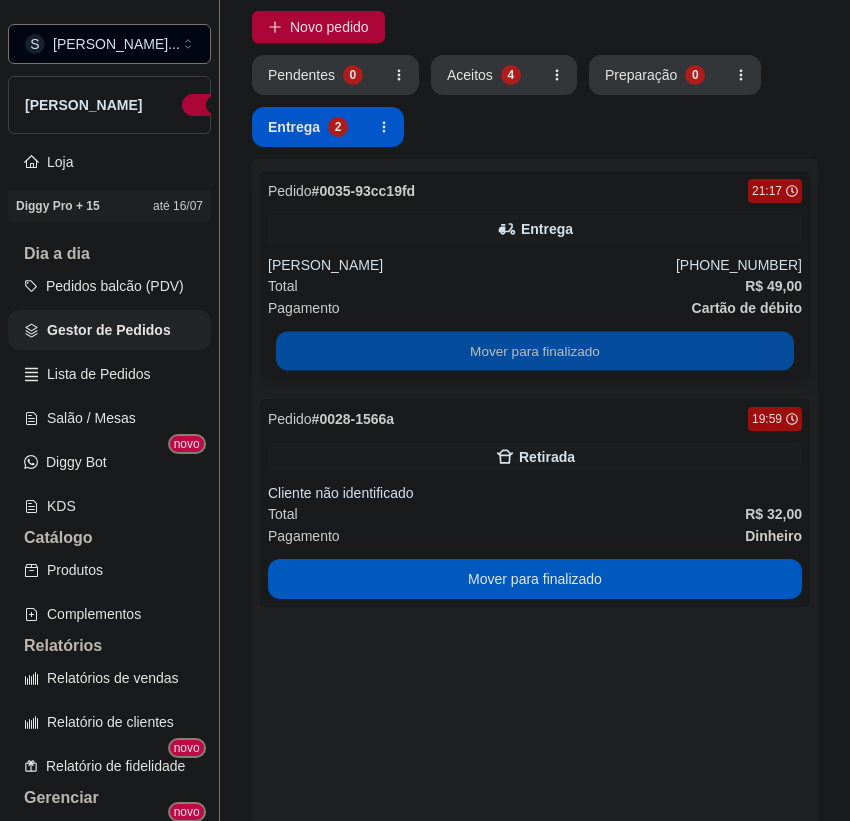 click on "Mover para finalizado" at bounding box center [535, 351] 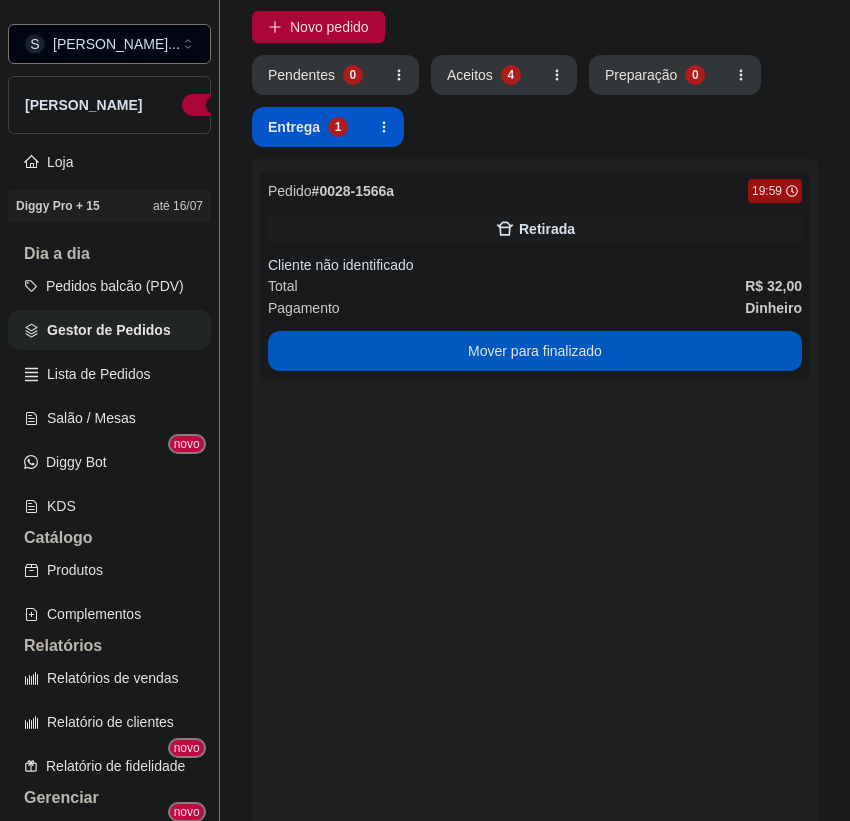 click on "Selecione o tipo dos pedidos Todos os pedidos Pedidos agendados Novo pedido Pendentes 0 Aceitos 4 Preparação 0 Entrega 1 Pedido  # 0028-1566a 19:59 Retirada Cliente não identificado Total R$ 32,00 Pagamento Dinheiro Mover para finalizado" at bounding box center (535, 451) 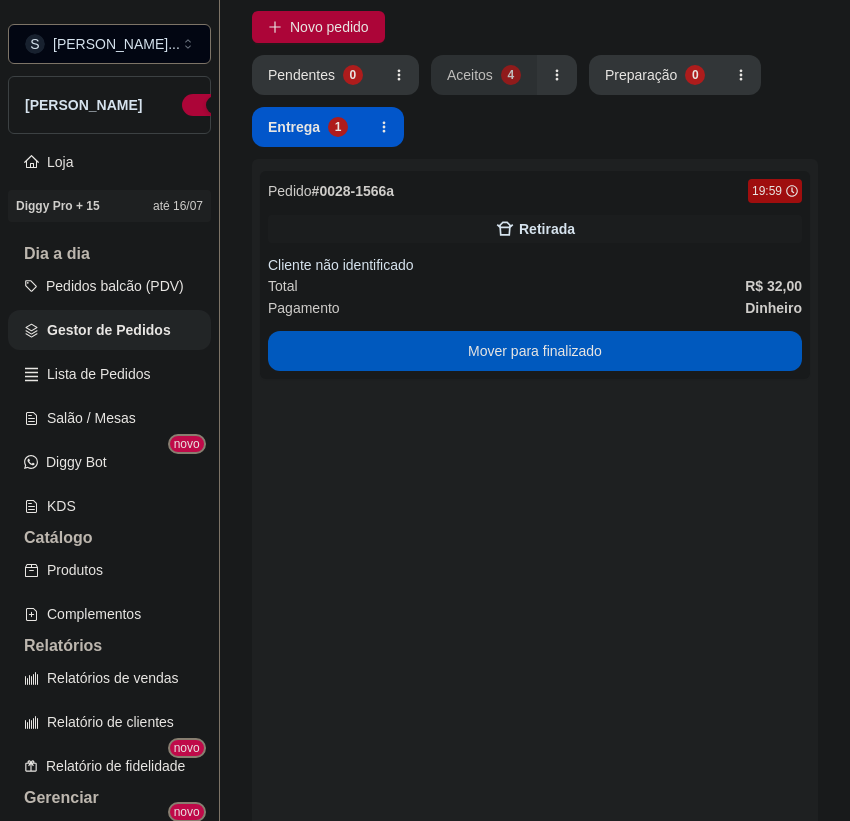 click on "Aceitos" at bounding box center (470, 75) 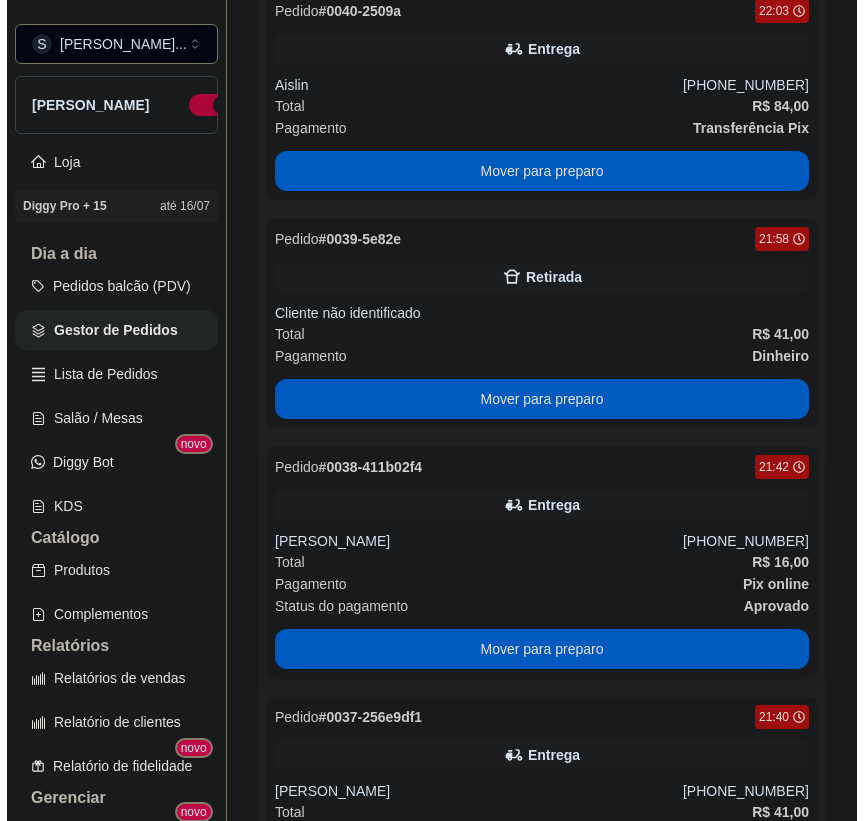 scroll, scrollTop: 350, scrollLeft: 0, axis: vertical 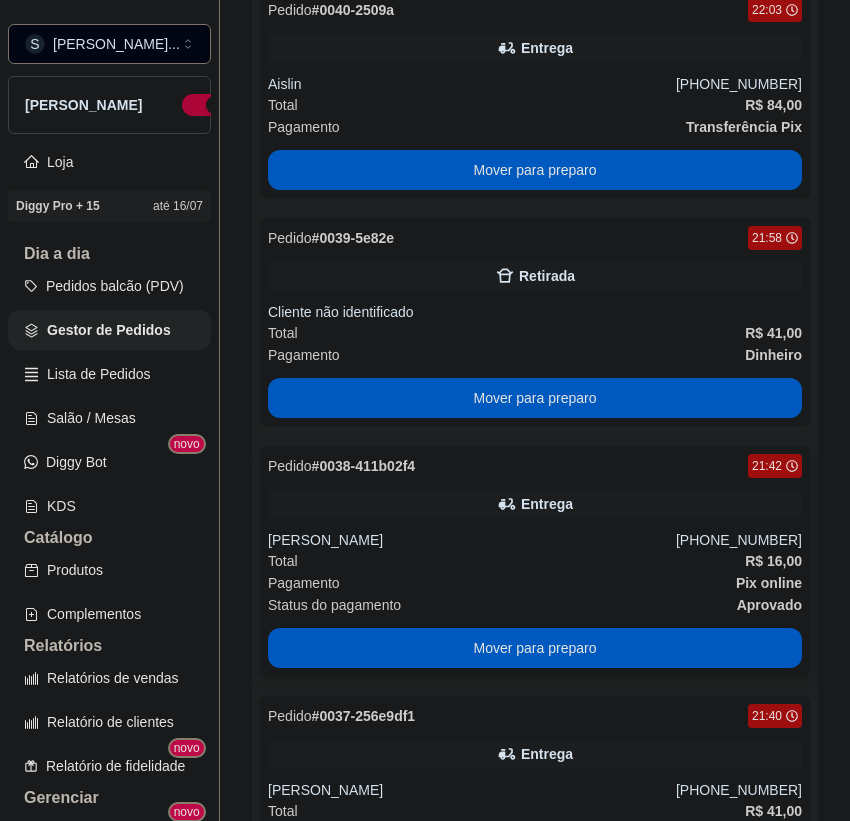 click on "Pagamento Pix online" at bounding box center [535, 583] 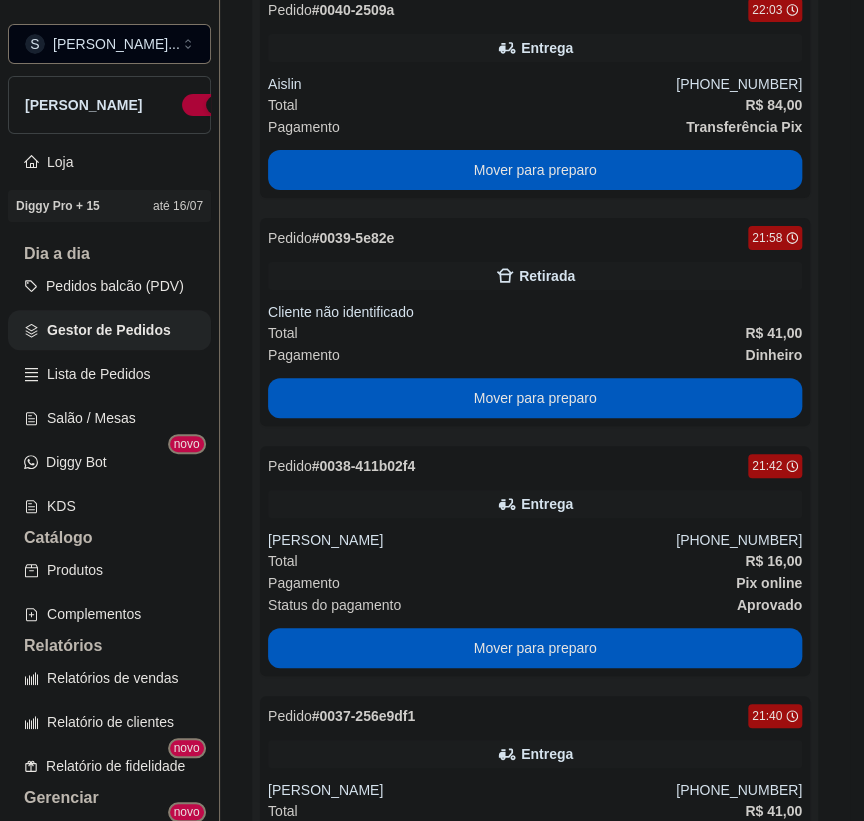 scroll, scrollTop: 356, scrollLeft: 0, axis: vertical 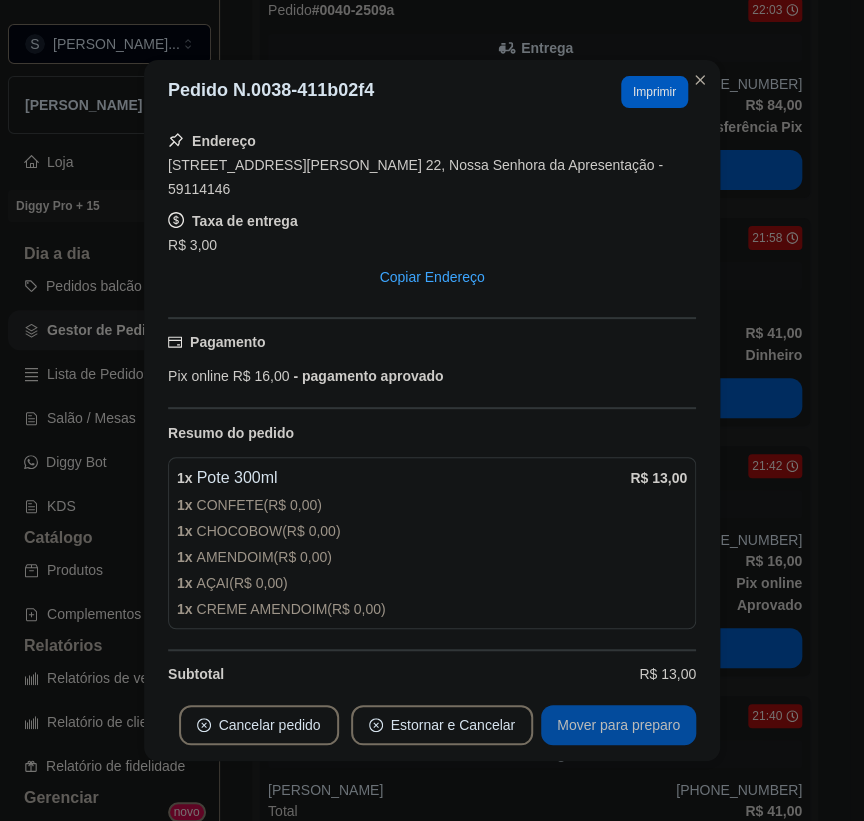 click on "Mover para preparo" at bounding box center [618, 725] 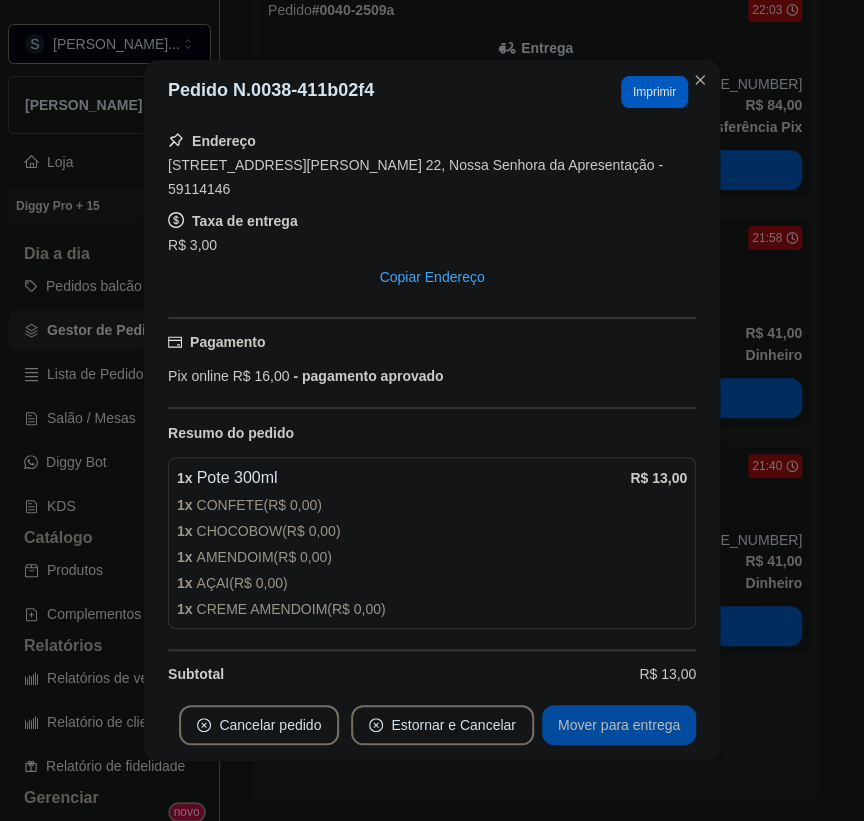 click on "Mover para entrega" at bounding box center [619, 725] 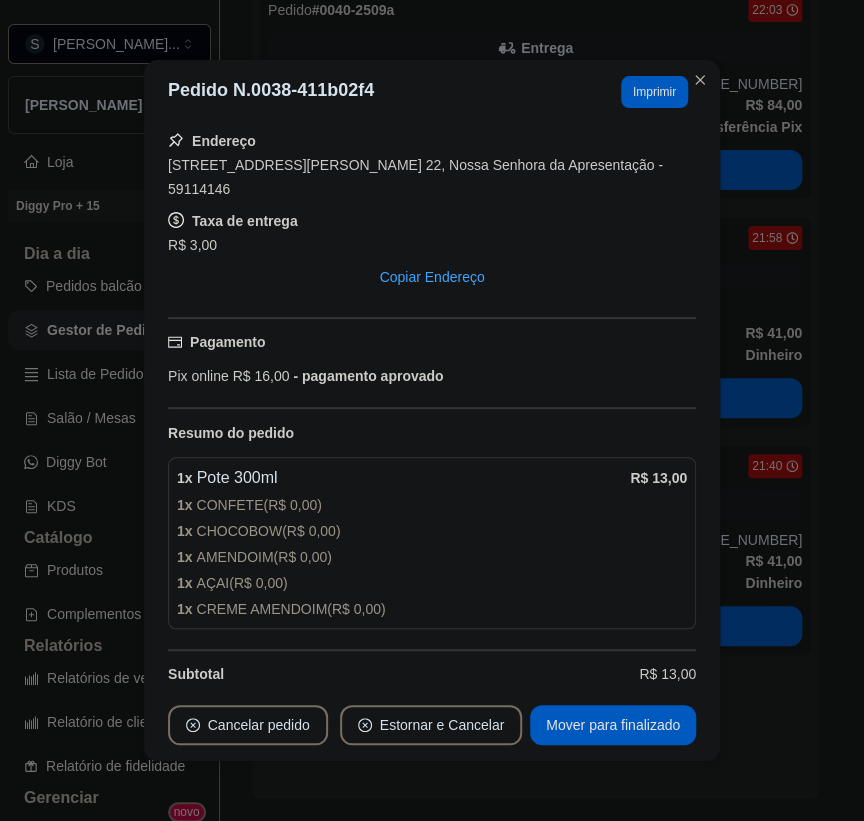 click on "Cancelar pedido Estornar e Cancelar Mover para finalizado" at bounding box center [432, 725] 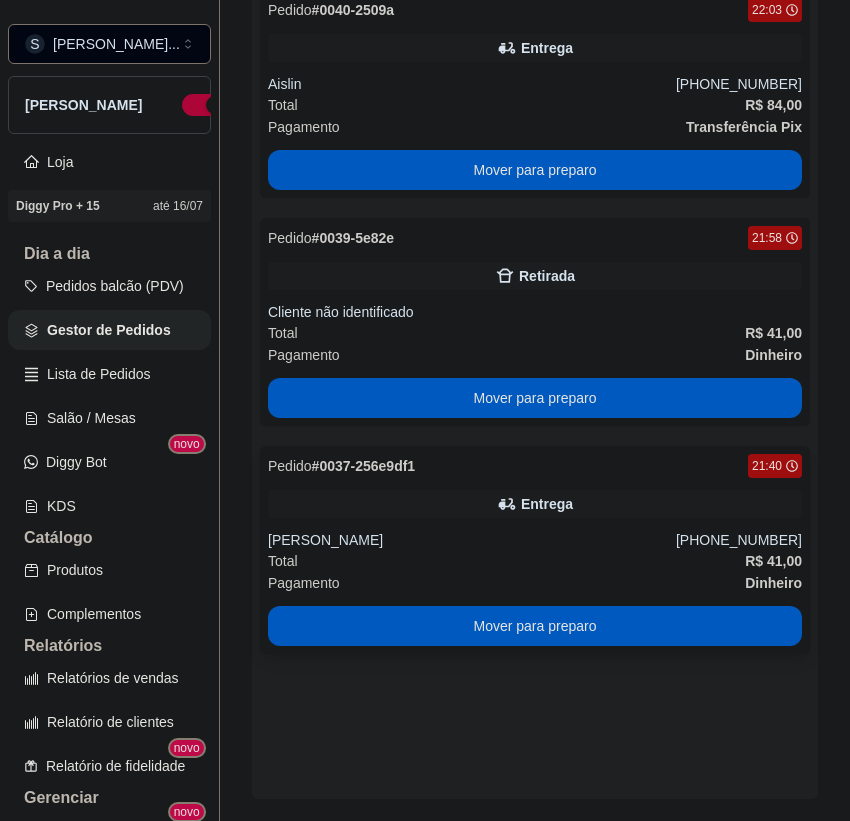 click on "Total R$ 41,00" at bounding box center (535, 561) 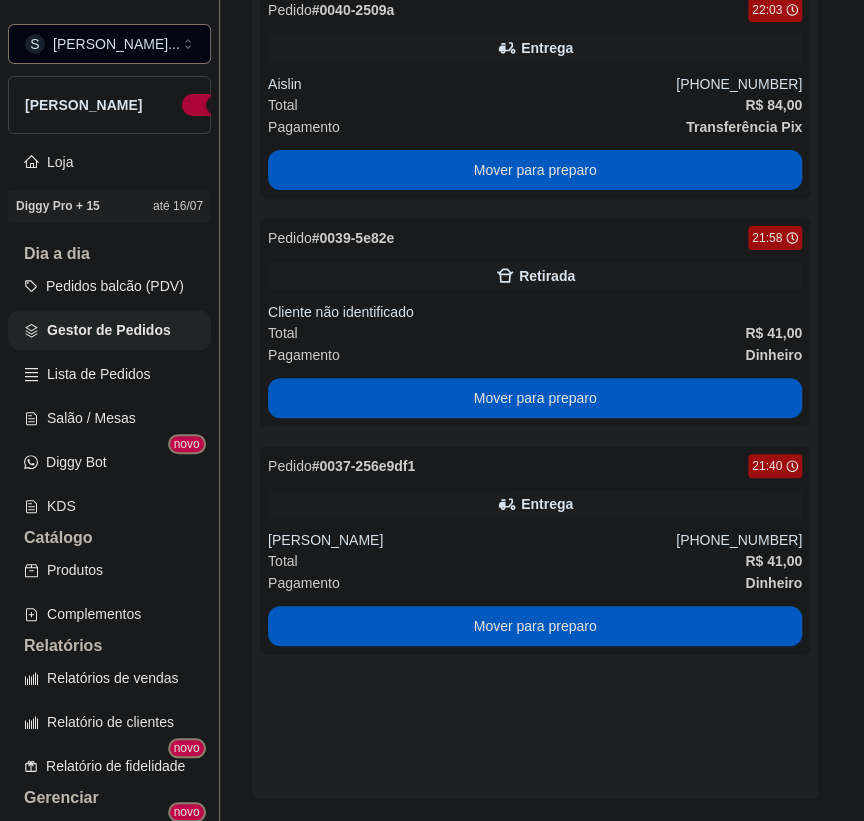 scroll, scrollTop: 380, scrollLeft: 0, axis: vertical 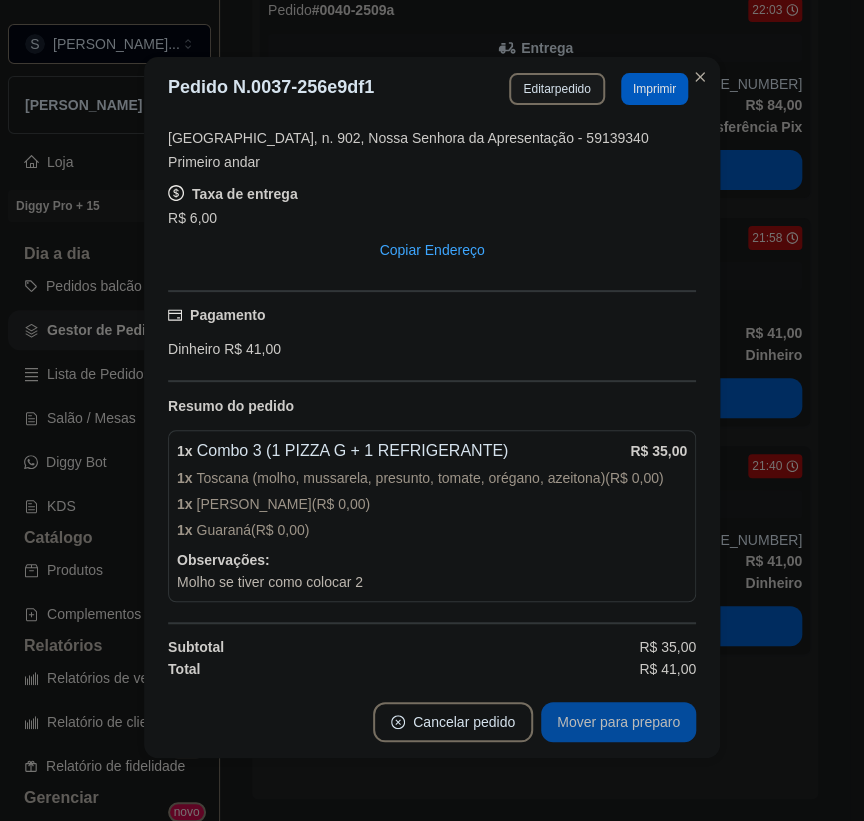 click on "Mover para preparo" at bounding box center [618, 722] 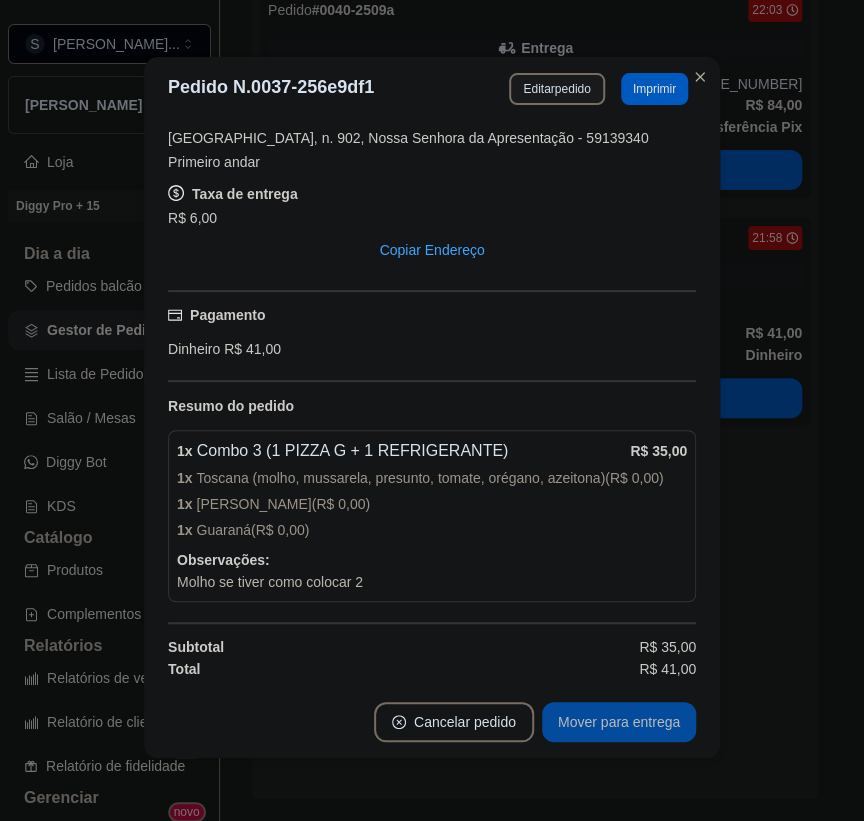 click on "Mover para entrega" at bounding box center [619, 722] 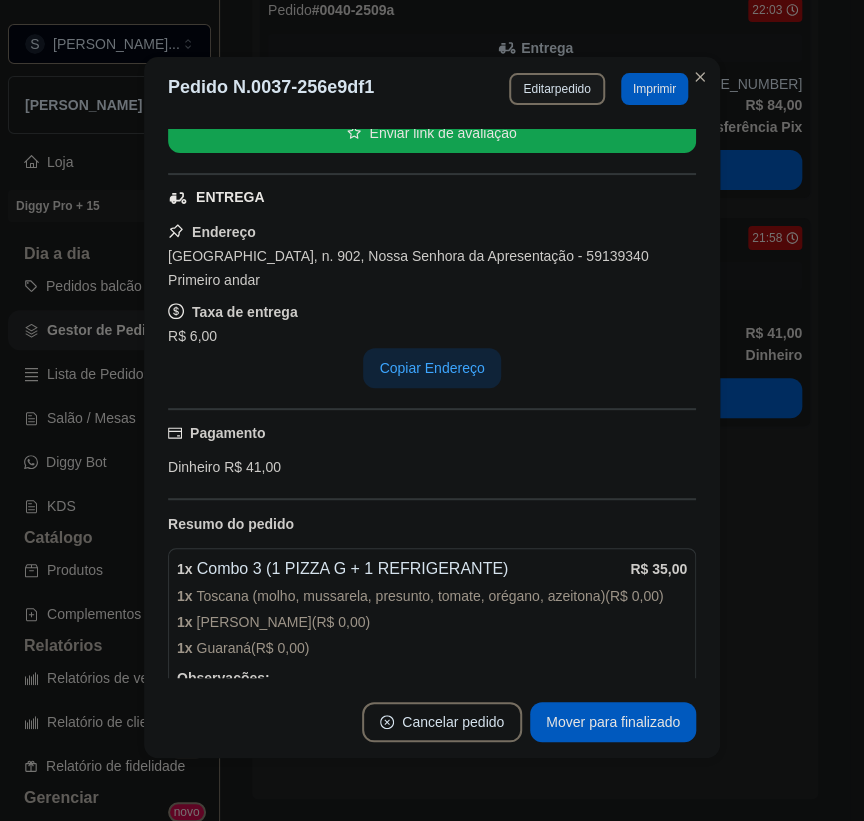 scroll, scrollTop: 17, scrollLeft: 0, axis: vertical 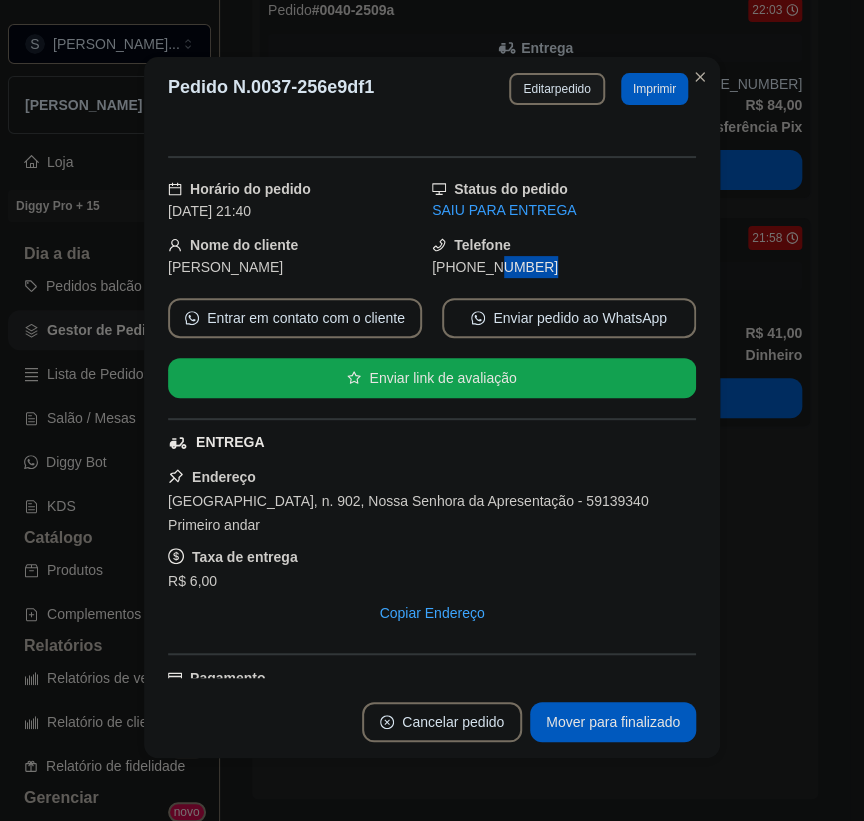 drag, startPoint x: 462, startPoint y: 264, endPoint x: 509, endPoint y: 264, distance: 47 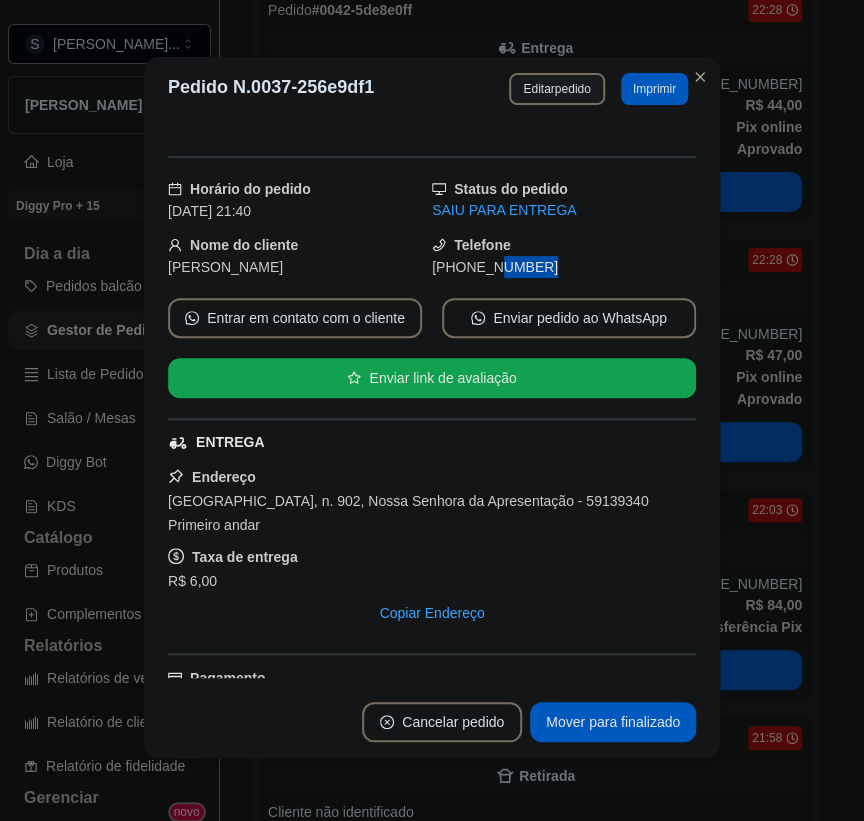 scroll, scrollTop: 576, scrollLeft: 0, axis: vertical 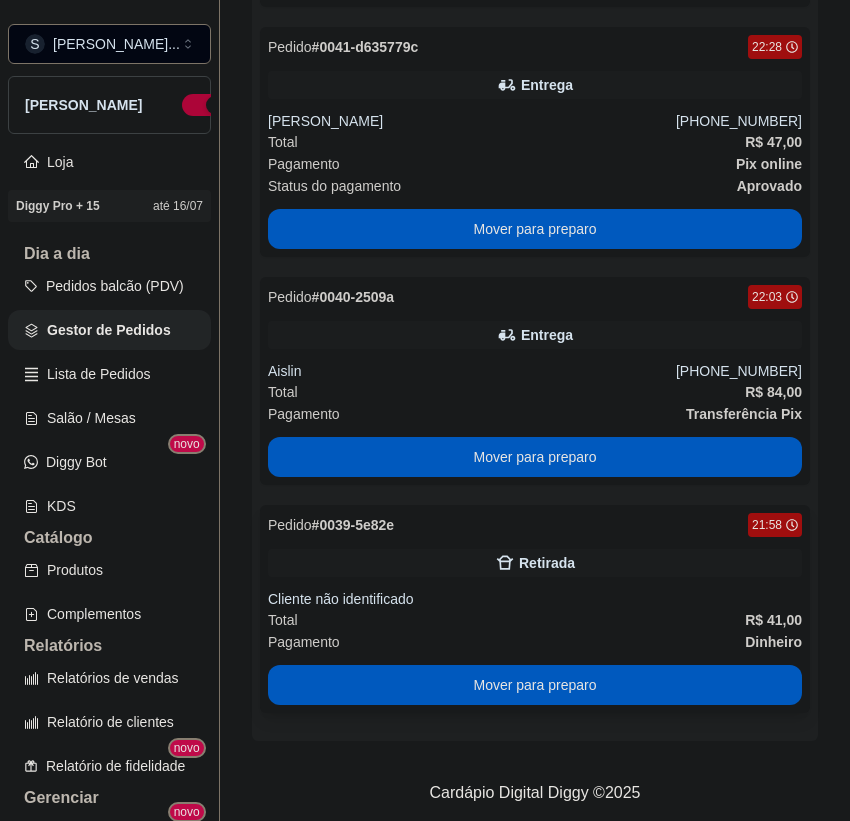 click on "Cliente não identificado" at bounding box center (535, 599) 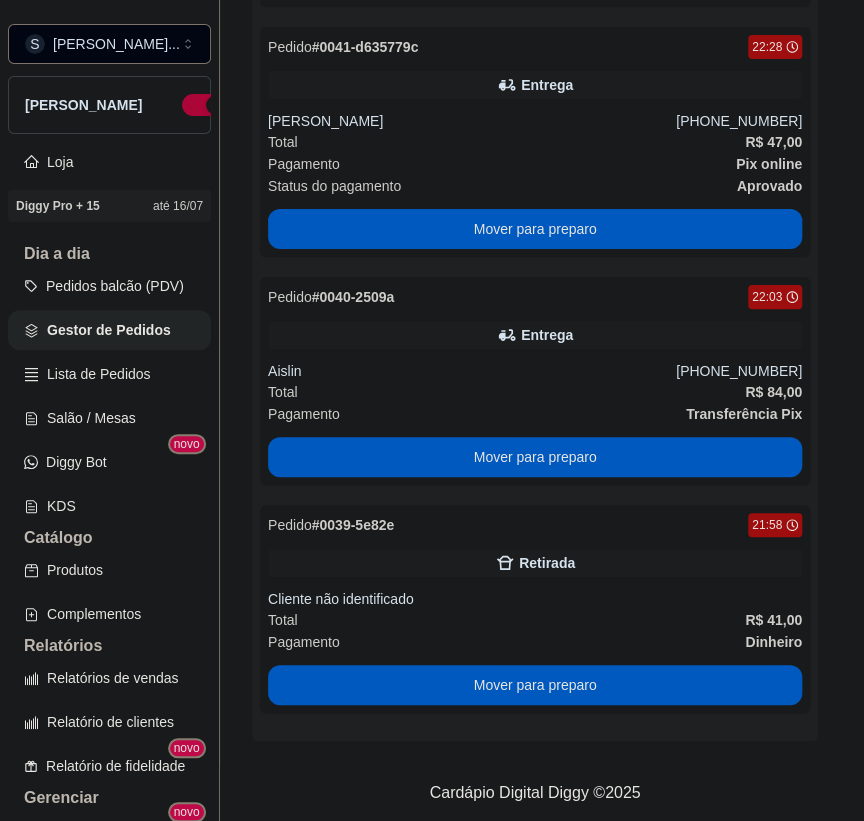 scroll, scrollTop: 252, scrollLeft: 0, axis: vertical 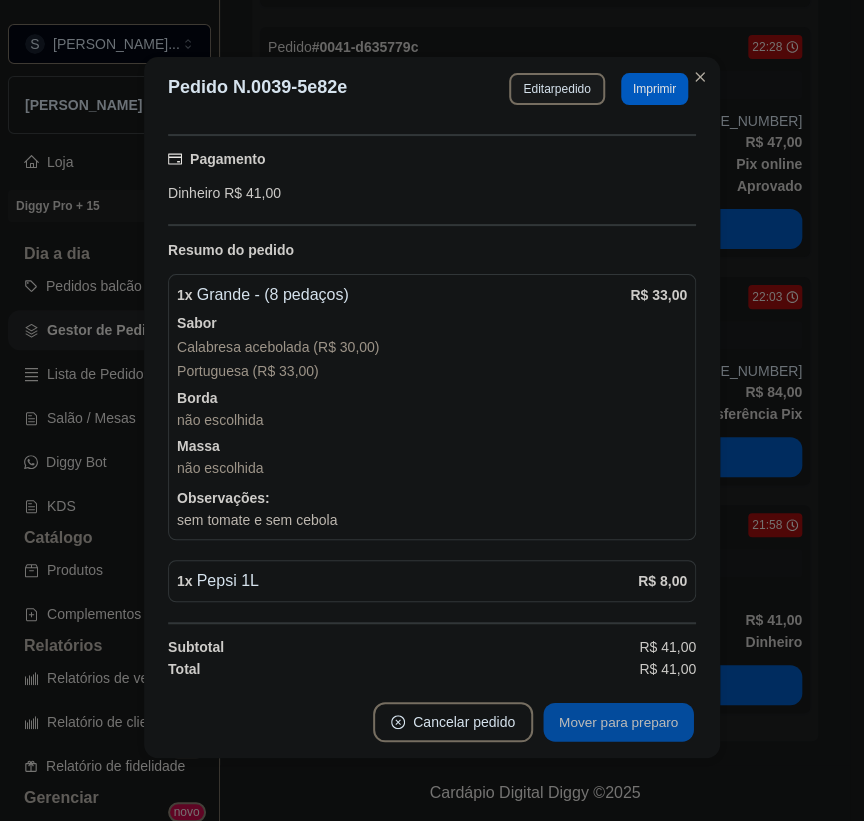 click on "Mover para preparo" at bounding box center [618, 722] 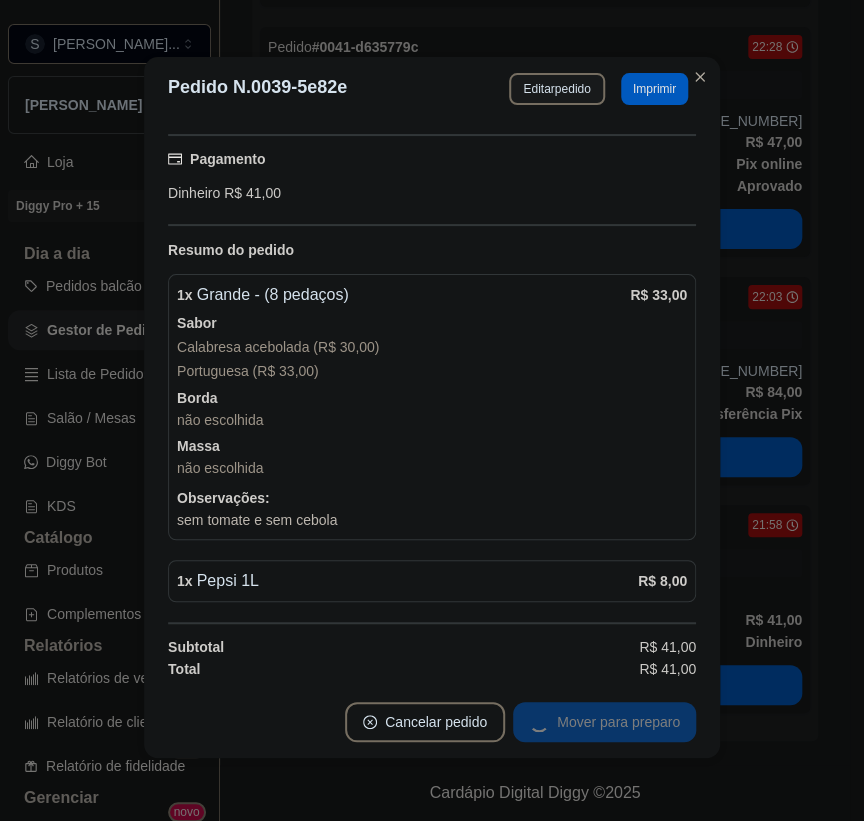 scroll, scrollTop: 421, scrollLeft: 0, axis: vertical 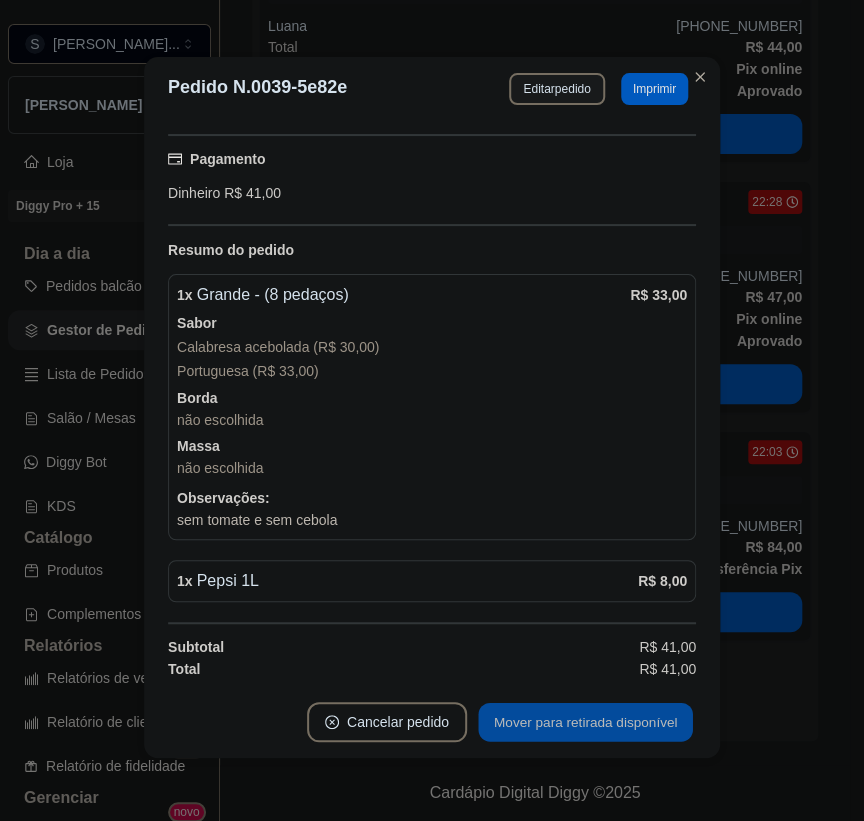click on "Mover para retirada disponível" at bounding box center [585, 722] 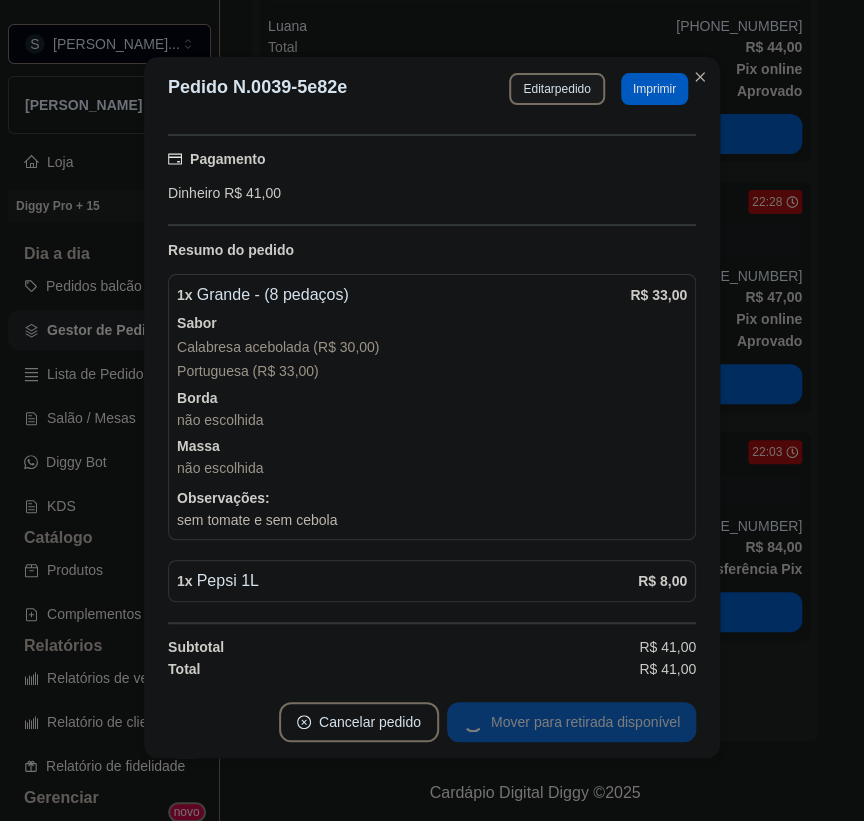 click on "Mover para retirada disponível" at bounding box center (571, 722) 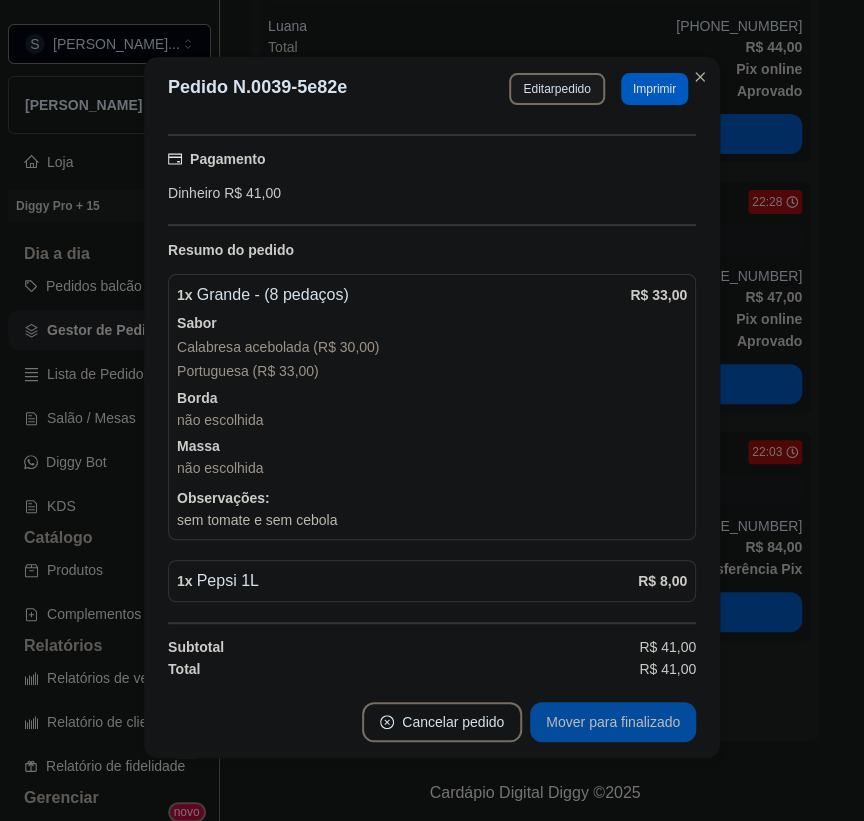 click on "Mover para finalizado" at bounding box center (613, 722) 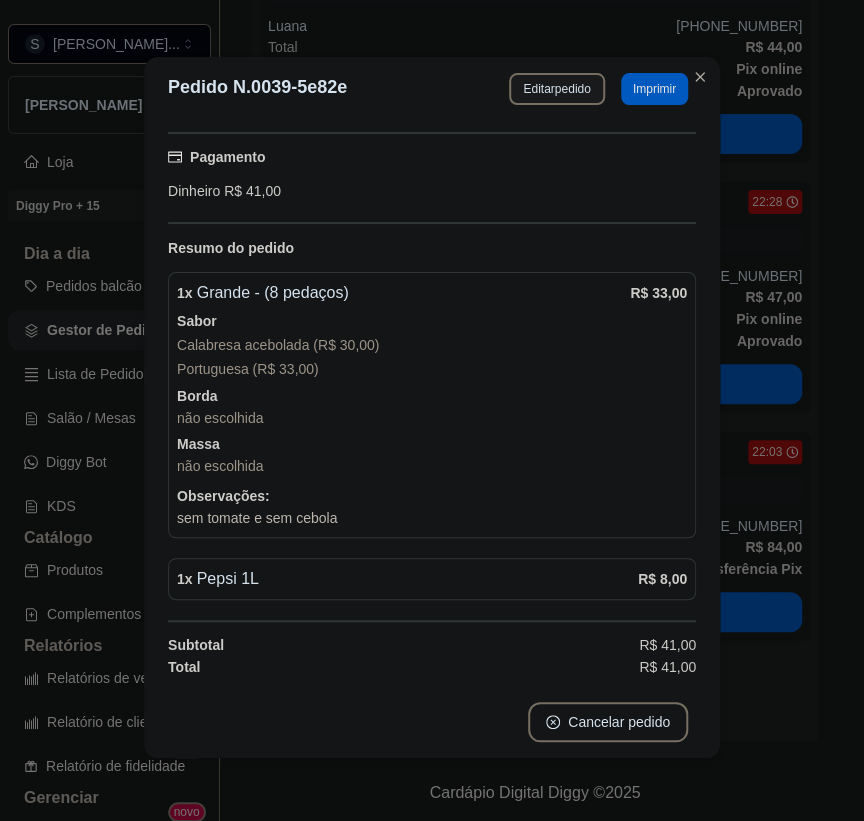 scroll, scrollTop: 166, scrollLeft: 0, axis: vertical 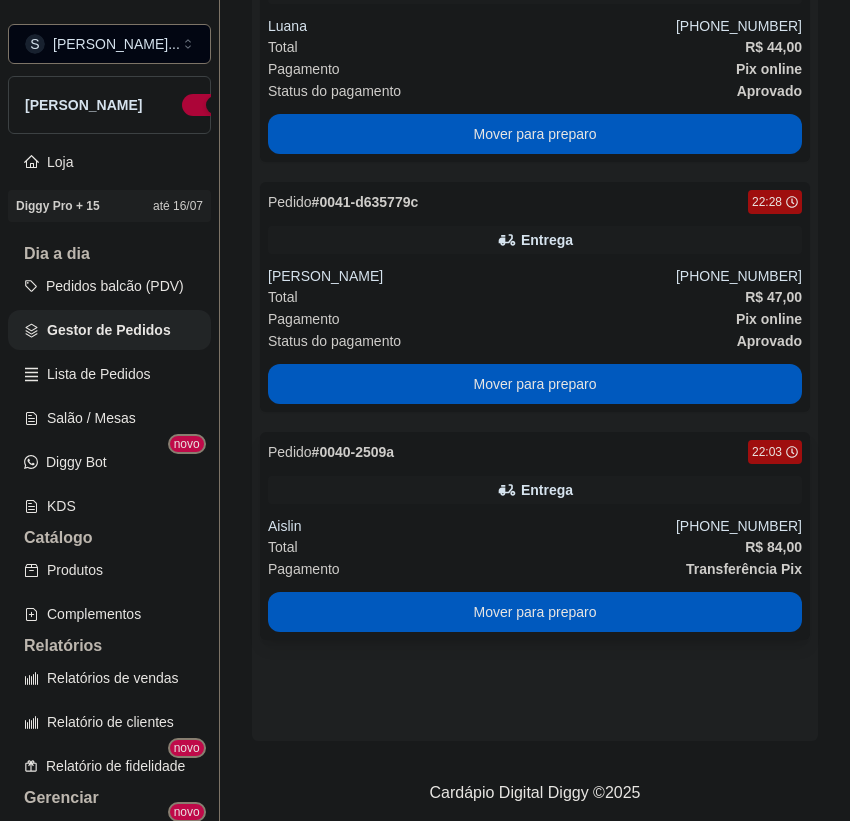 click on "Aislin" at bounding box center [472, 526] 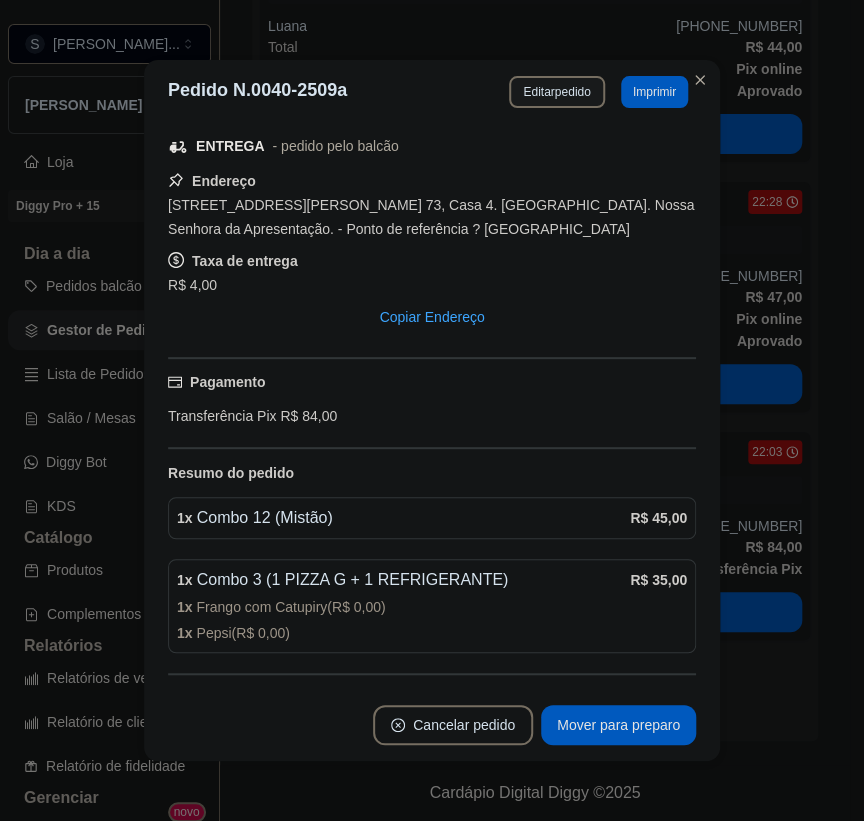 scroll, scrollTop: 304, scrollLeft: 0, axis: vertical 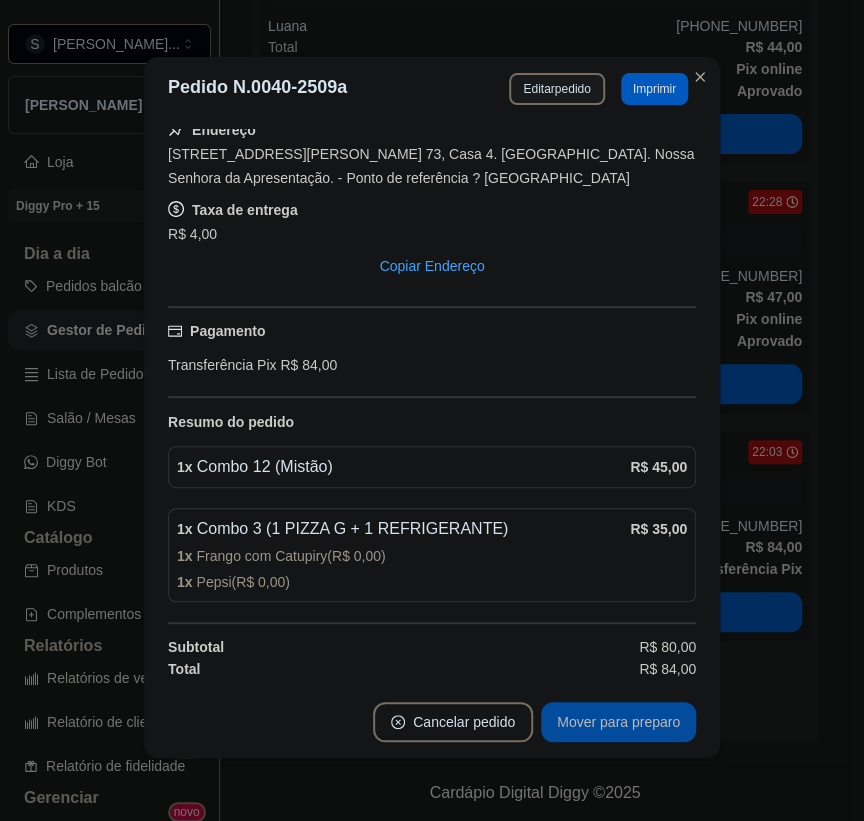 click on "Mover para preparo" at bounding box center (618, 722) 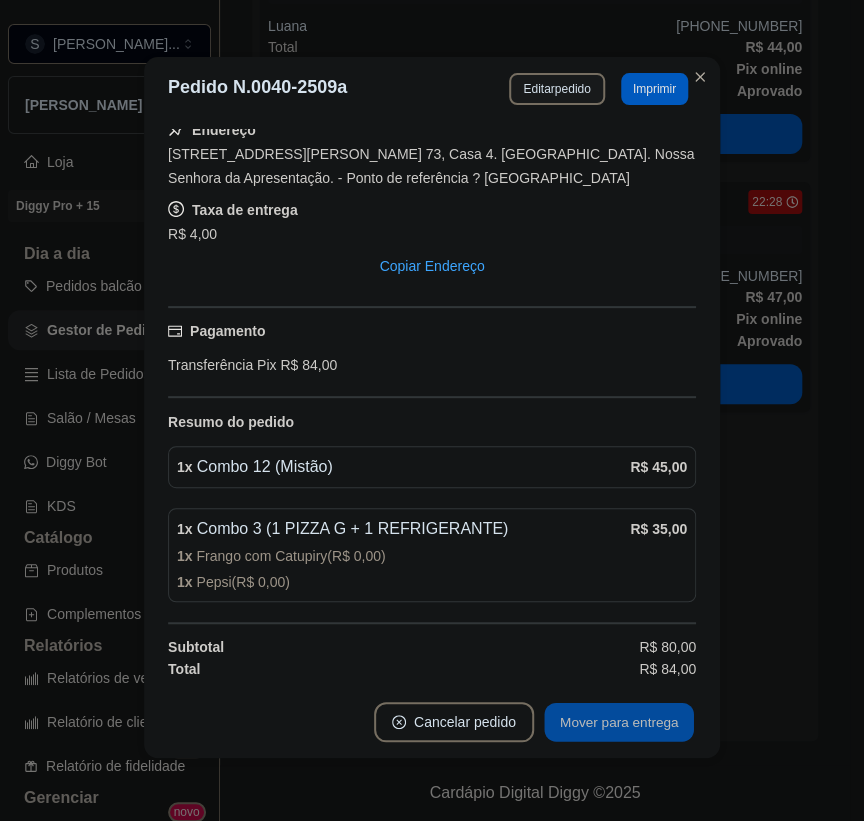 click on "Mover para entrega" at bounding box center (619, 722) 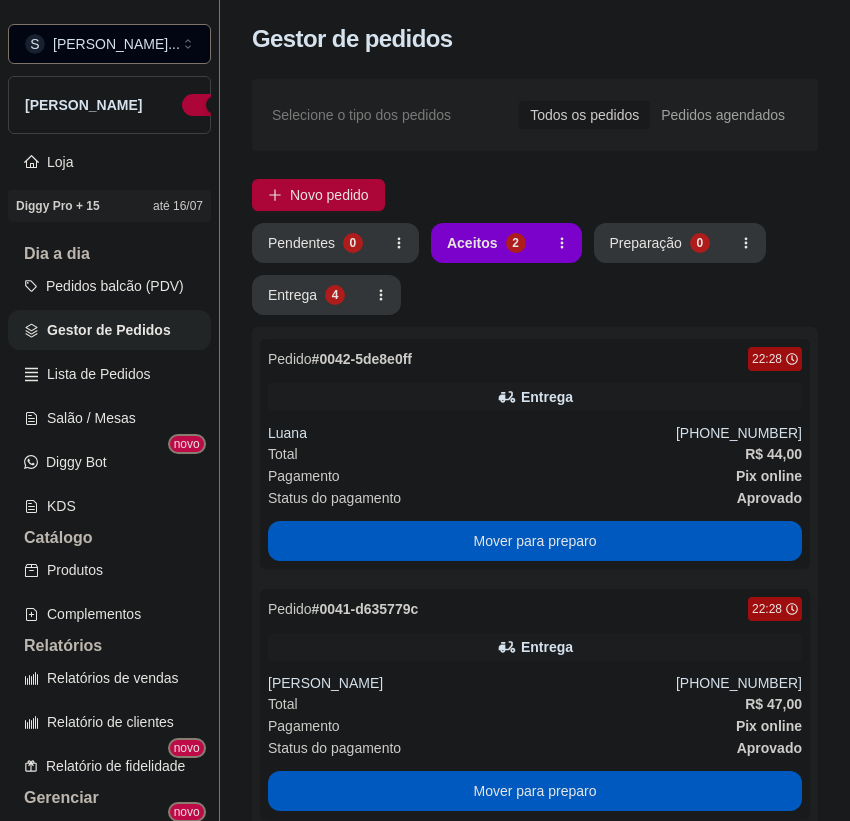 scroll, scrollTop: 0, scrollLeft: 0, axis: both 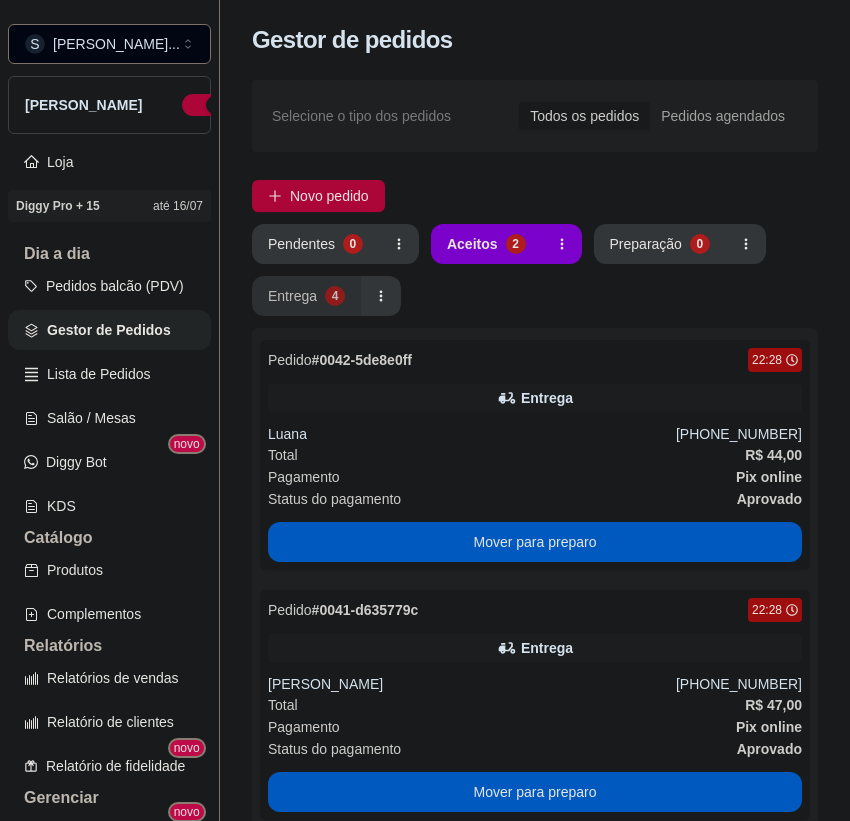 click on "4" at bounding box center [335, 296] 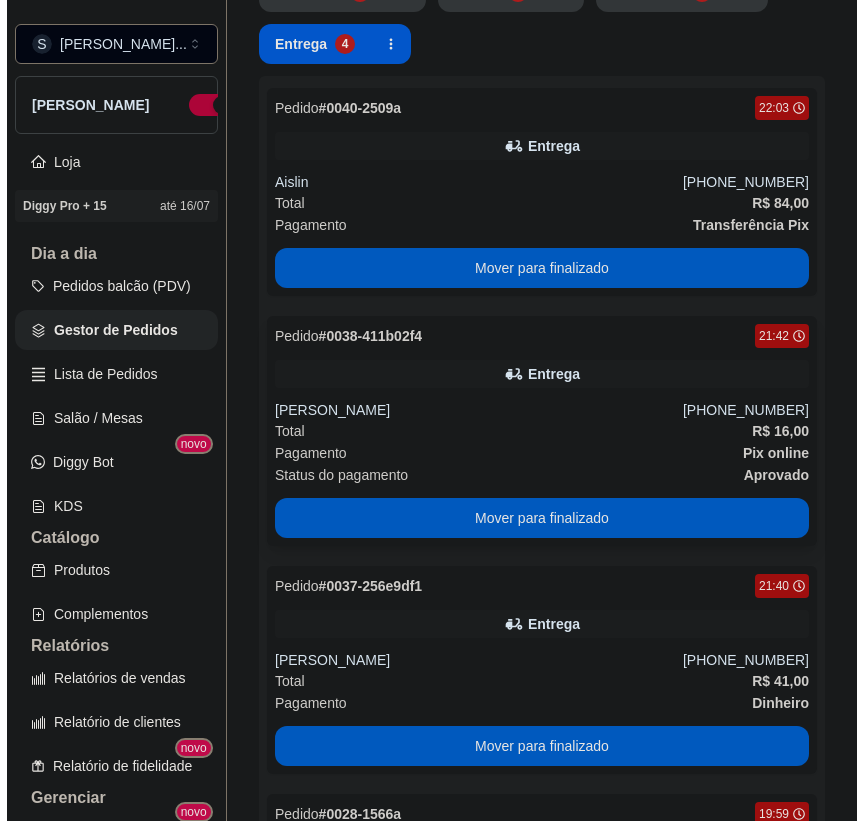 scroll, scrollTop: 363, scrollLeft: 0, axis: vertical 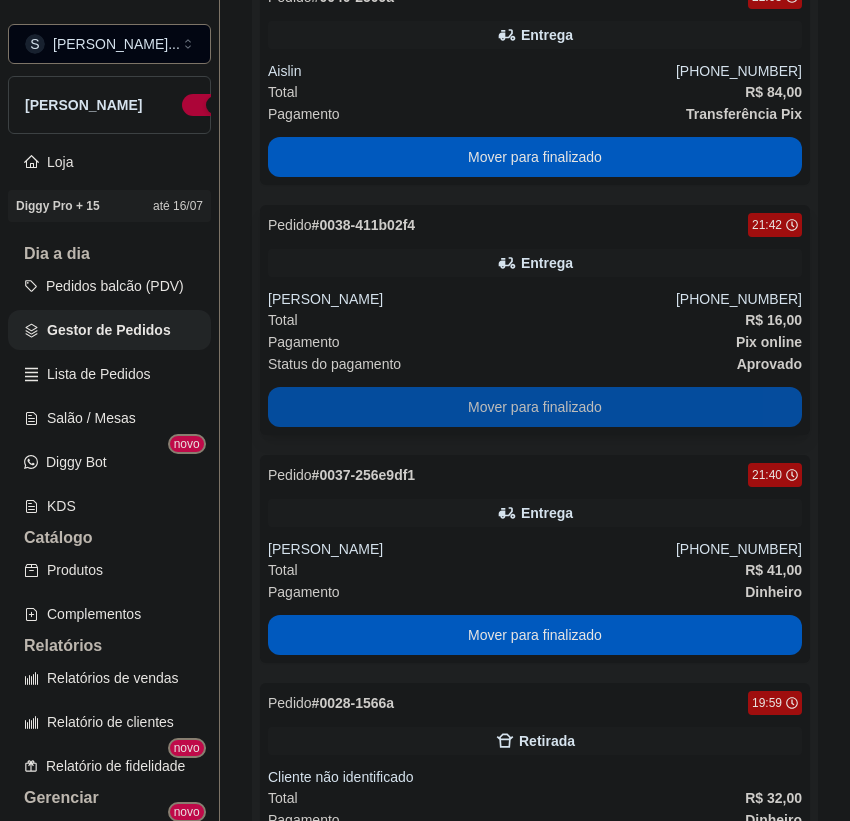 click on "Mover para finalizado" at bounding box center [535, 407] 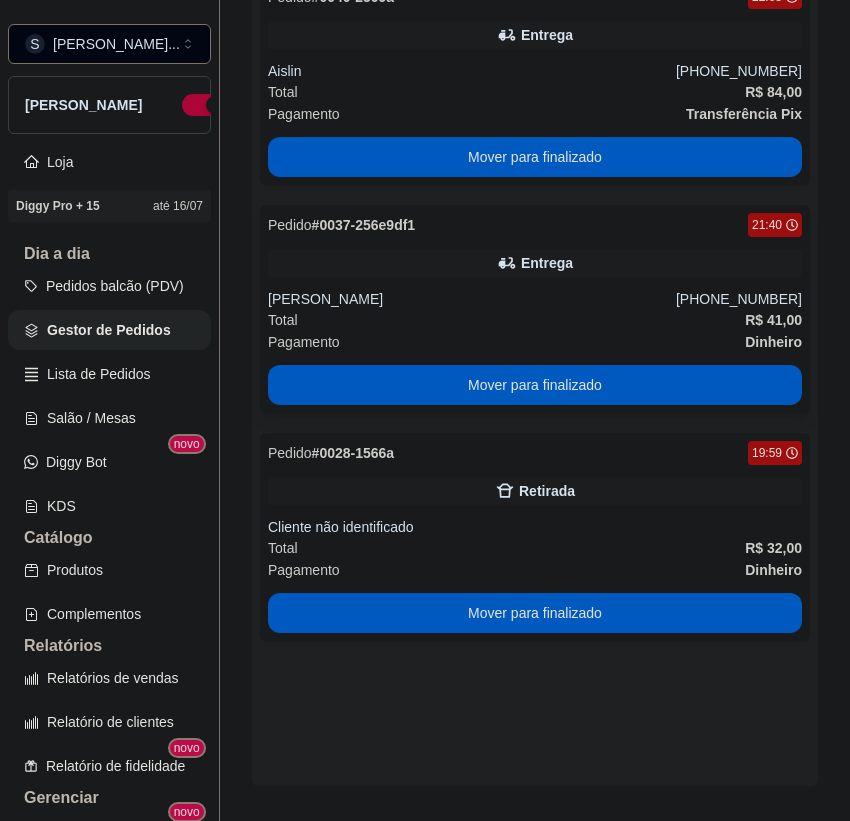 click on "Total R$ 41,00" at bounding box center (535, 320) 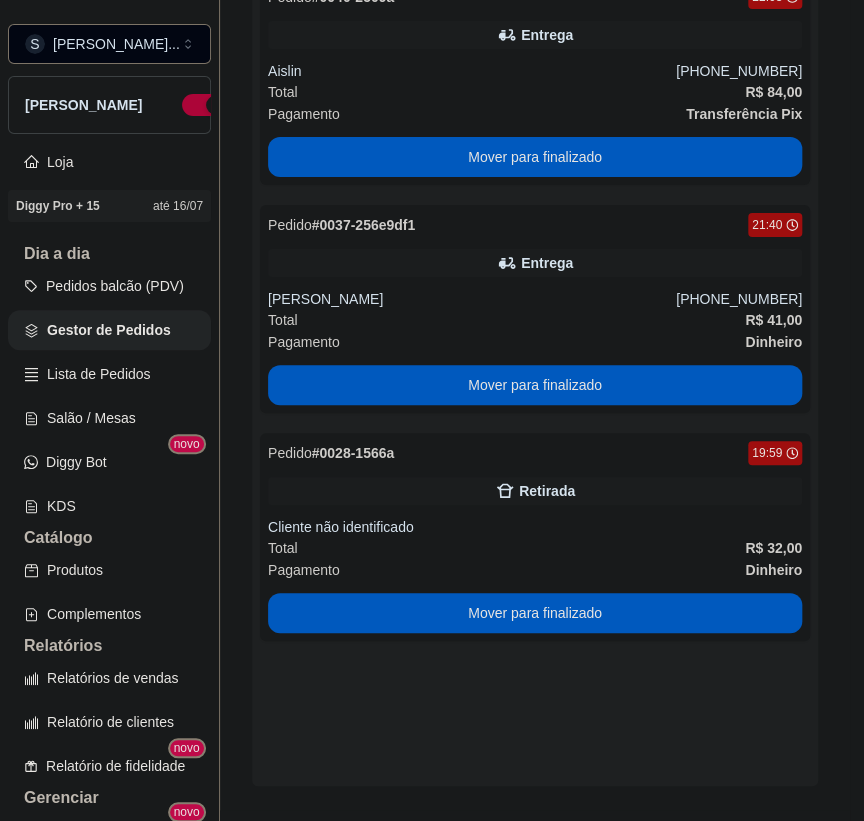 scroll, scrollTop: 380, scrollLeft: 0, axis: vertical 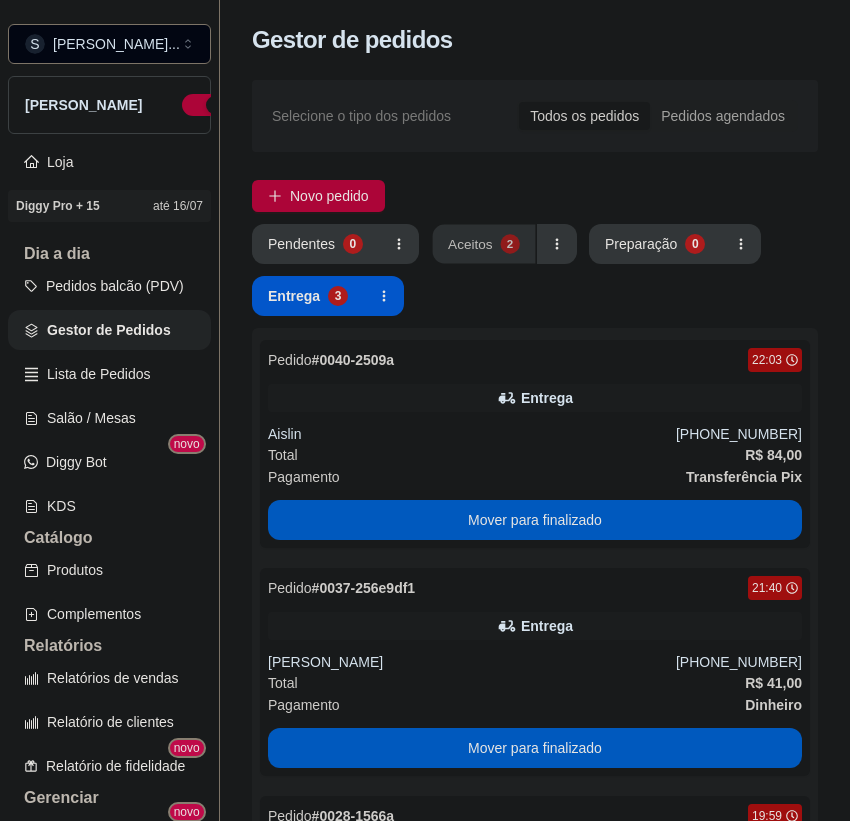 click on "2" at bounding box center [509, 243] 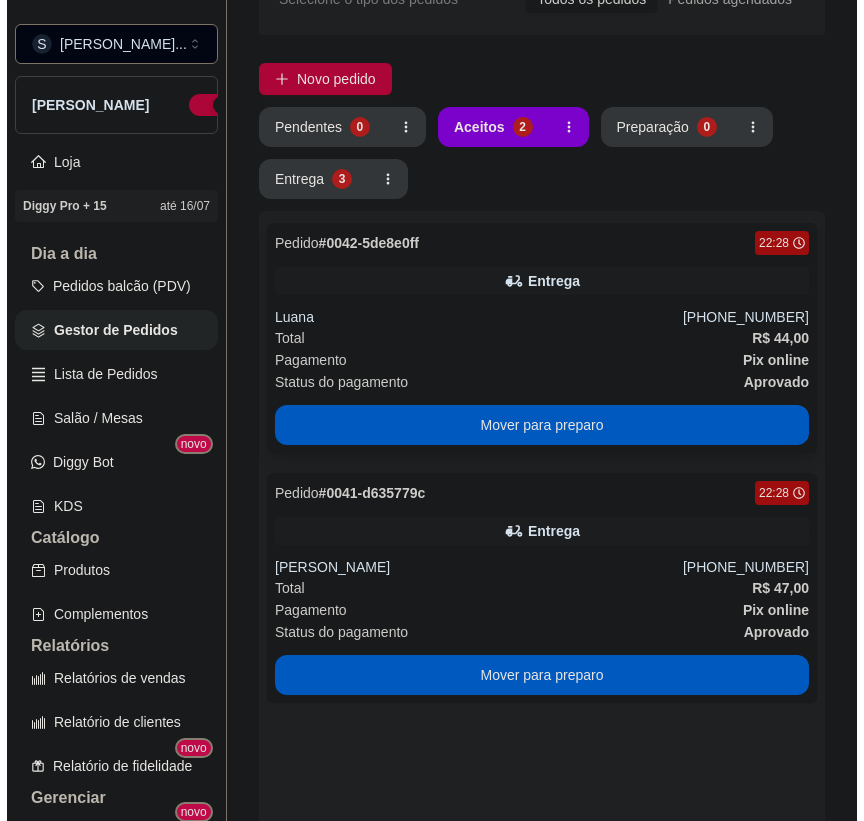 scroll, scrollTop: 58, scrollLeft: 0, axis: vertical 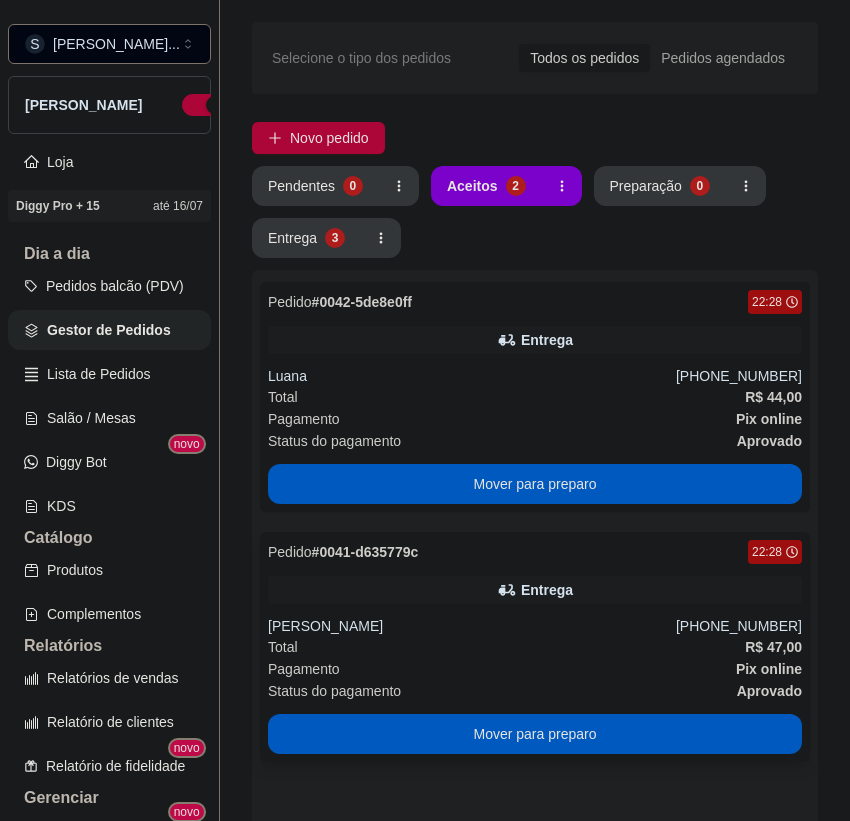 click on "[PERSON_NAME]" at bounding box center [472, 626] 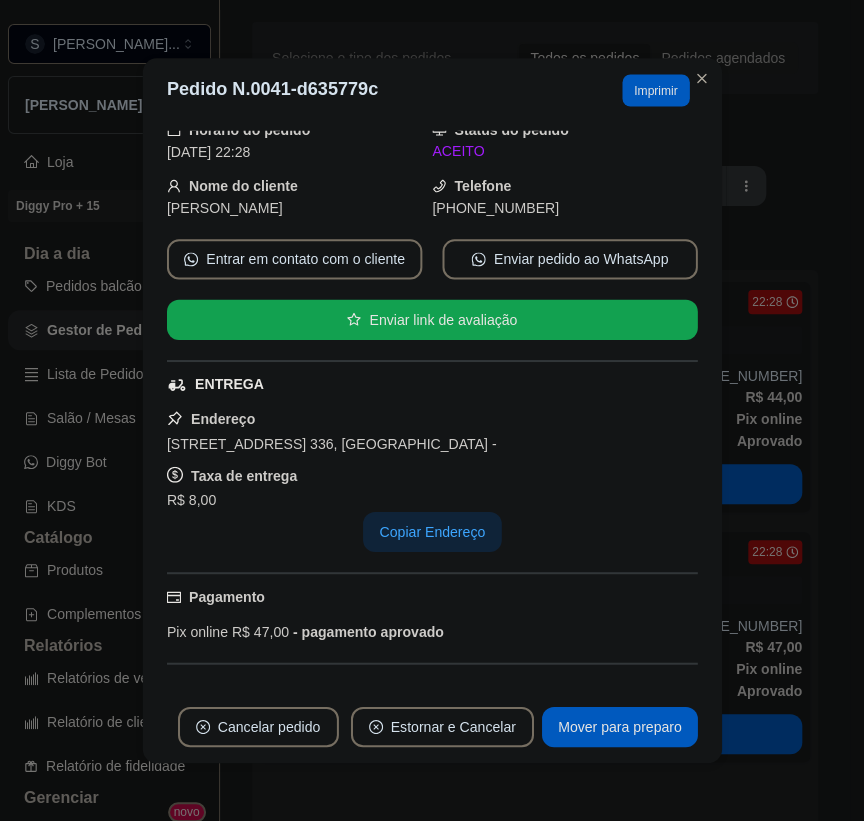 scroll, scrollTop: 276, scrollLeft: 0, axis: vertical 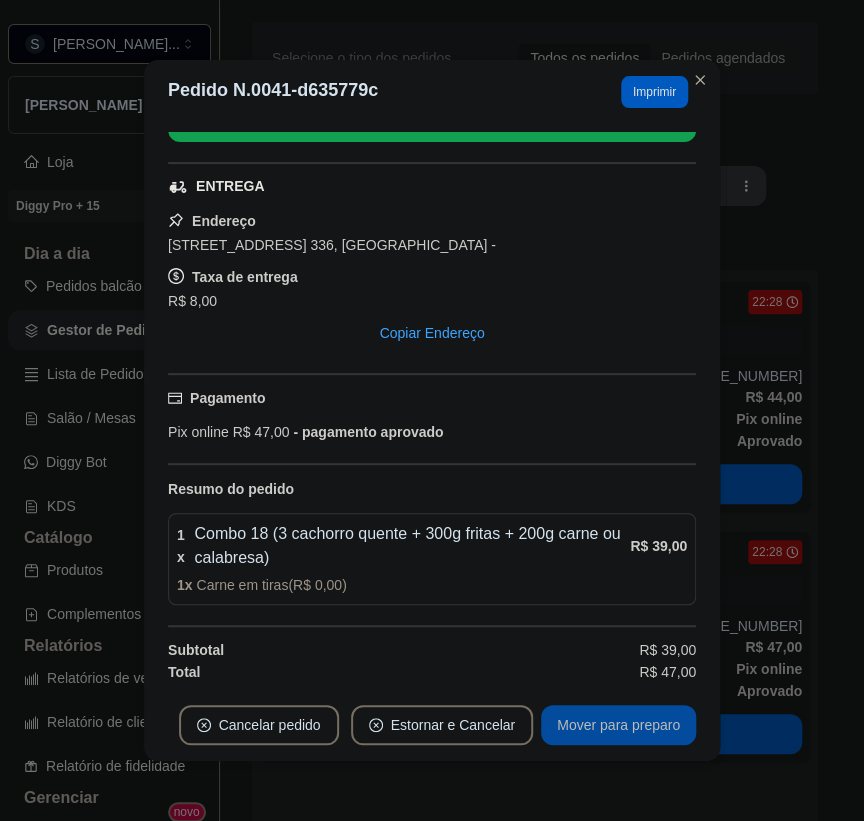 click on "Mover para preparo" at bounding box center (618, 725) 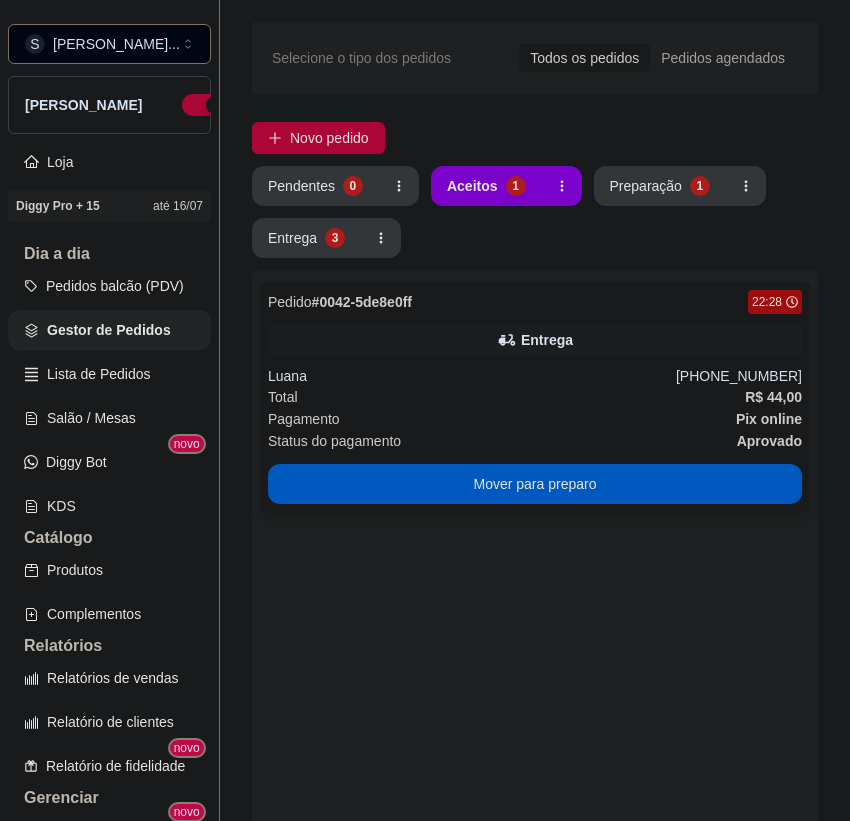 click on "Mover para preparo" at bounding box center (535, 484) 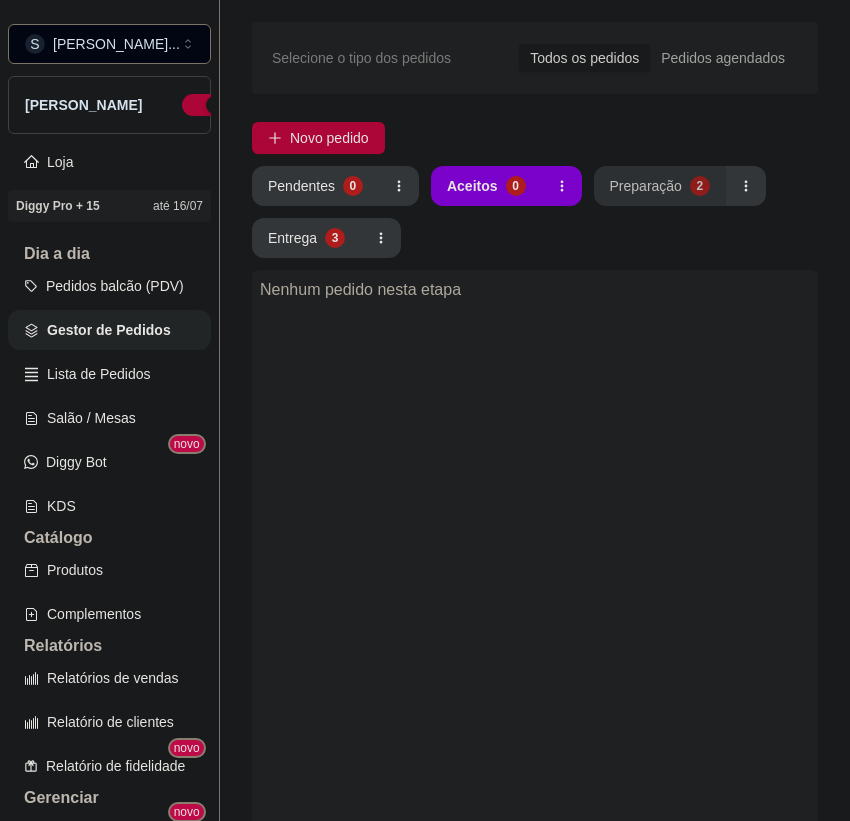 click on "Preparação" at bounding box center [646, 186] 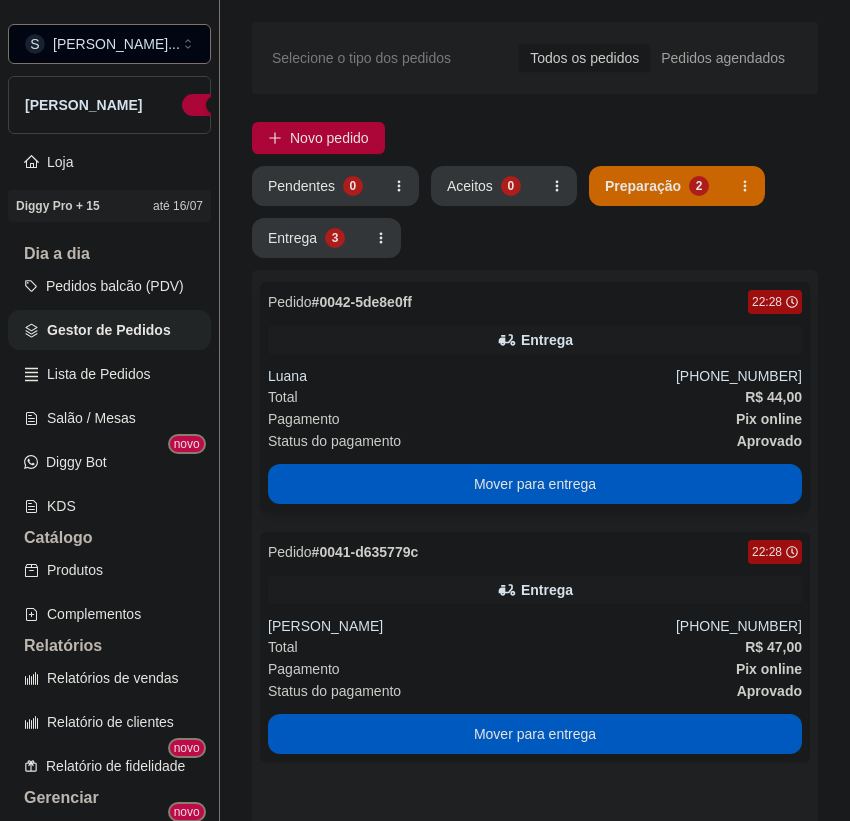 click on "Luana" at bounding box center [472, 376] 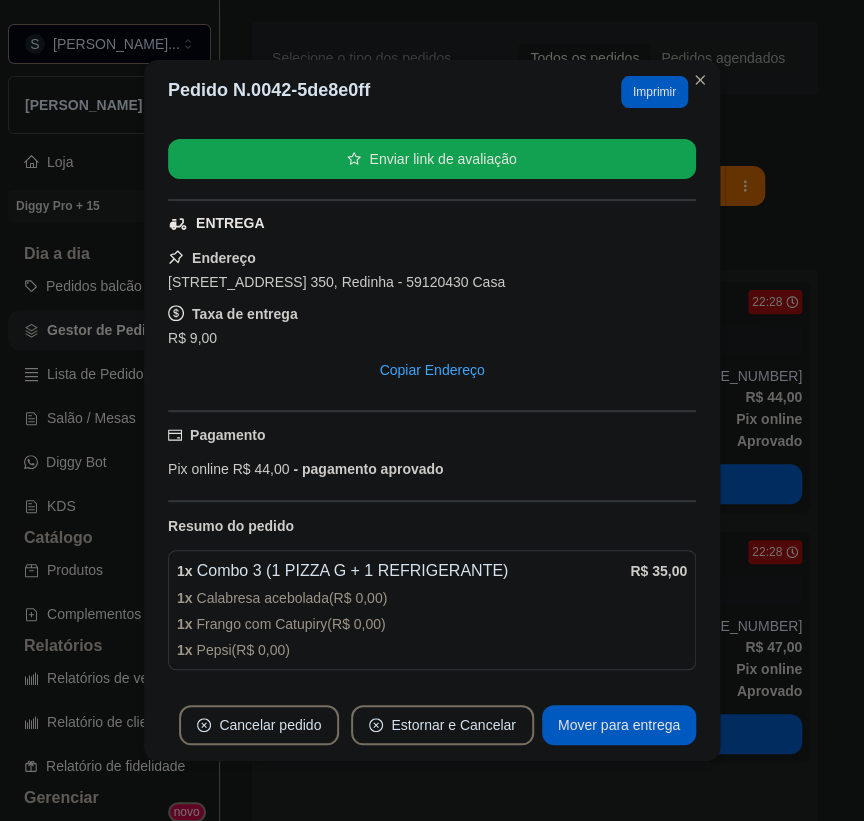 scroll, scrollTop: 304, scrollLeft: 0, axis: vertical 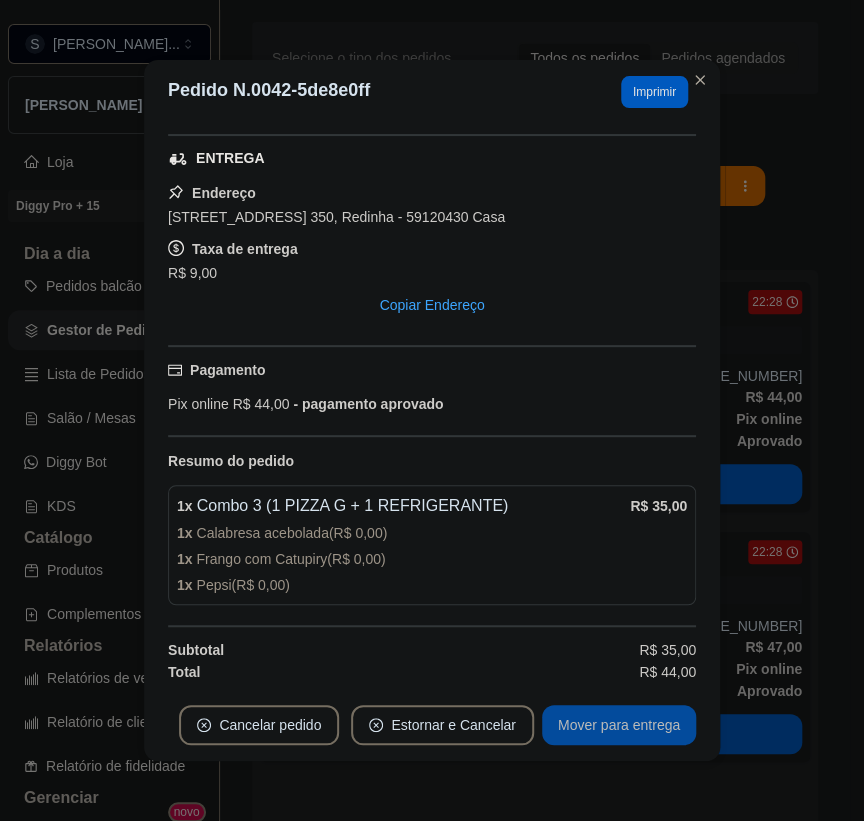 click on "Mover para entrega" at bounding box center (619, 725) 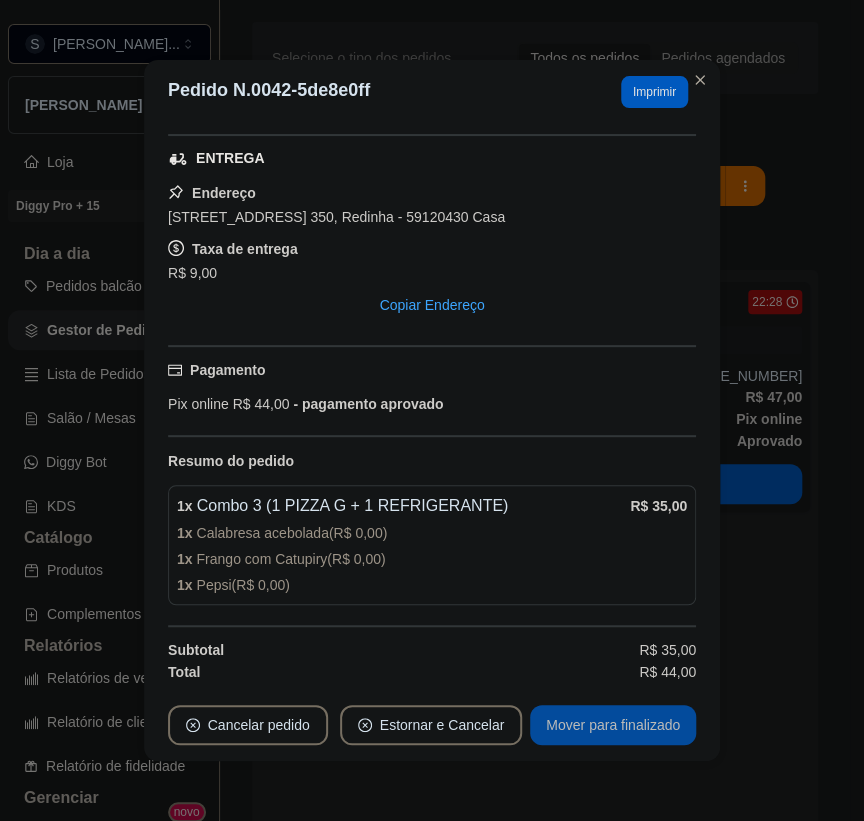 click on "Mover para finalizado" at bounding box center [613, 725] 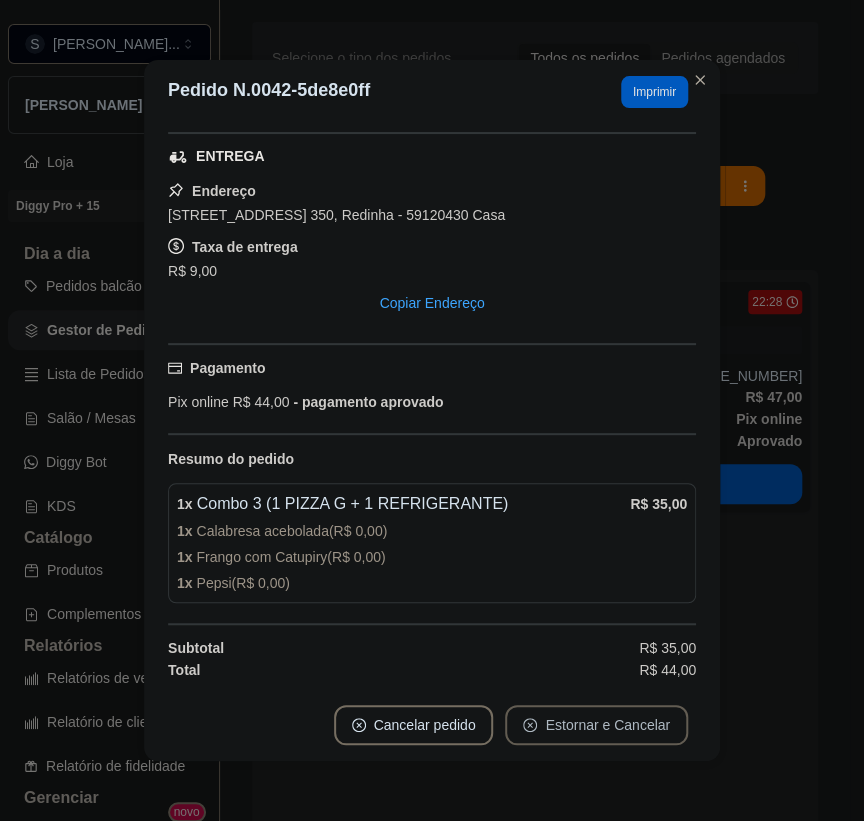 scroll, scrollTop: 259, scrollLeft: 0, axis: vertical 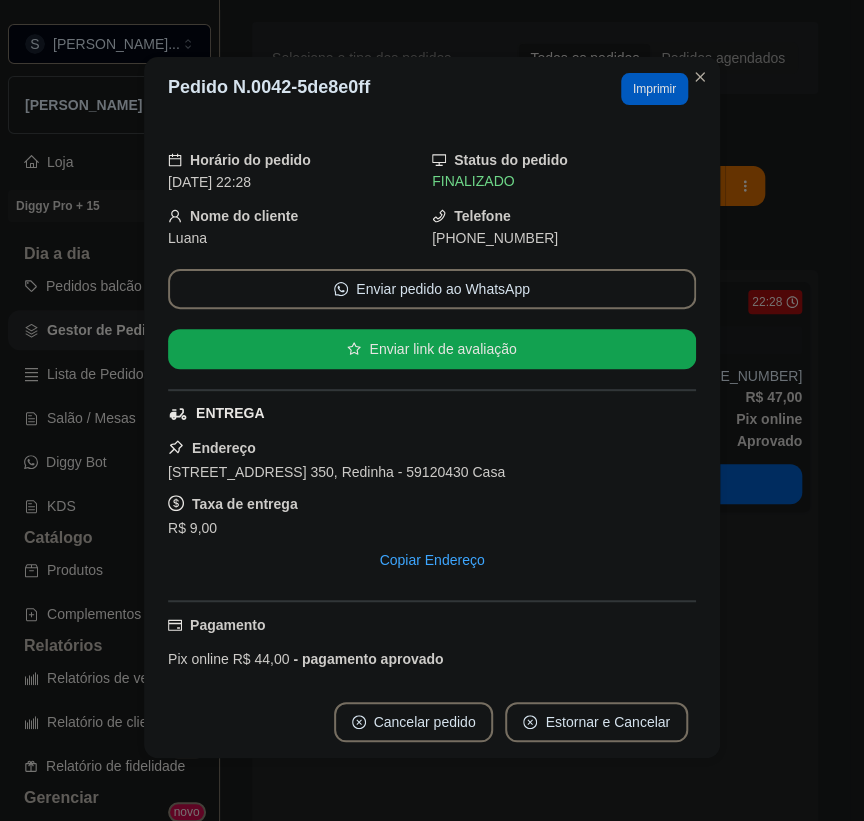 drag, startPoint x: 455, startPoint y: 232, endPoint x: 578, endPoint y: 240, distance: 123.25989 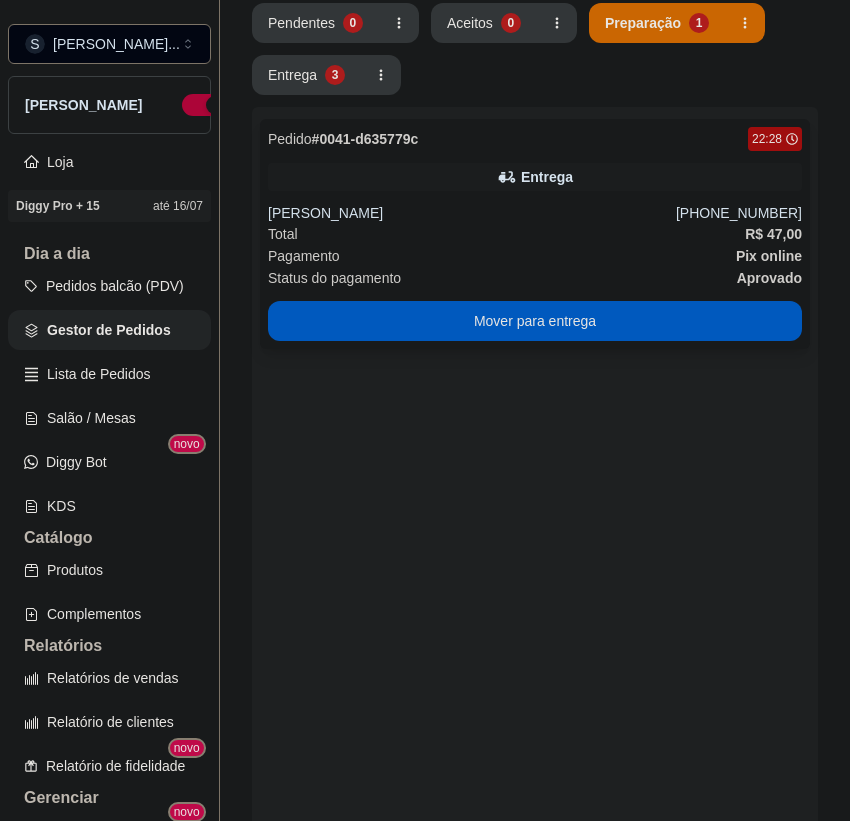 scroll, scrollTop: 0, scrollLeft: 0, axis: both 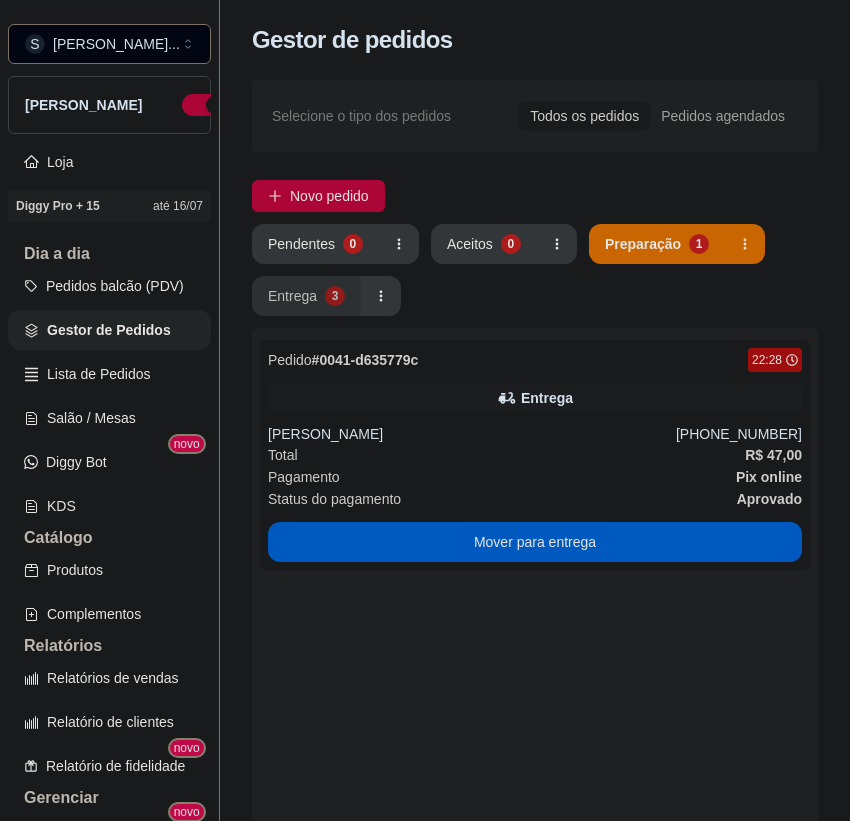 click on "Entrega" at bounding box center (292, 296) 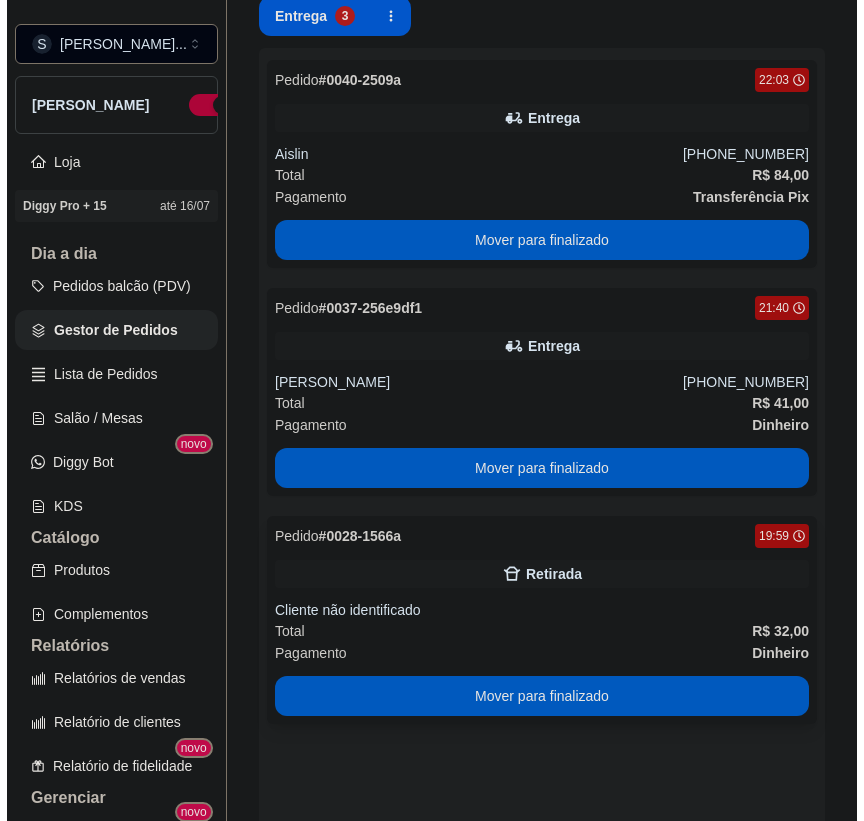 scroll, scrollTop: 421, scrollLeft: 0, axis: vertical 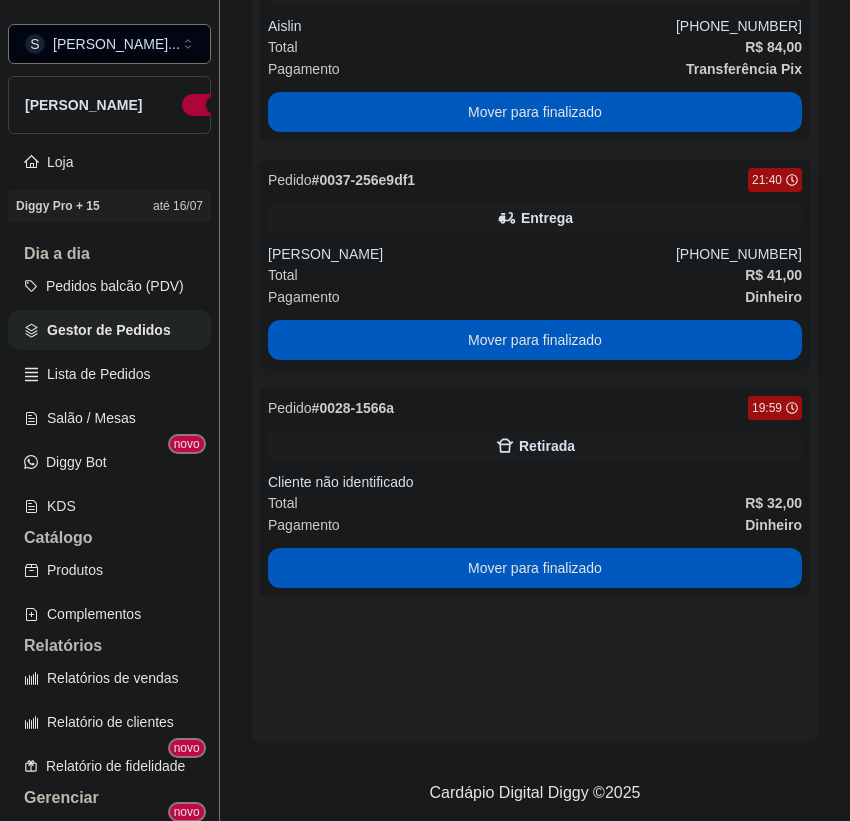 click on "Total R$ 41,00" at bounding box center (535, 275) 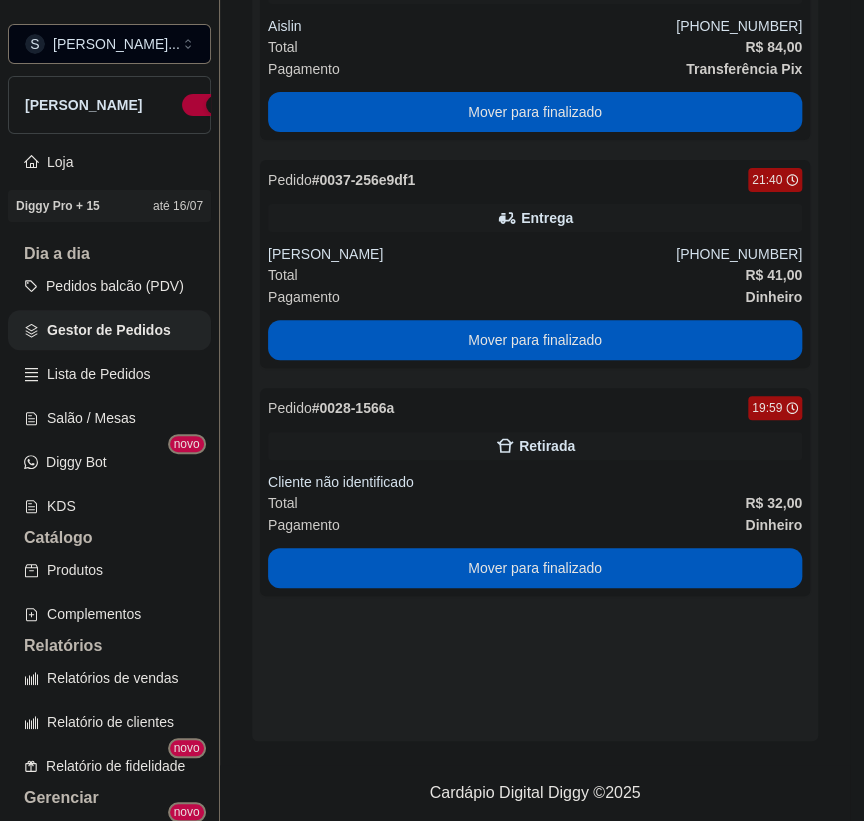 scroll, scrollTop: 380, scrollLeft: 0, axis: vertical 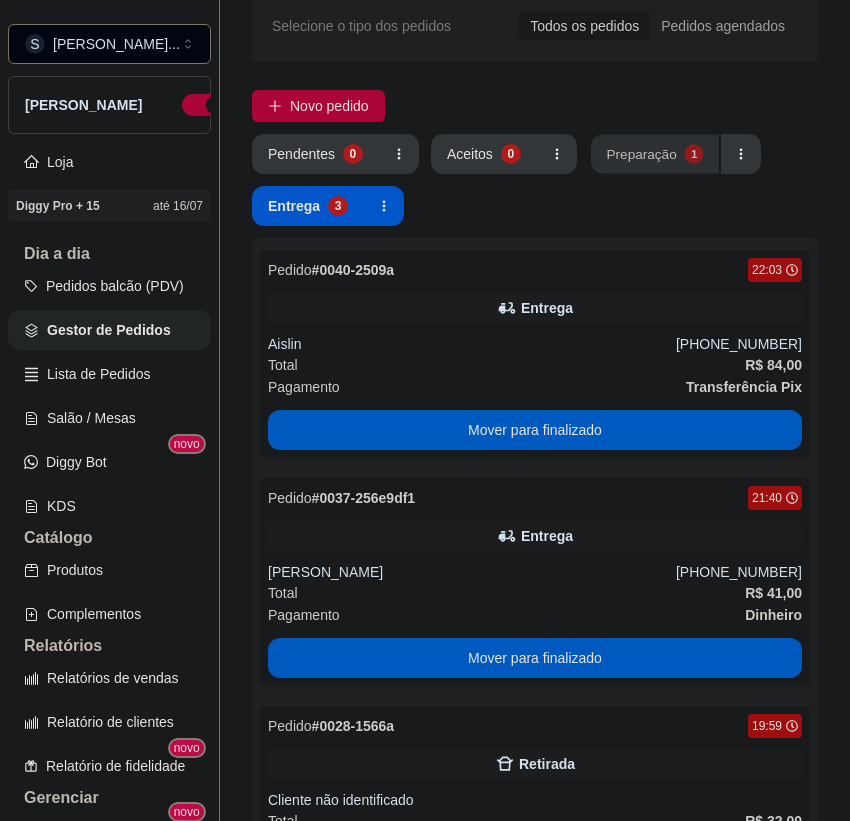 click on "Preparação" at bounding box center (641, 153) 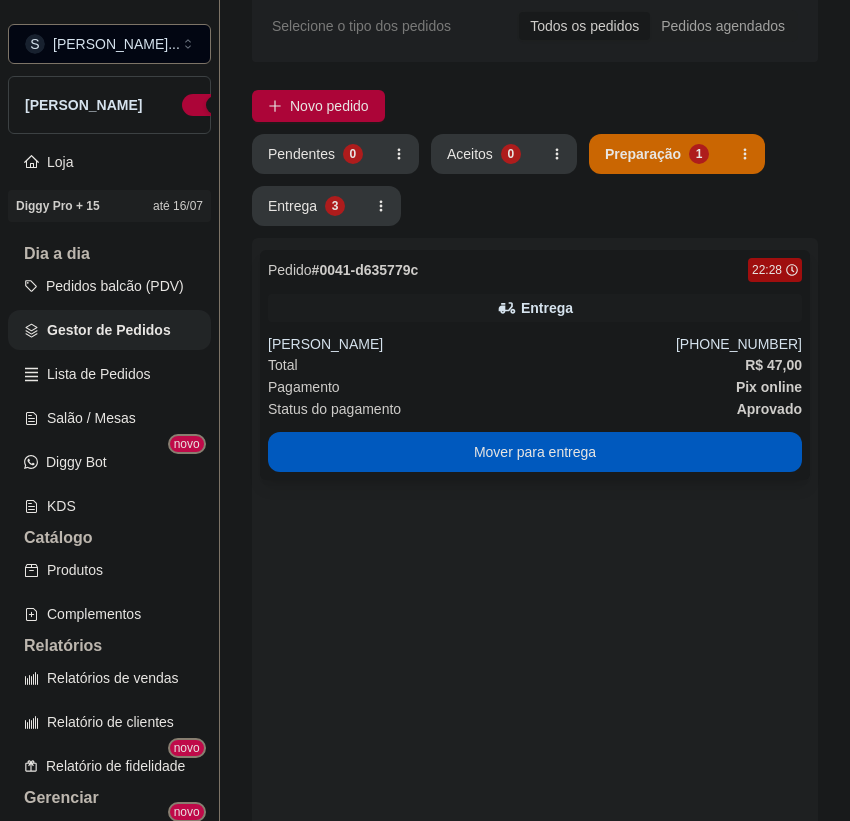 click on "Pagamento Pix online" at bounding box center (535, 387) 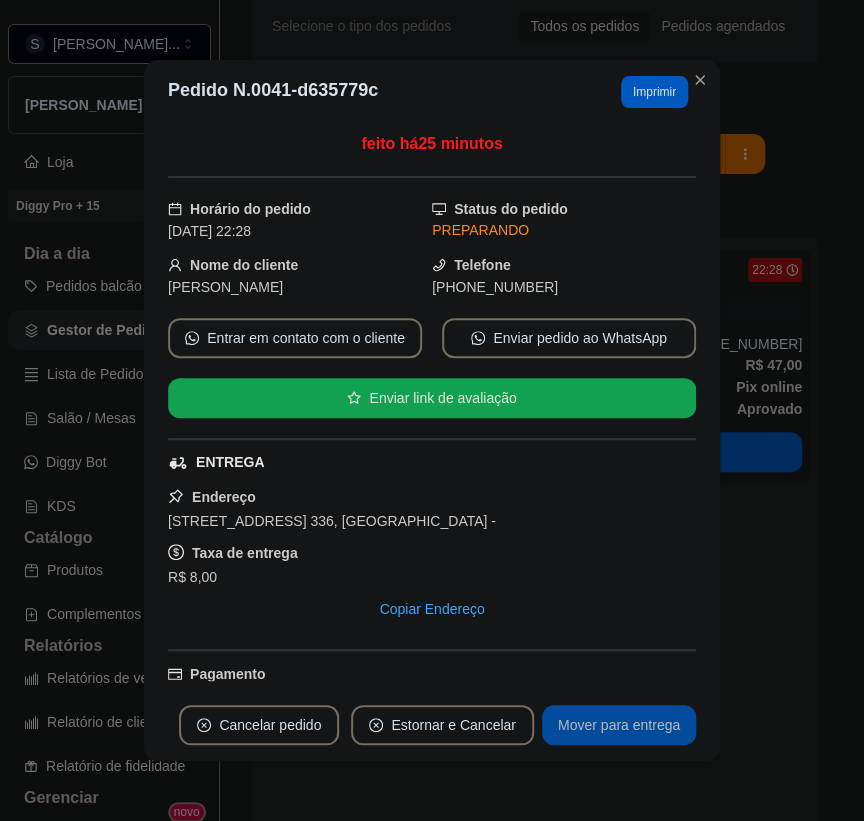 click on "Mover para entrega" at bounding box center [619, 725] 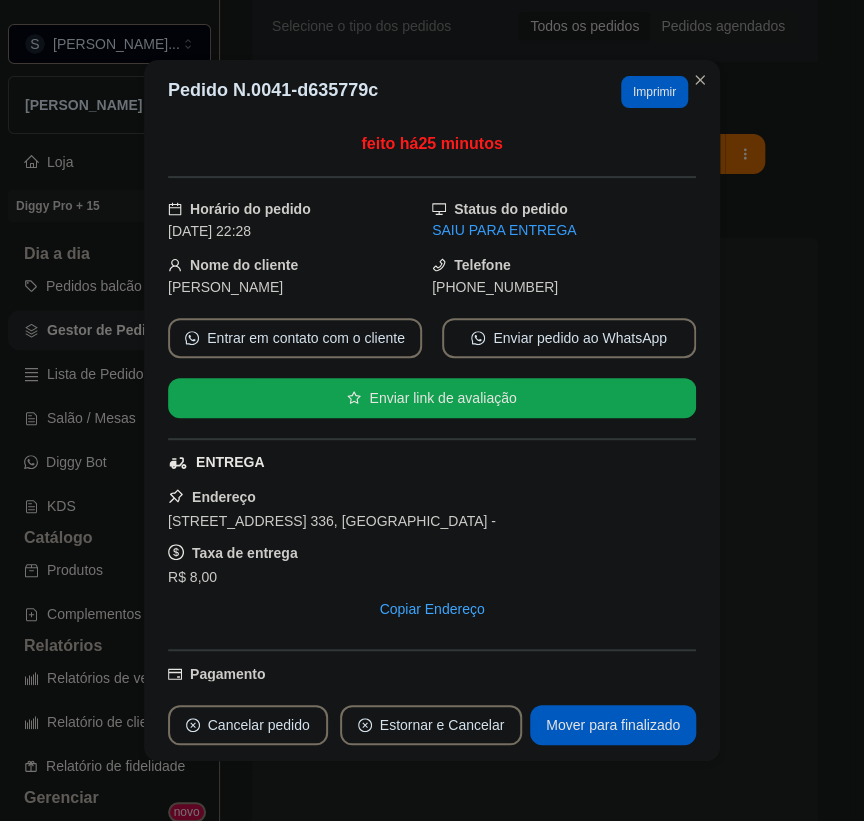 drag, startPoint x: 453, startPoint y: 294, endPoint x: 536, endPoint y: 296, distance: 83.02409 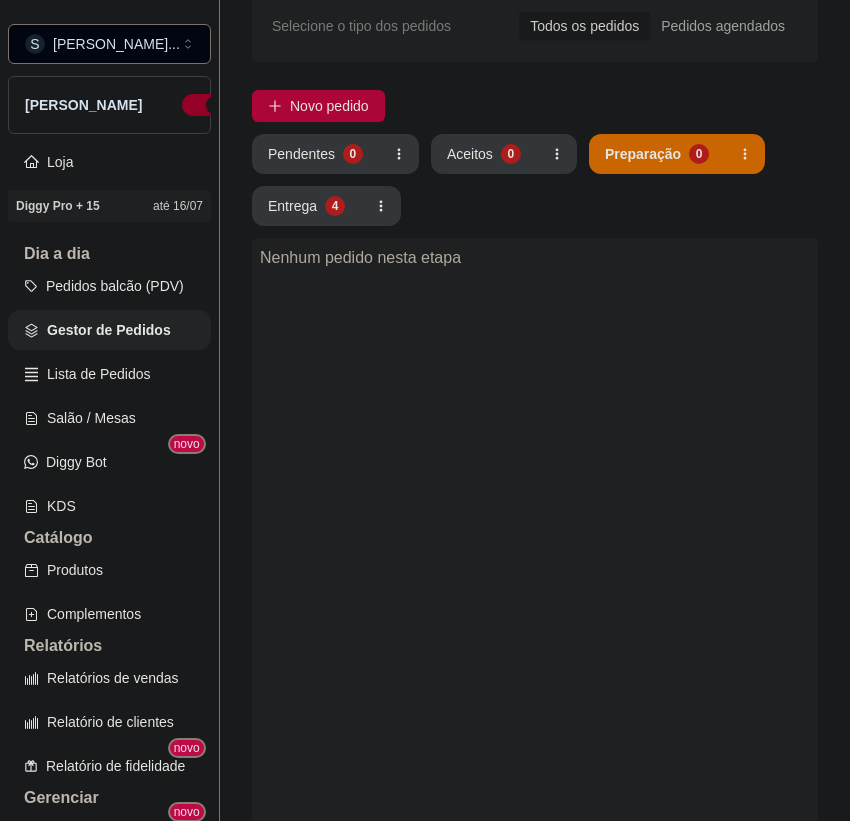 click at bounding box center [204, 105] 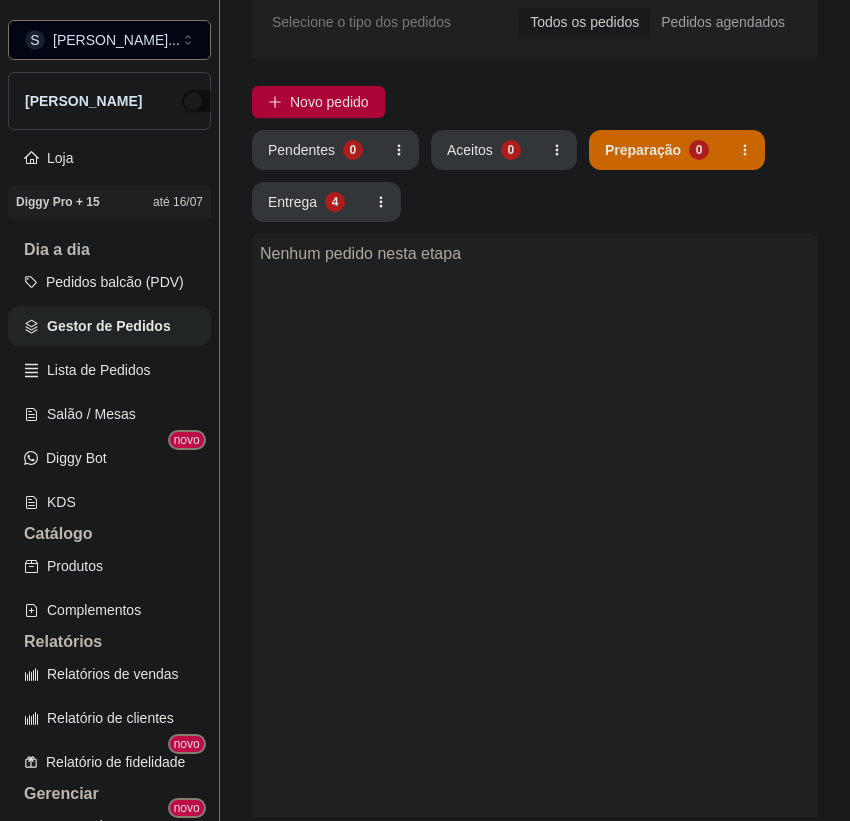scroll, scrollTop: 31, scrollLeft: 0, axis: vertical 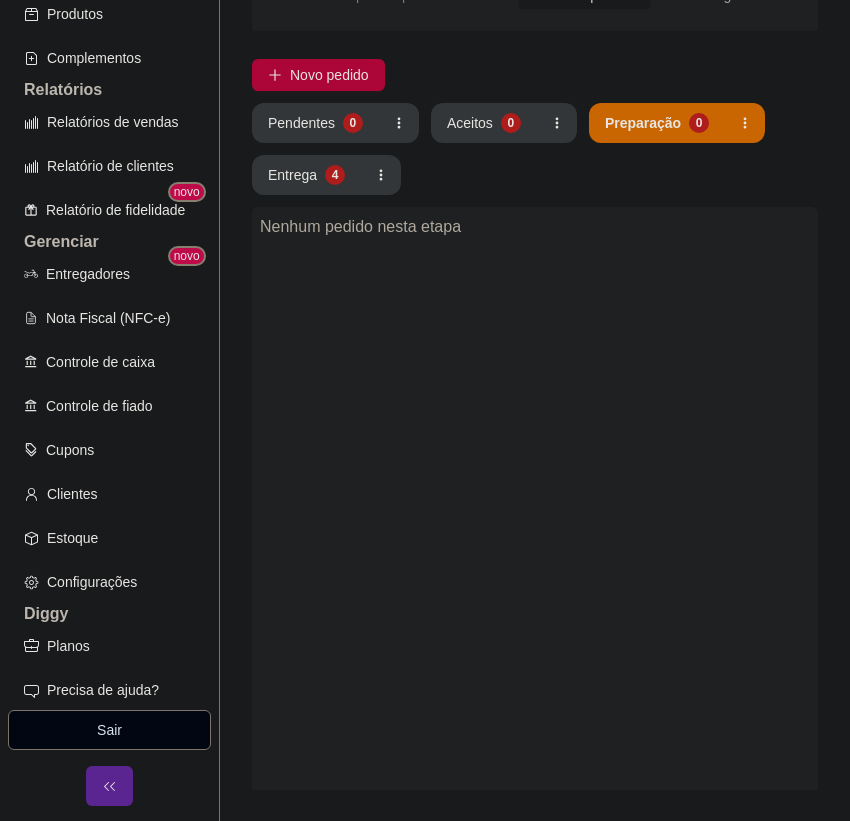 click on "Relatórios de vendas" at bounding box center [109, 122] 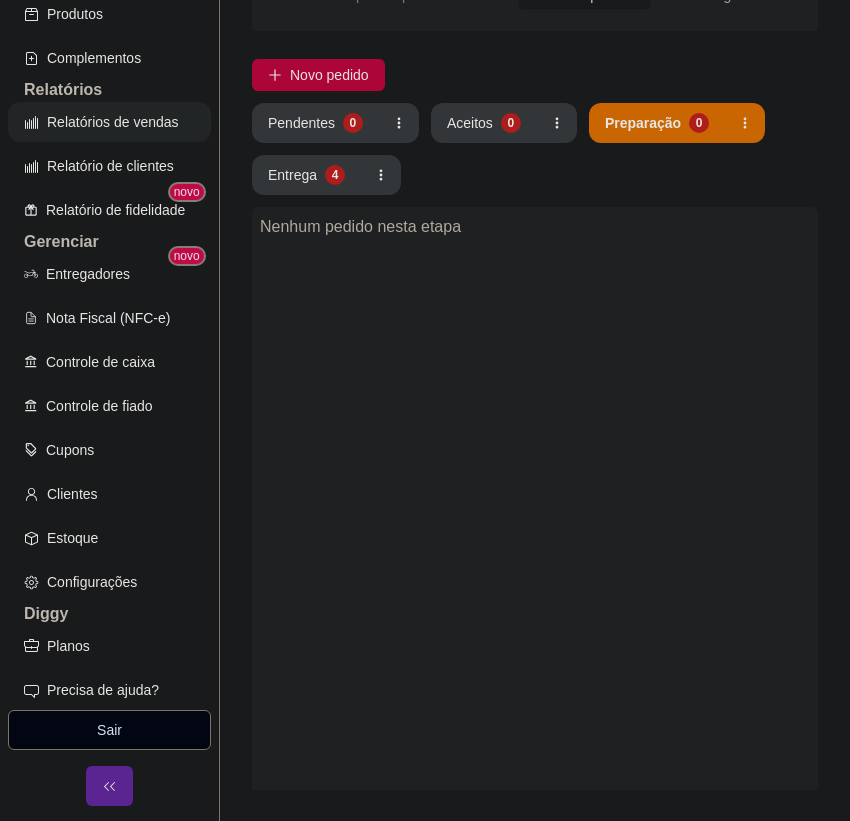 click on "Relatórios Relatórios de vendas Relatório de clientes Relatório de fidelidade novo" at bounding box center [109, 154] 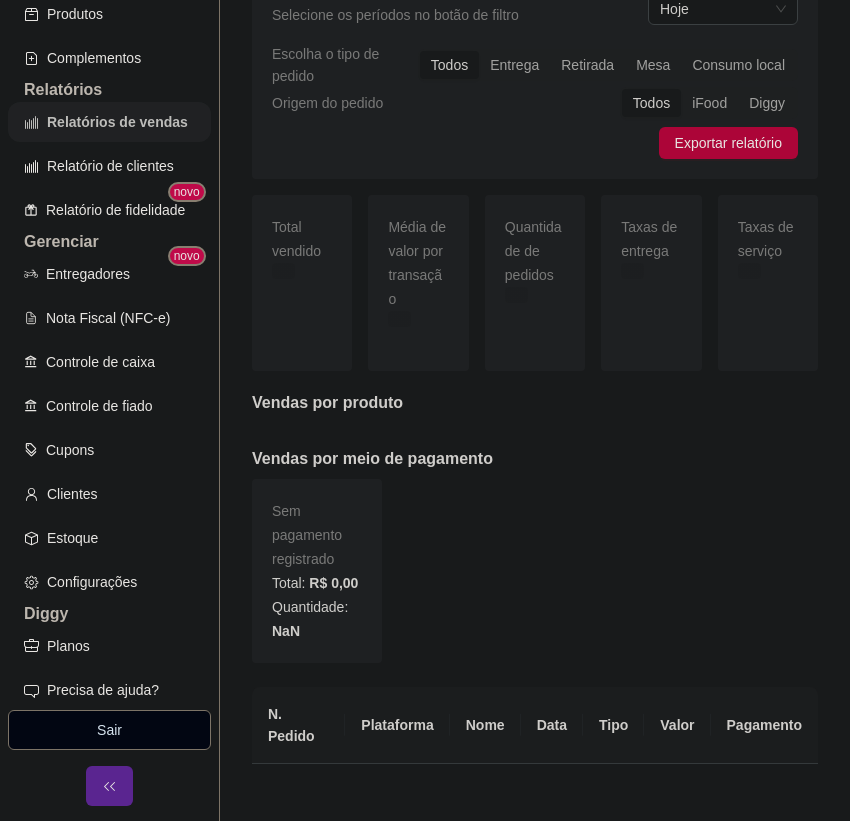 scroll, scrollTop: 0, scrollLeft: 0, axis: both 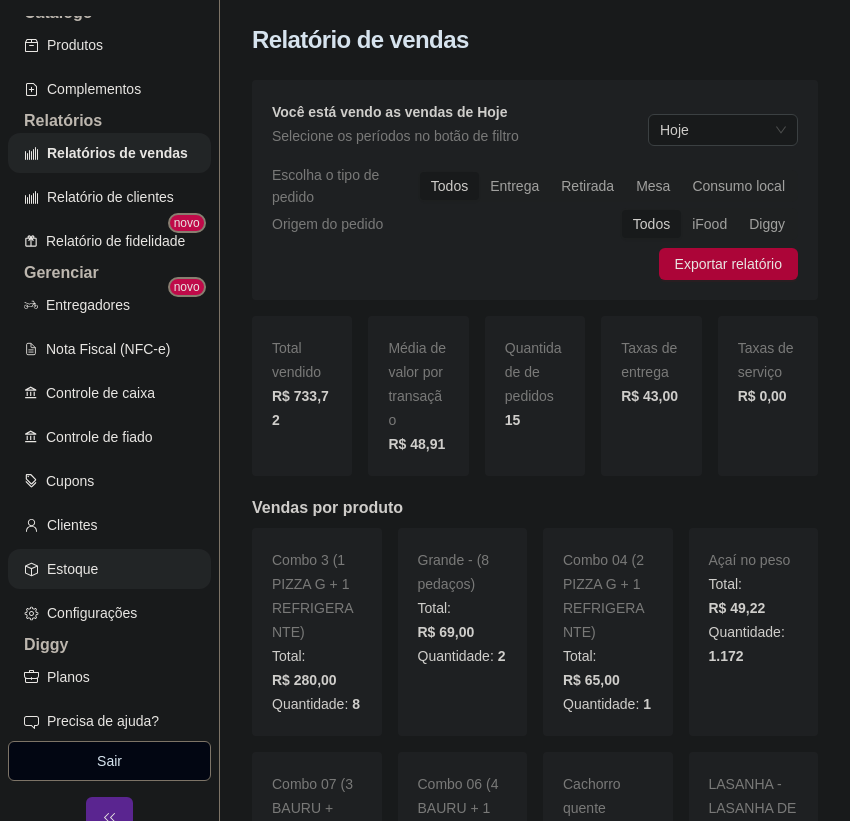 click on "Estoque" at bounding box center (109, 569) 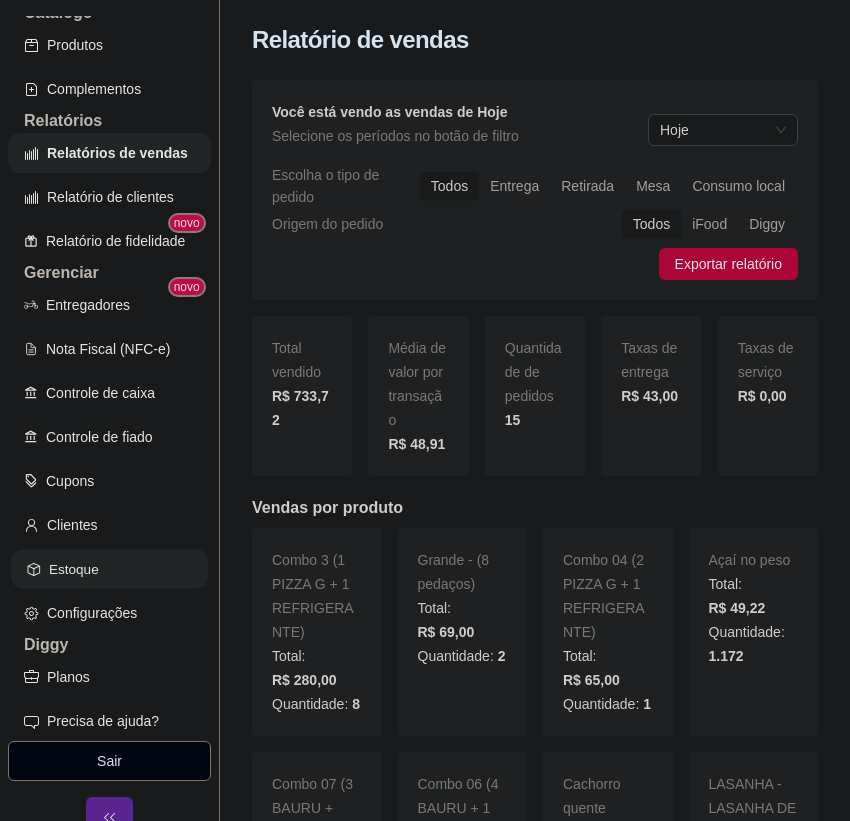 click on "Estoque" at bounding box center (109, 569) 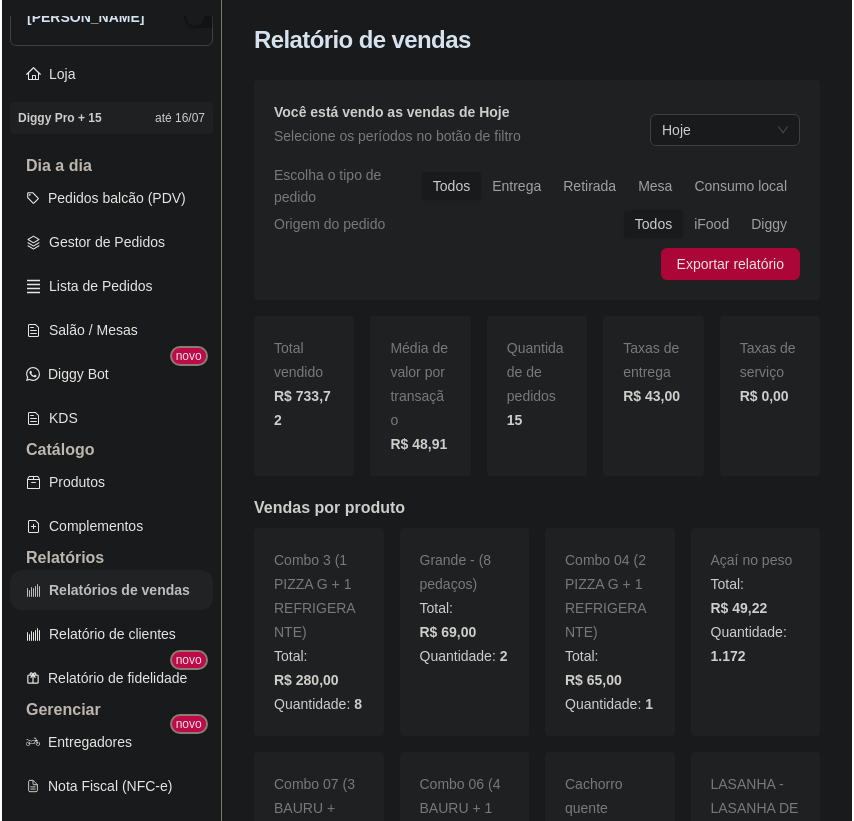 scroll, scrollTop: 0, scrollLeft: 0, axis: both 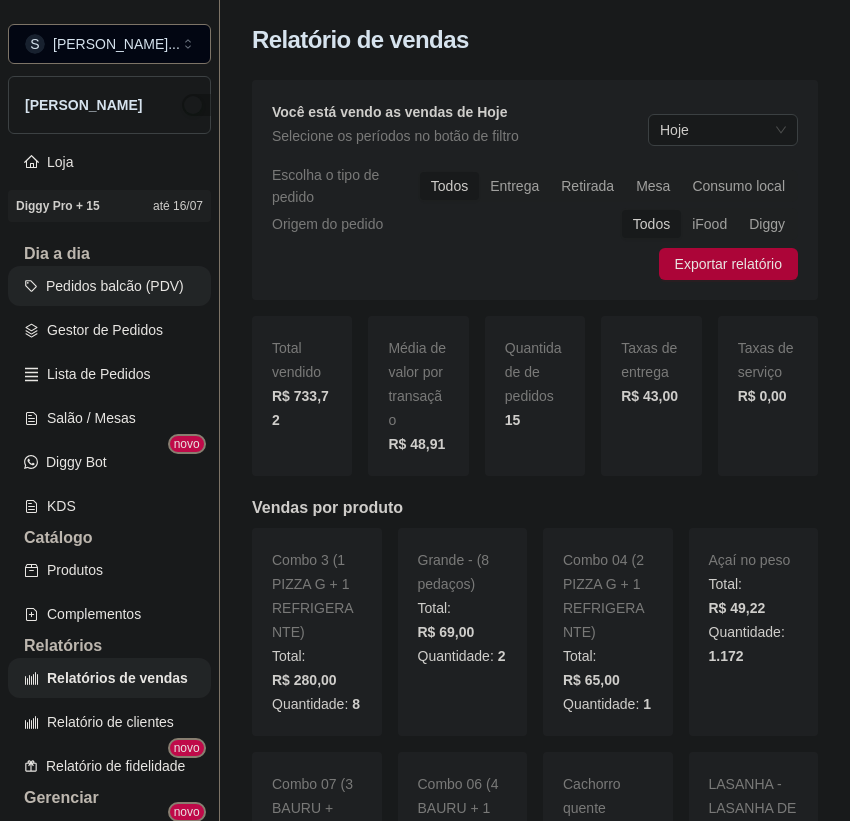 click on "Pedidos balcão (PDV)" at bounding box center (109, 286) 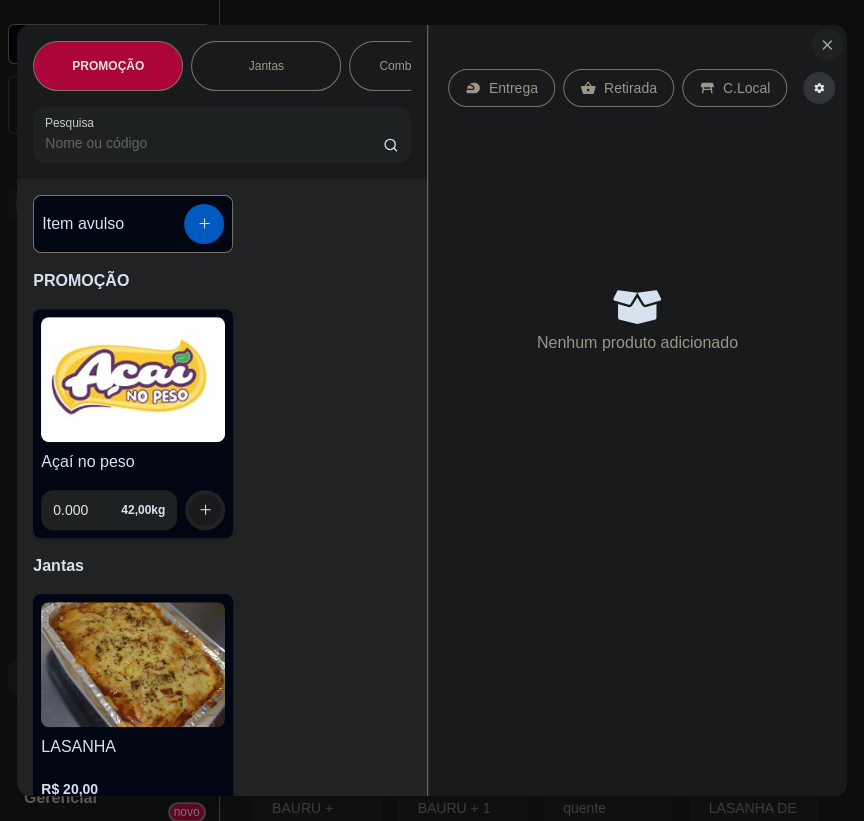 click at bounding box center (827, 45) 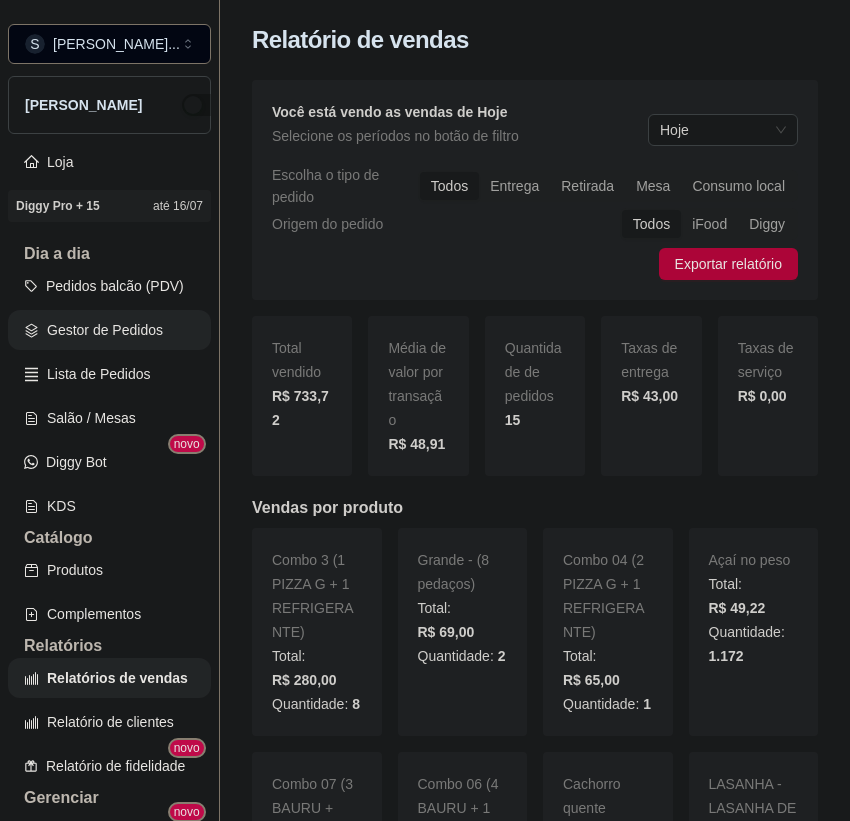 click on "Gestor de Pedidos" at bounding box center (109, 330) 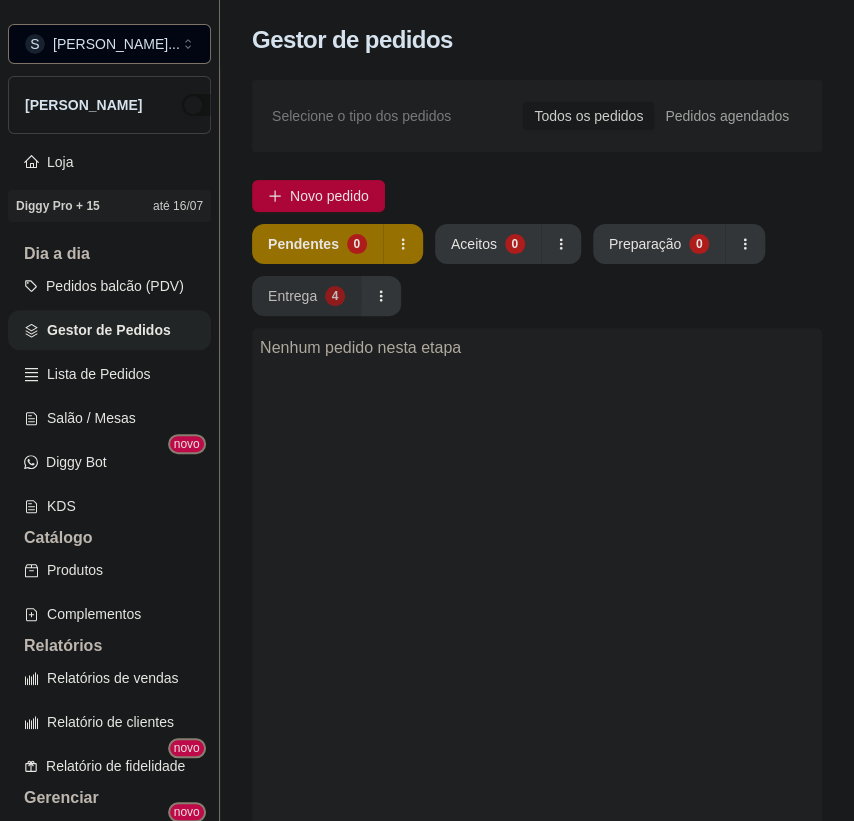 click on "Entrega" at bounding box center (292, 296) 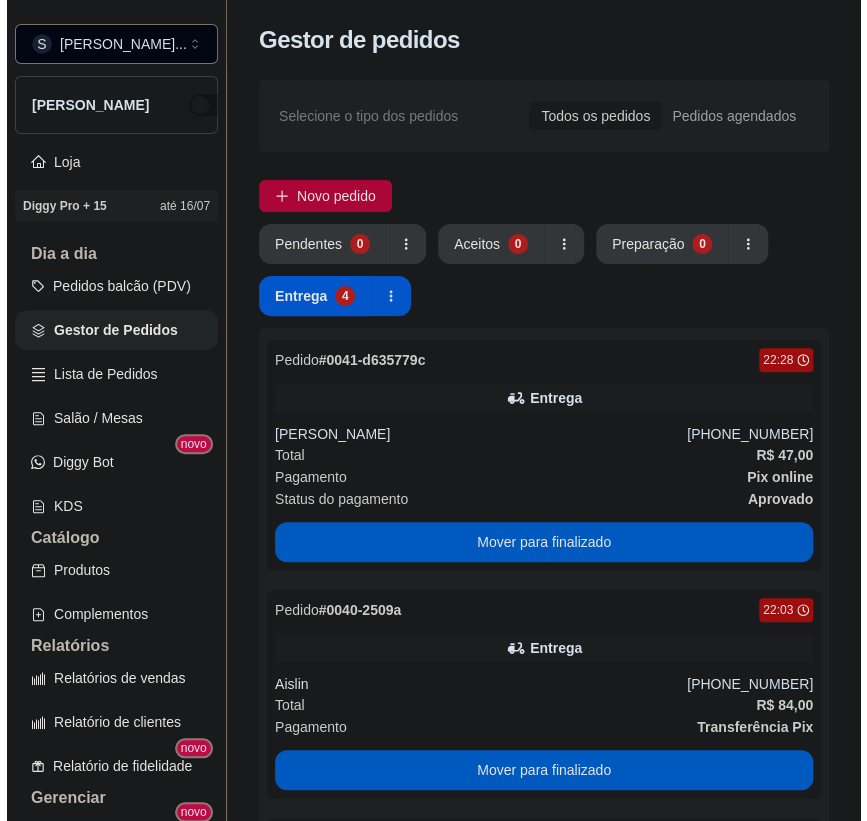 scroll, scrollTop: 545, scrollLeft: 0, axis: vertical 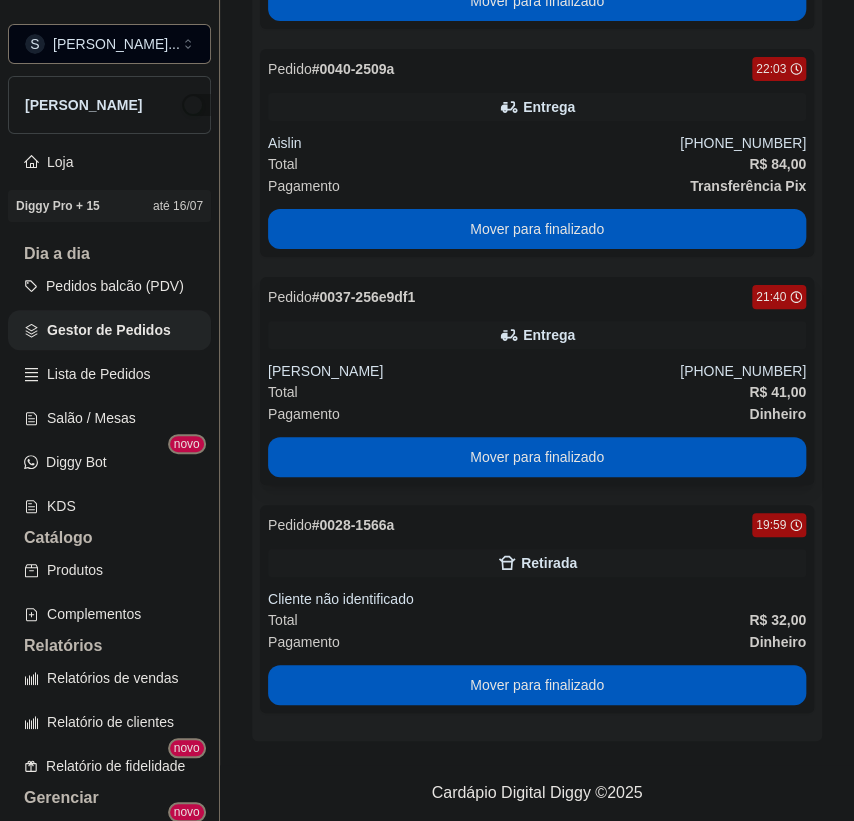 click on "[PERSON_NAME]" at bounding box center (474, 371) 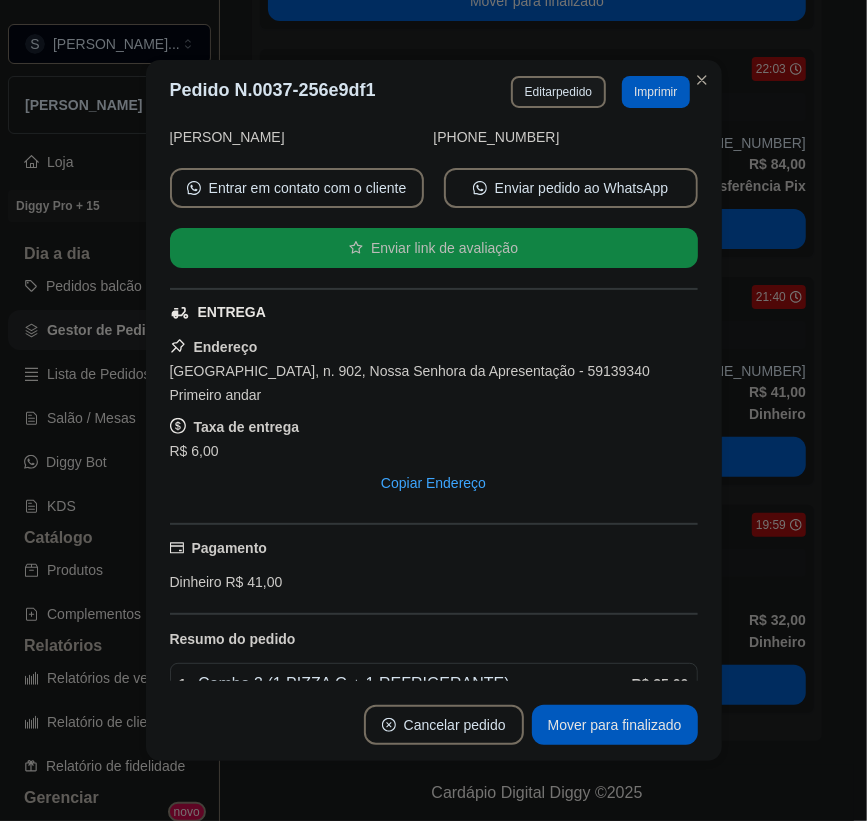 scroll, scrollTop: 363, scrollLeft: 0, axis: vertical 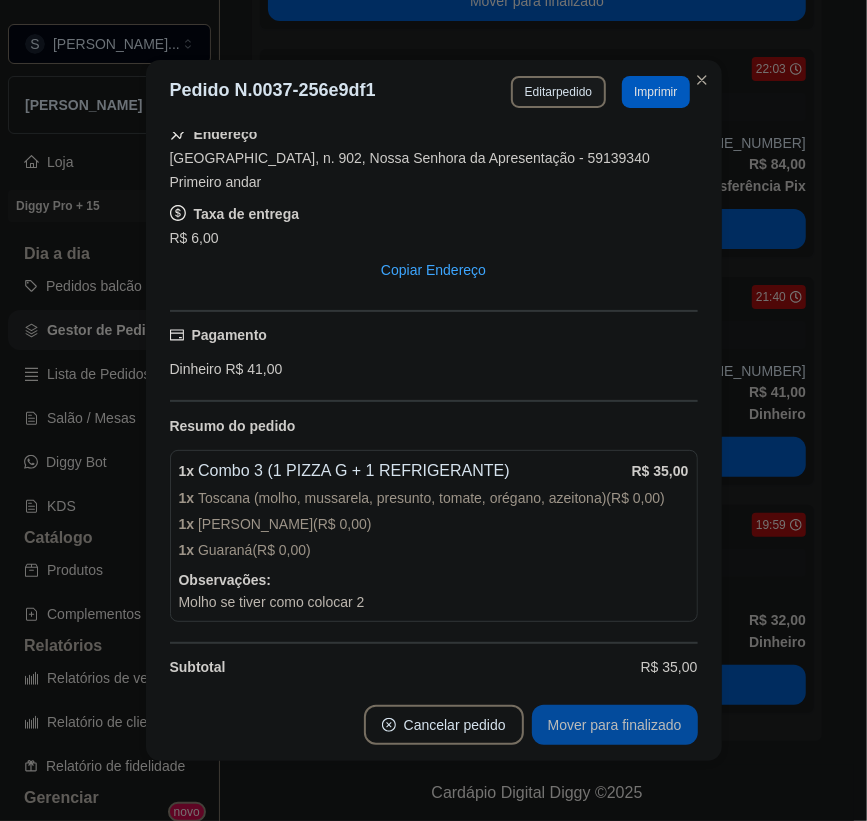 click on "Mover para finalizado" at bounding box center (615, 725) 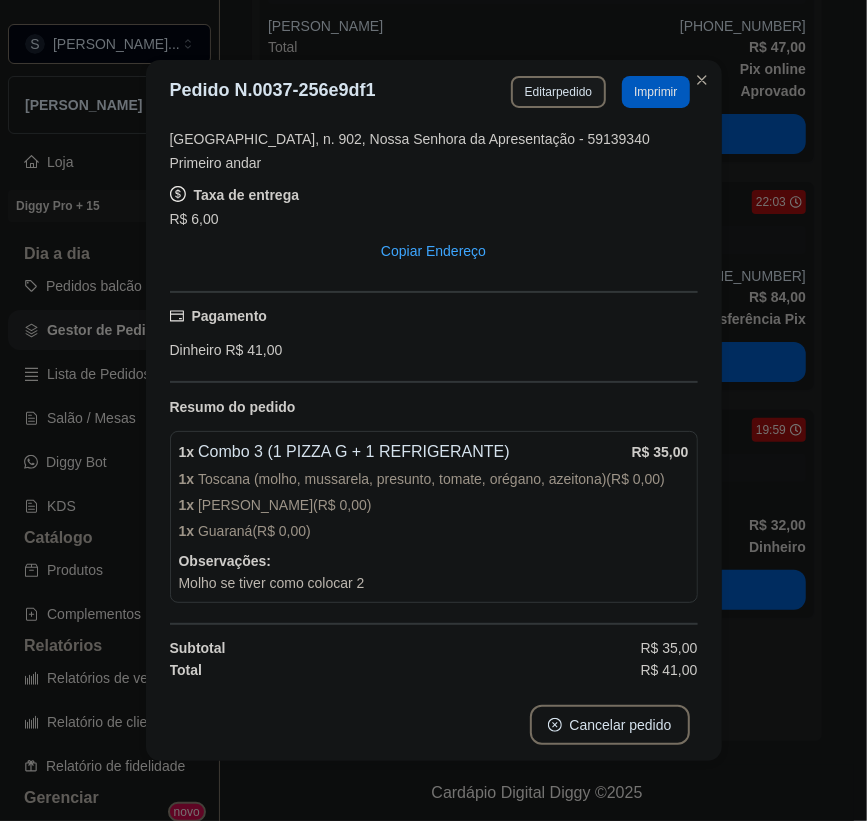 scroll, scrollTop: 421, scrollLeft: 0, axis: vertical 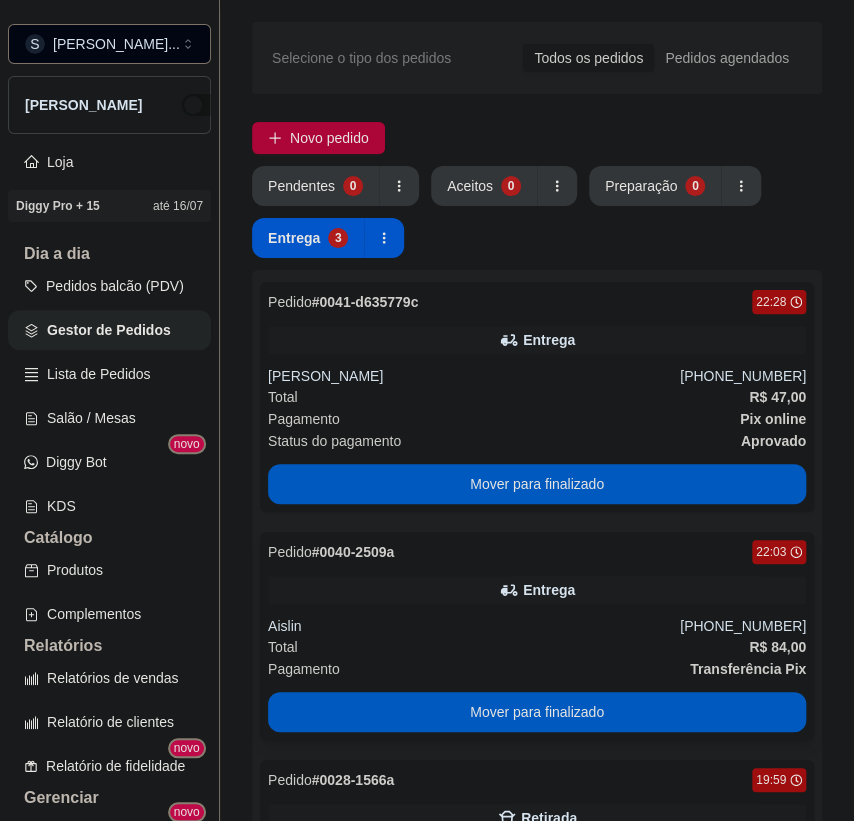 click on "Total R$ 84,00" at bounding box center [537, 647] 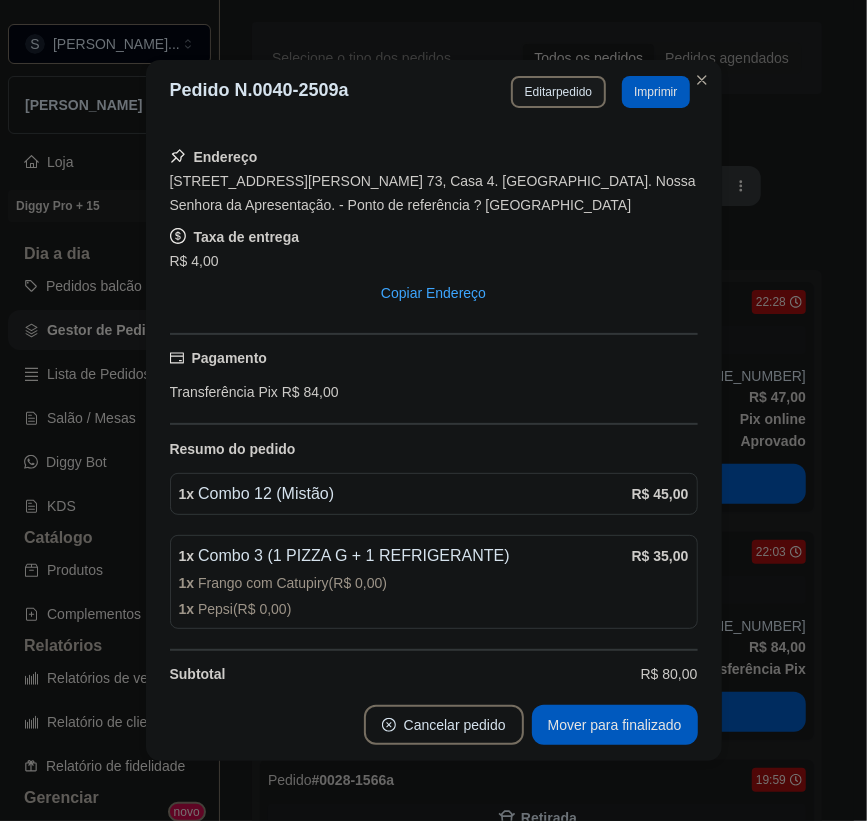 scroll, scrollTop: 304, scrollLeft: 0, axis: vertical 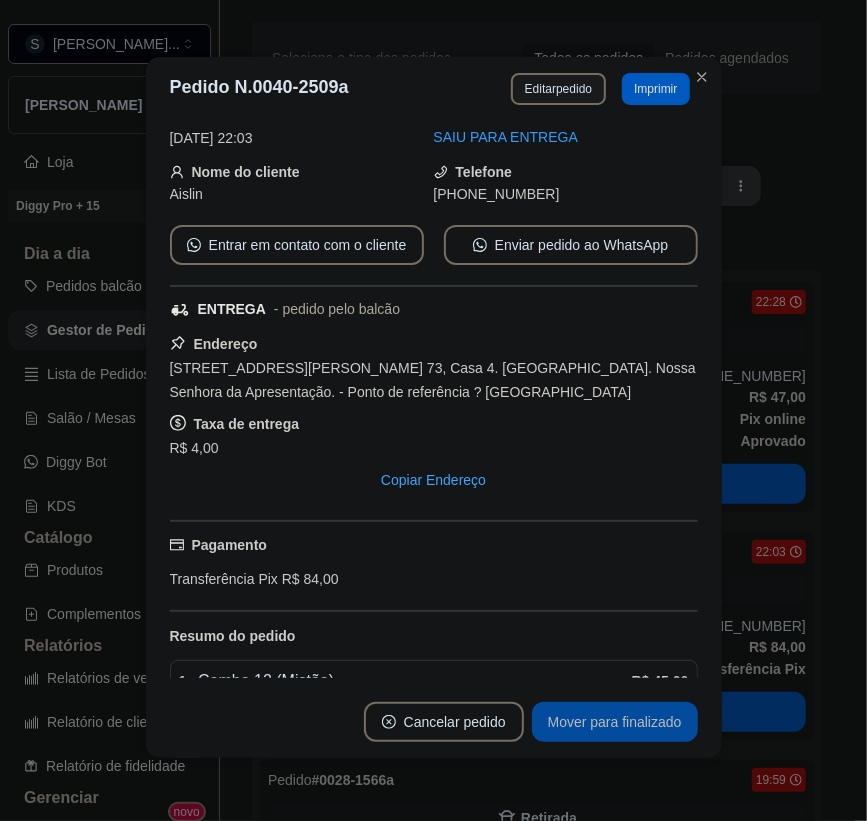 click on "Mover para finalizado" at bounding box center (615, 722) 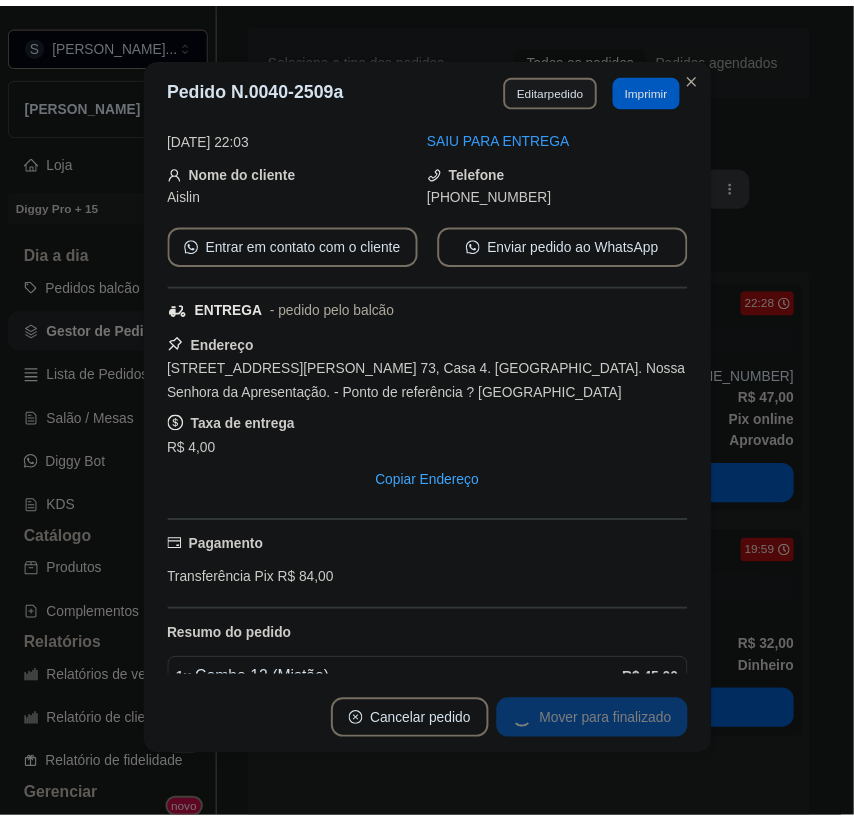 scroll, scrollTop: 44, scrollLeft: 0, axis: vertical 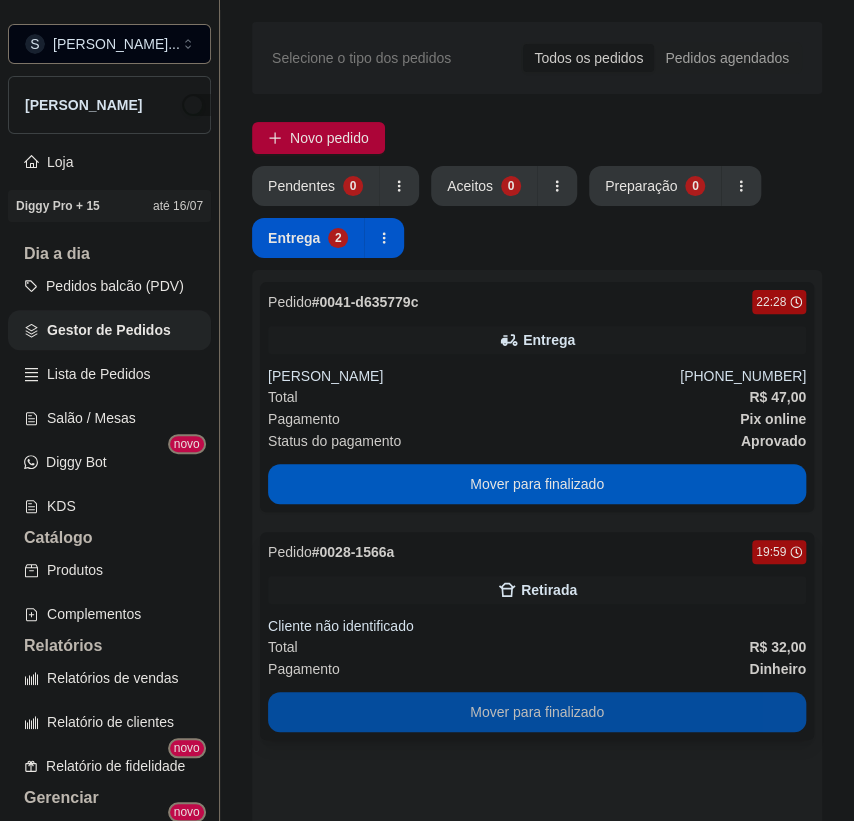 click on "Total R$ 32,00" at bounding box center [537, 647] 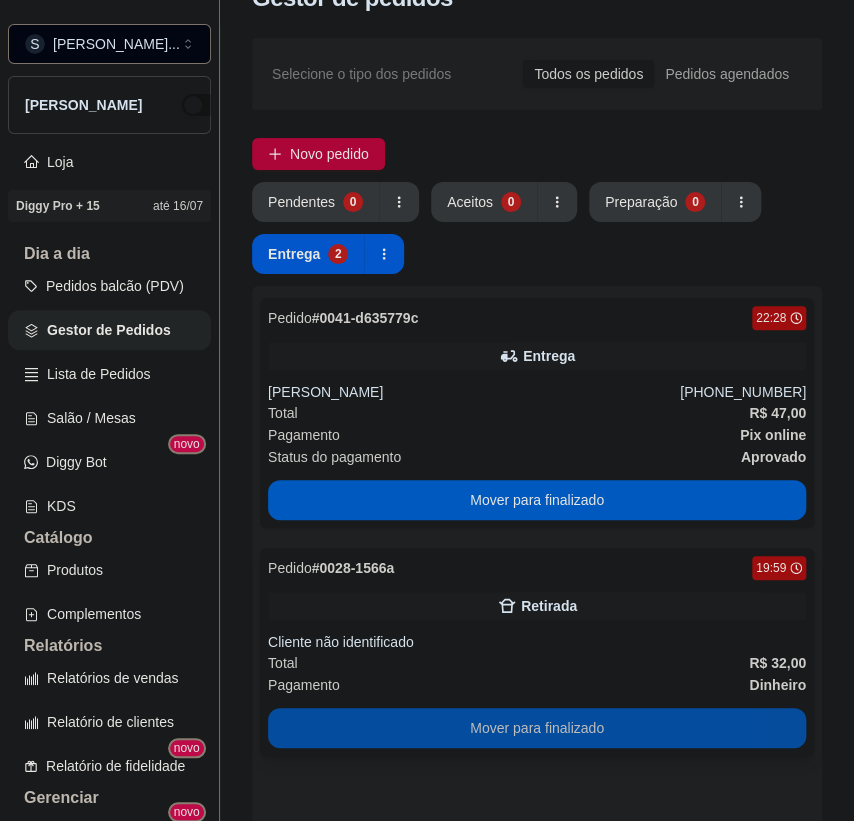 scroll, scrollTop: 0, scrollLeft: 0, axis: both 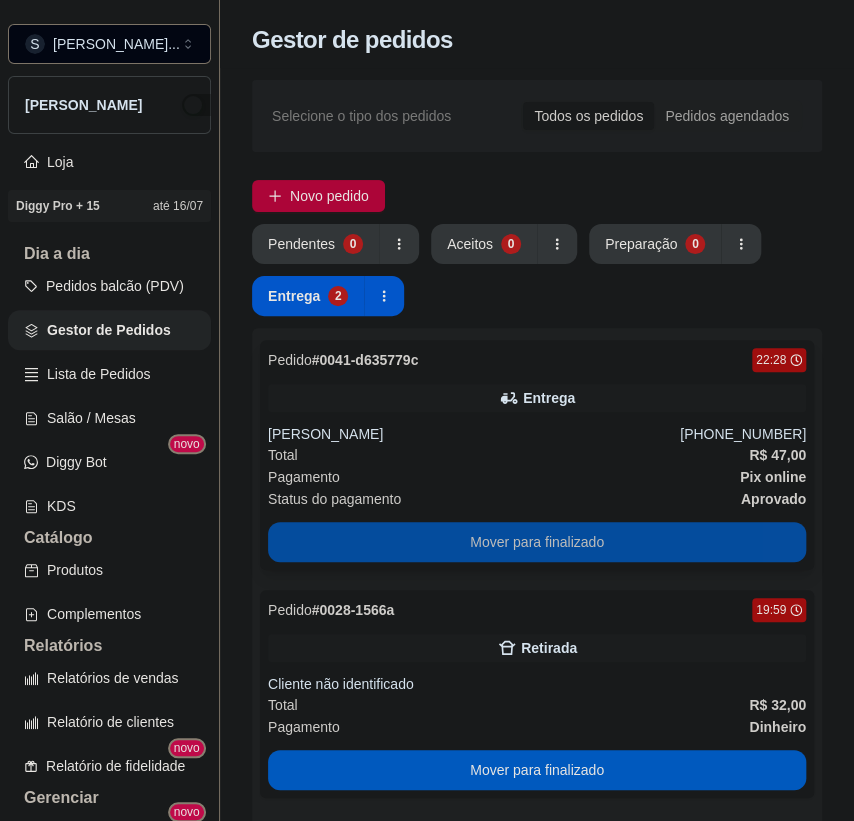 click on "Mover para finalizado" at bounding box center (537, 542) 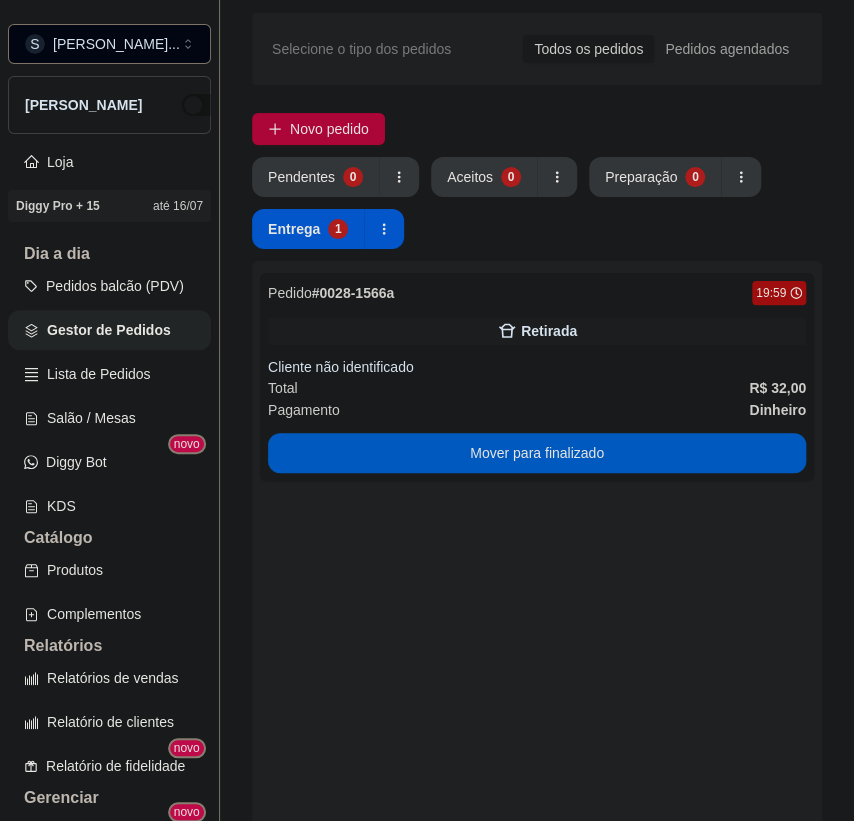 scroll, scrollTop: 181, scrollLeft: 0, axis: vertical 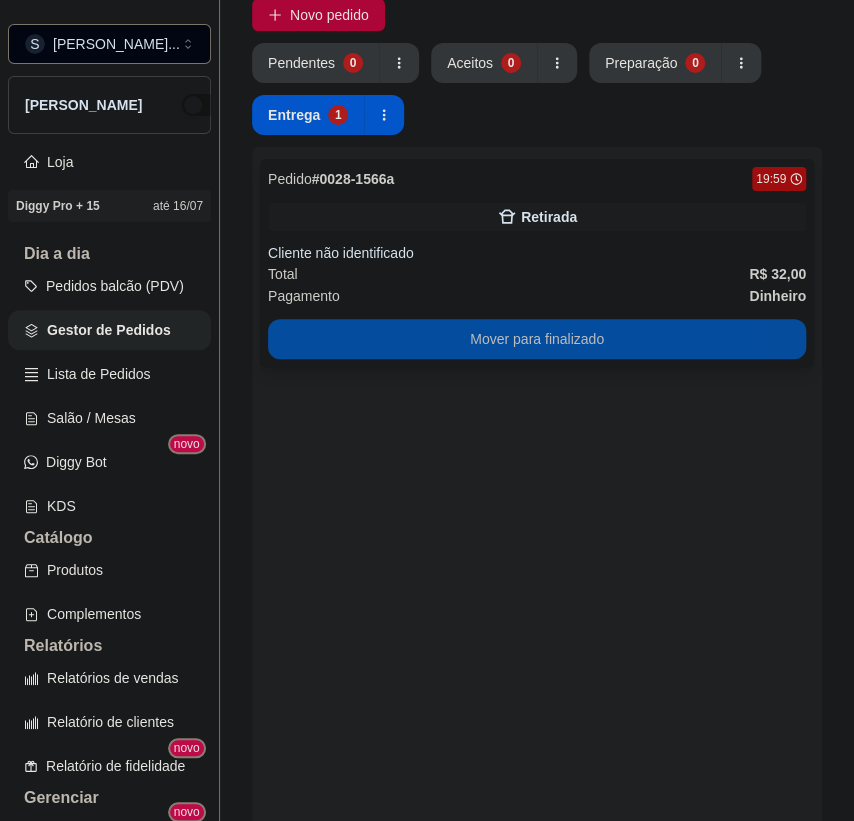 click on "Mover para finalizado" at bounding box center [537, 339] 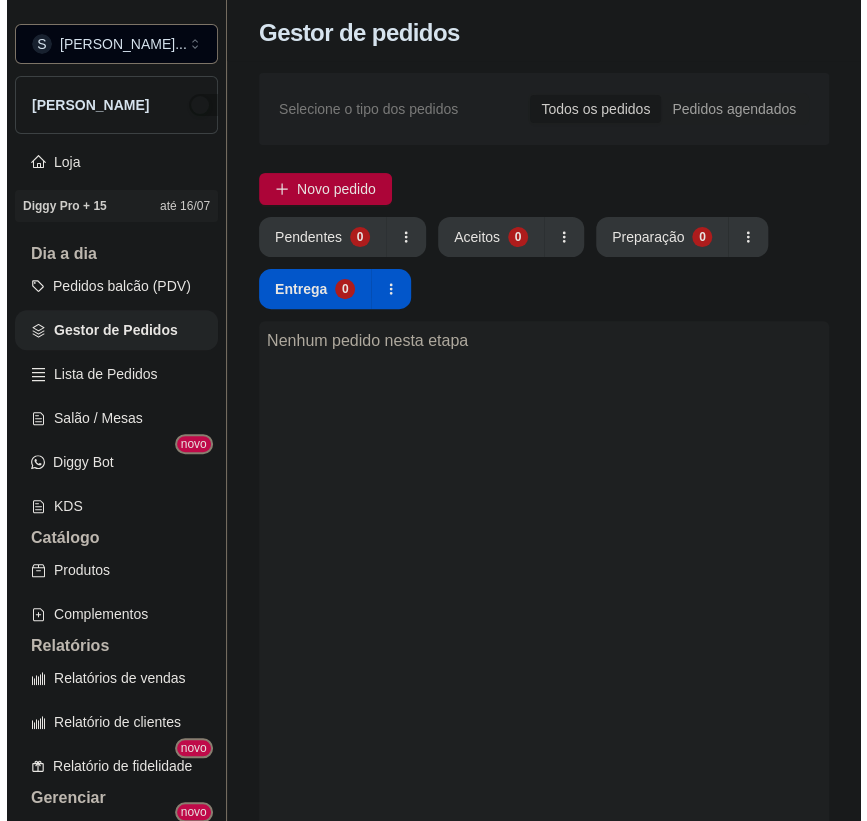 scroll, scrollTop: 0, scrollLeft: 0, axis: both 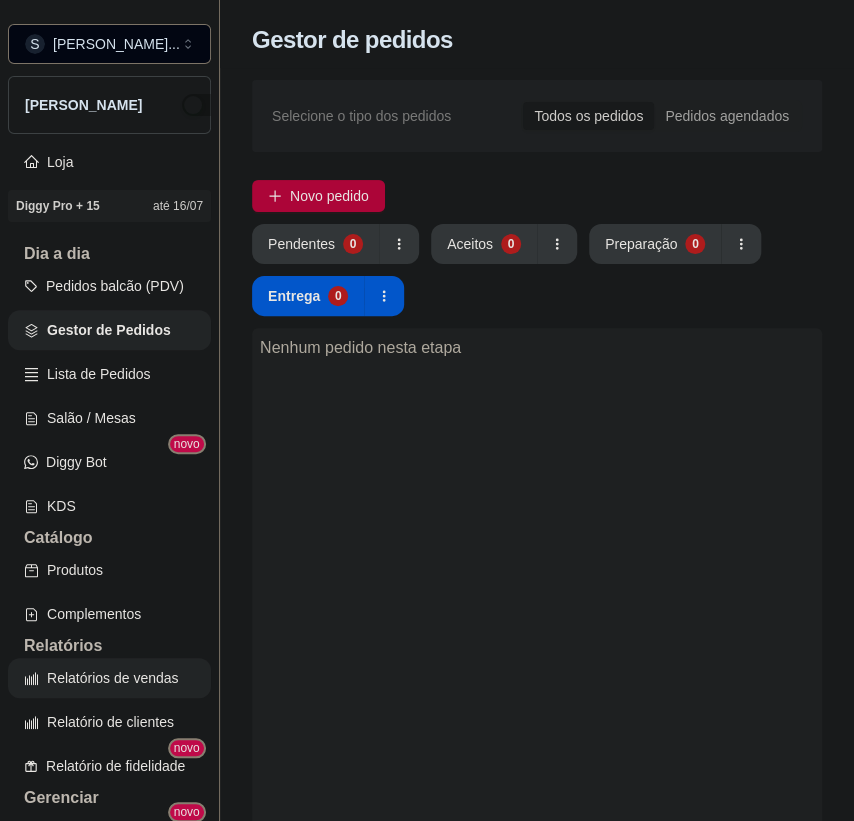 click on "Relatórios de vendas" at bounding box center (109, 678) 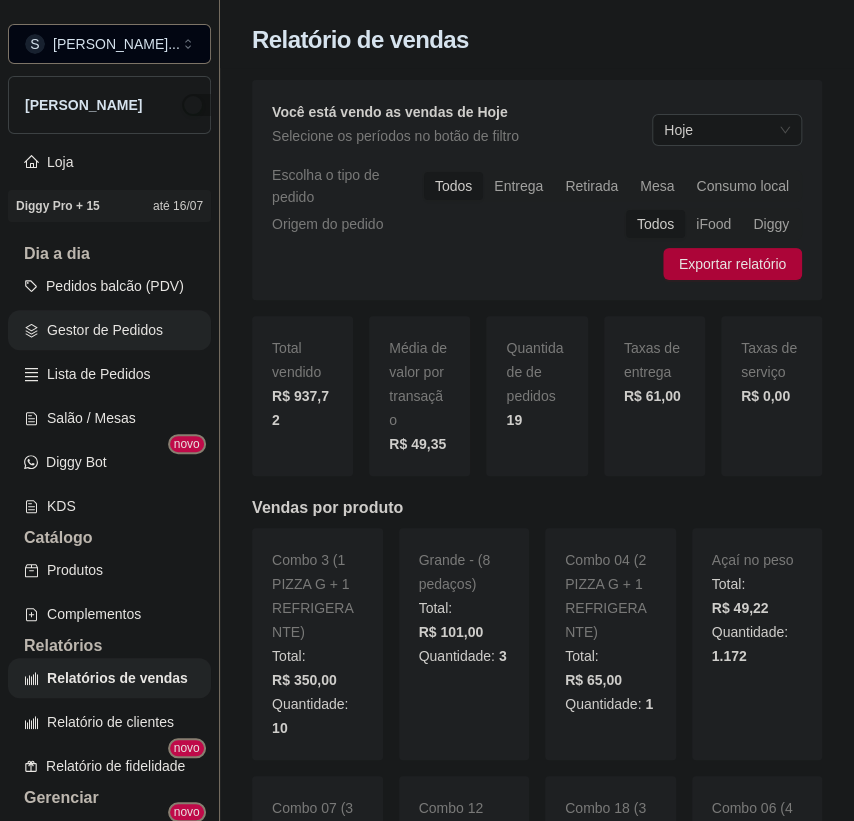 click on "Gestor de Pedidos" at bounding box center (109, 330) 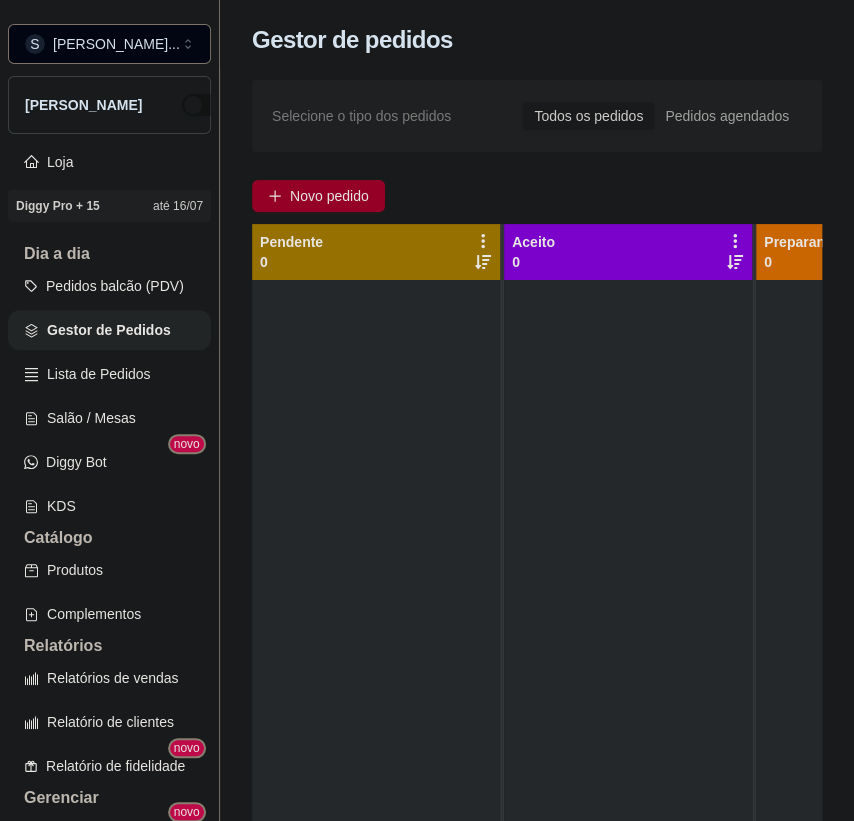 click on "Novo pedido" at bounding box center [329, 196] 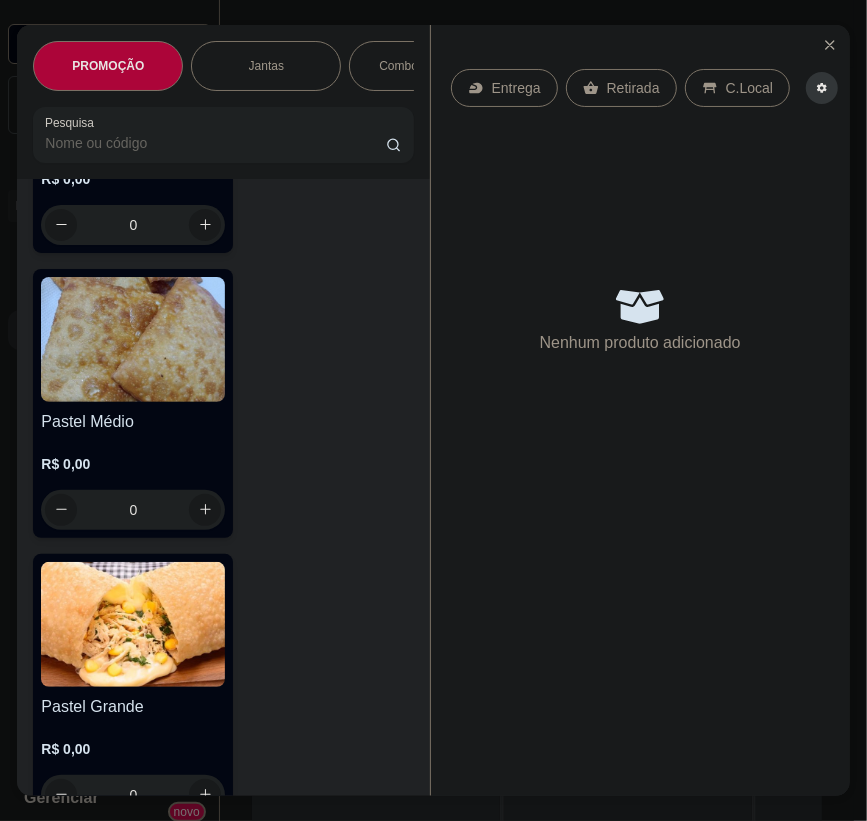 scroll, scrollTop: 9545, scrollLeft: 0, axis: vertical 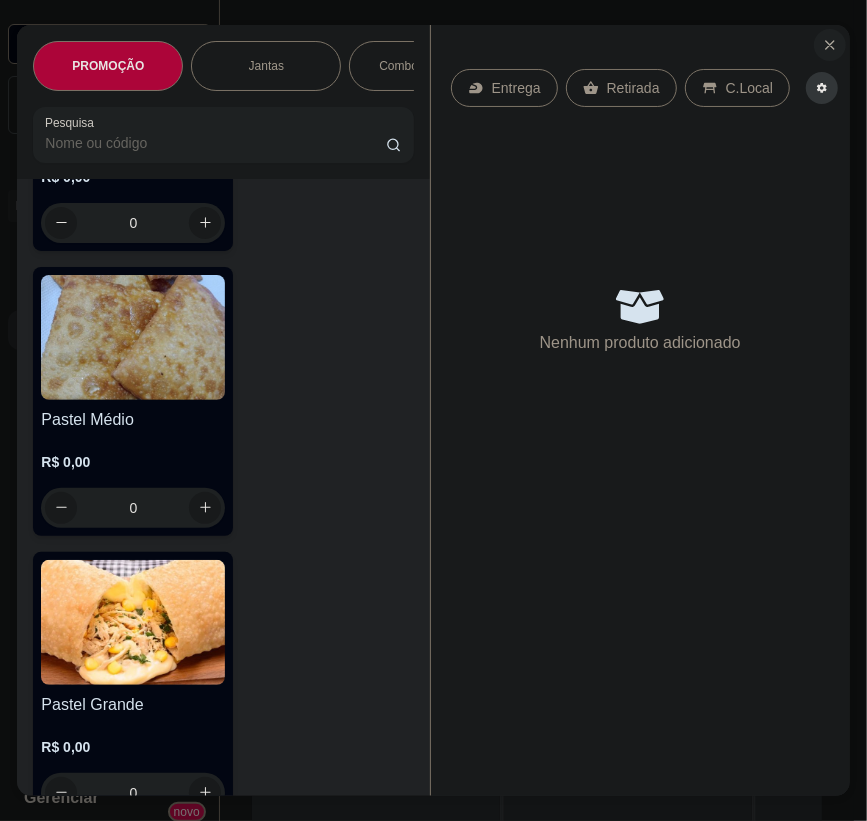 click 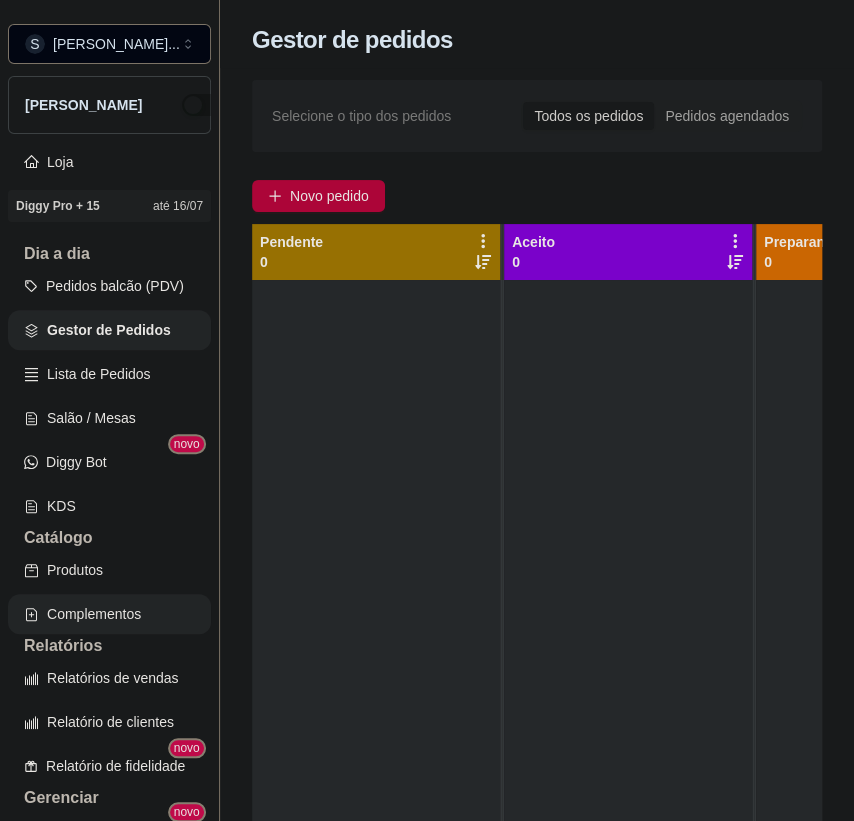 click on "Complementos" at bounding box center [109, 614] 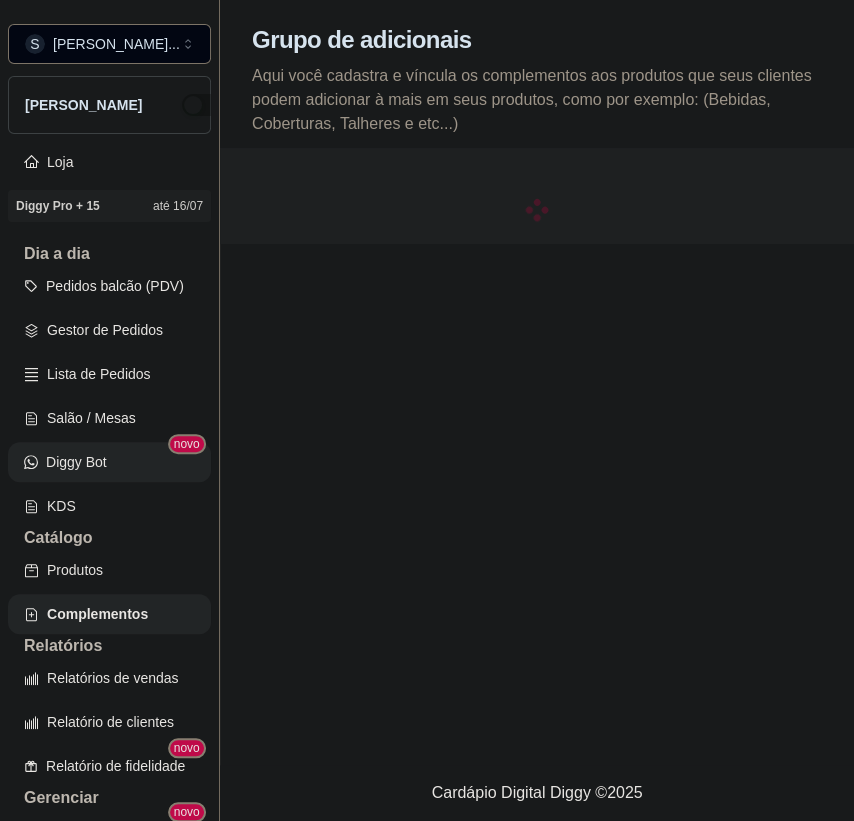 click on "Salão / Mesas" at bounding box center [109, 418] 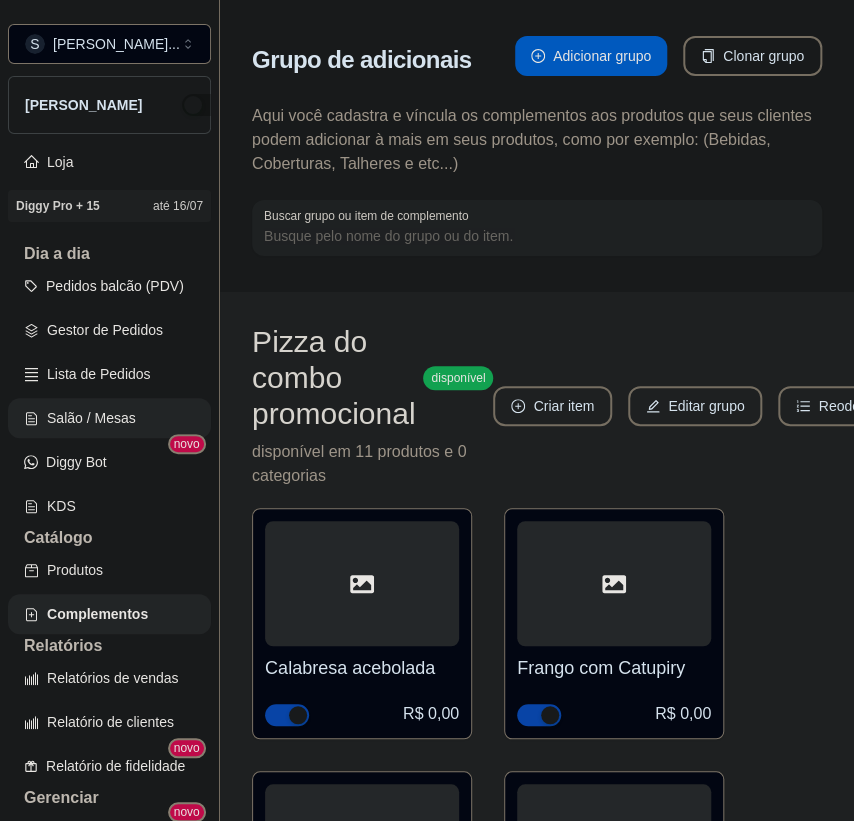 click on "Salão / Mesas" at bounding box center (109, 418) 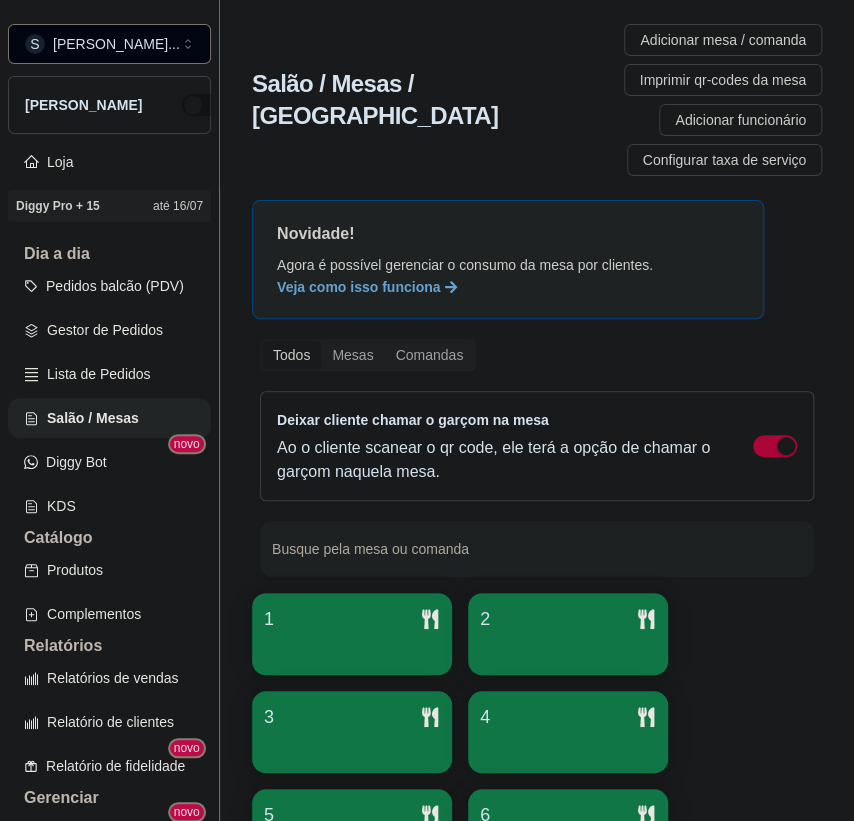 click at bounding box center [352, 648] 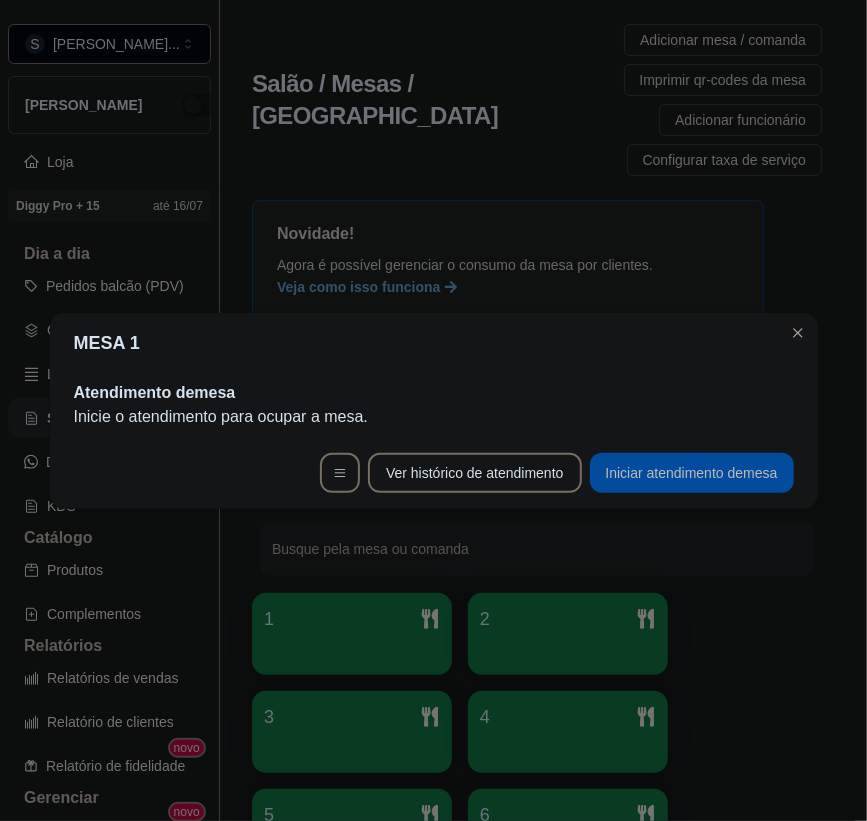 click on "Iniciar atendimento de  mesa" at bounding box center (692, 473) 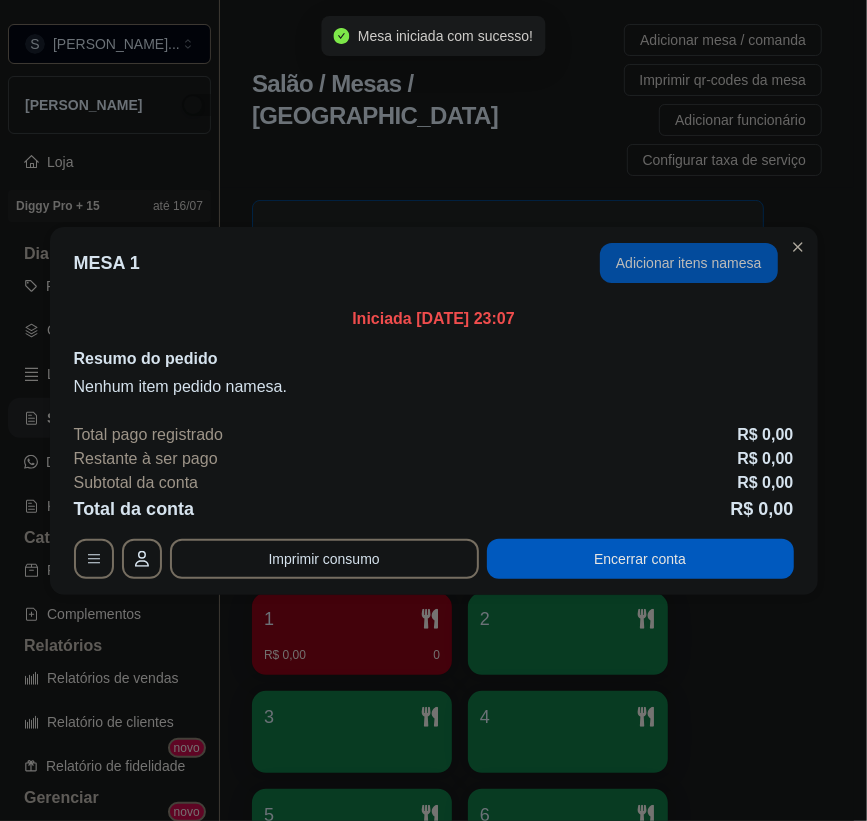 click on "Adicionar itens na  mesa" at bounding box center [689, 263] 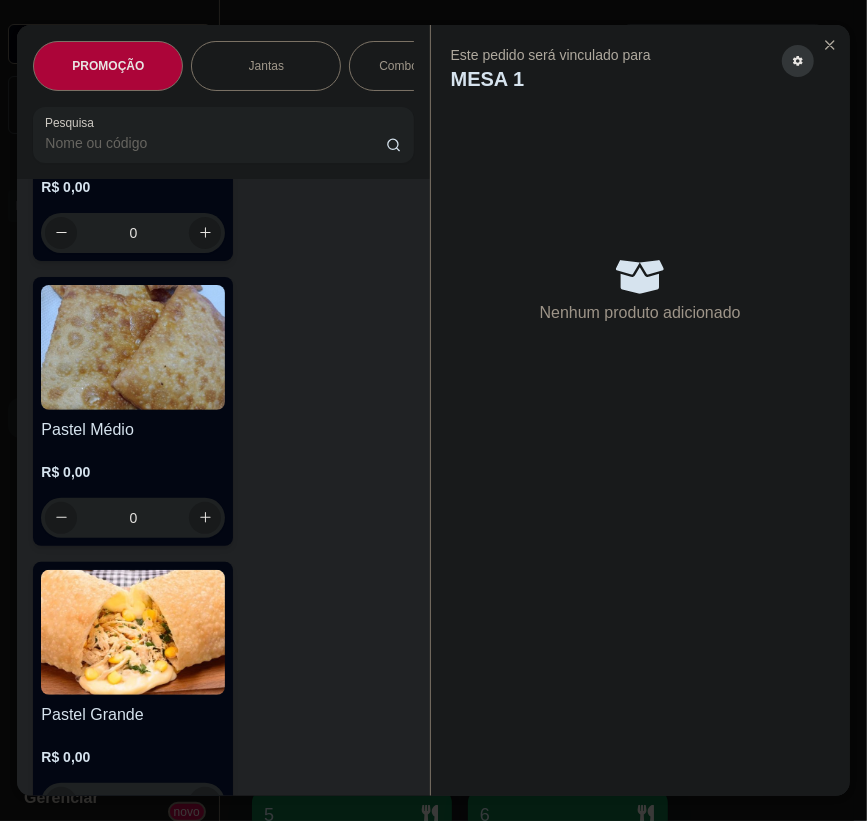 scroll, scrollTop: 9818, scrollLeft: 0, axis: vertical 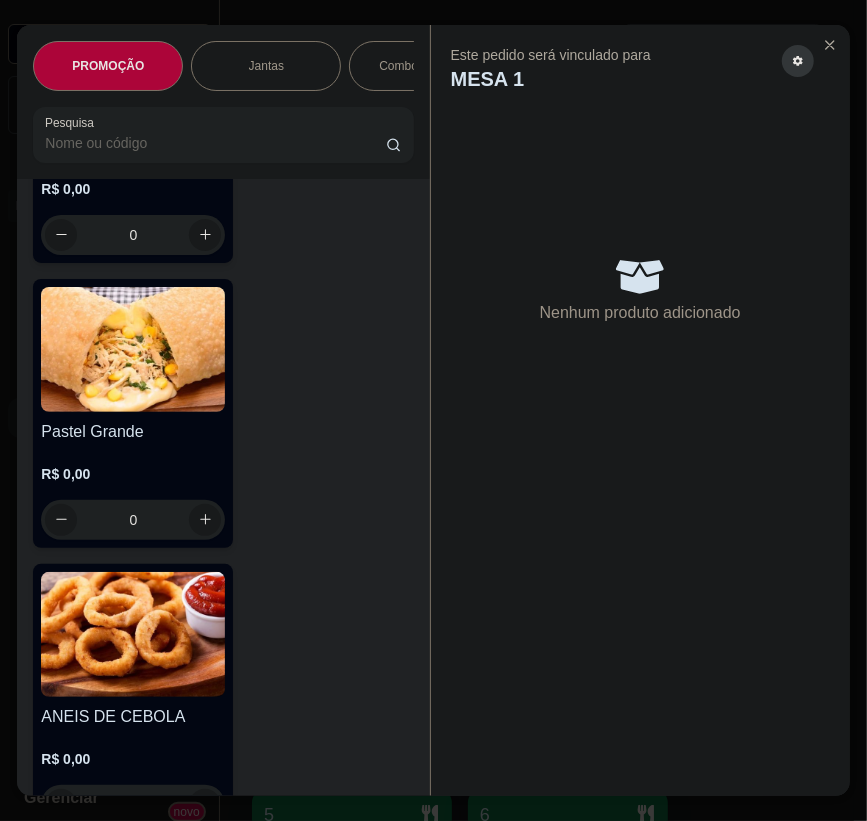 click on "Pastel Grande" at bounding box center [133, 432] 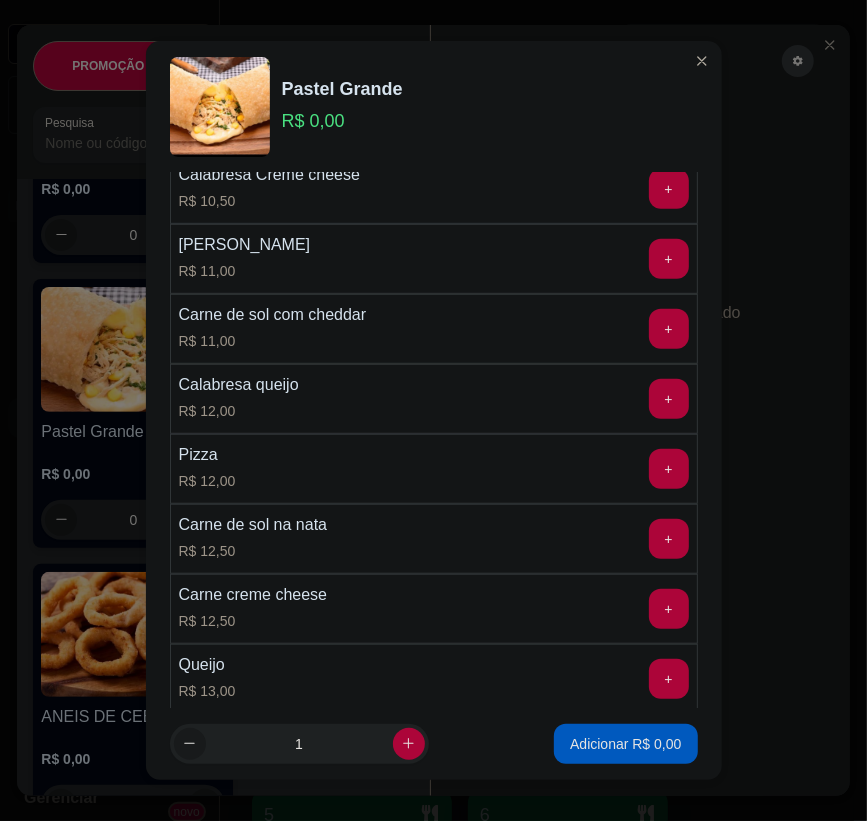 scroll, scrollTop: 545, scrollLeft: 0, axis: vertical 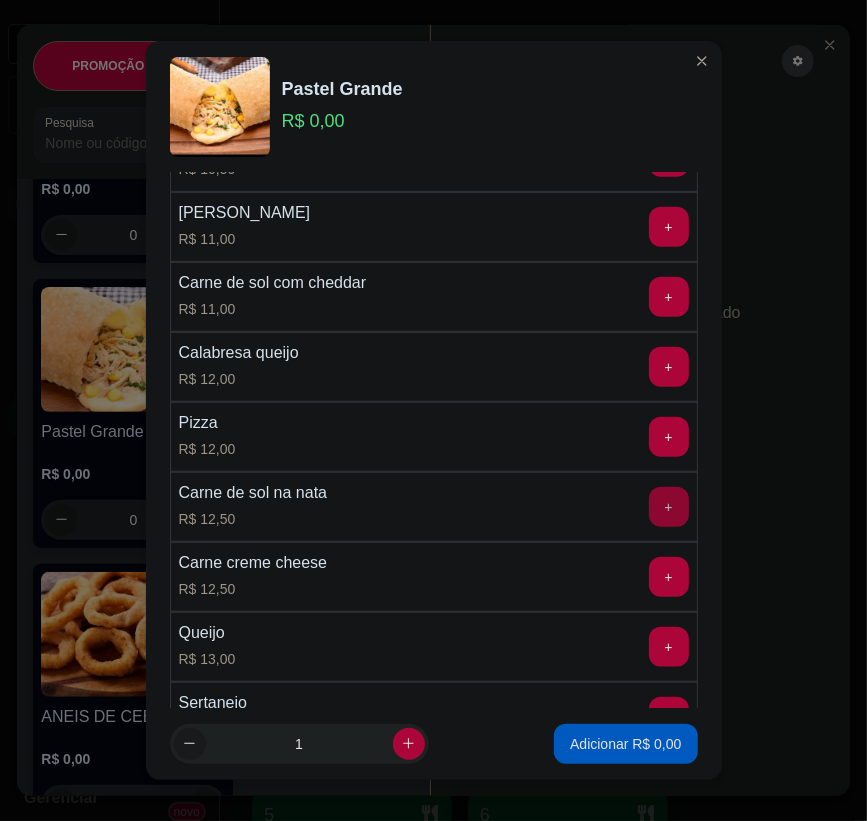 click on "+" at bounding box center [669, 507] 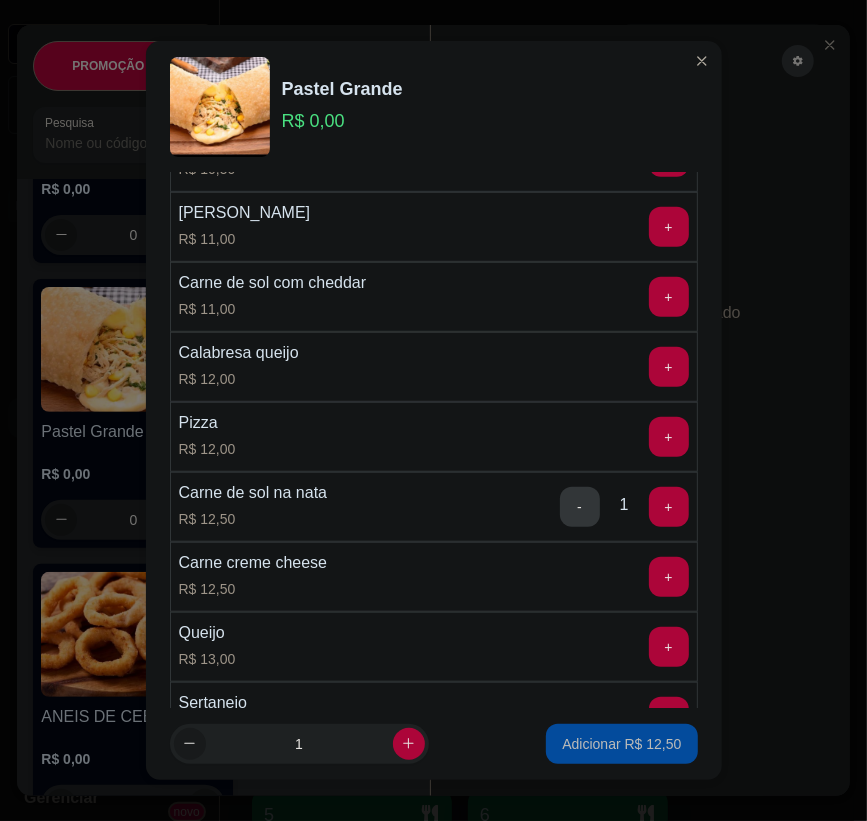click on "Adicionar   R$ 12,50" at bounding box center [621, 744] 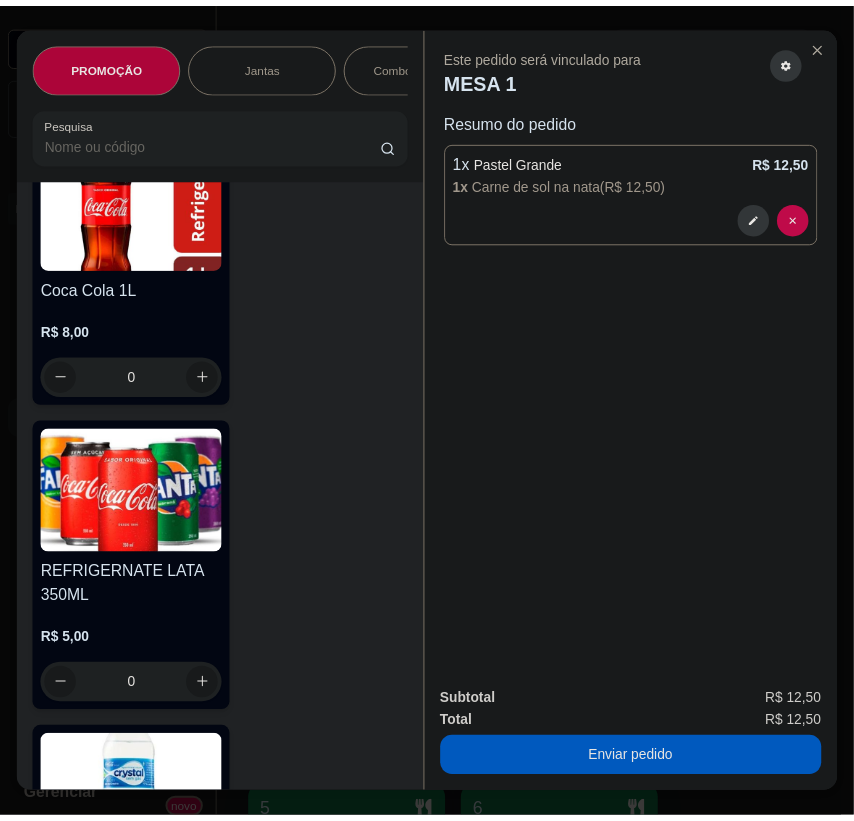 scroll, scrollTop: 13000, scrollLeft: 0, axis: vertical 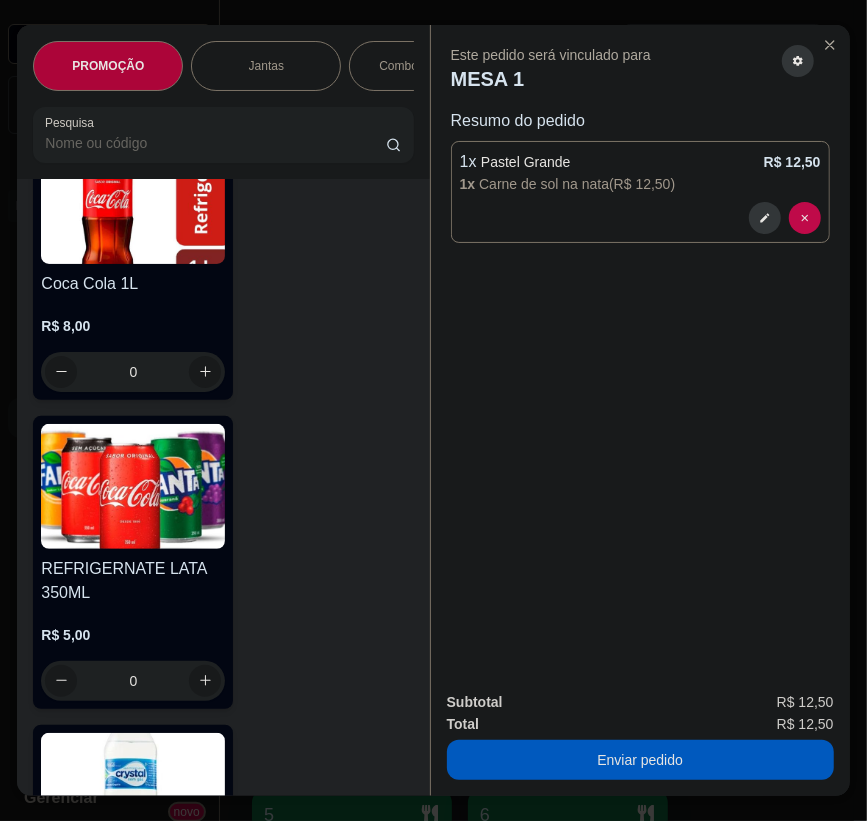 click on "REFRIGERNATE LATA 350ML" at bounding box center (133, 581) 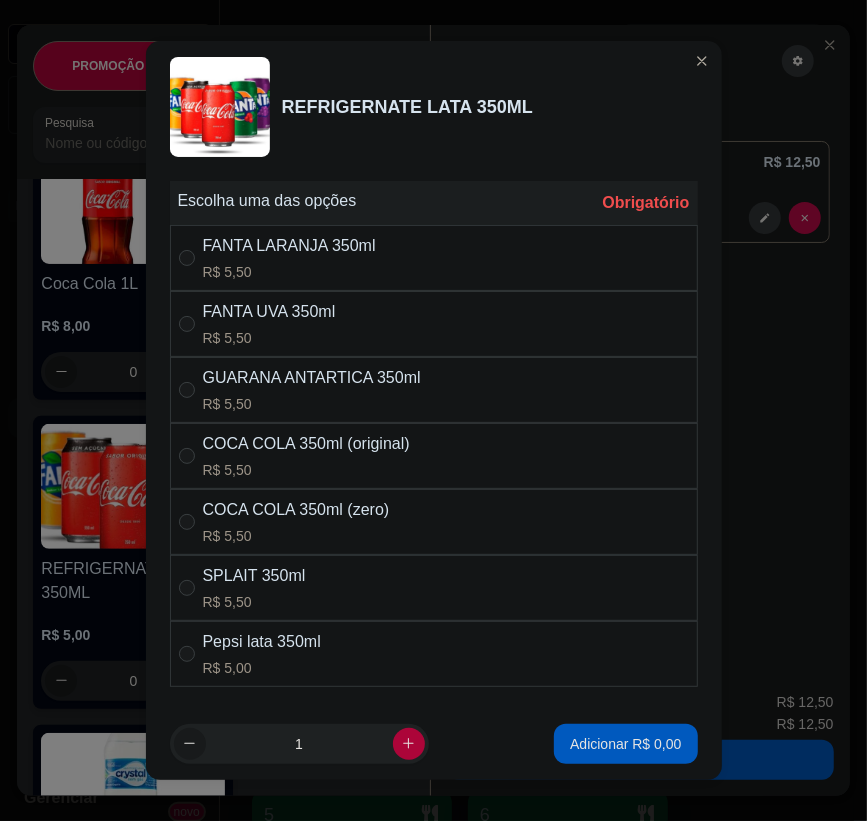 drag, startPoint x: 381, startPoint y: 640, endPoint x: 574, endPoint y: 701, distance: 202.41048 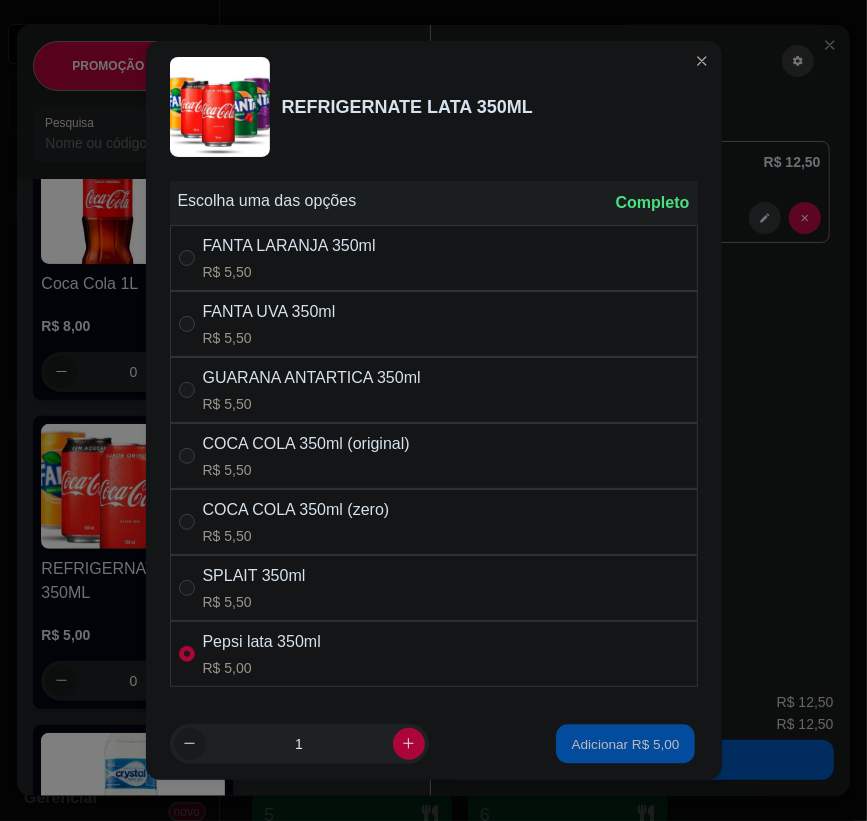 click on "Adicionar   R$ 5,00" at bounding box center [626, 743] 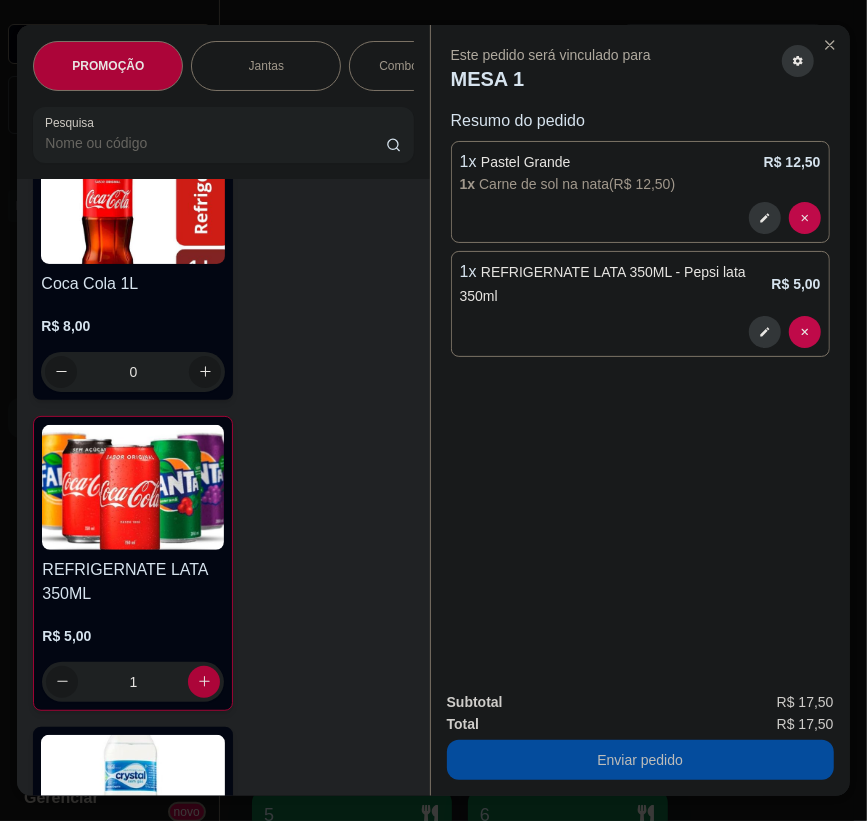 click on "Enviar pedido" at bounding box center [640, 760] 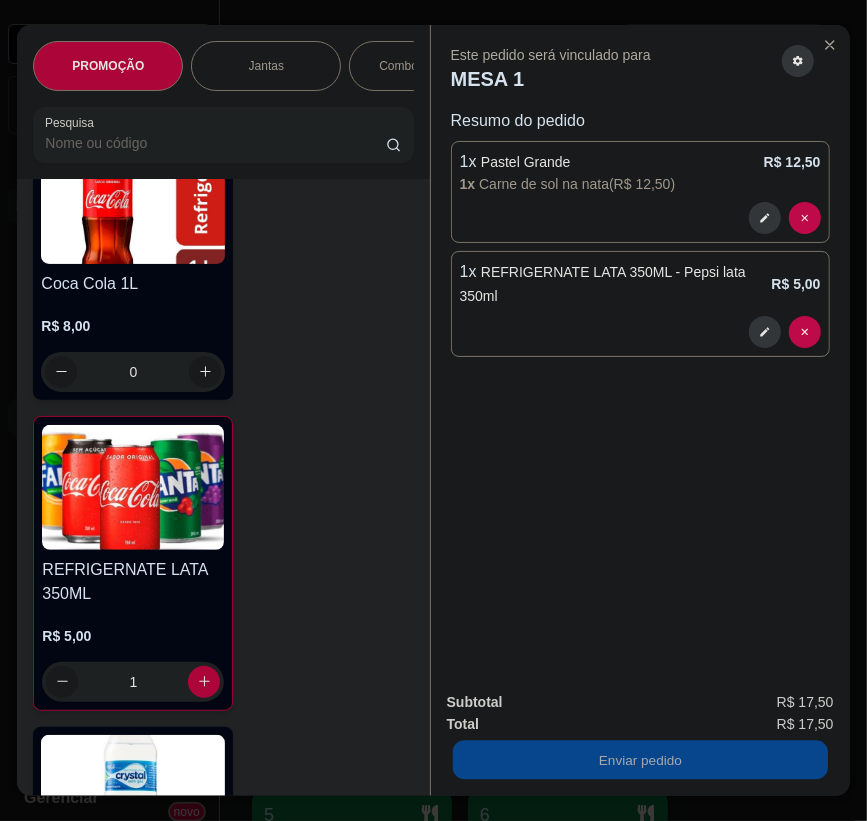 click on "Não registrar e enviar pedido" at bounding box center [573, 704] 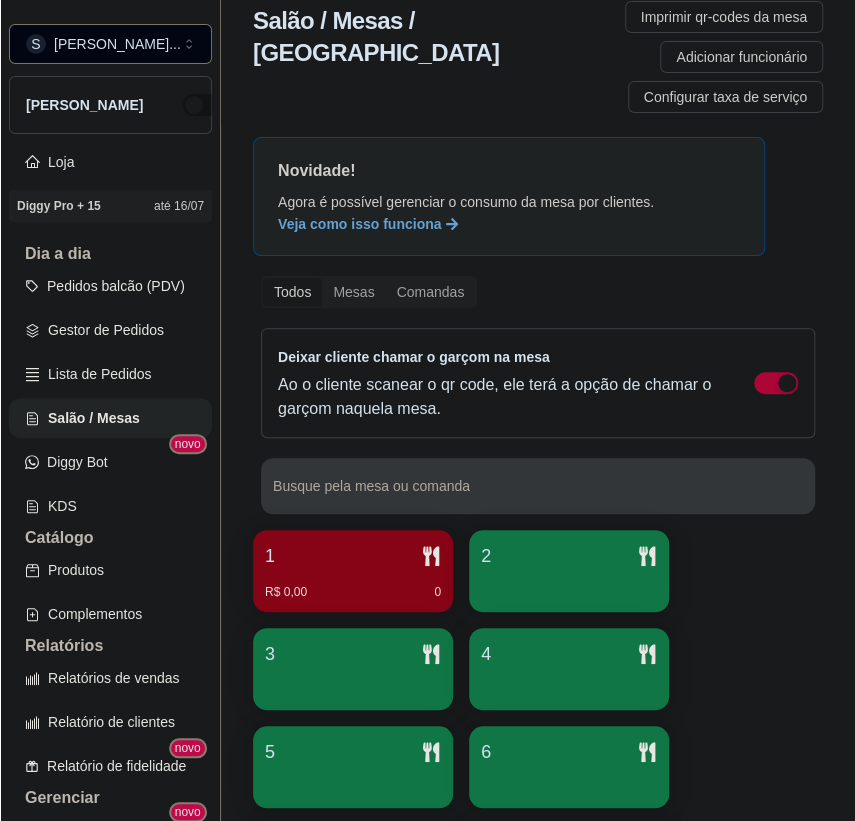 scroll, scrollTop: 90, scrollLeft: 0, axis: vertical 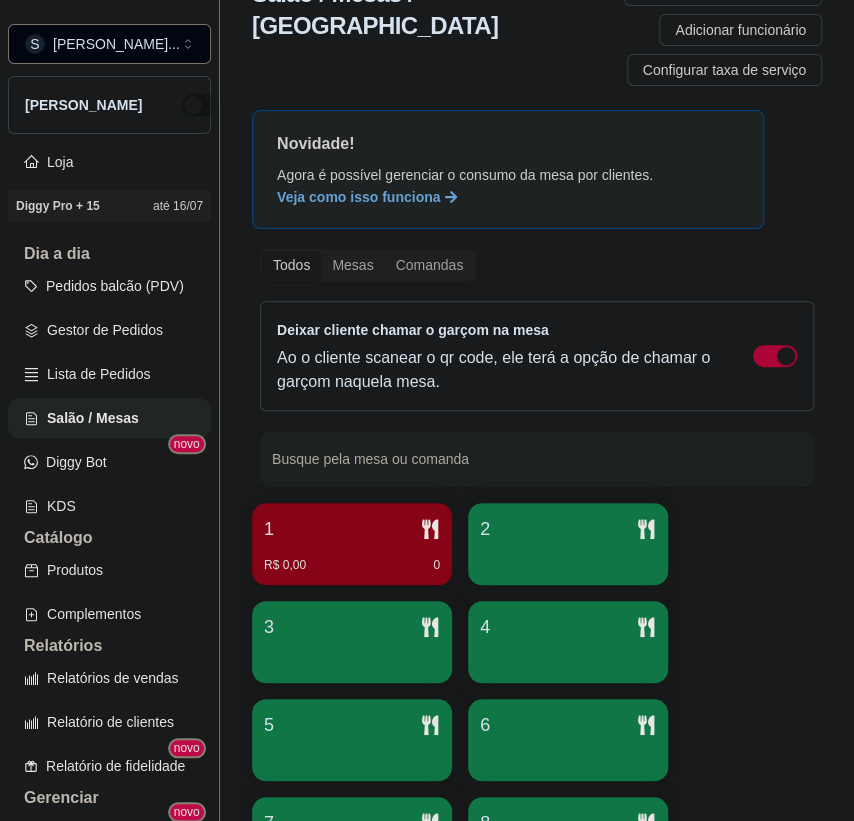 click on "1 R$ 0,00 0" at bounding box center (352, 544) 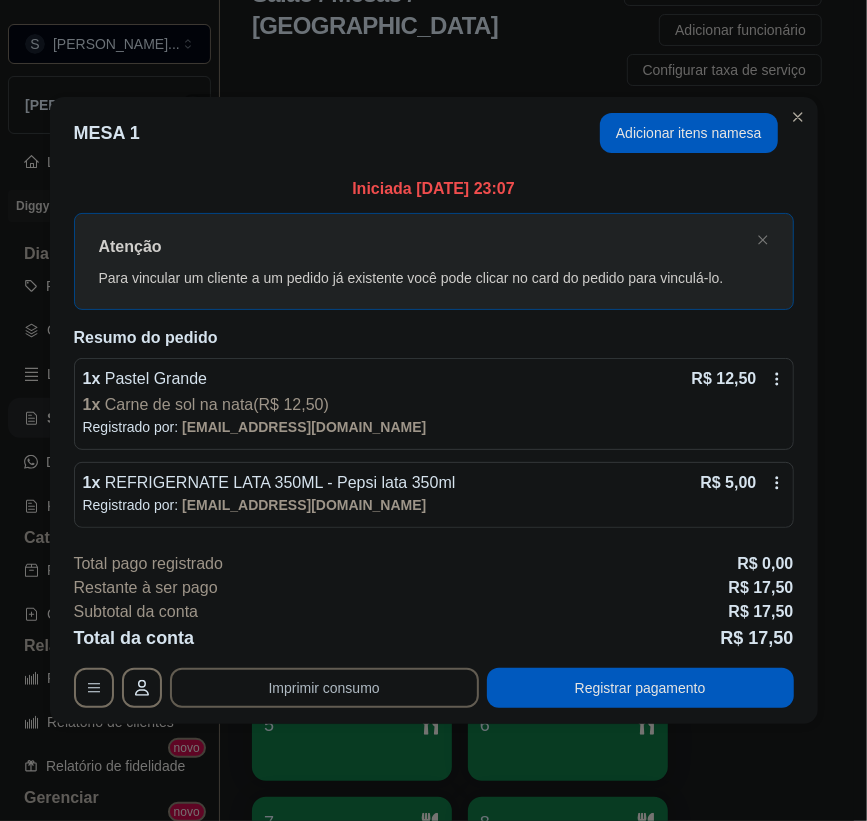 click on "Imprimir consumo" at bounding box center [324, 688] 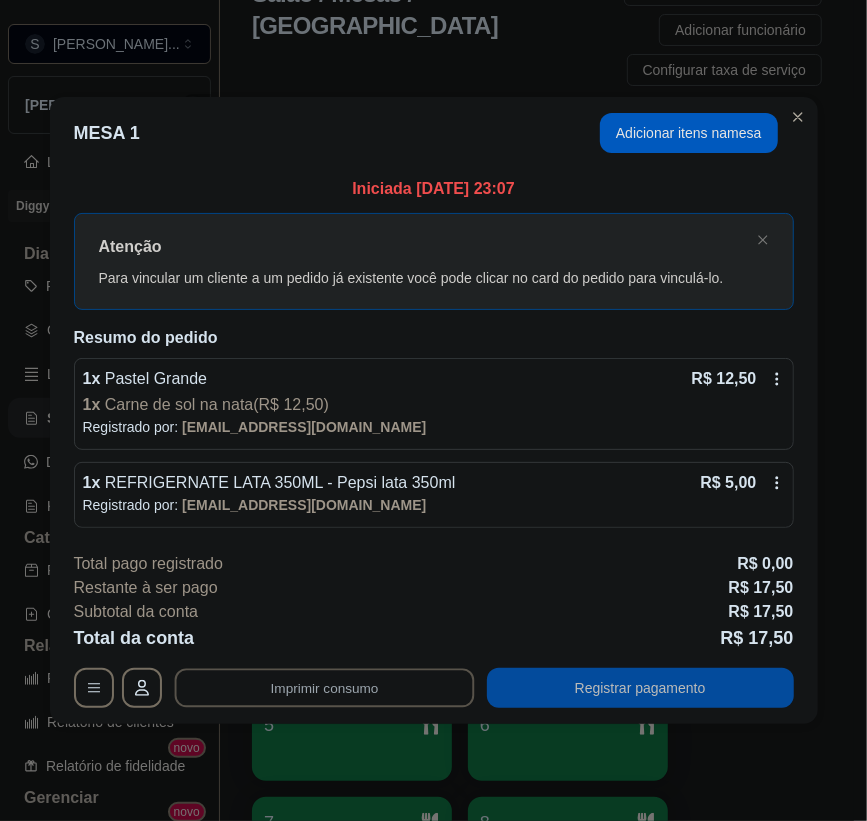 click on "Registrar pagamento" at bounding box center [640, 688] 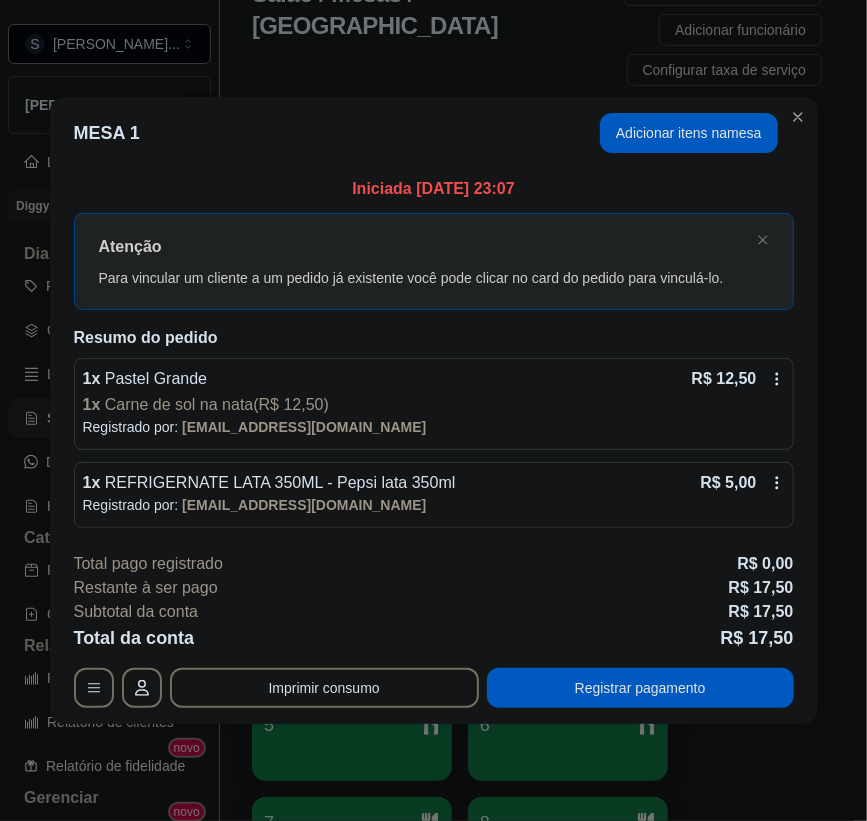 click on "**********" at bounding box center [434, 630] 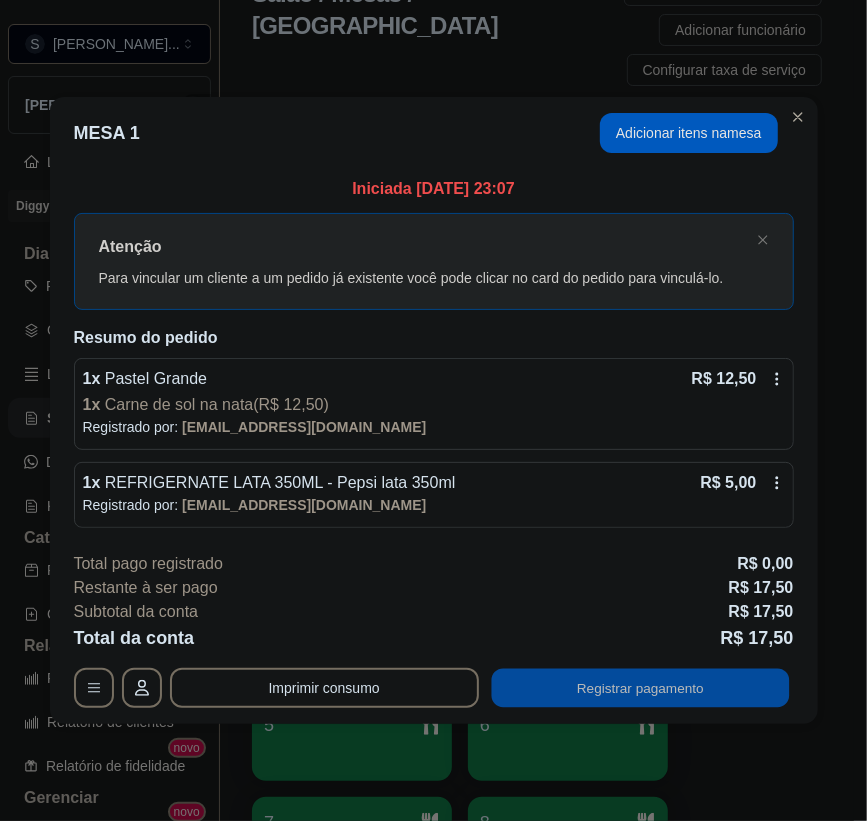 click on "Registrar pagamento" at bounding box center [640, 688] 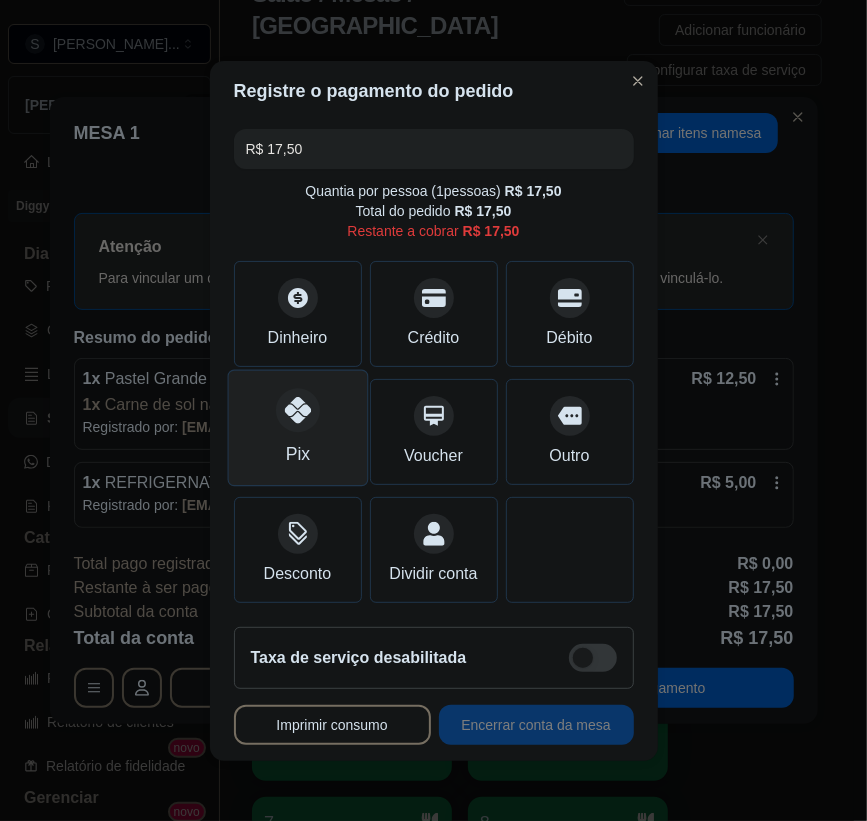 click on "Pix" at bounding box center [297, 427] 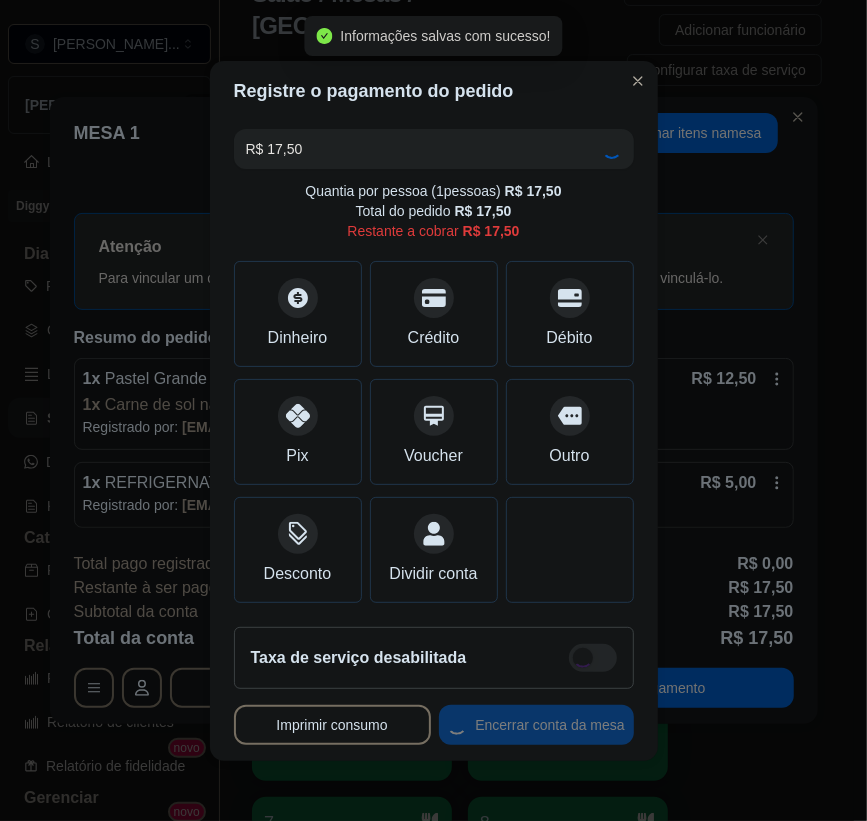 type on "R$ 0,00" 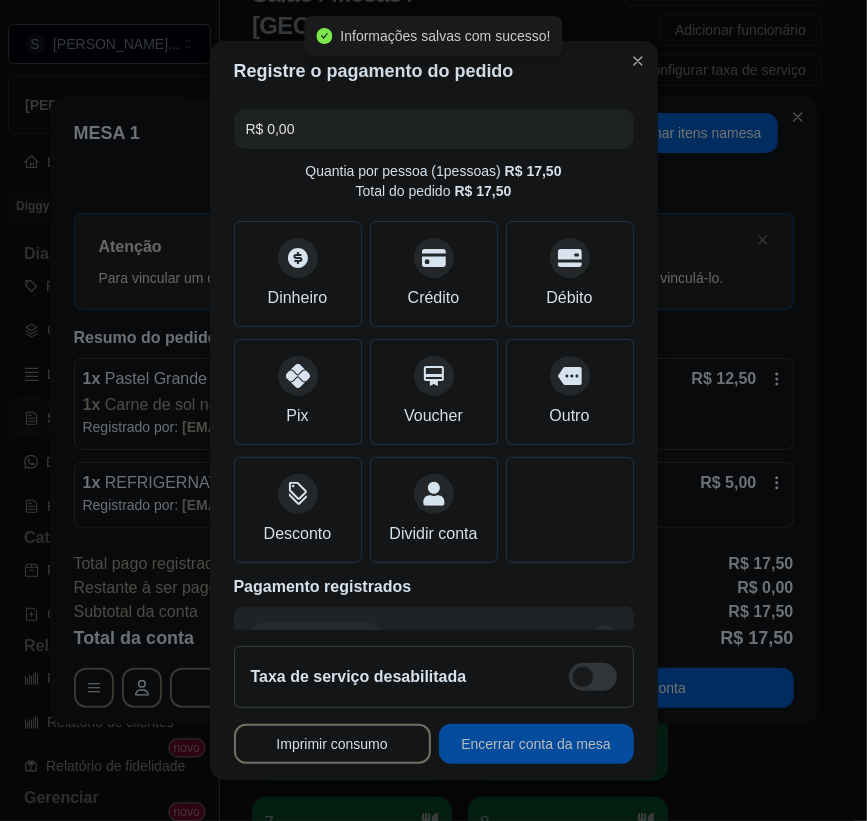 click on "Encerrar conta da mesa" at bounding box center [536, 744] 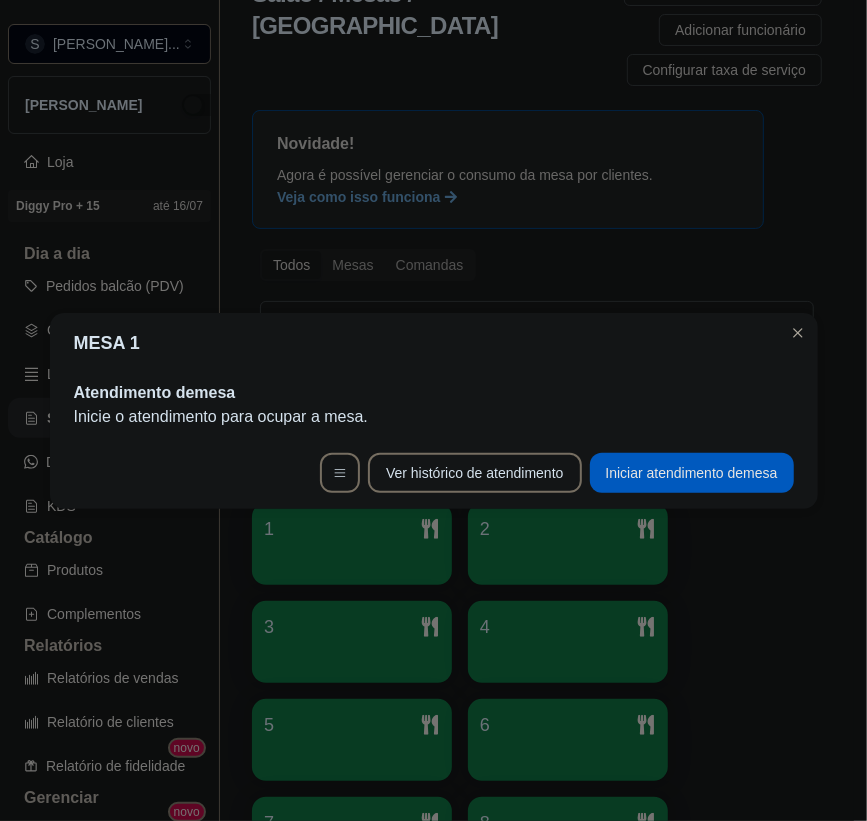 type 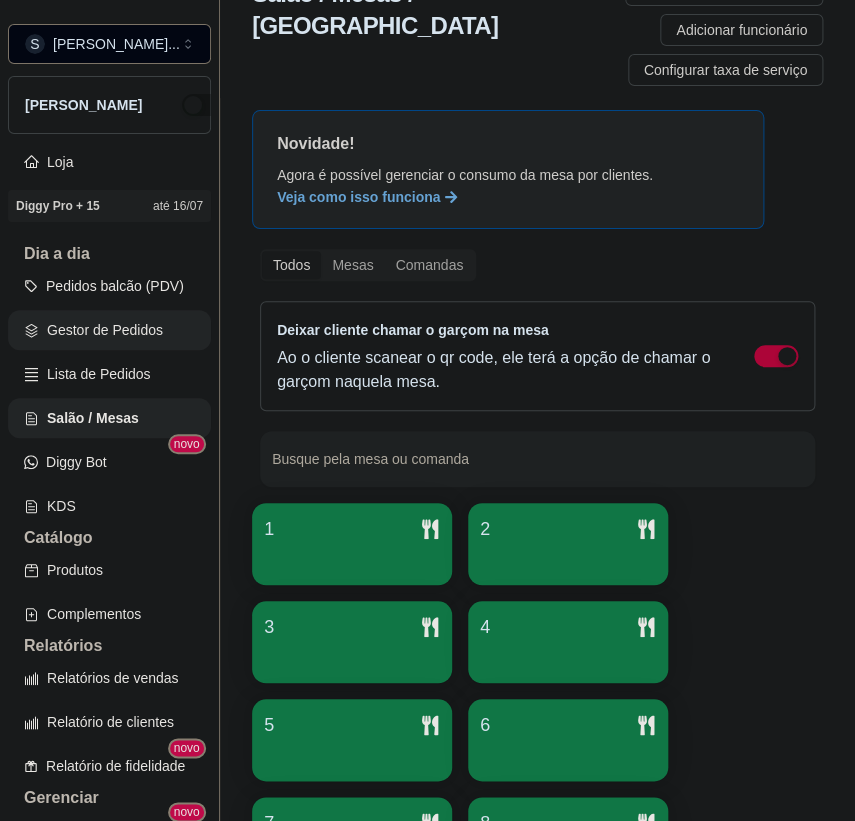 click on "Gestor de Pedidos" at bounding box center [109, 330] 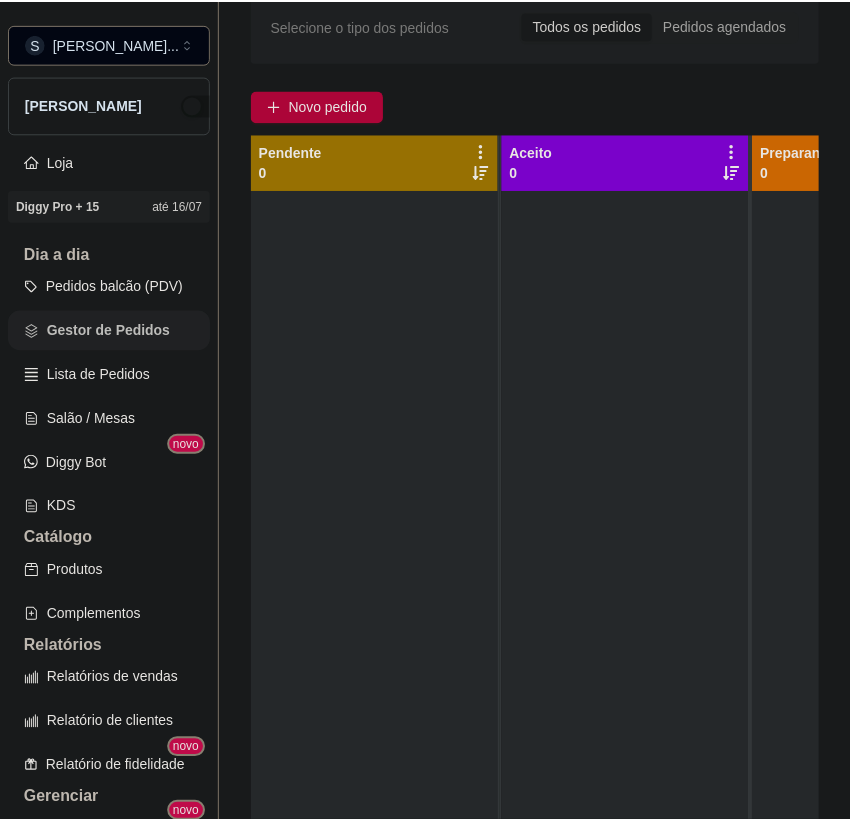 scroll, scrollTop: 0, scrollLeft: 0, axis: both 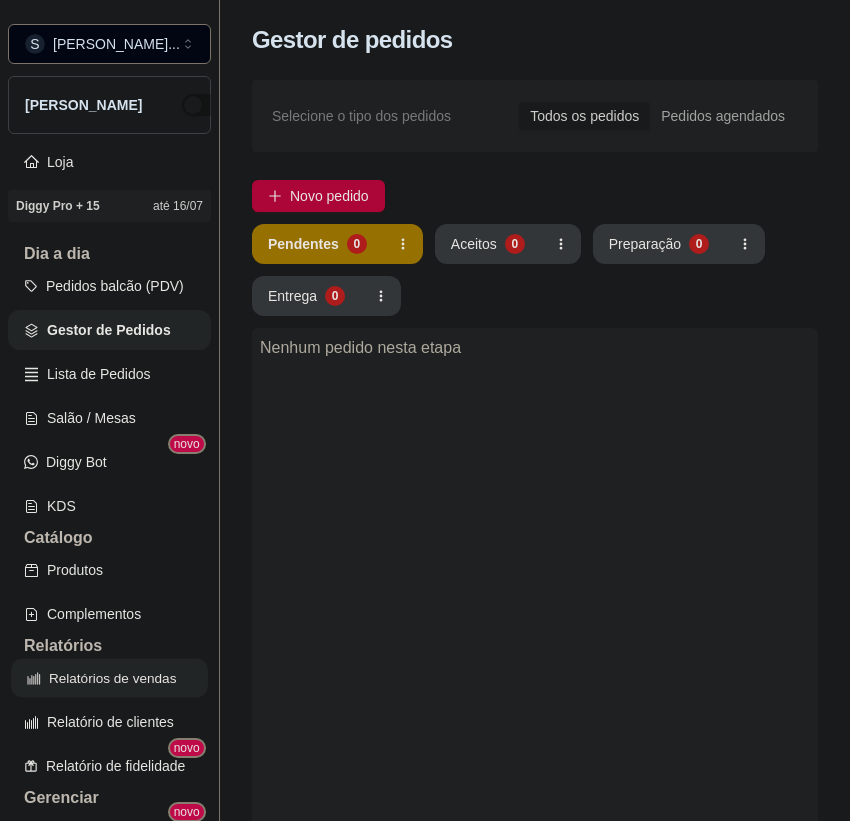 click on "Relatórios de vendas" at bounding box center [109, 678] 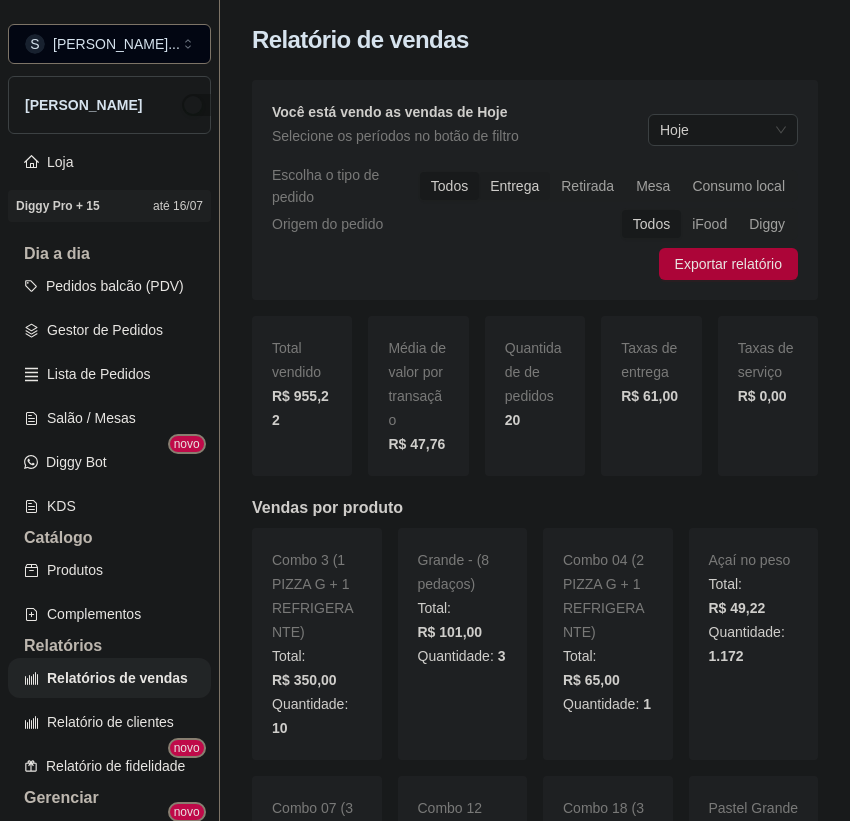 click on "Entrega" at bounding box center (514, 186) 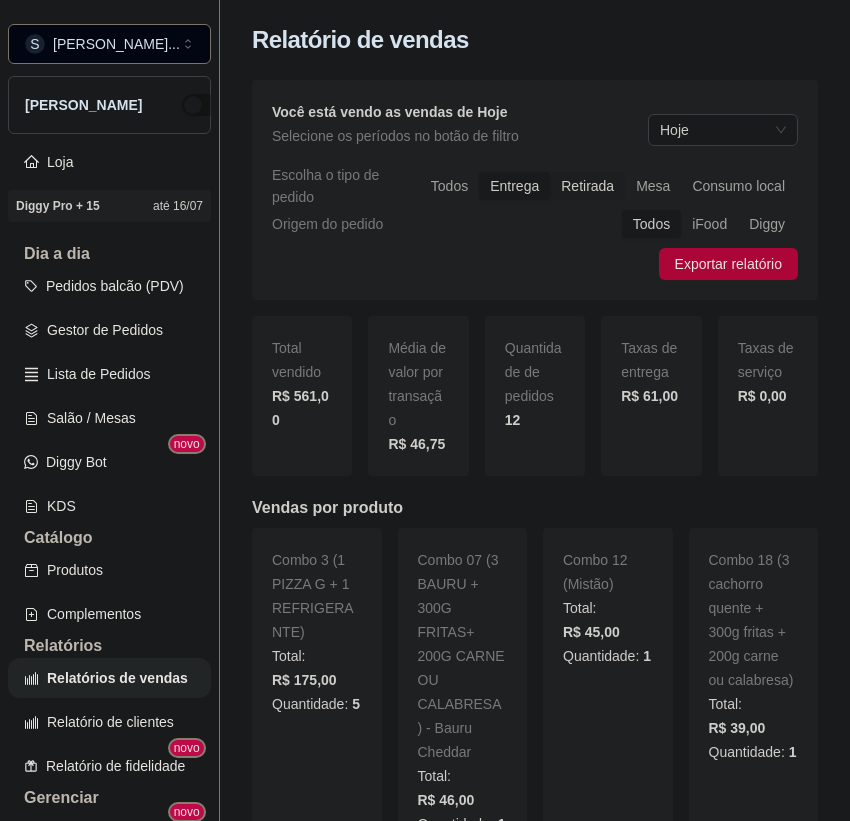 click on "Retirada" at bounding box center (587, 186) 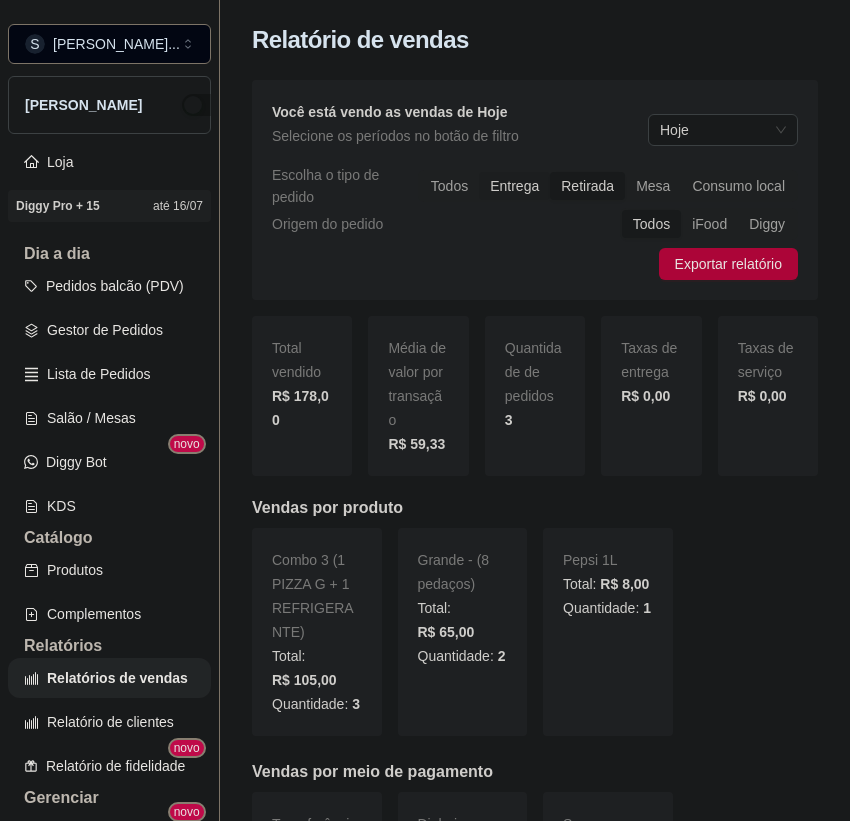 click on "Entrega" at bounding box center [514, 186] 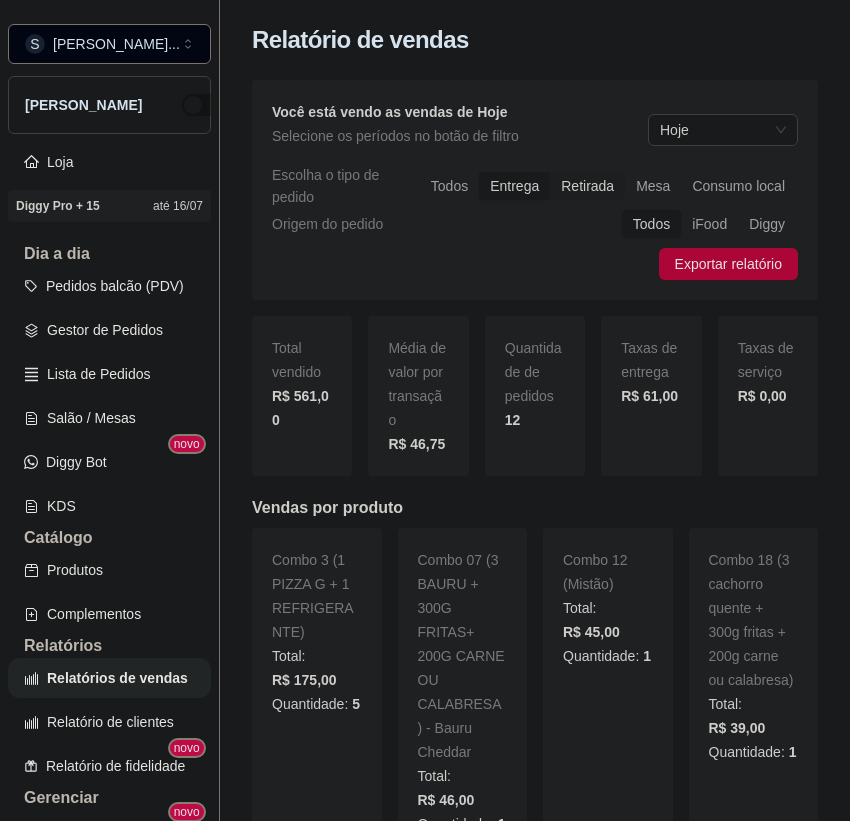 click on "Retirada" at bounding box center (587, 186) 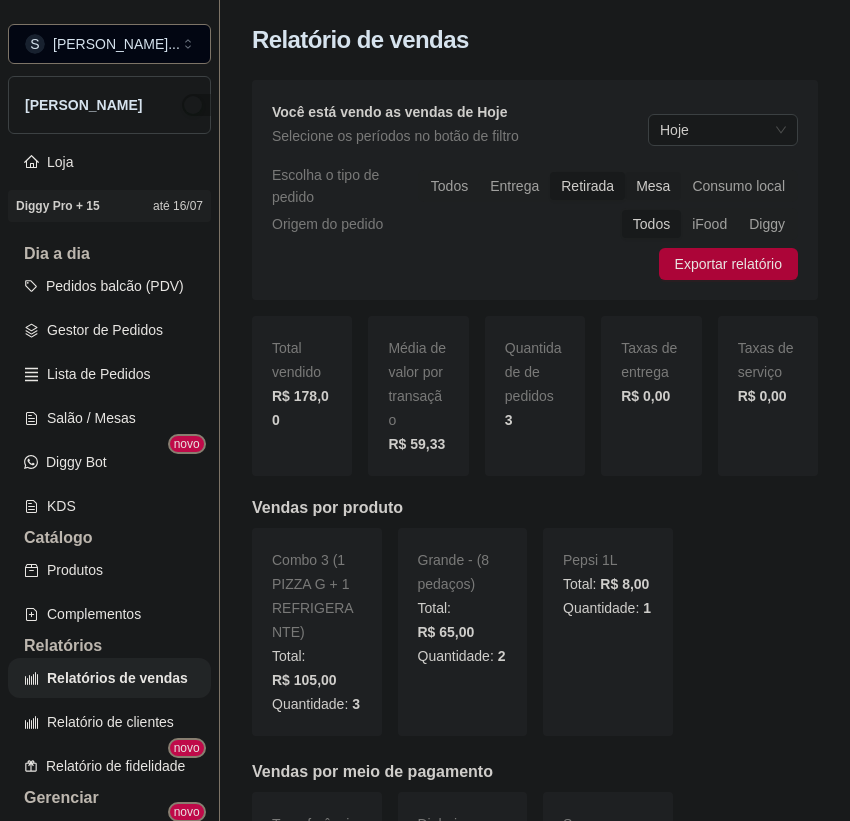 click on "Mesa" at bounding box center [653, 186] 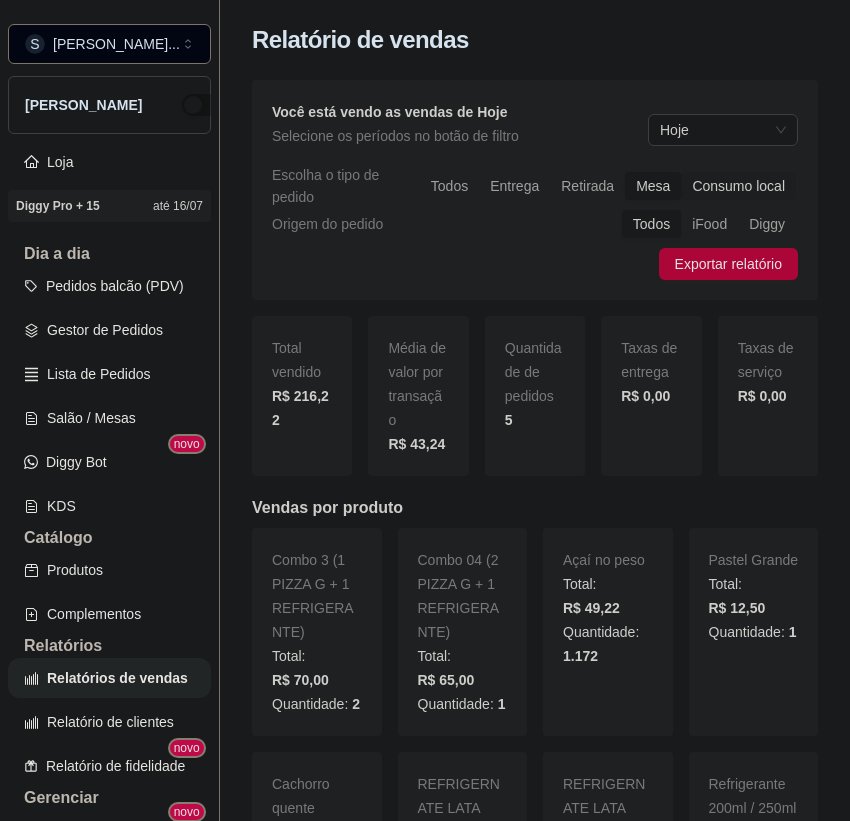 click on "Consumo local" at bounding box center (738, 186) 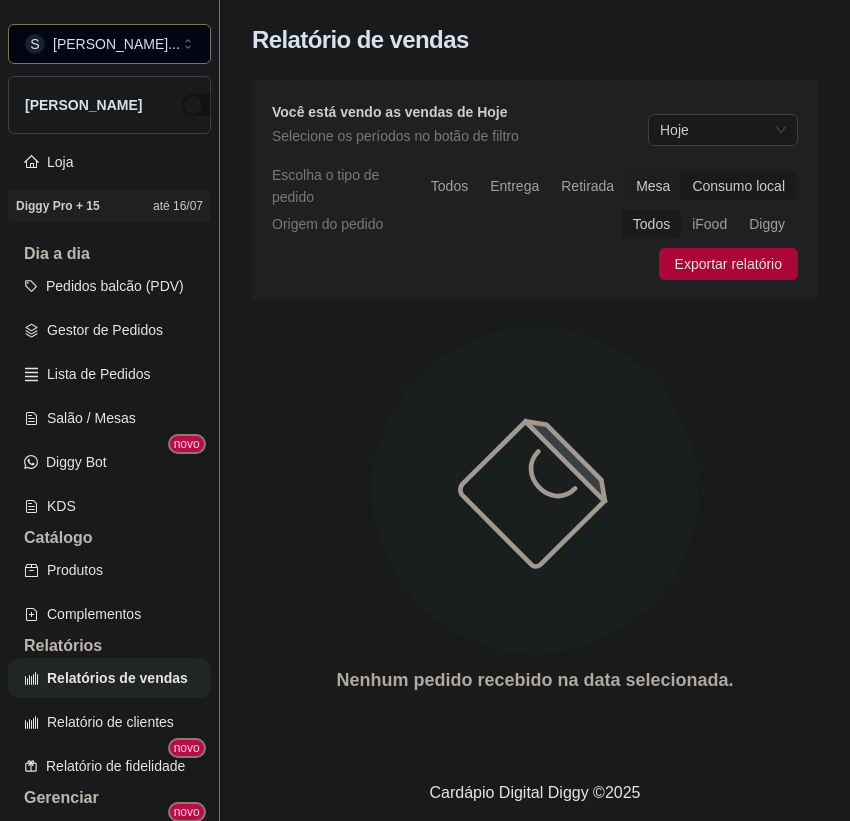 click on "Mesa" at bounding box center [653, 186] 